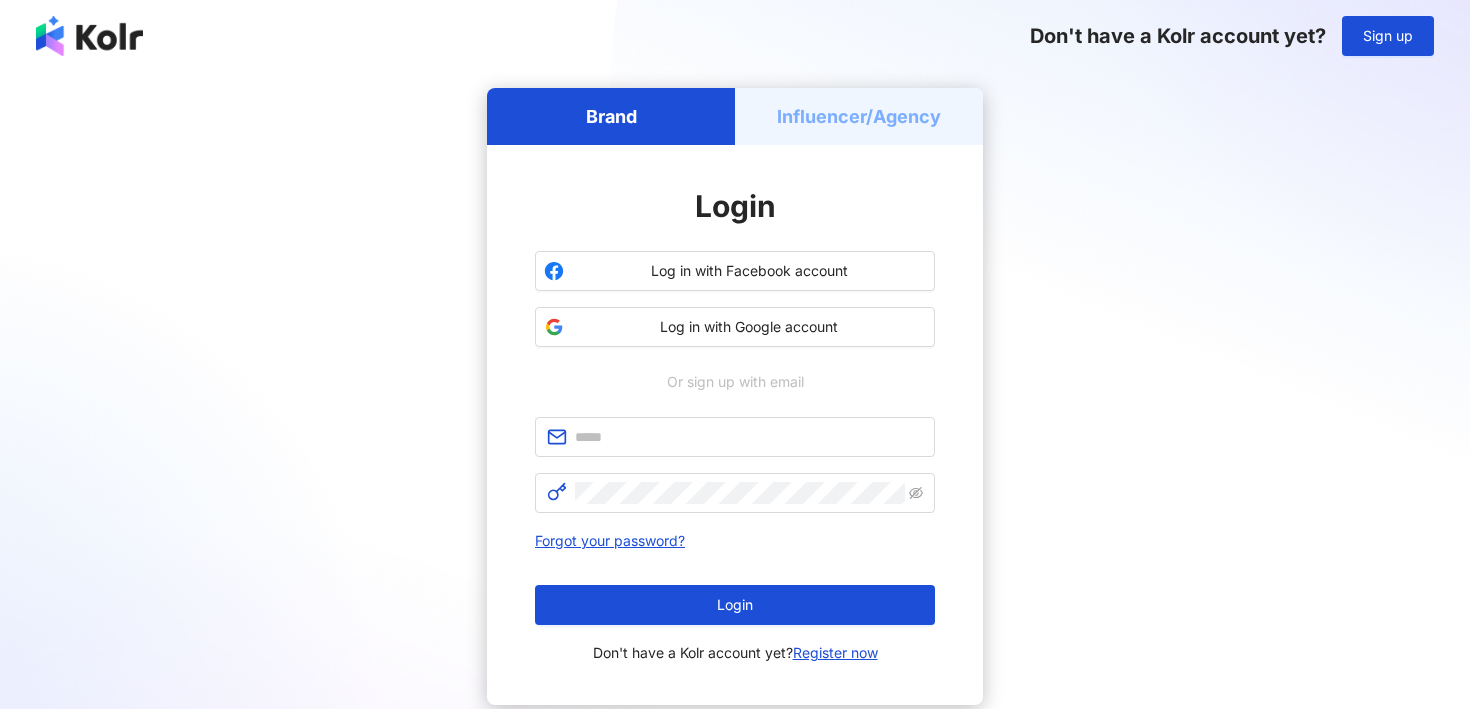 scroll, scrollTop: 0, scrollLeft: 0, axis: both 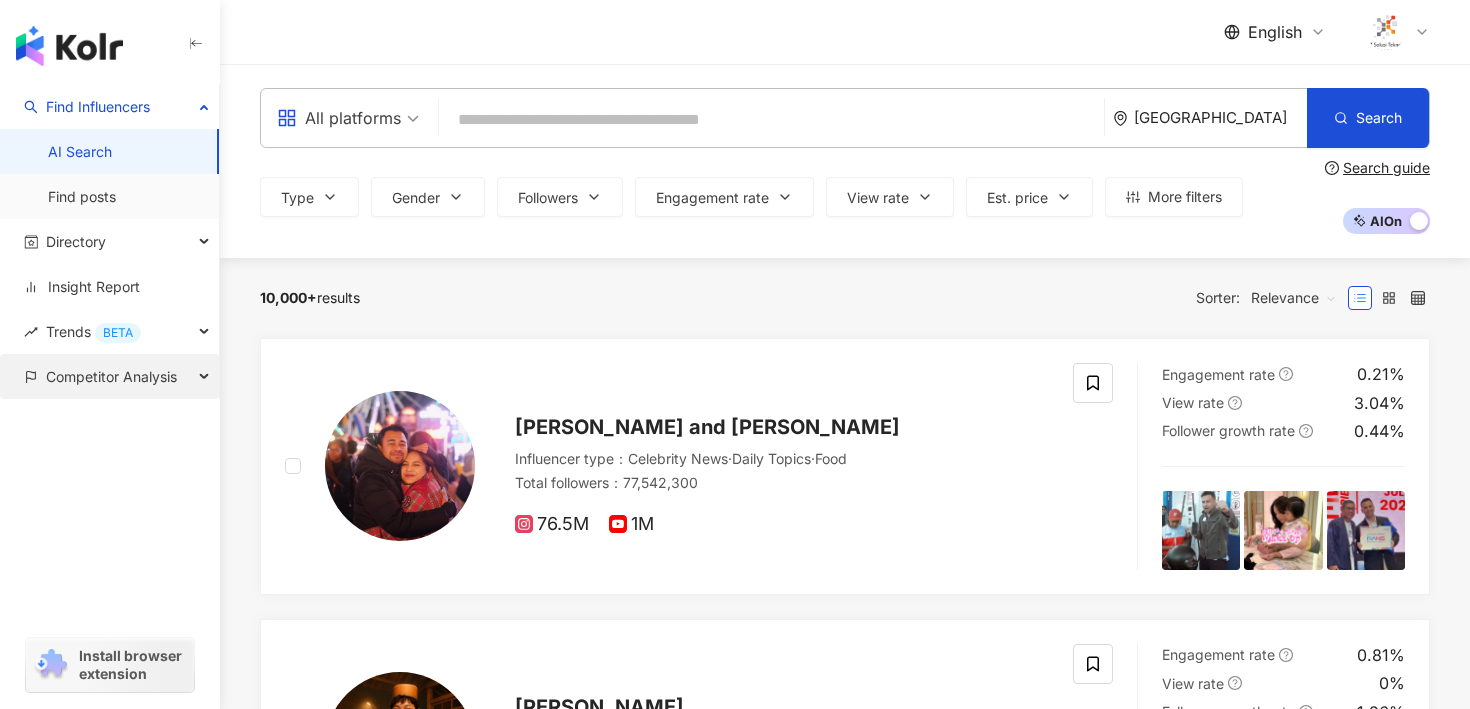 click on "Competitor Analysis" at bounding box center [109, 376] 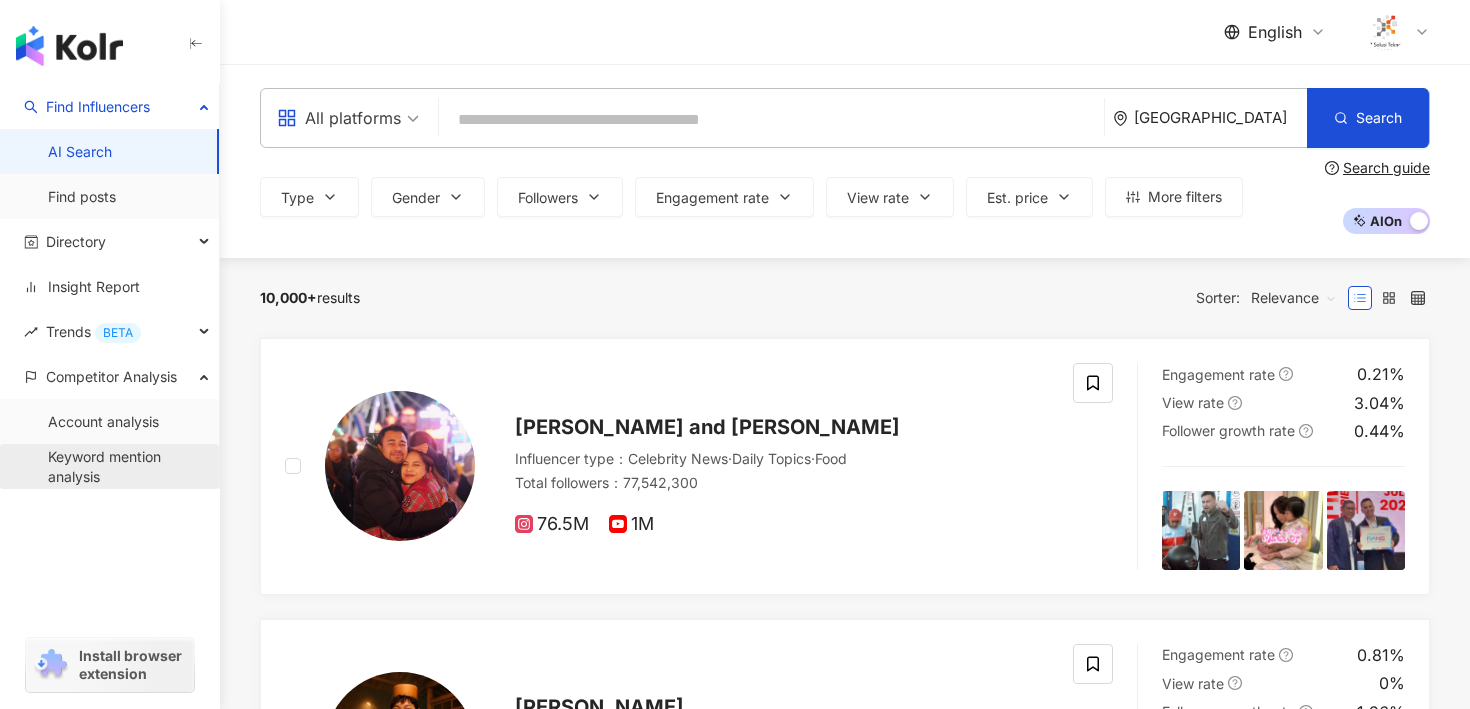 click on "Keyword mention analysis" at bounding box center [125, 466] 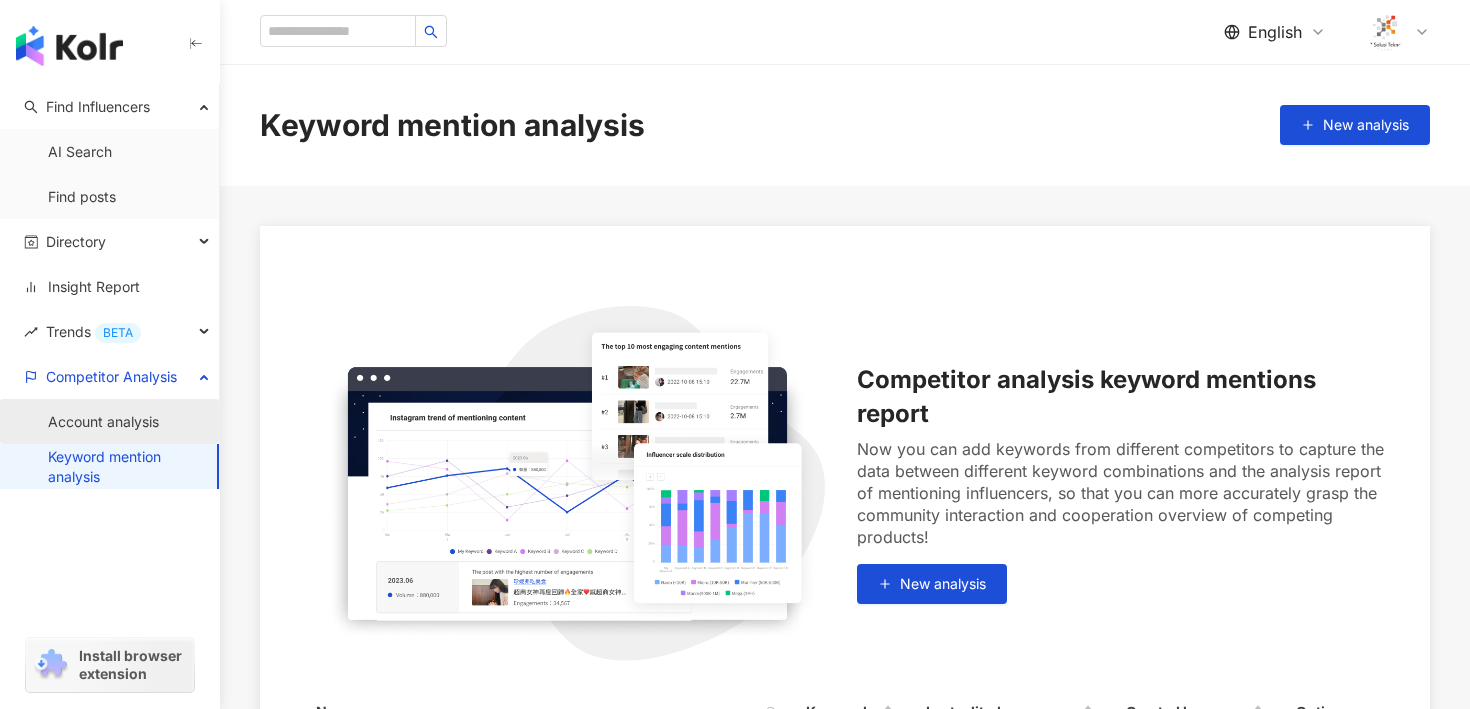 click on "Account analysis" at bounding box center [103, 422] 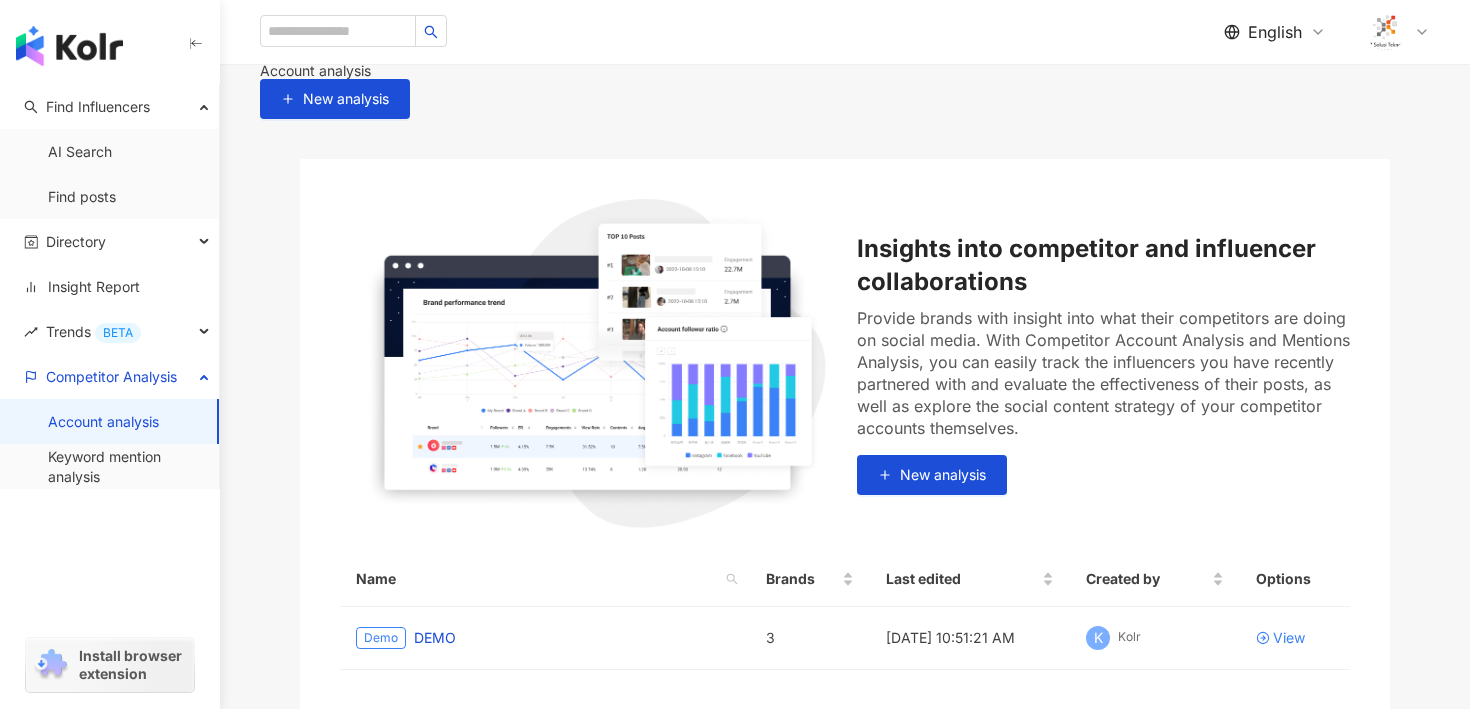 scroll, scrollTop: 0, scrollLeft: 0, axis: both 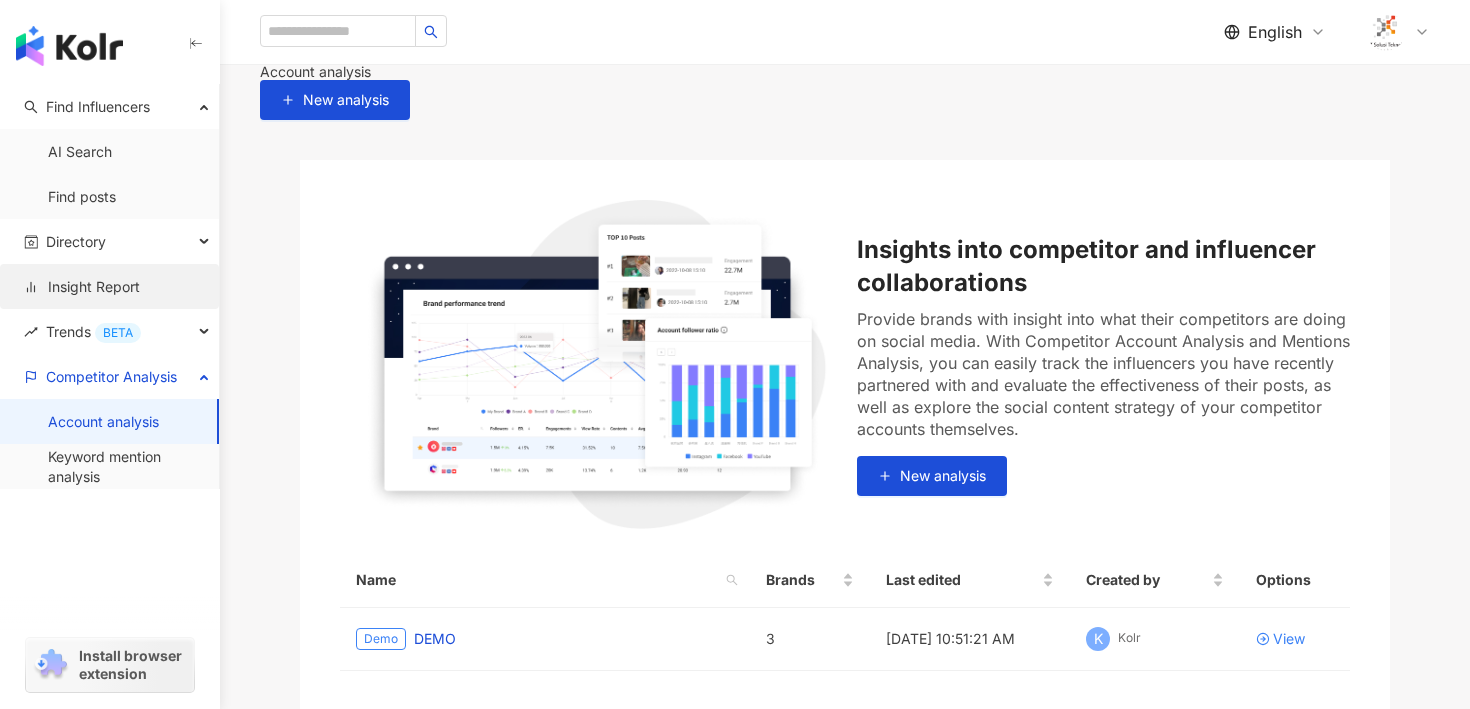 click on "Insight Report" at bounding box center [82, 287] 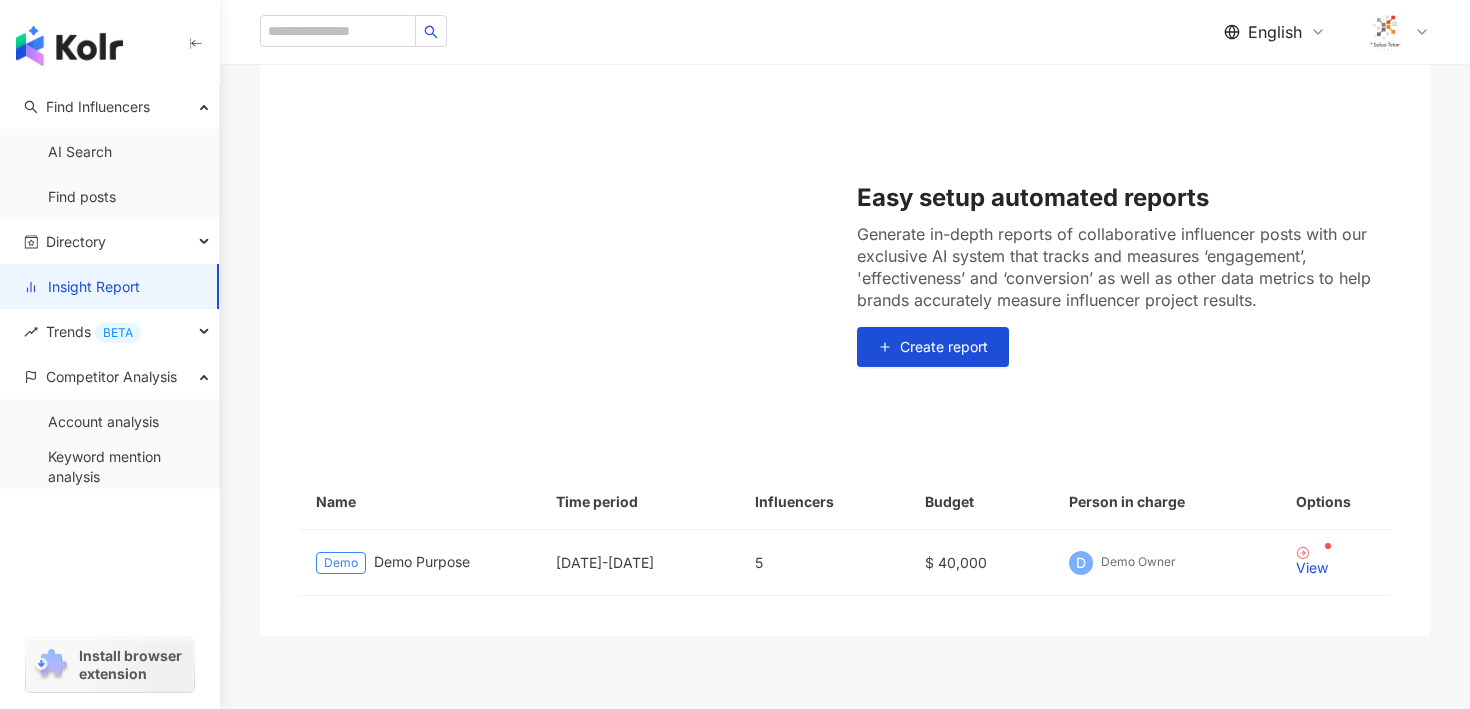 scroll, scrollTop: 0, scrollLeft: 0, axis: both 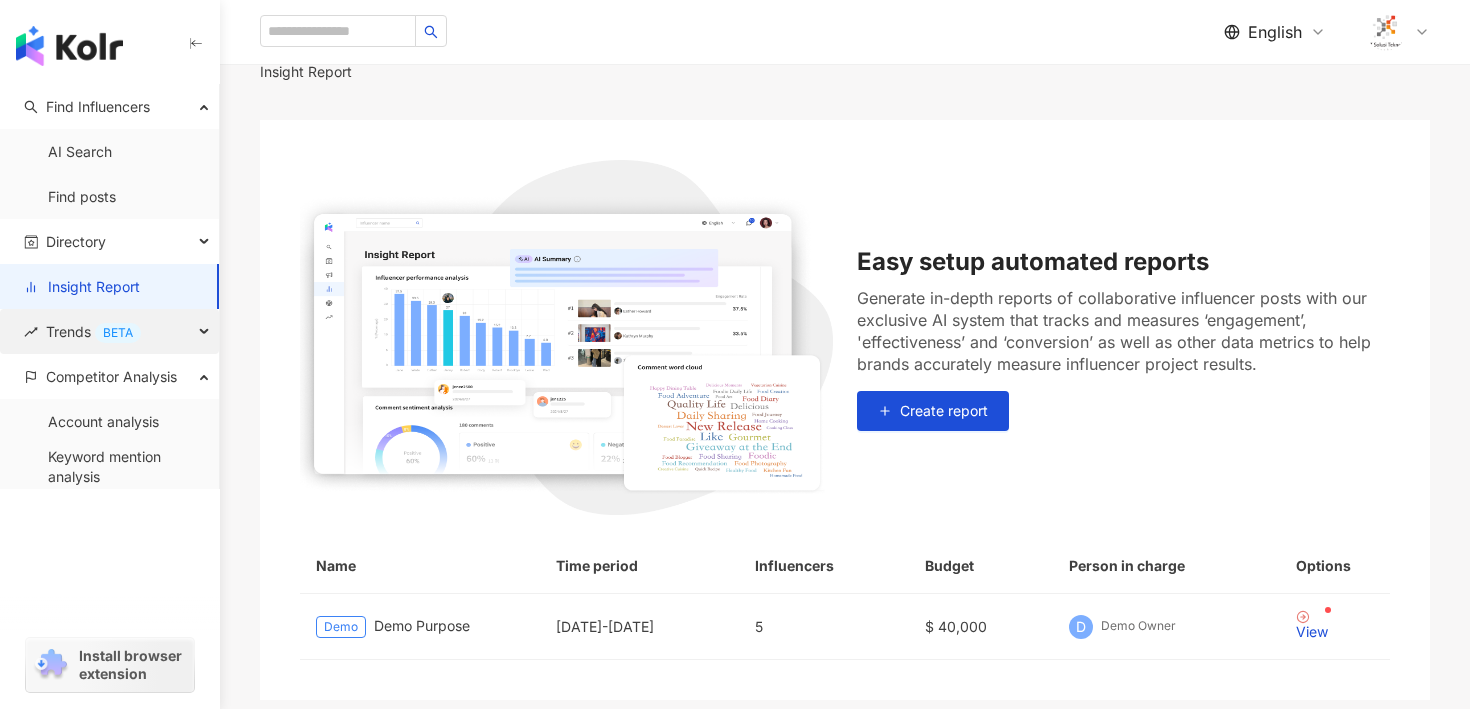 click on "Trends BETA" at bounding box center (109, 331) 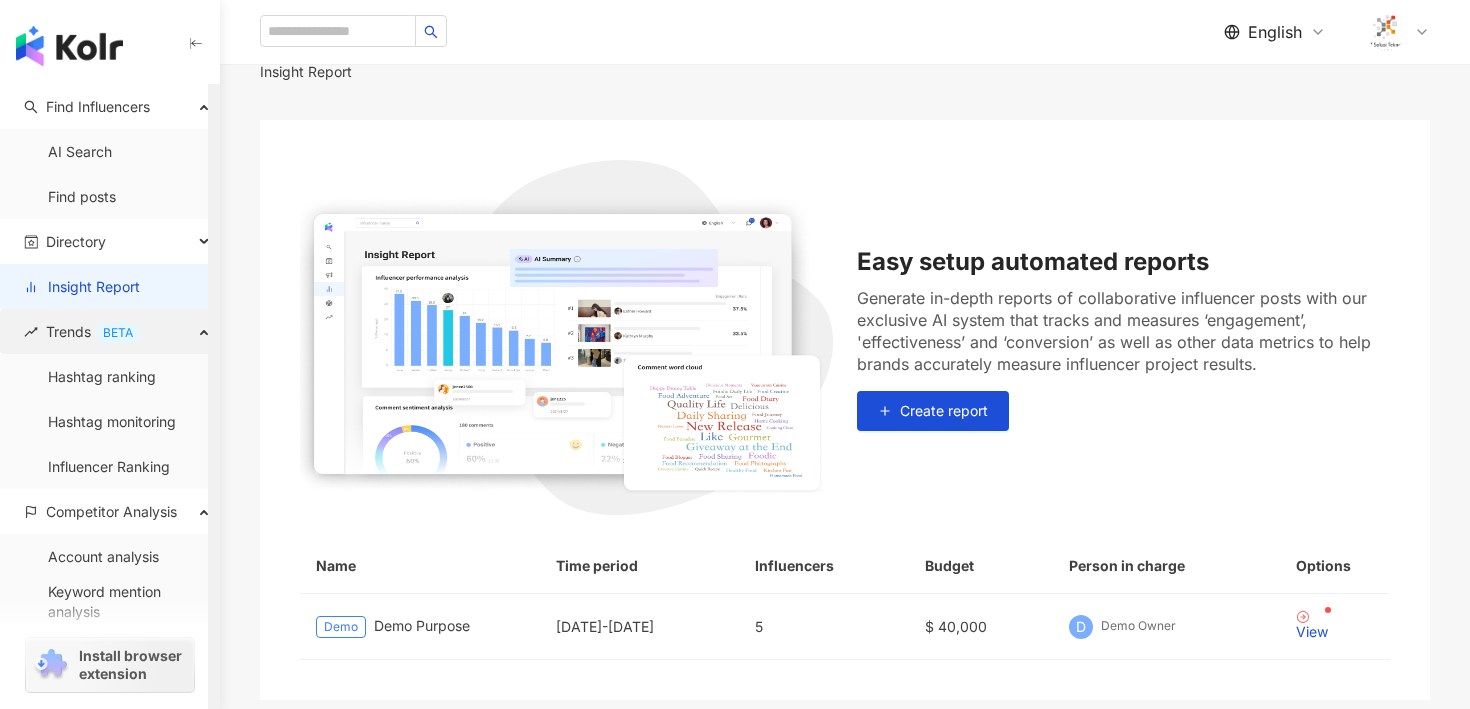 click on "Trends BETA" at bounding box center (93, 331) 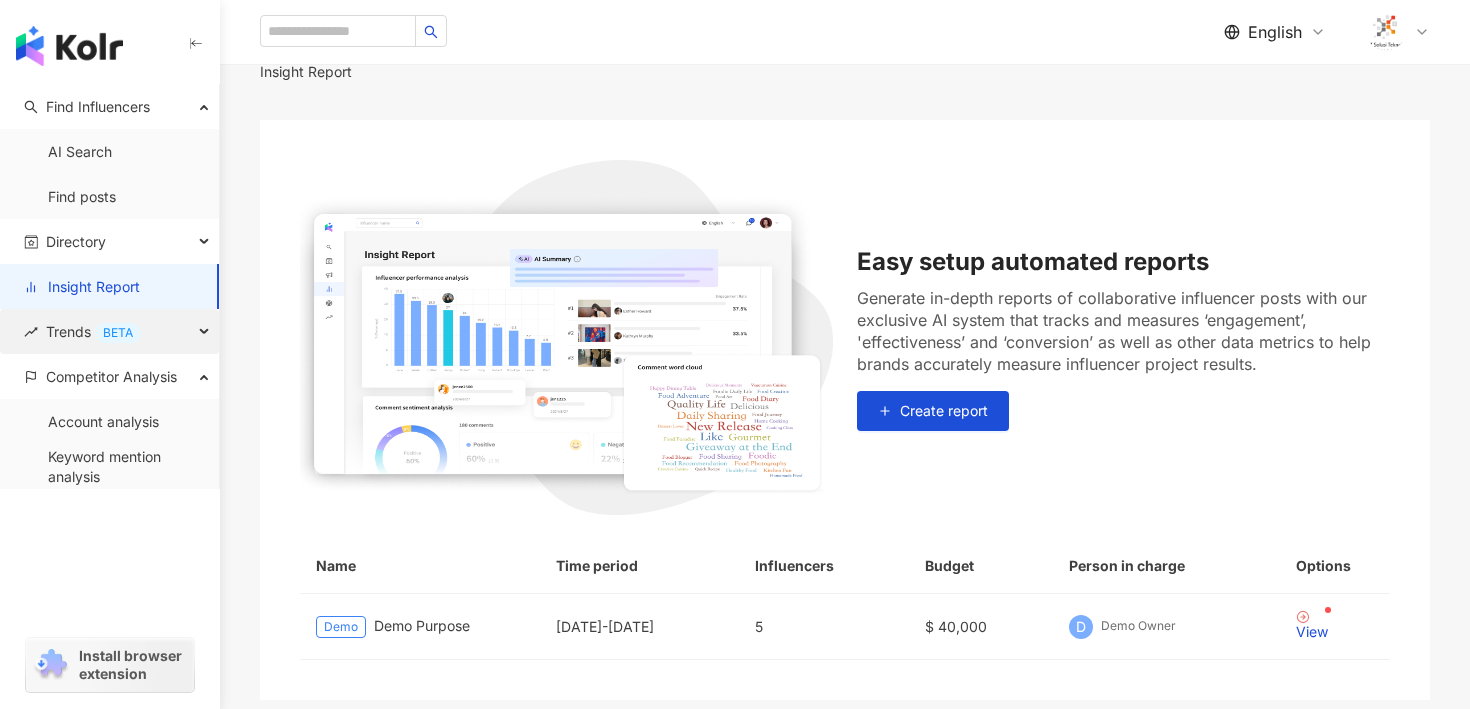 click on "Trends BETA" at bounding box center (93, 331) 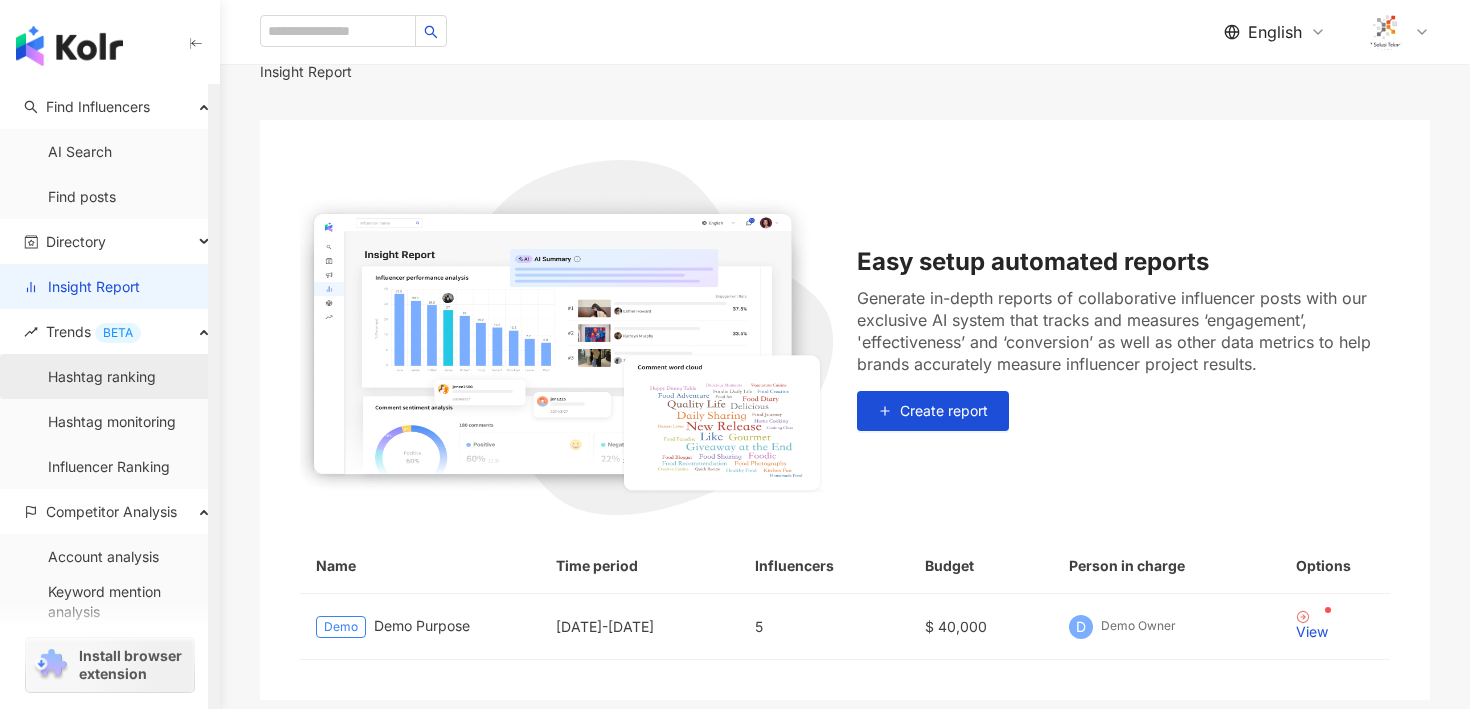click on "Hashtag ranking" at bounding box center (102, 377) 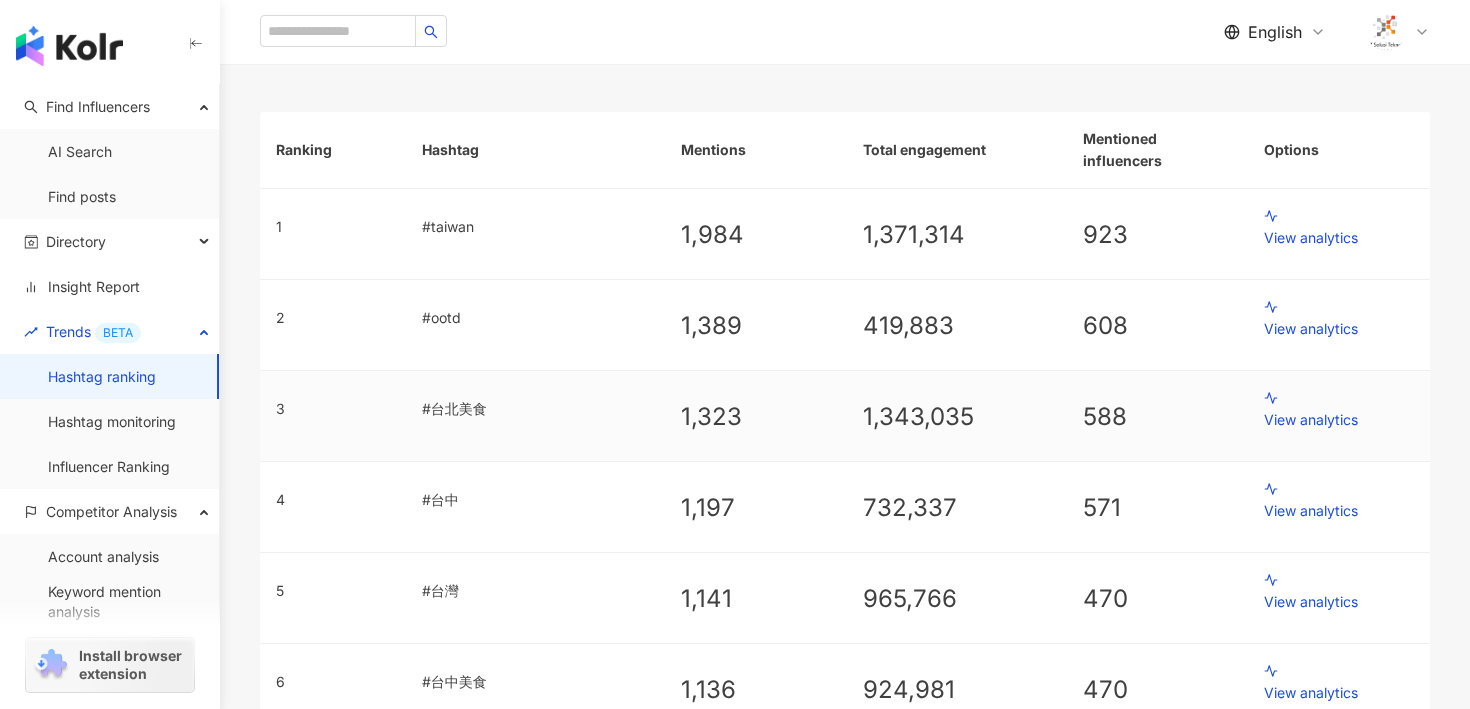 scroll, scrollTop: 124, scrollLeft: 0, axis: vertical 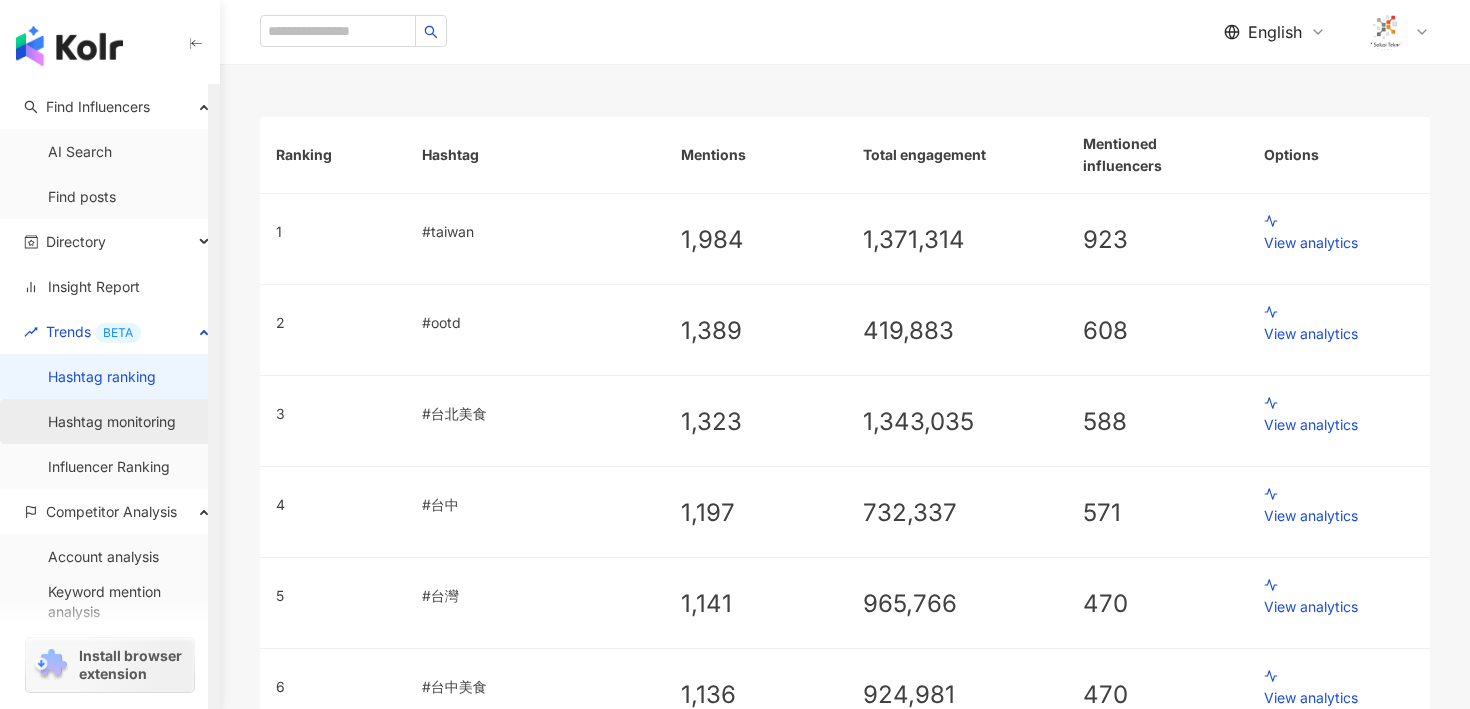 click on "Hashtag monitoring" at bounding box center (112, 422) 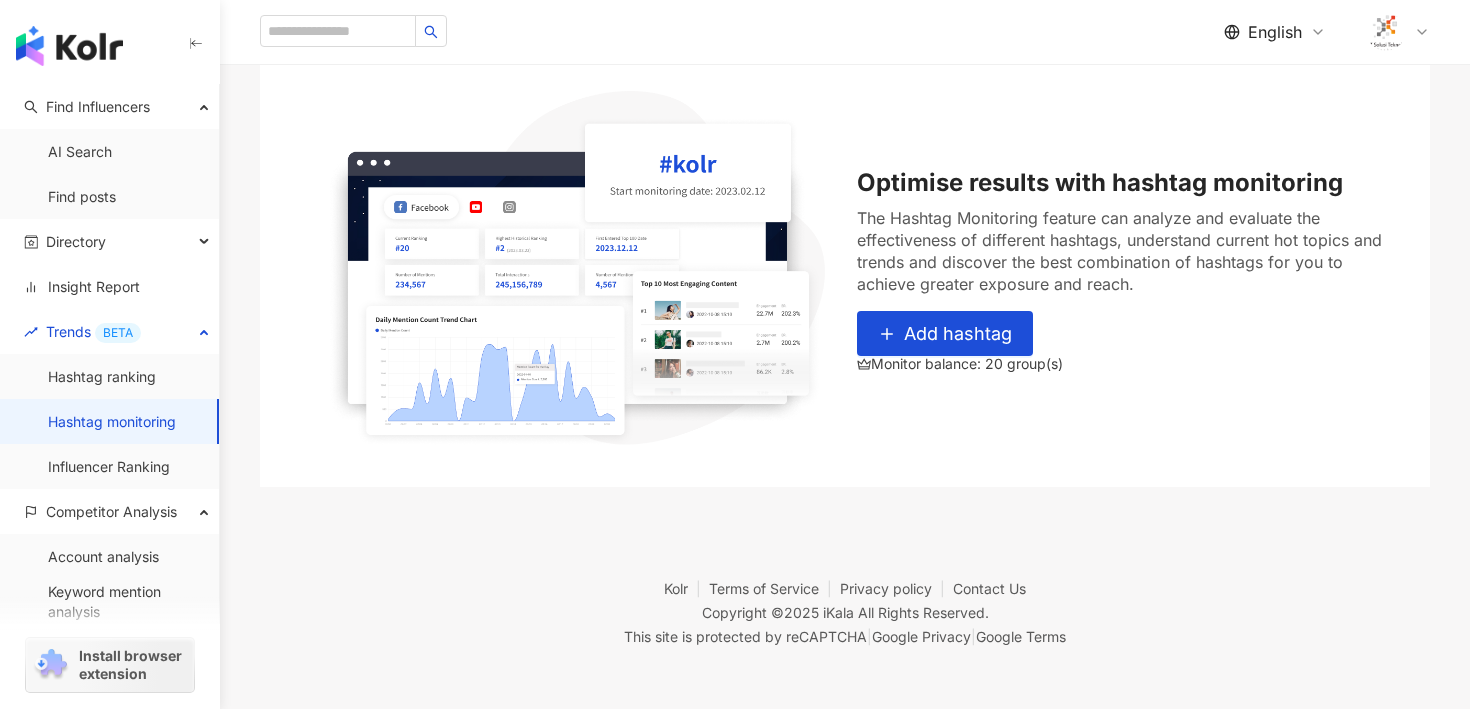 scroll, scrollTop: 174, scrollLeft: 0, axis: vertical 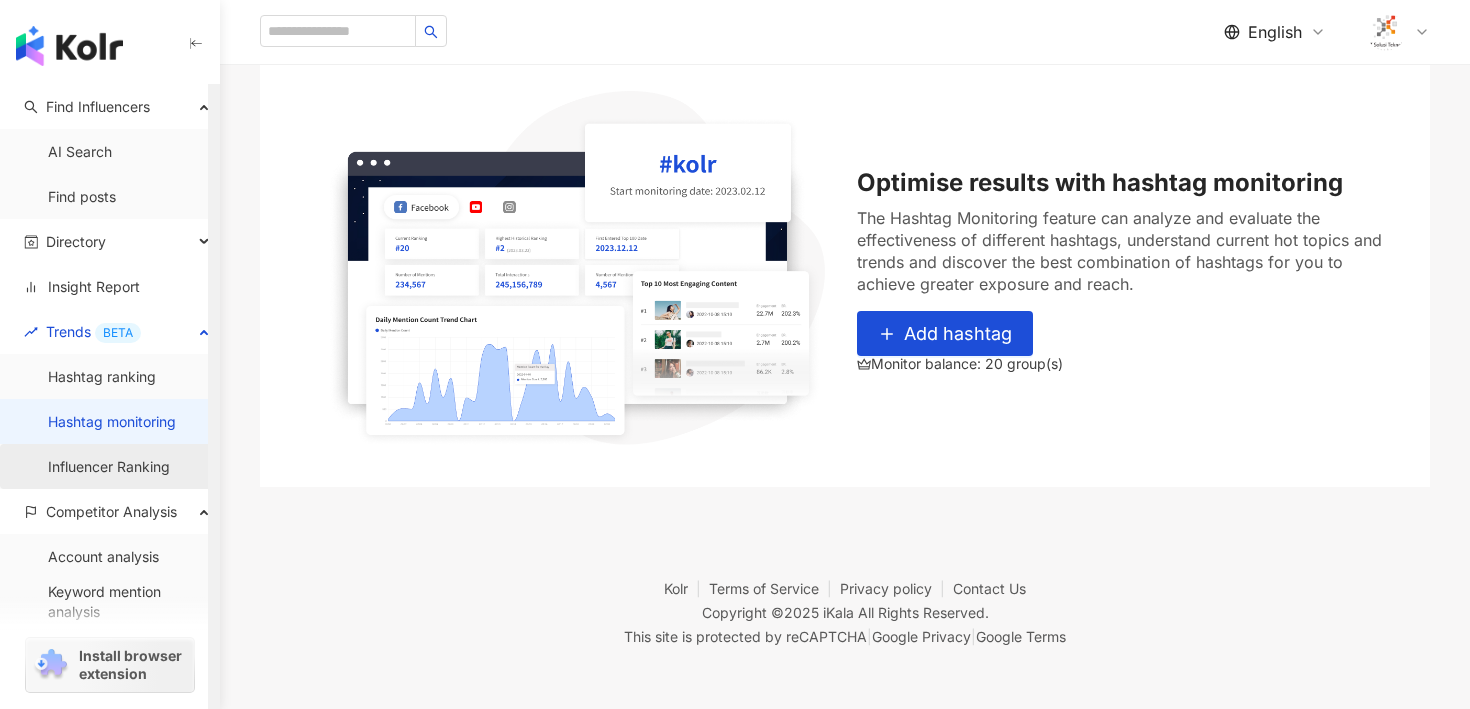 click on "Influencer Ranking" at bounding box center [109, 467] 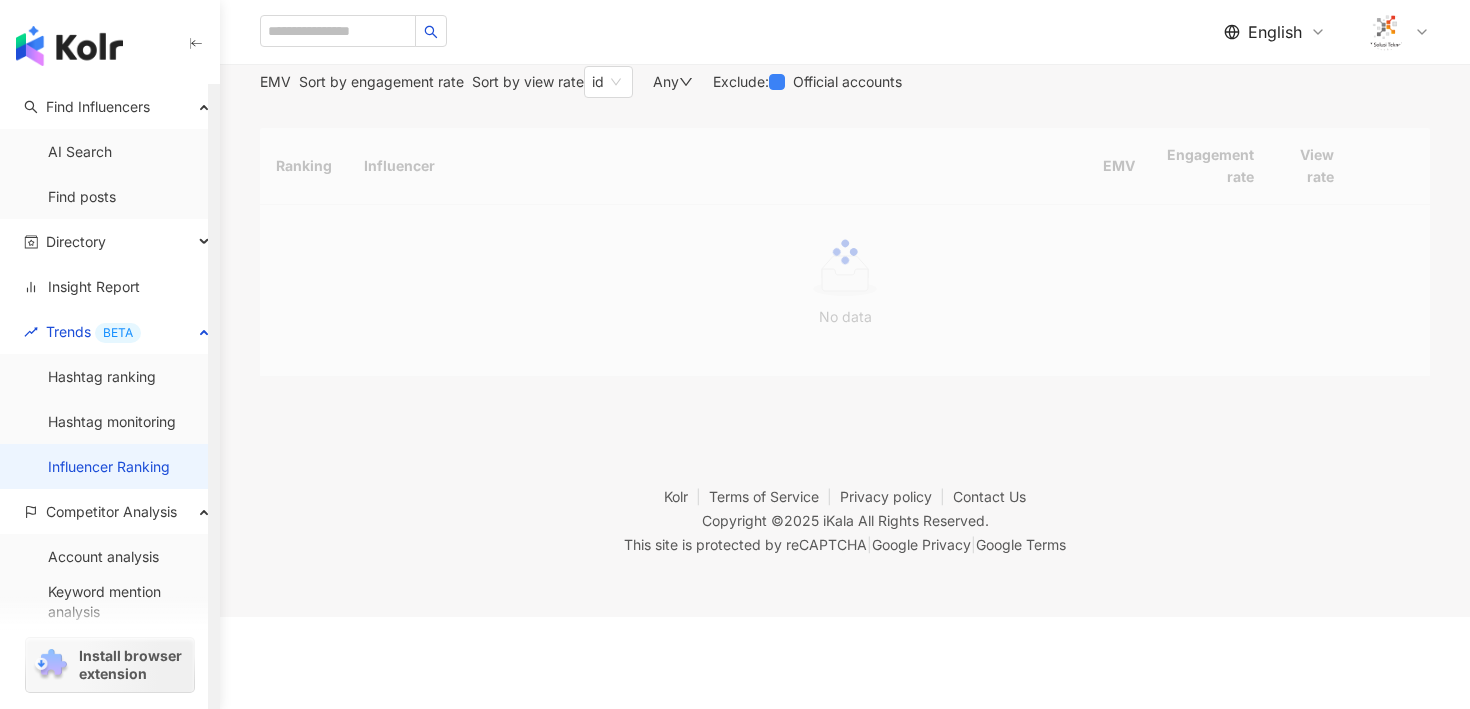 scroll, scrollTop: 0, scrollLeft: 0, axis: both 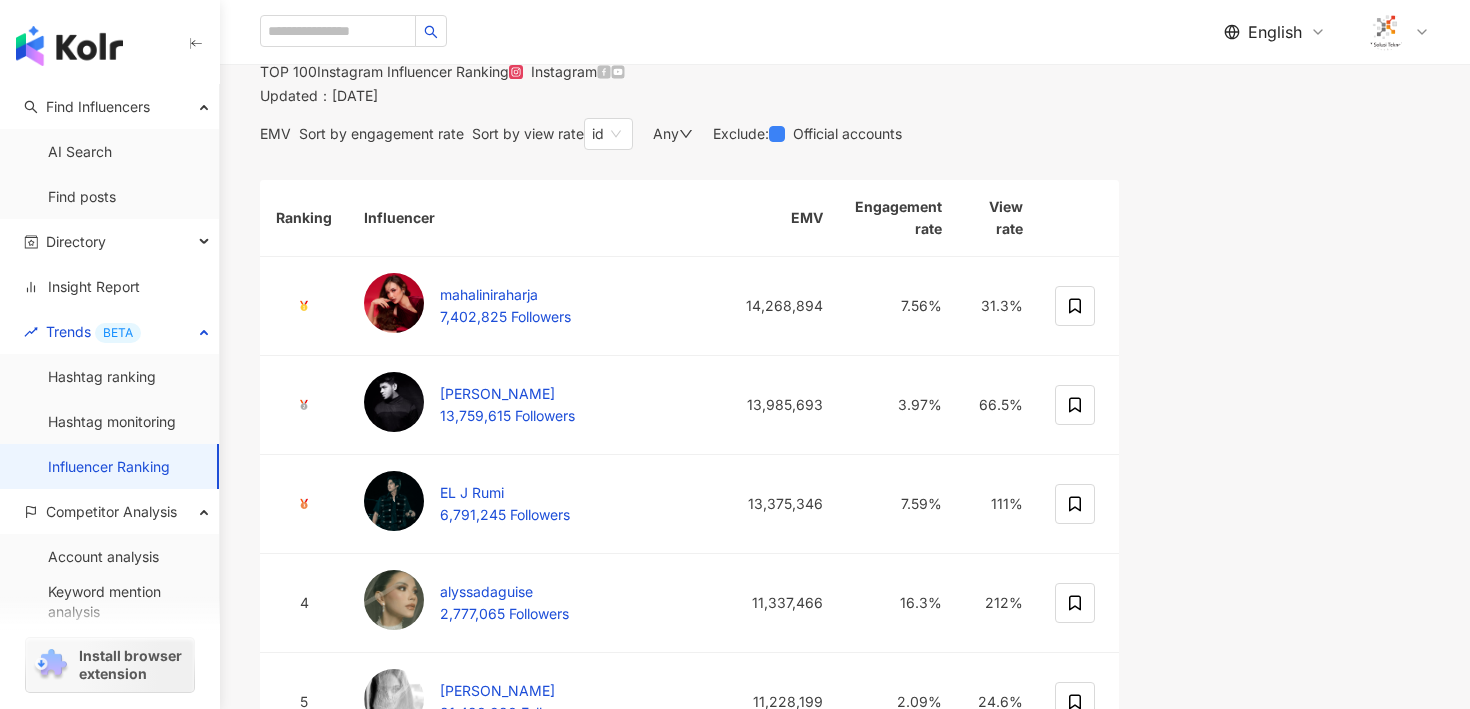 click 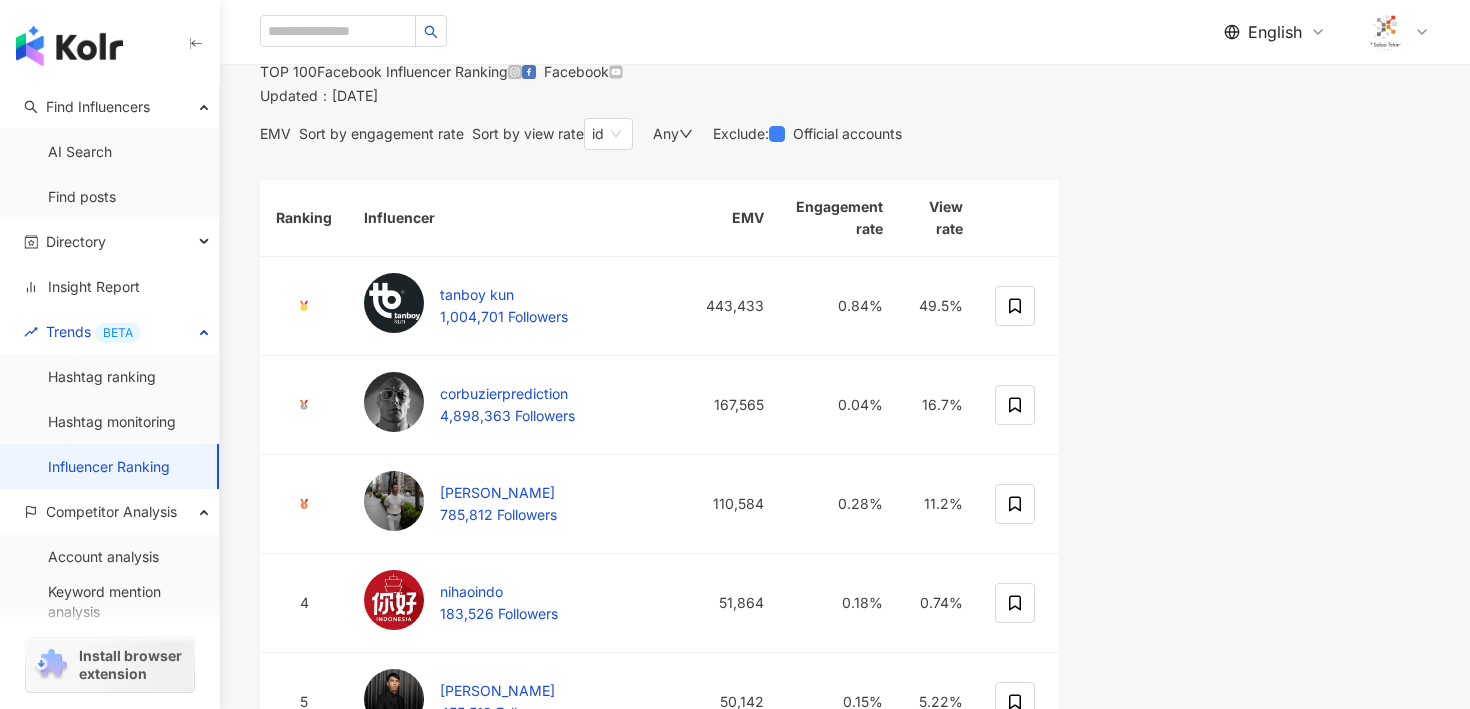 click 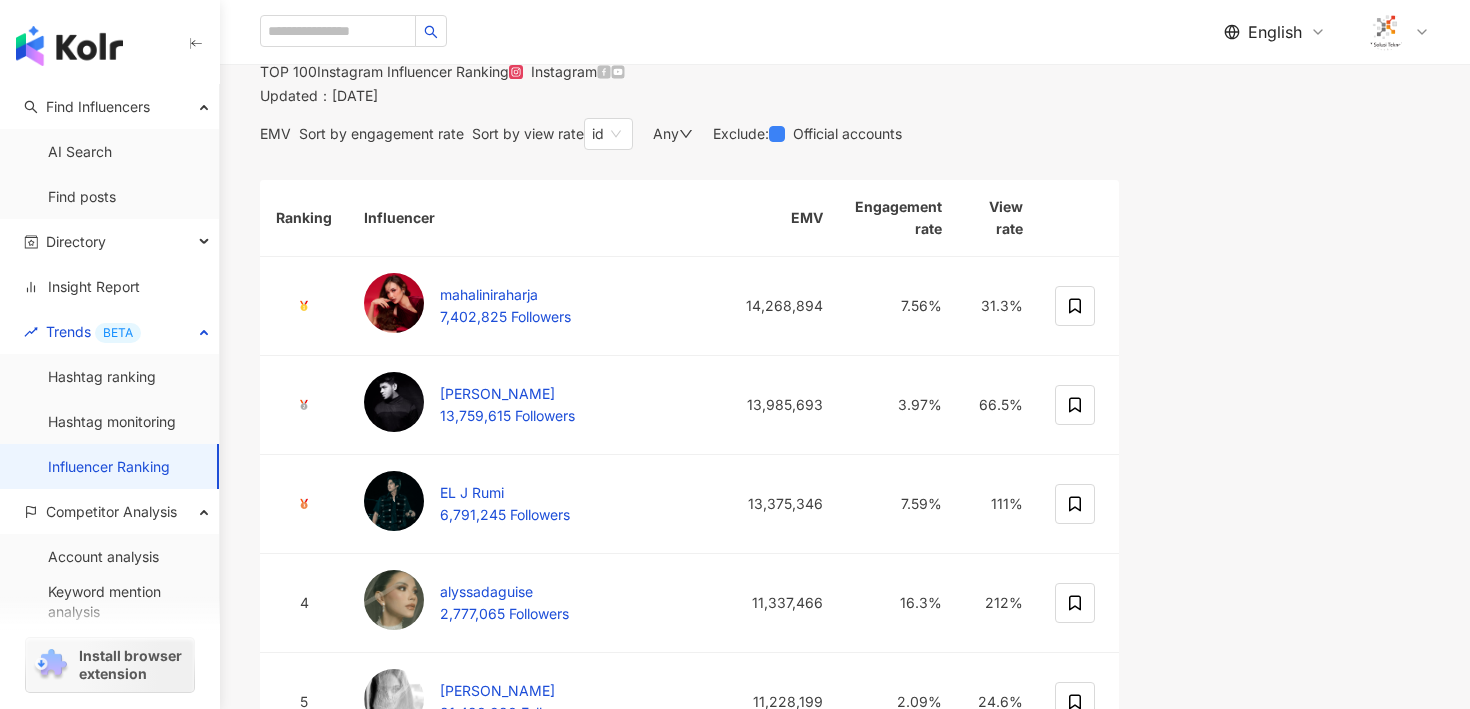 click 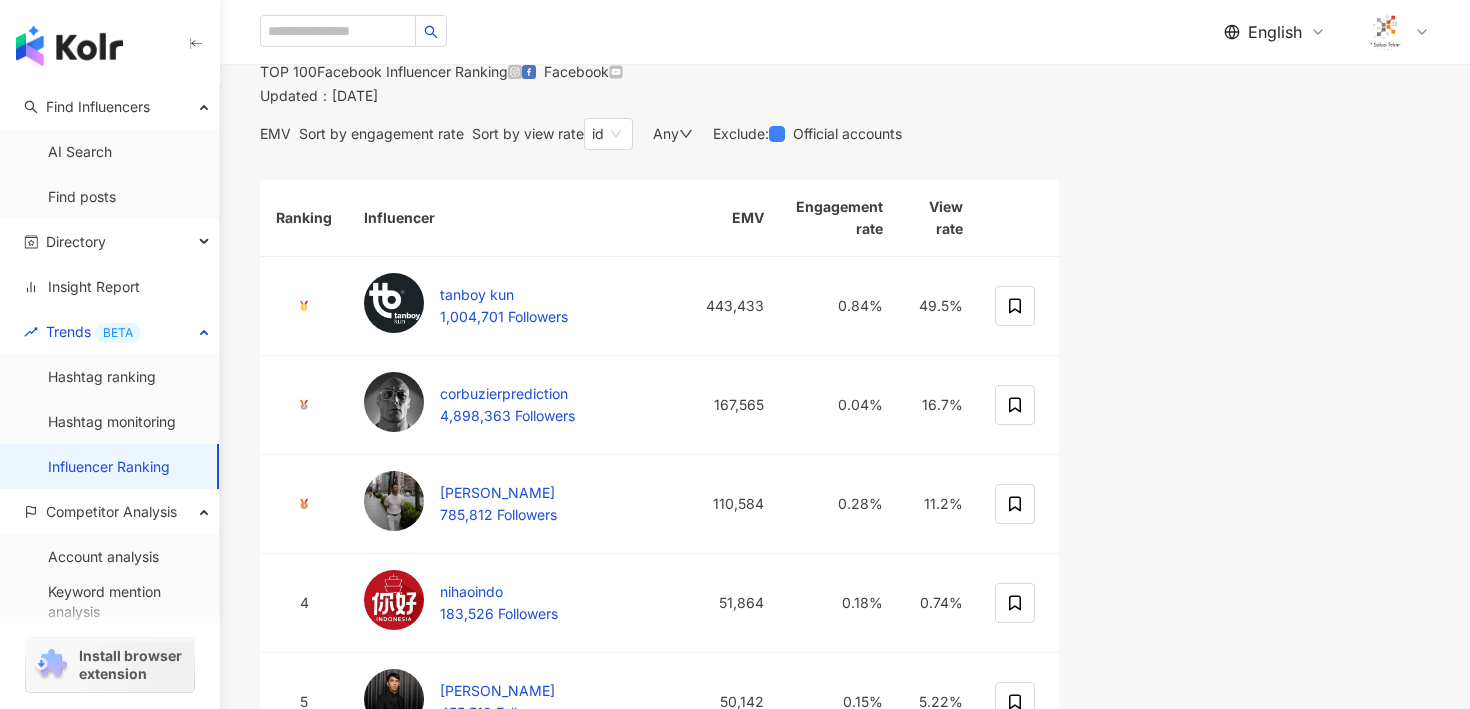 click 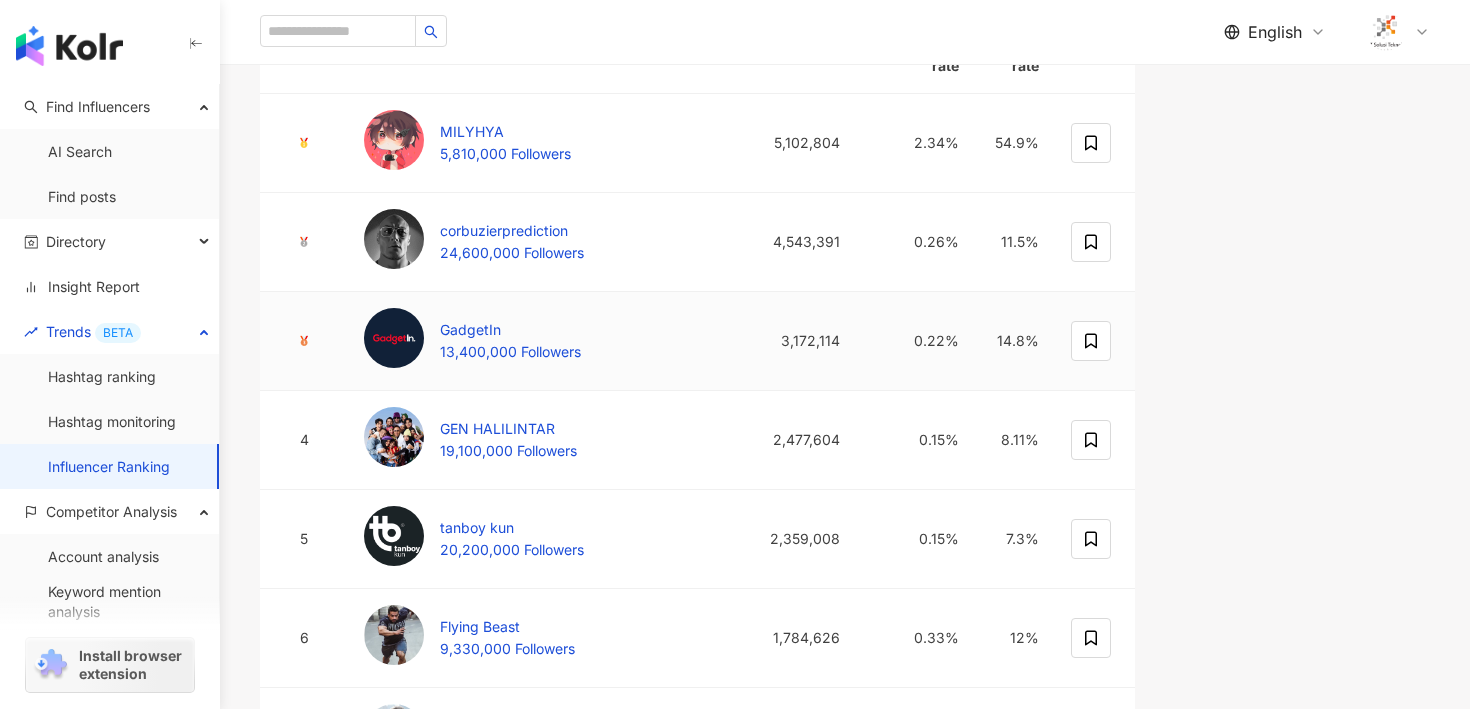 scroll, scrollTop: 0, scrollLeft: 0, axis: both 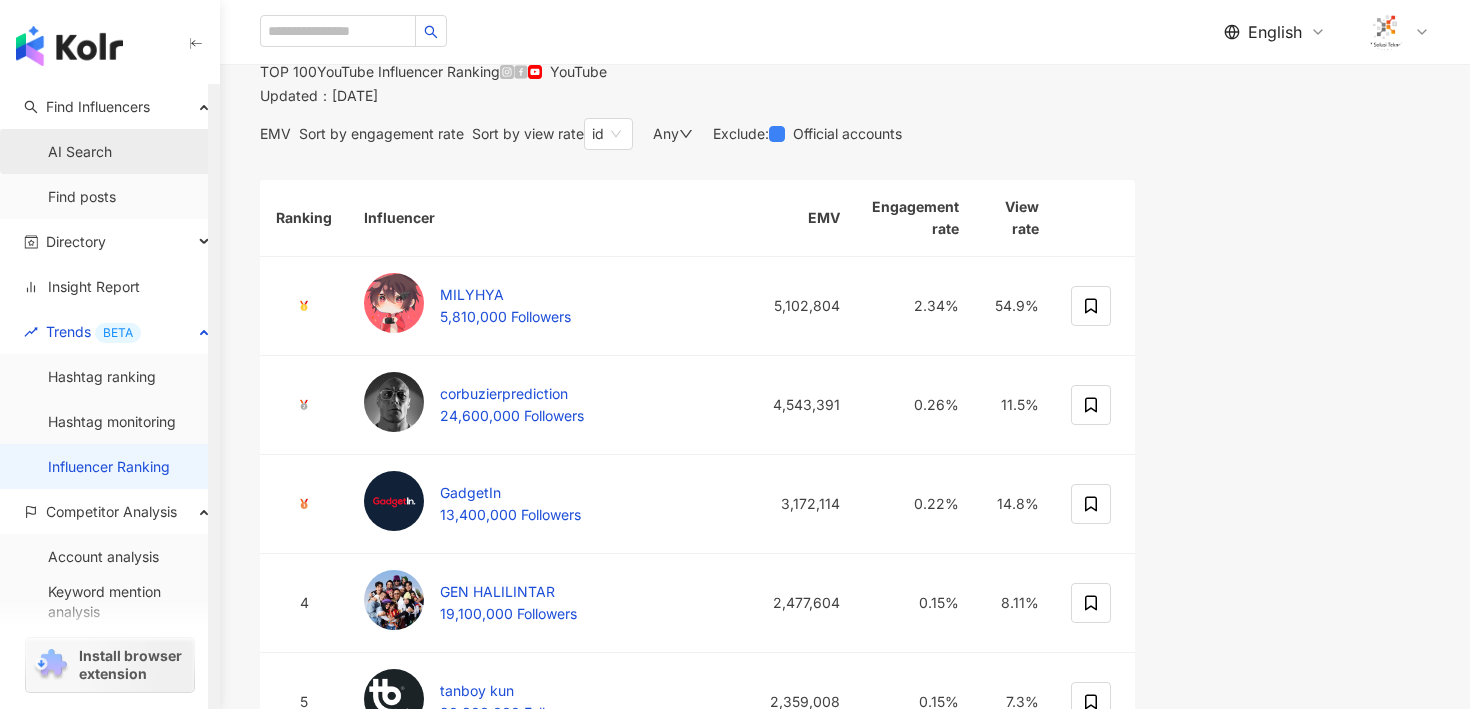 click on "AI Search" at bounding box center (80, 152) 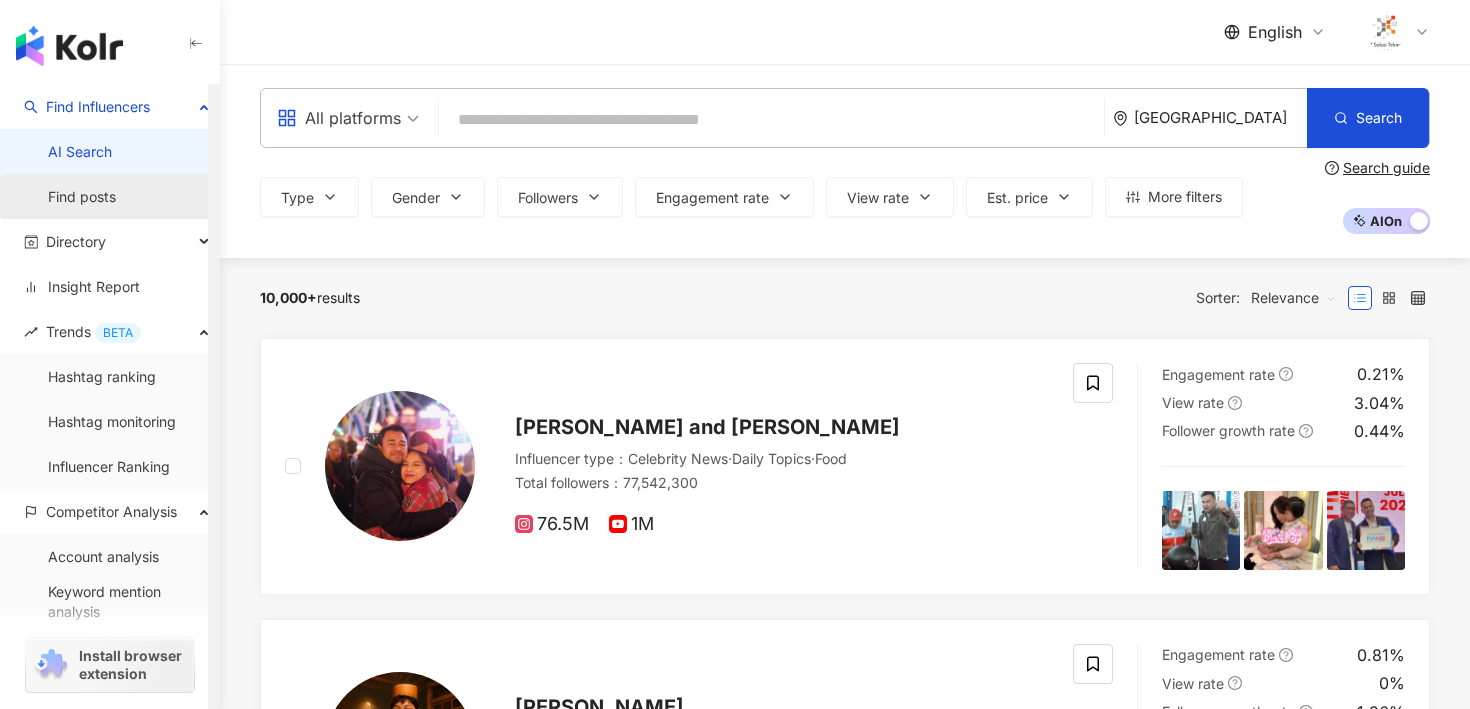 click on "Find posts" at bounding box center (82, 197) 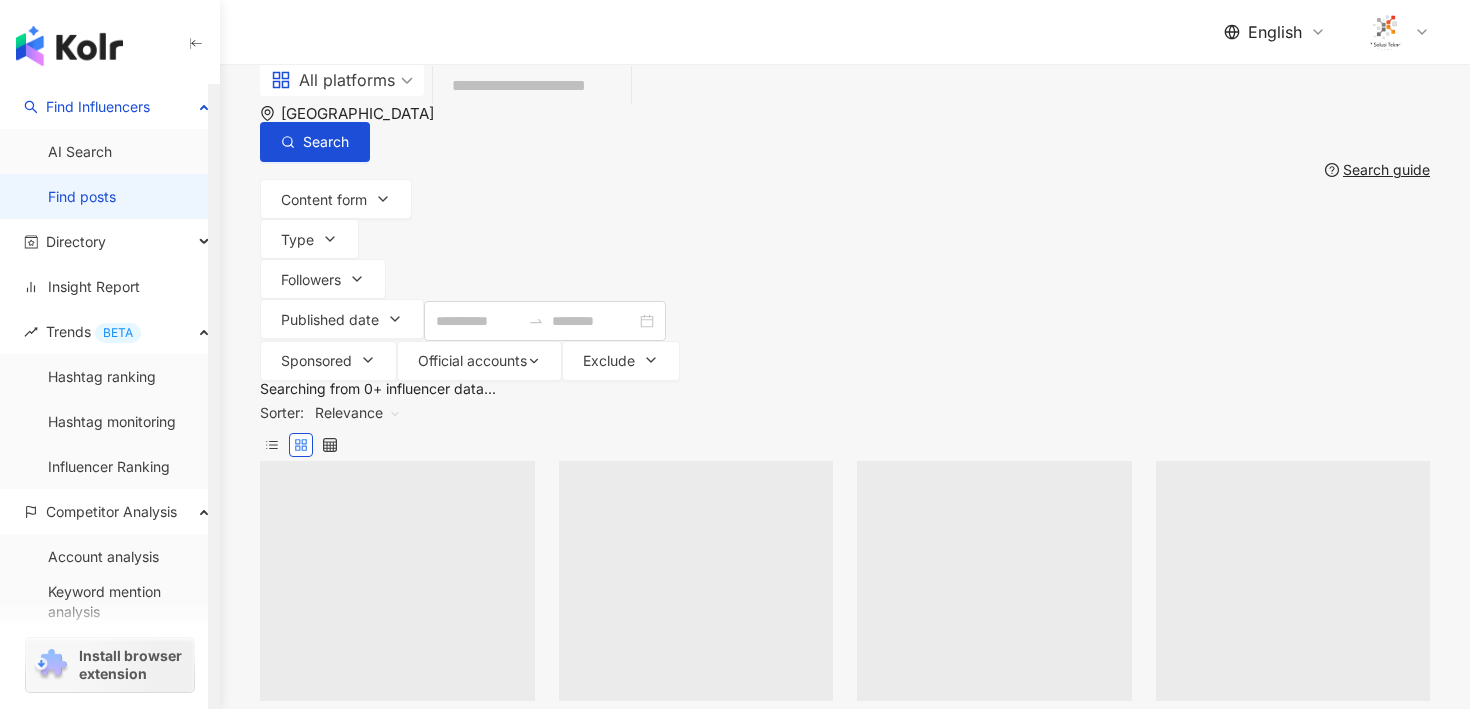 click at bounding box center [532, 86] 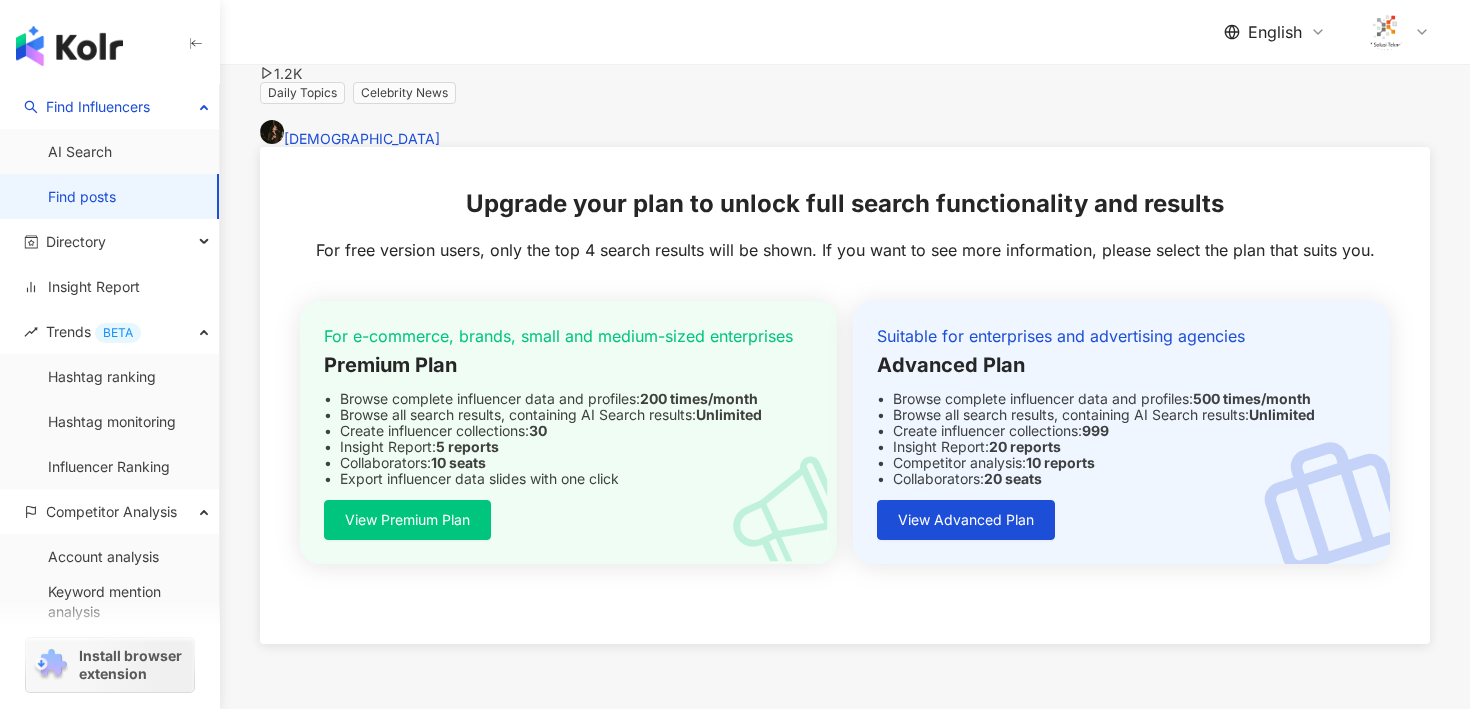 scroll, scrollTop: 0, scrollLeft: 0, axis: both 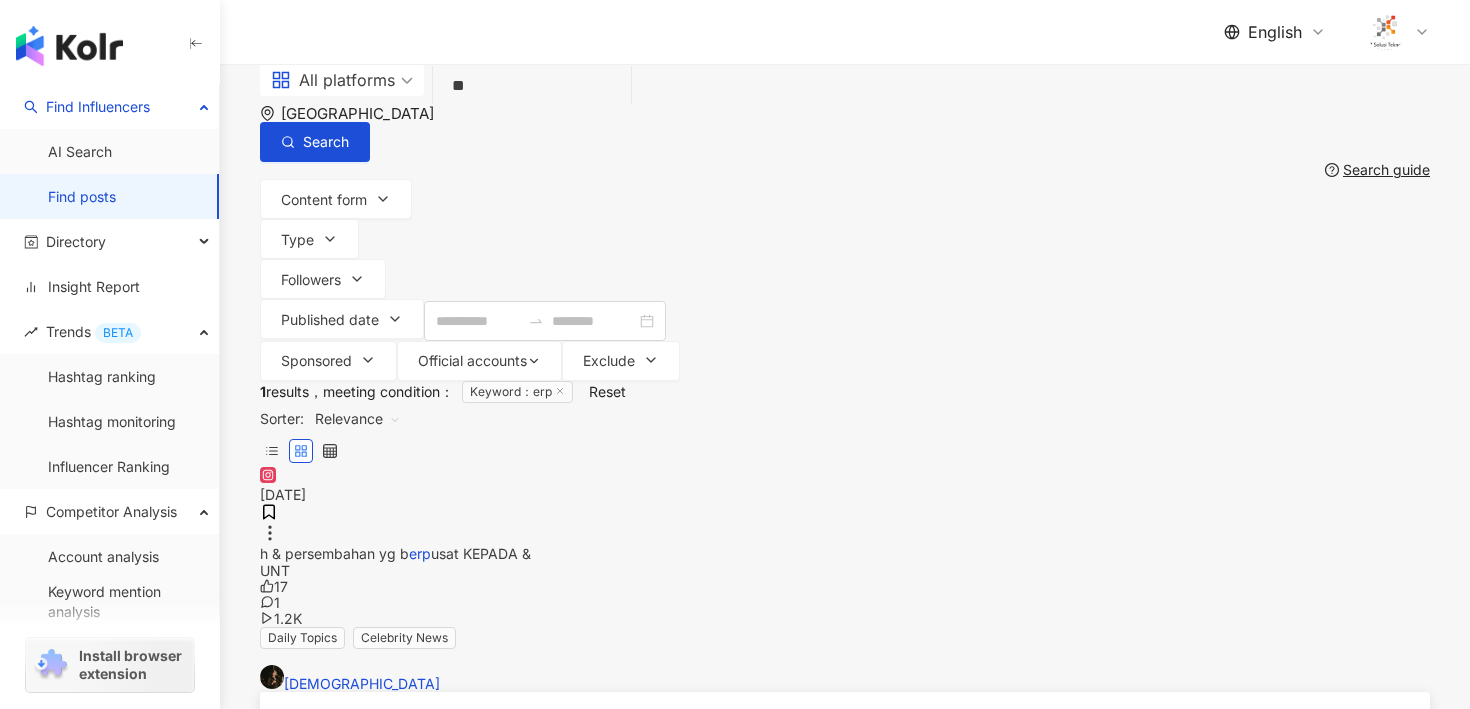type on "*" 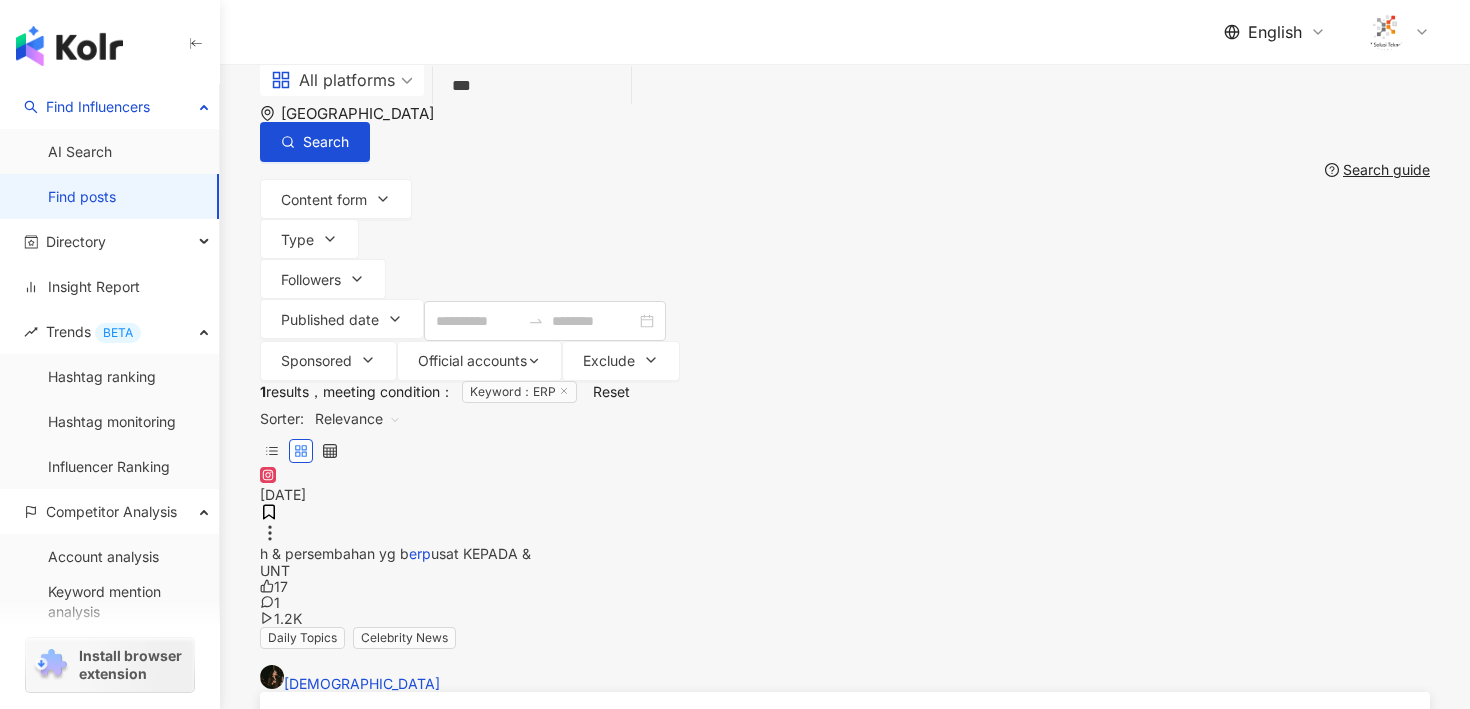click on "***" at bounding box center [532, 86] 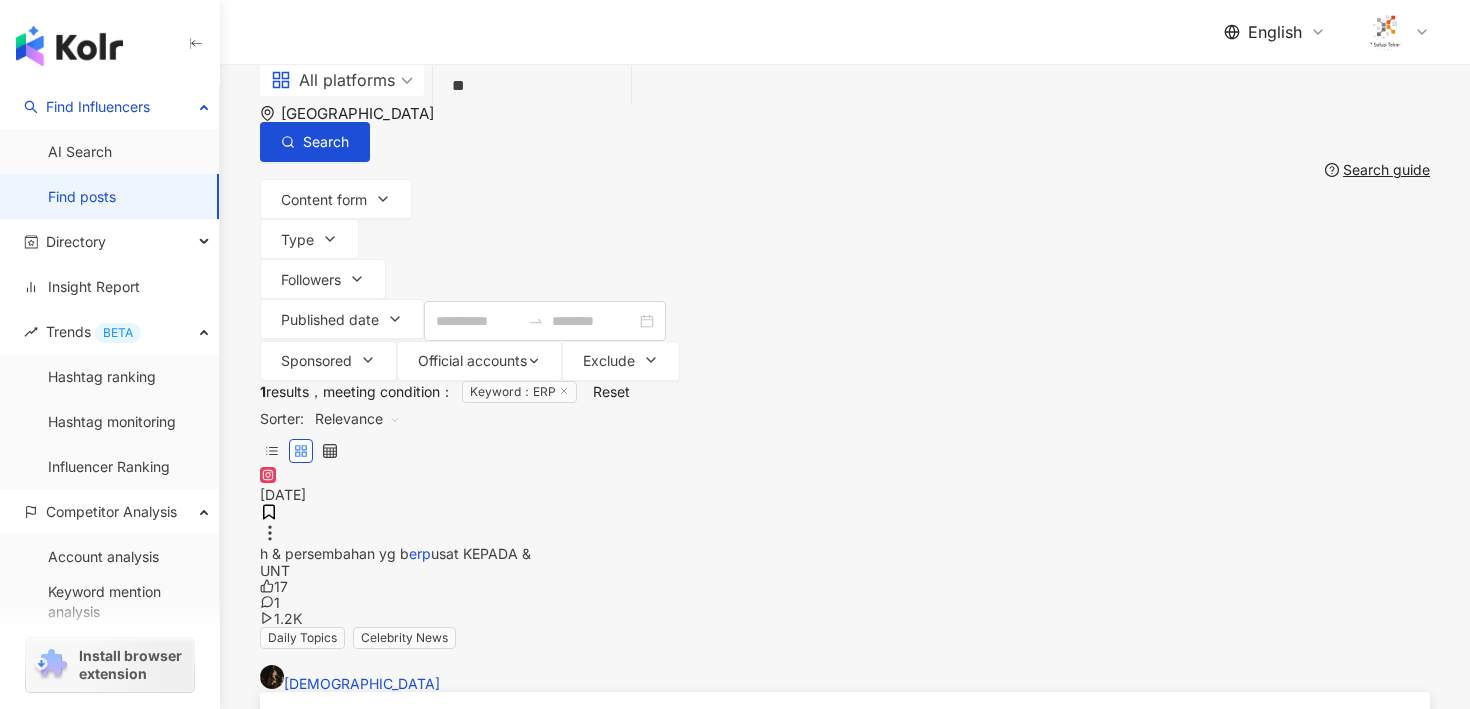 type on "*" 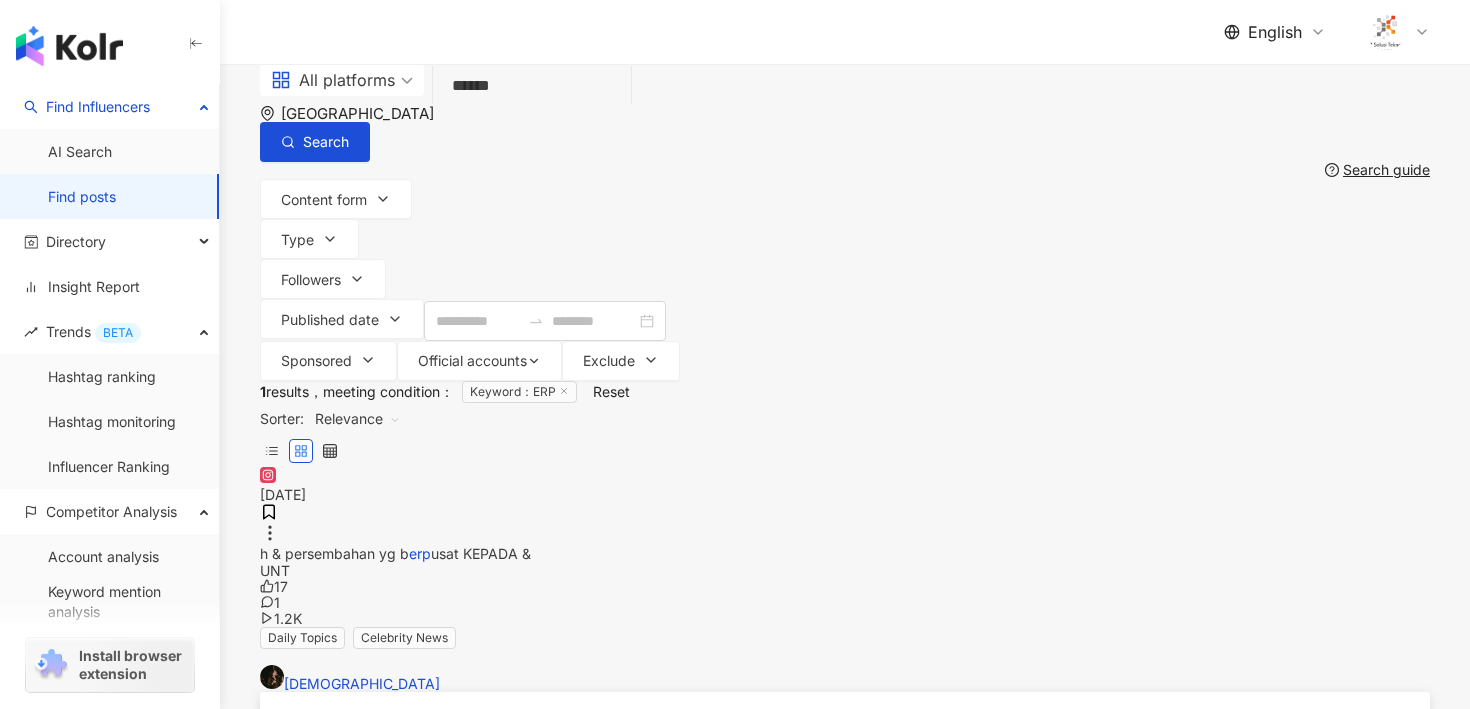type on "******" 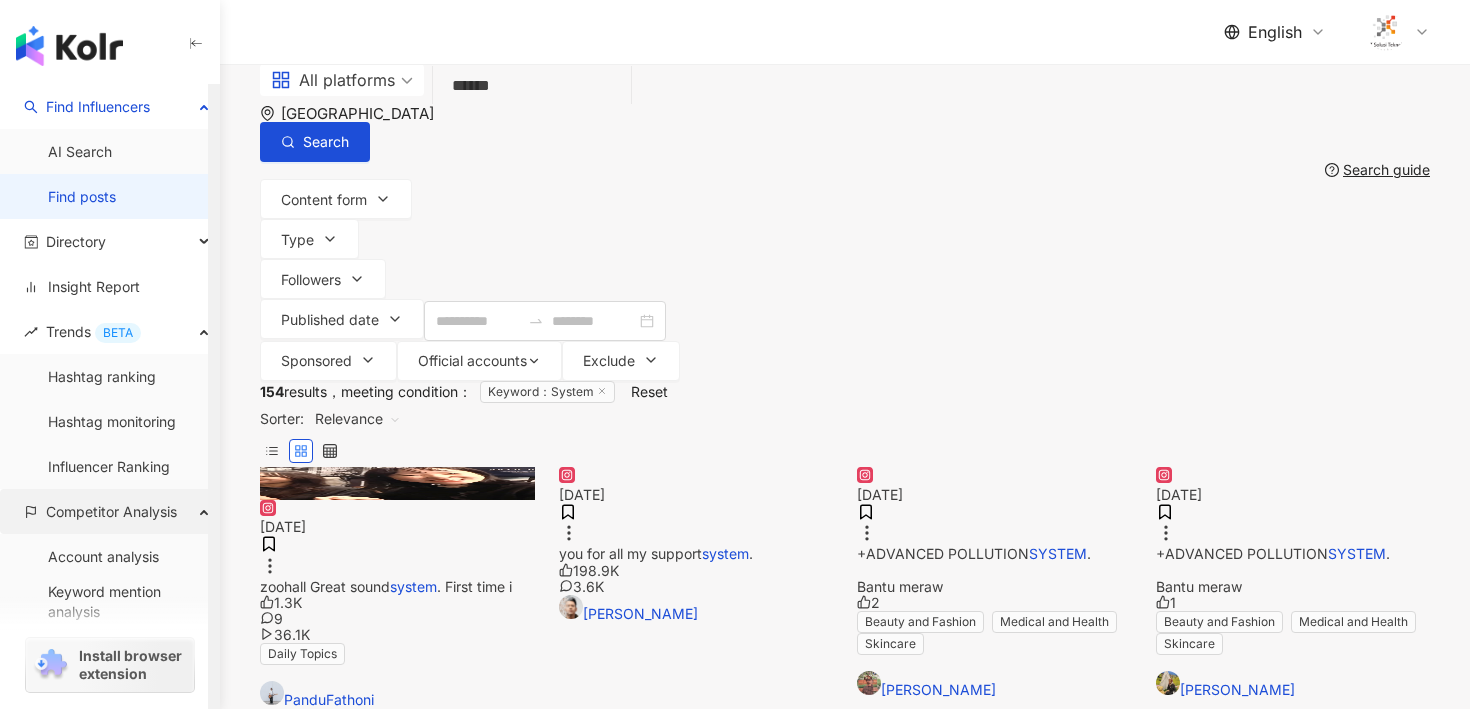 click on "Competitor Analysis" at bounding box center (109, 511) 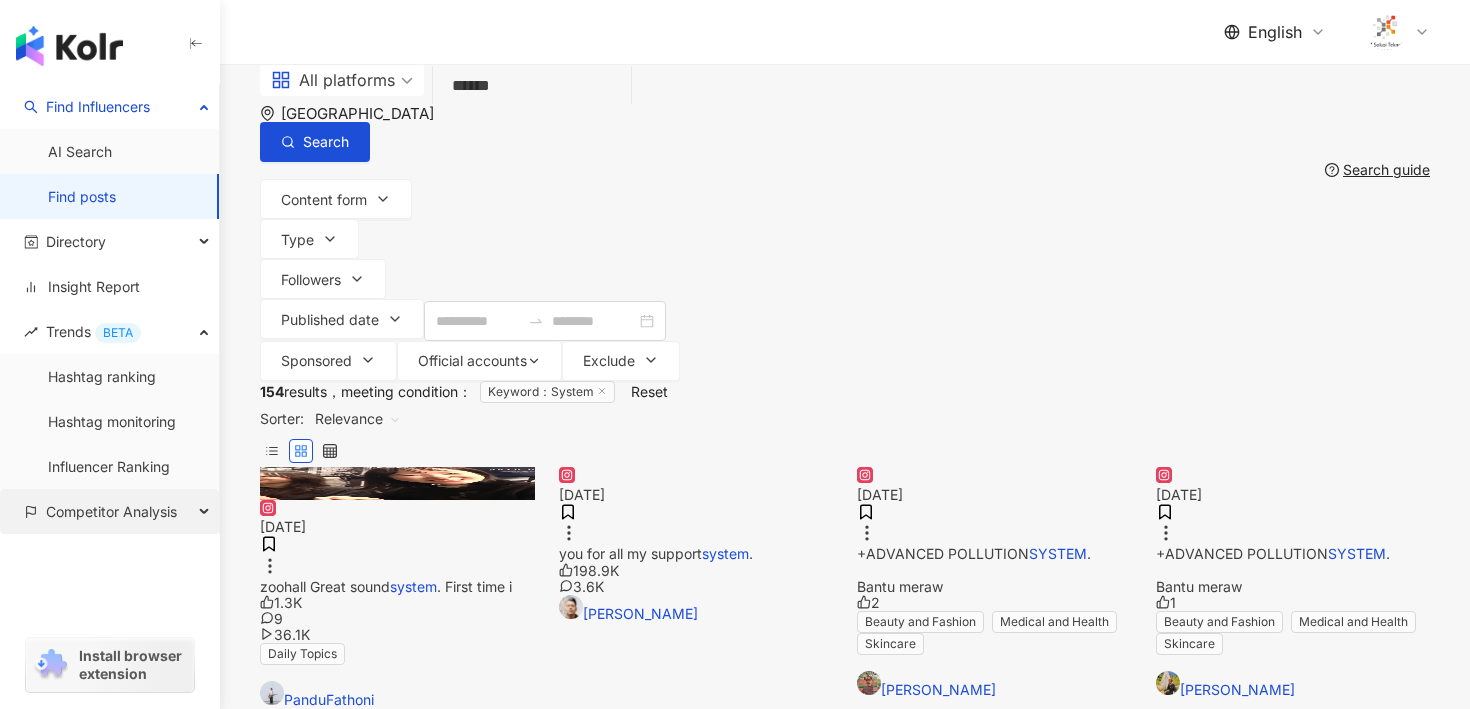 click on "Competitor Analysis" at bounding box center (109, 511) 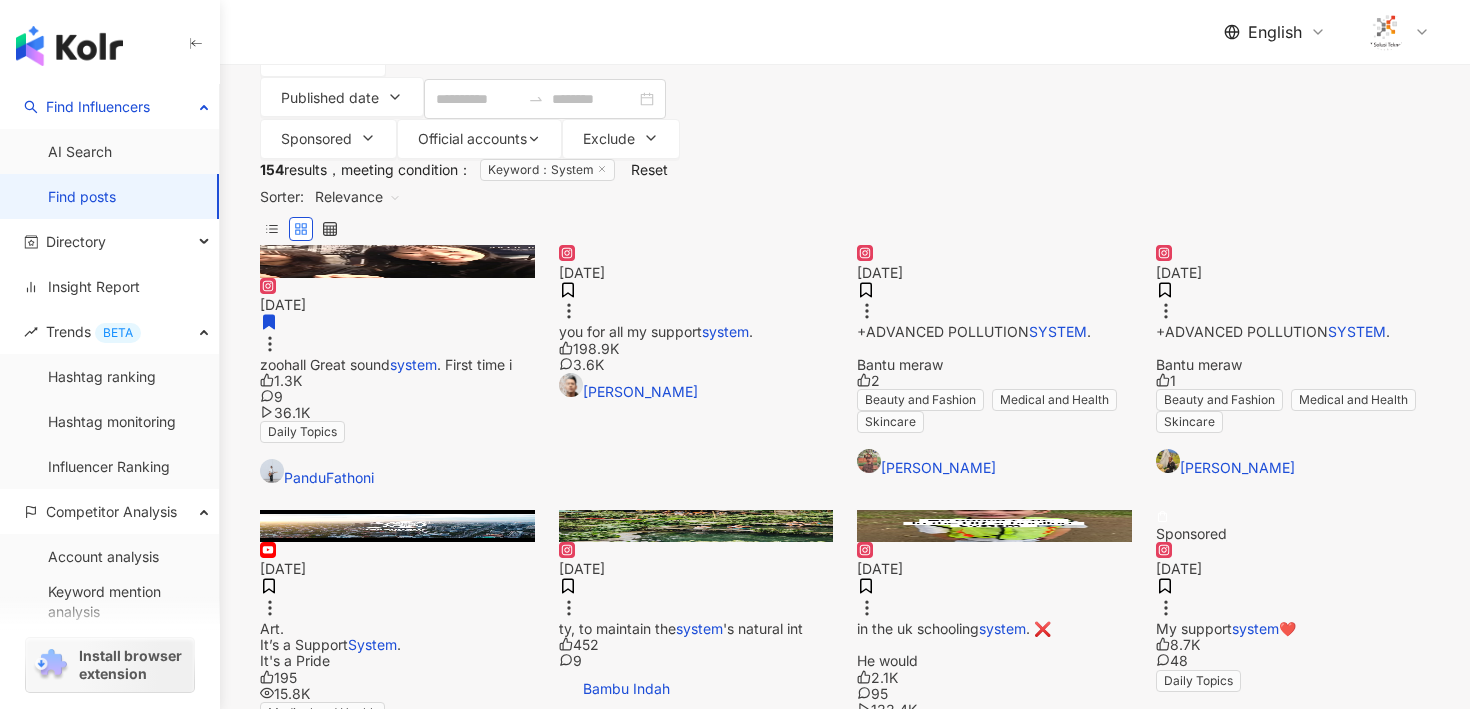 scroll, scrollTop: 0, scrollLeft: 0, axis: both 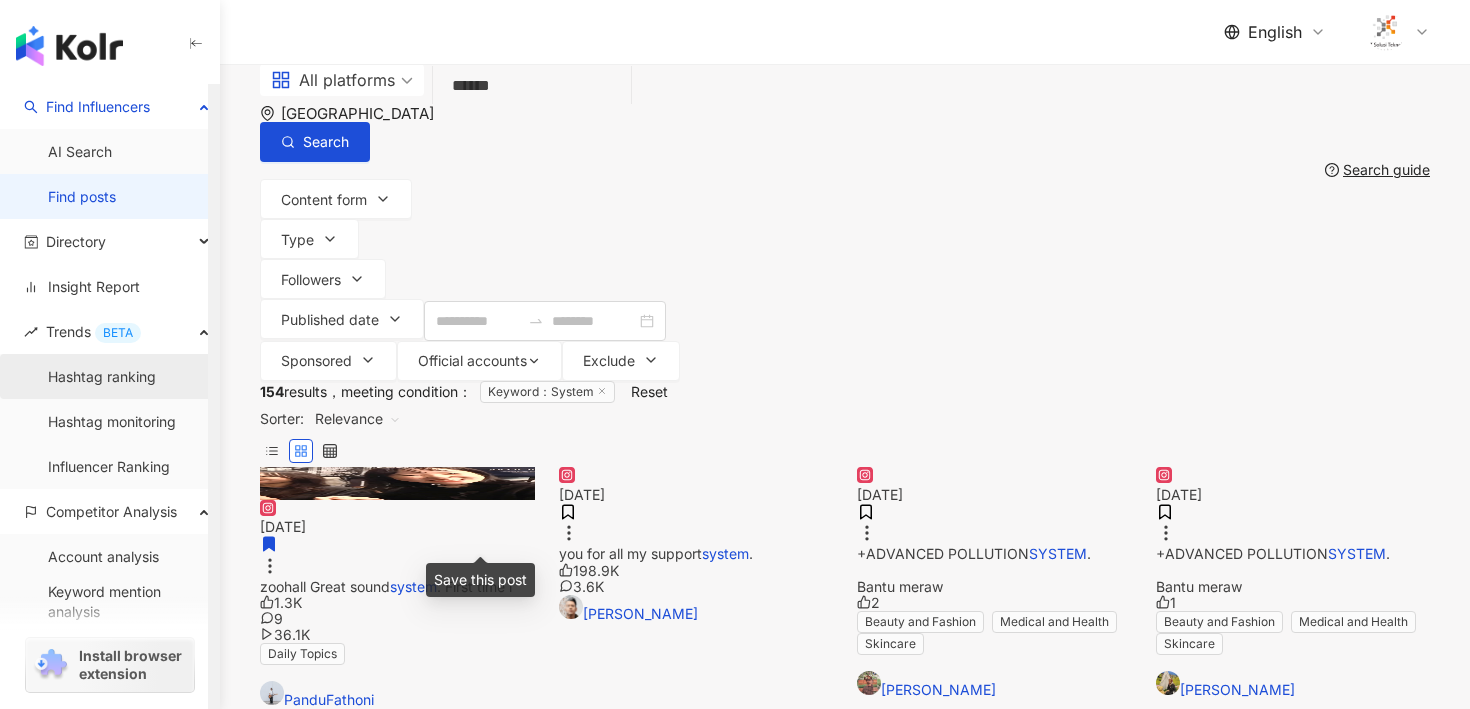 click on "Hashtag ranking" at bounding box center (102, 377) 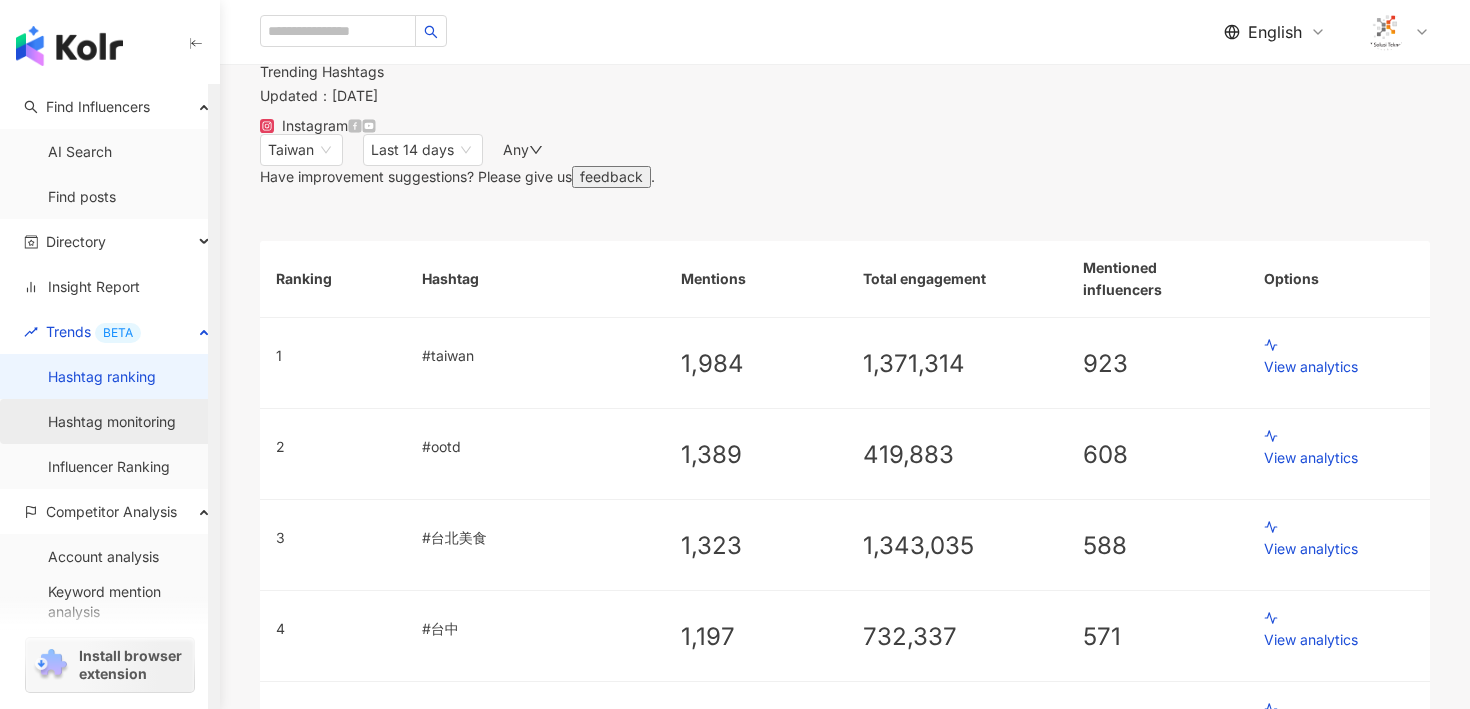 click on "Hashtag monitoring" at bounding box center [112, 422] 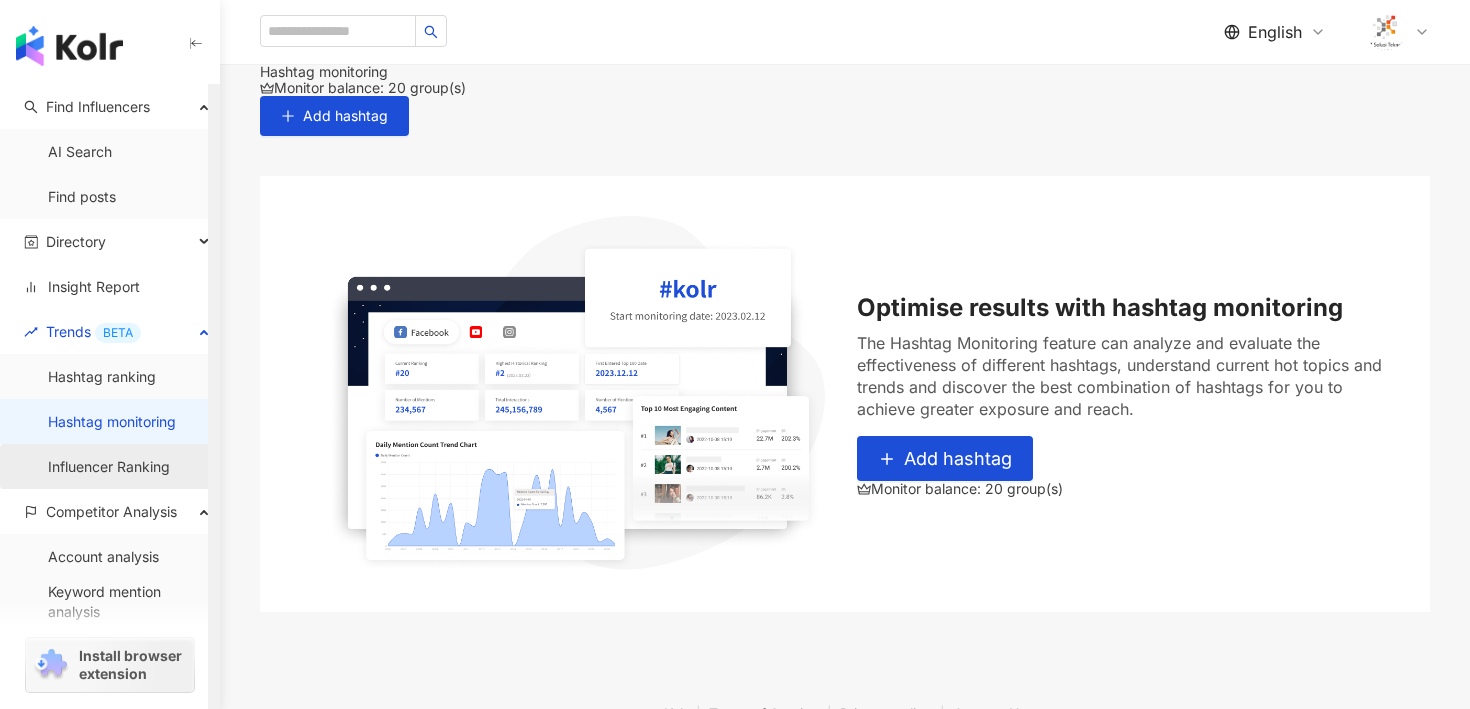 click on "Influencer Ranking" at bounding box center (109, 467) 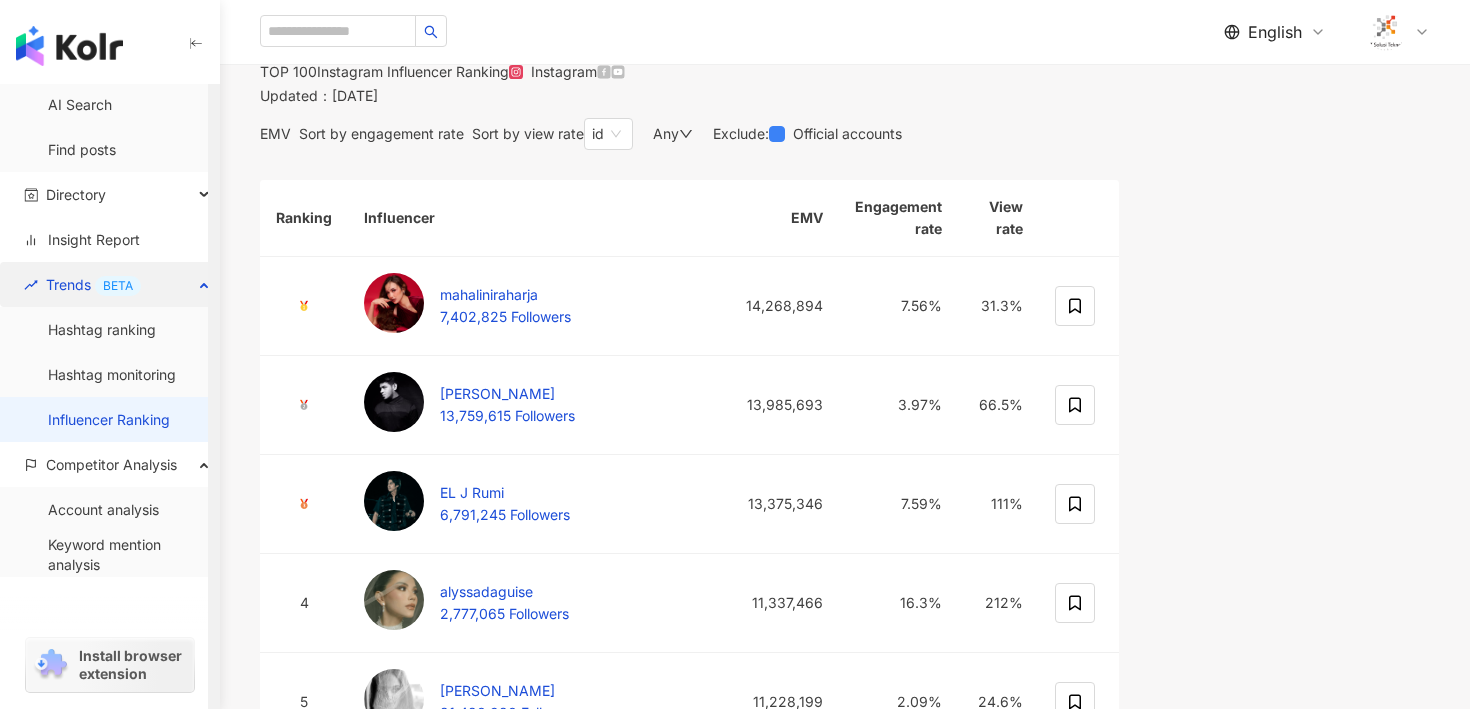 scroll, scrollTop: 43, scrollLeft: 0, axis: vertical 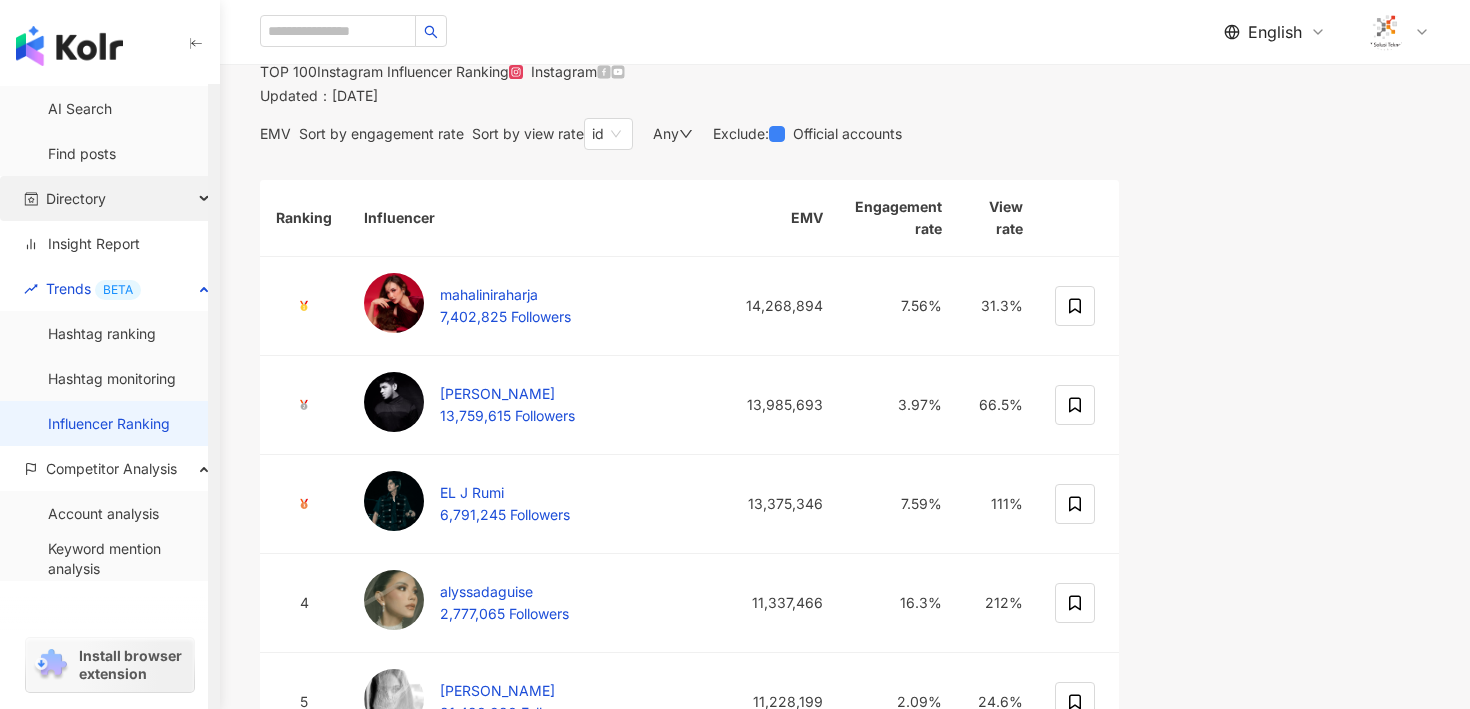 click on "Directory" at bounding box center [76, 198] 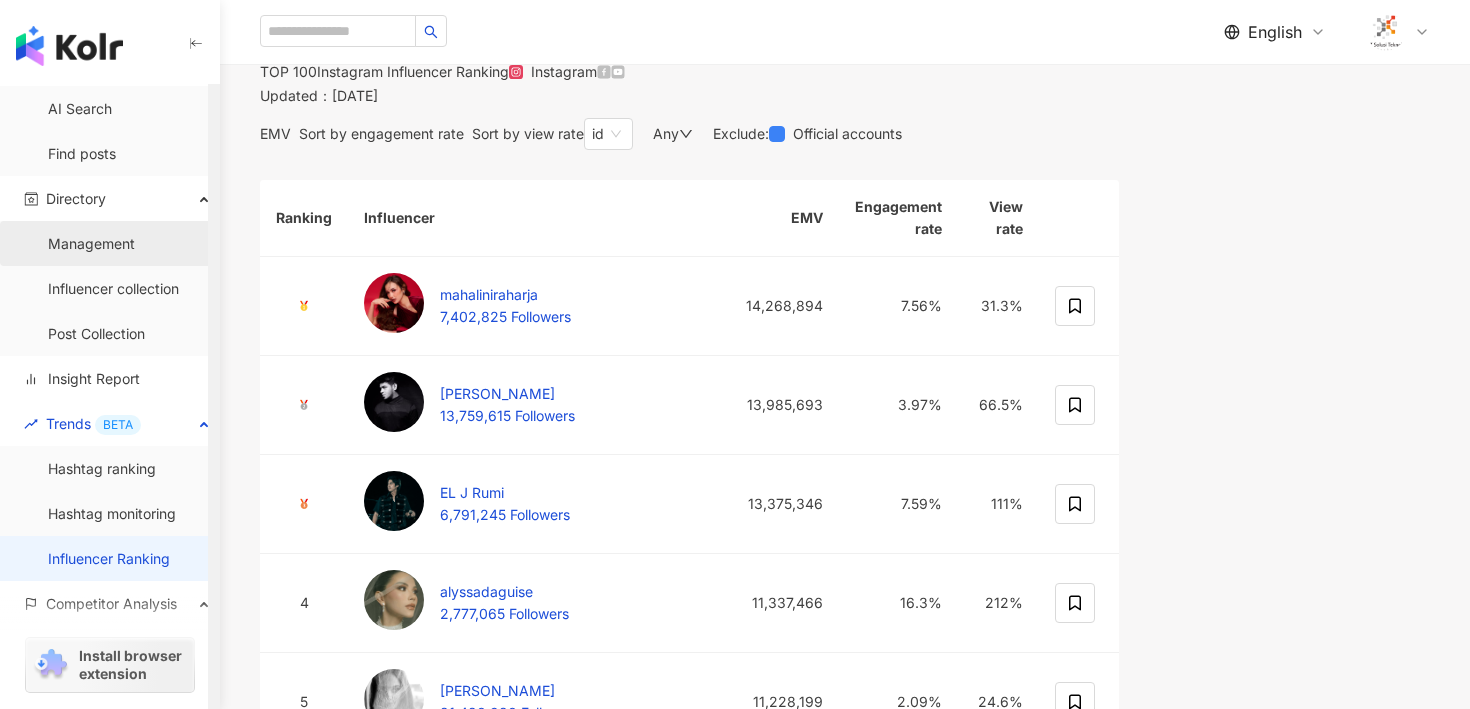 click on "Management" at bounding box center (91, 244) 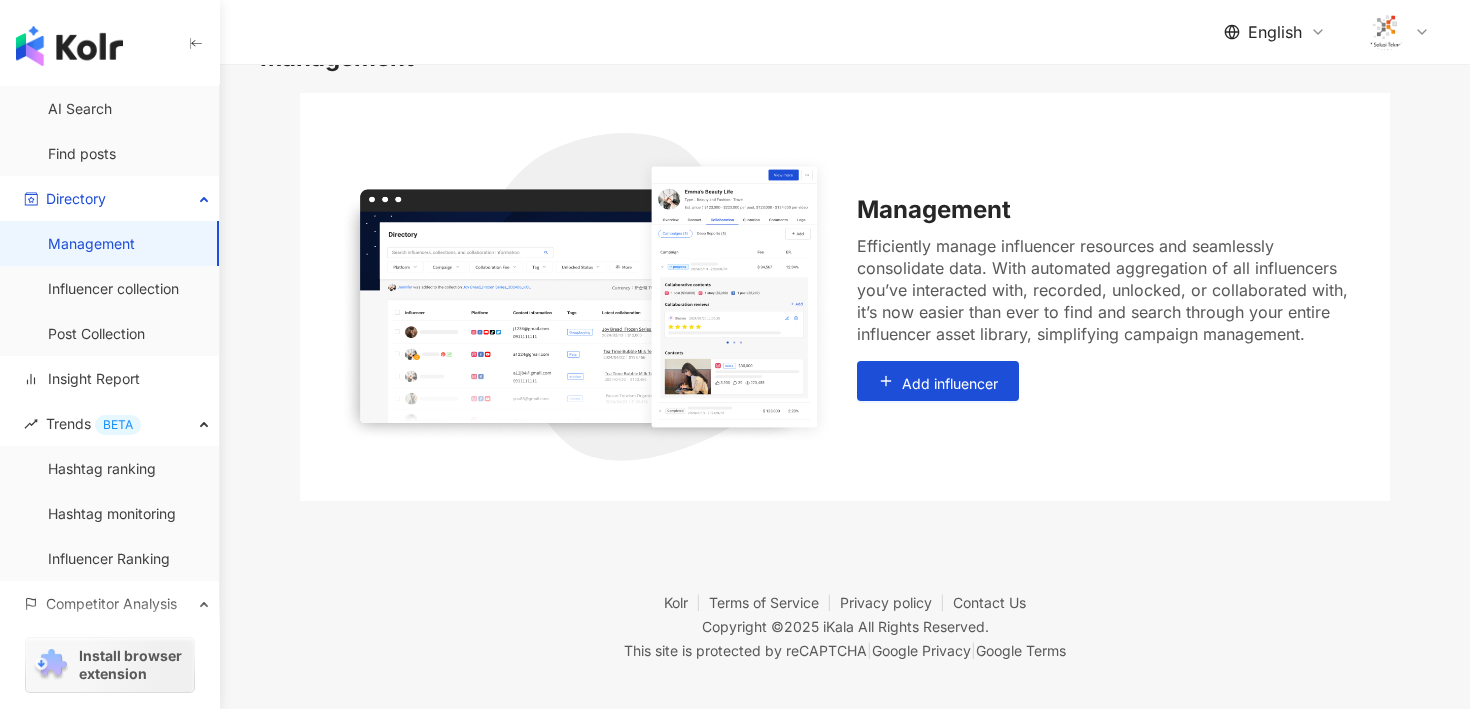 scroll, scrollTop: 0, scrollLeft: 0, axis: both 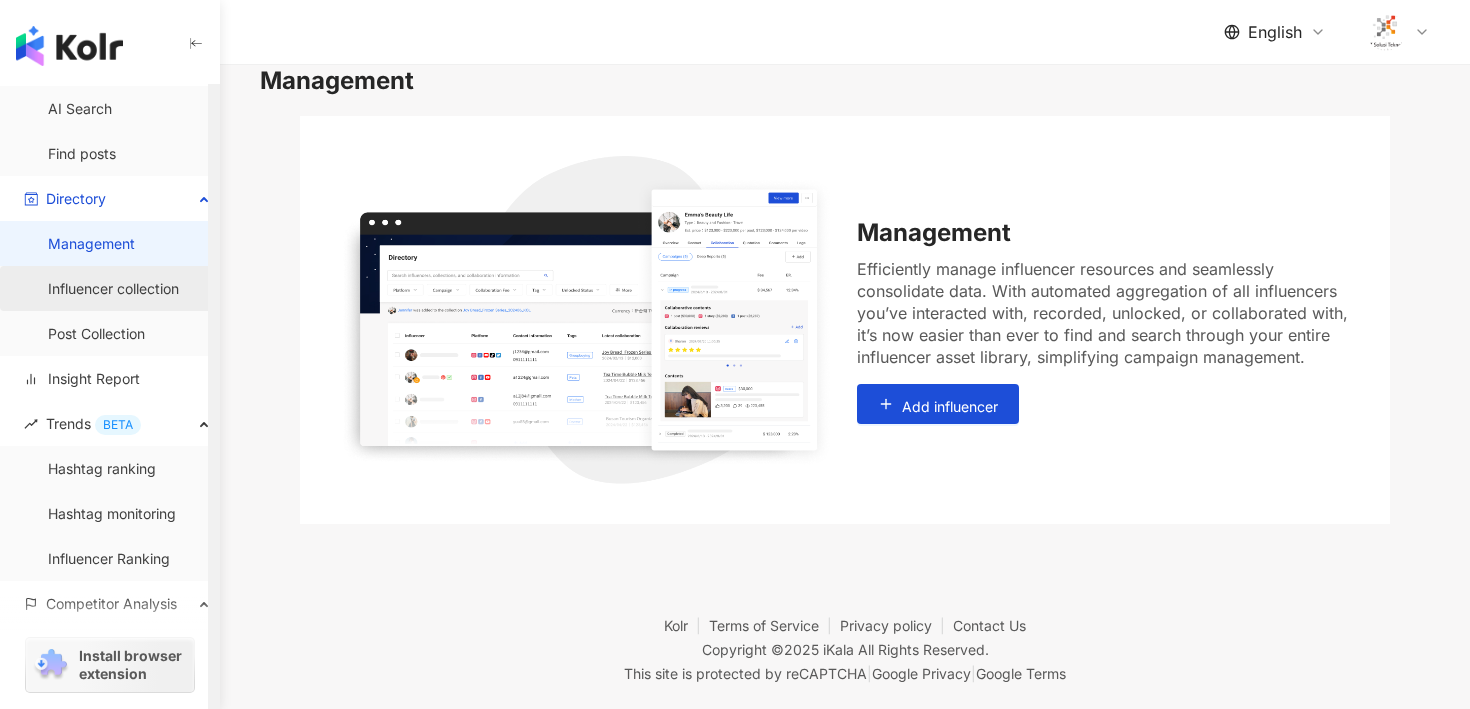click on "Influencer collection" at bounding box center [113, 289] 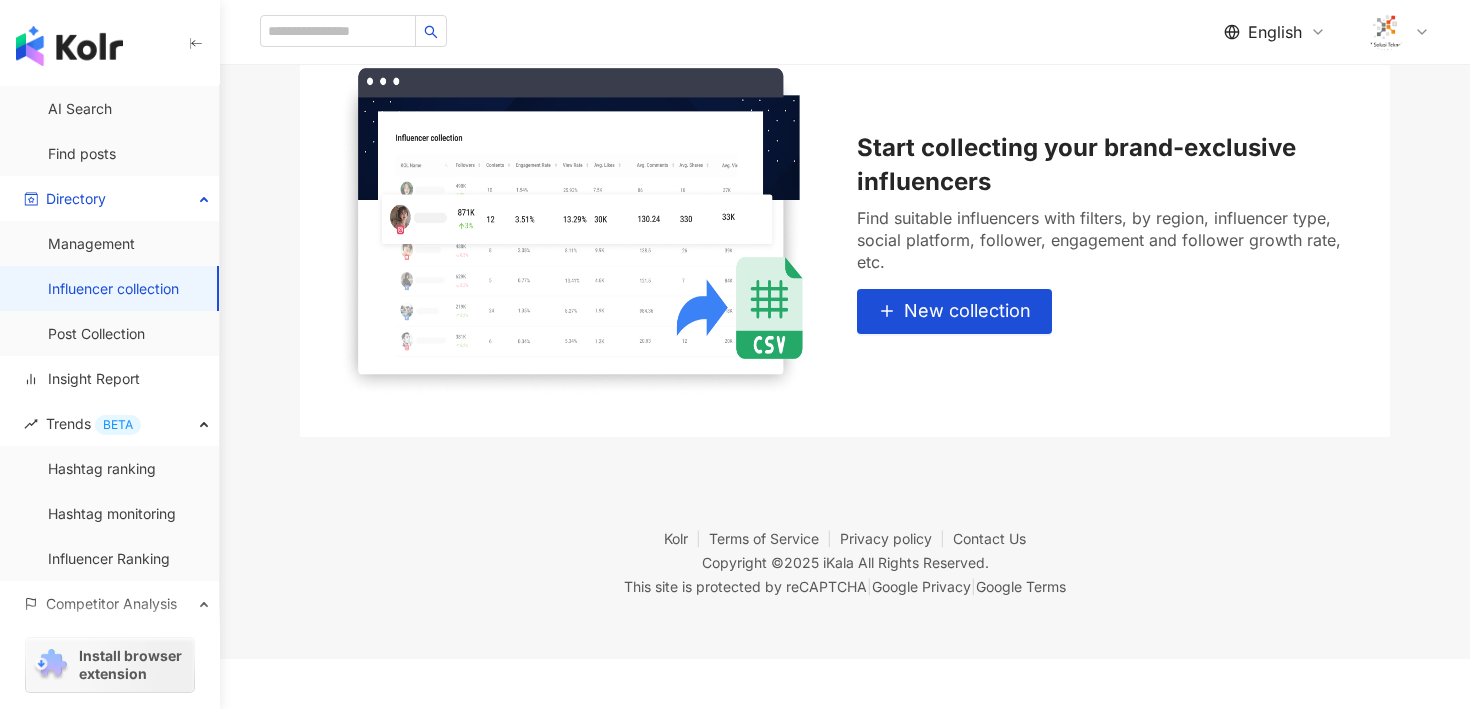 scroll, scrollTop: 147, scrollLeft: 0, axis: vertical 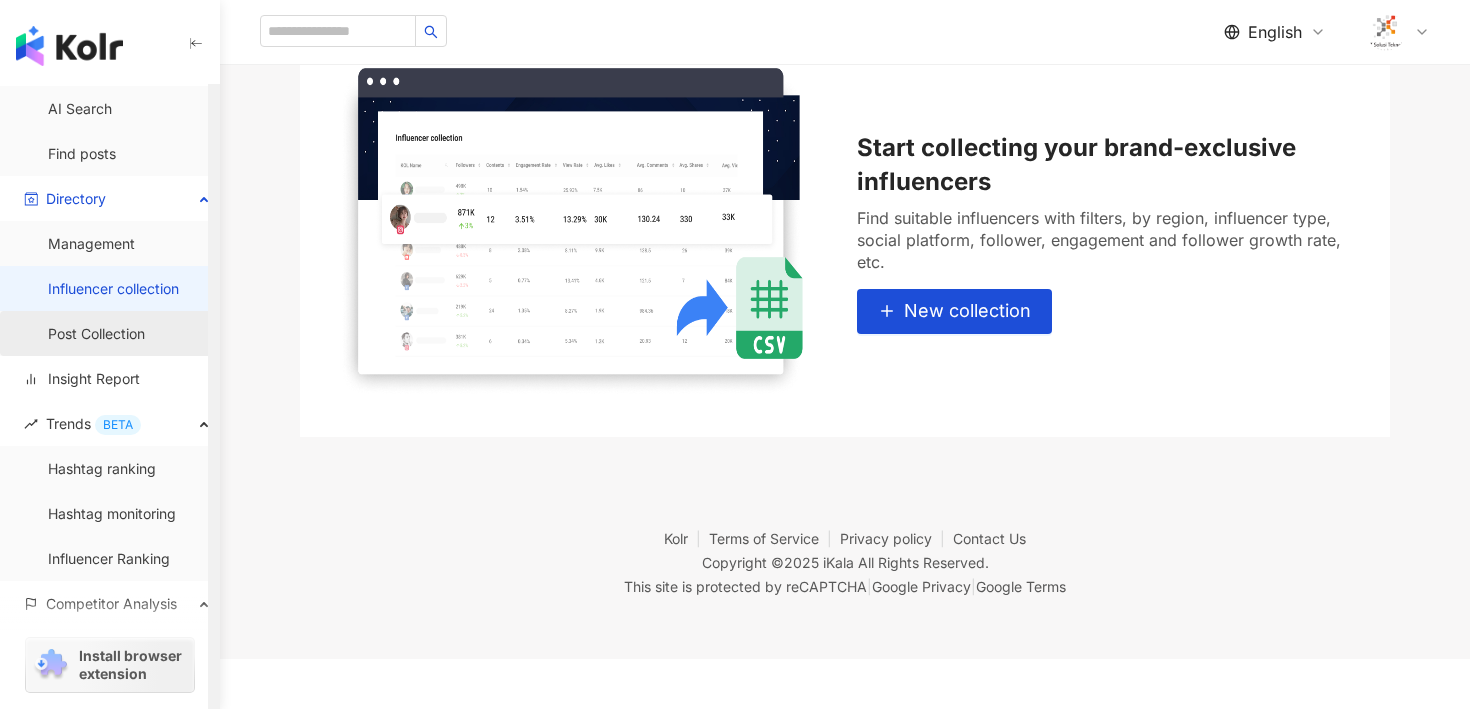 click on "Post Collection" at bounding box center [96, 334] 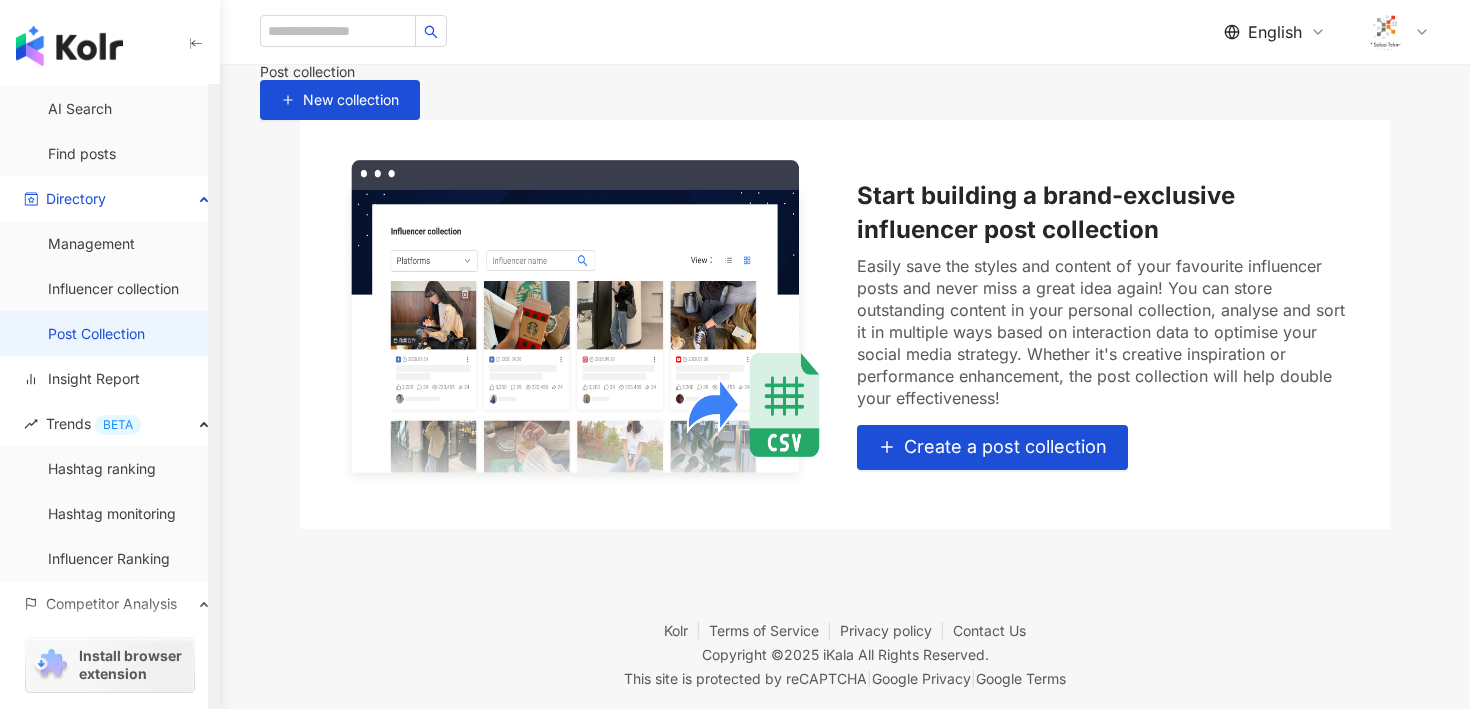 scroll, scrollTop: 147, scrollLeft: 0, axis: vertical 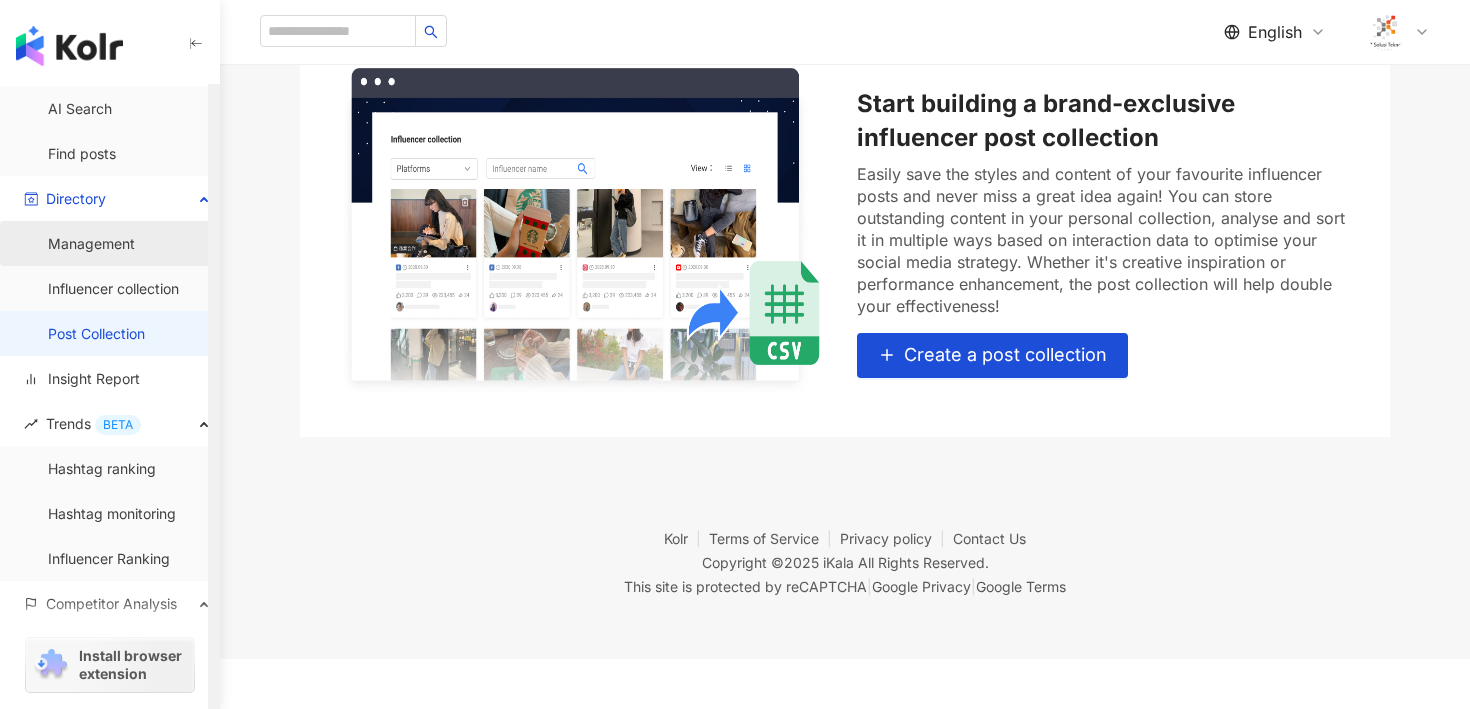 click on "Management" at bounding box center [91, 244] 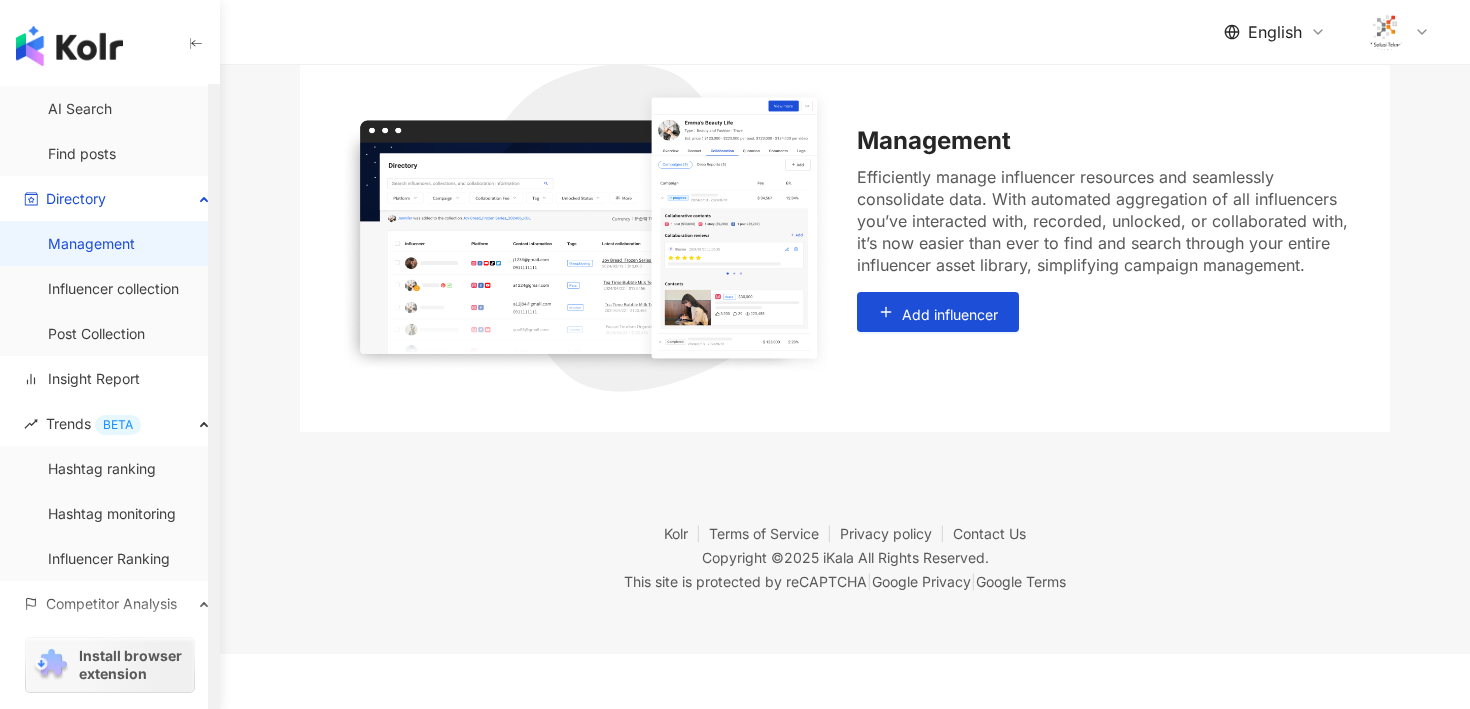 scroll, scrollTop: 0, scrollLeft: 0, axis: both 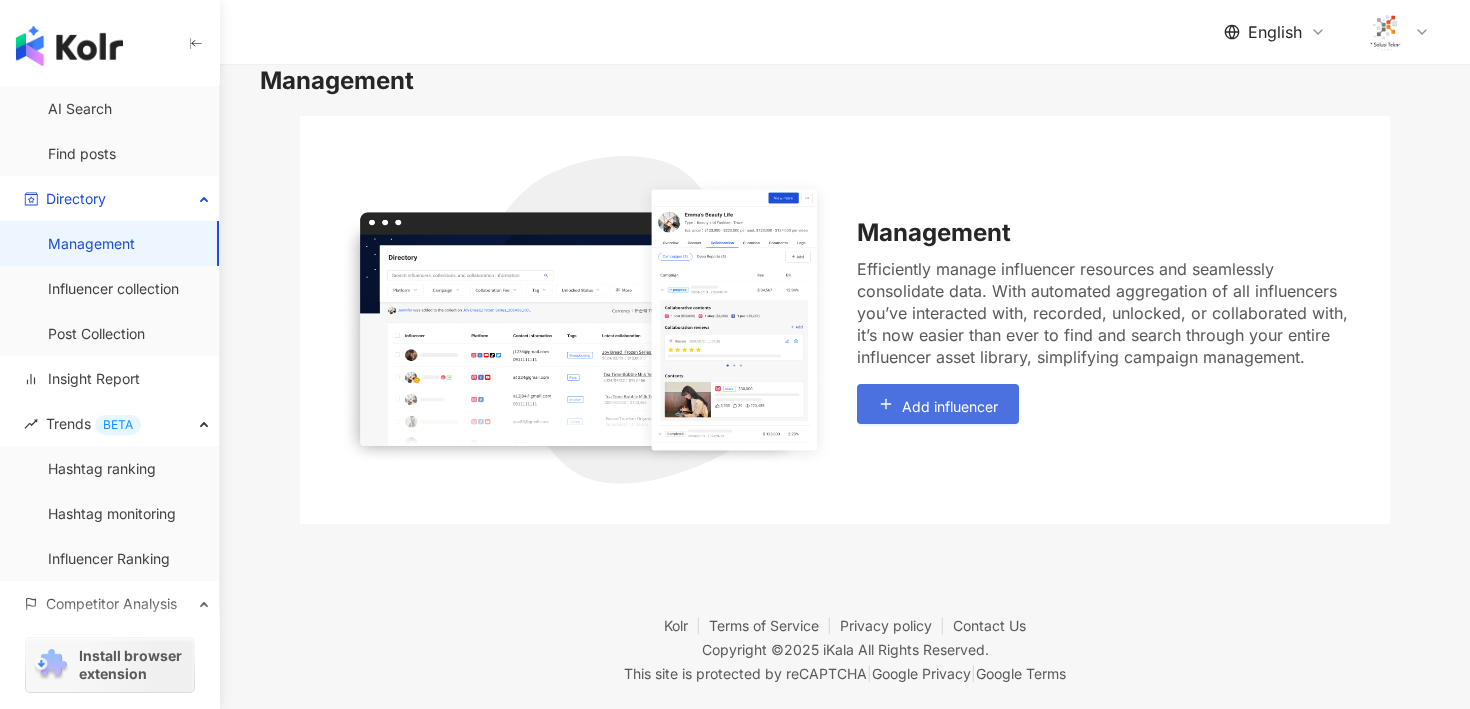 click at bounding box center (886, 406) 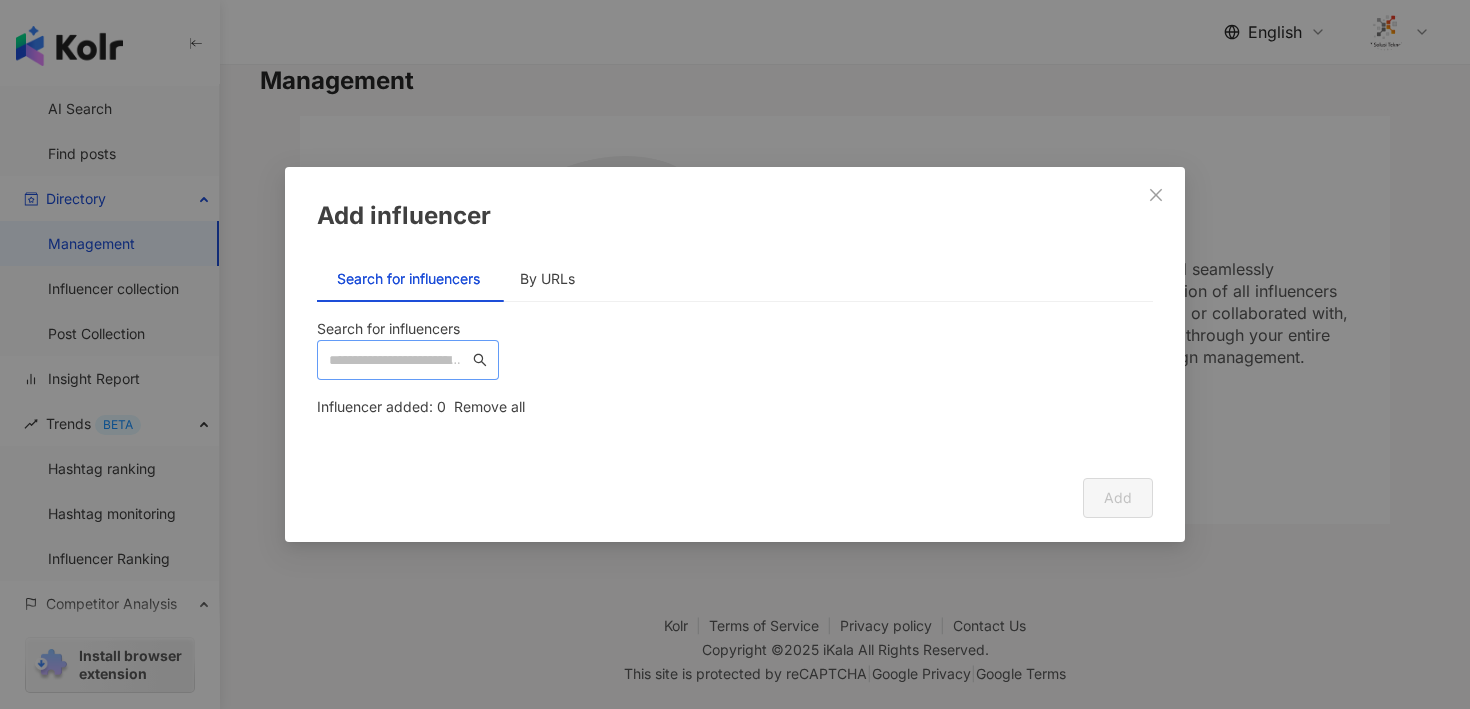 click at bounding box center (408, 360) 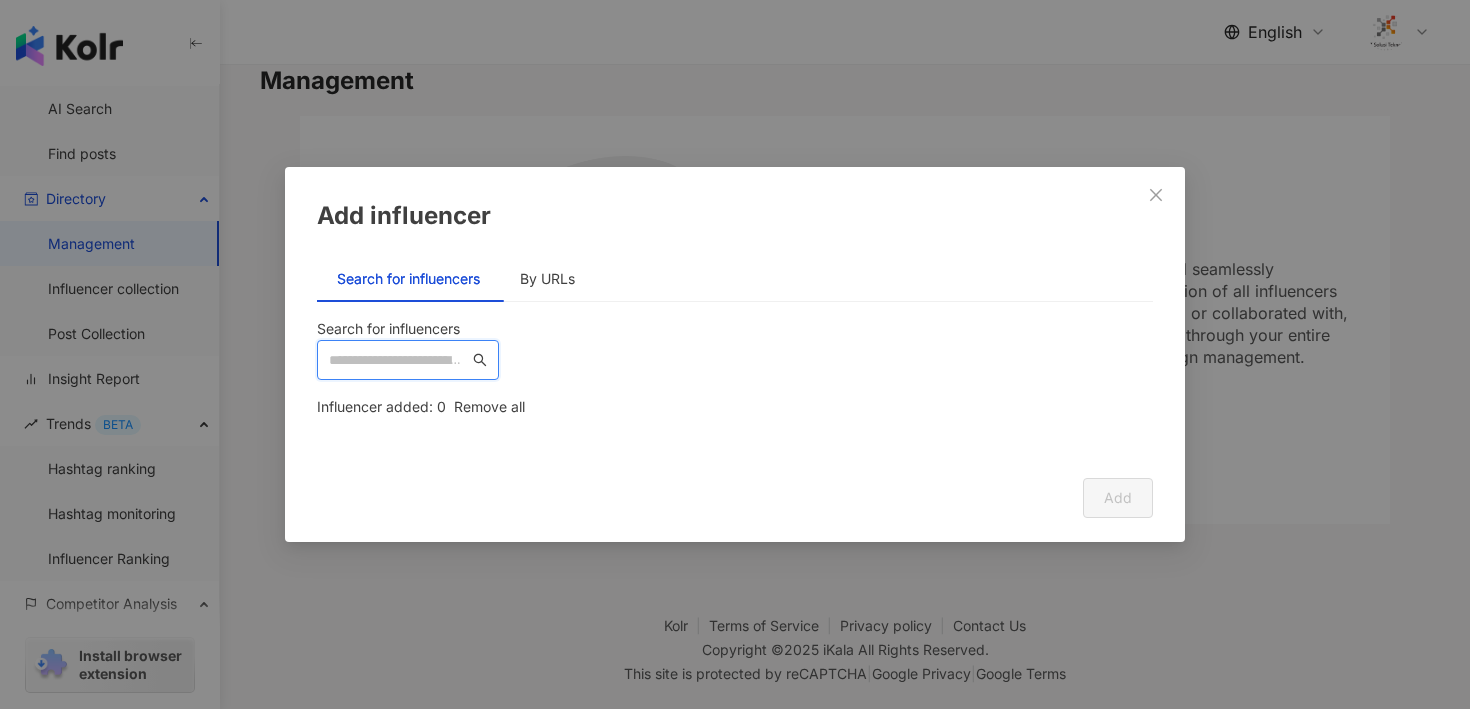 click at bounding box center (399, 360) 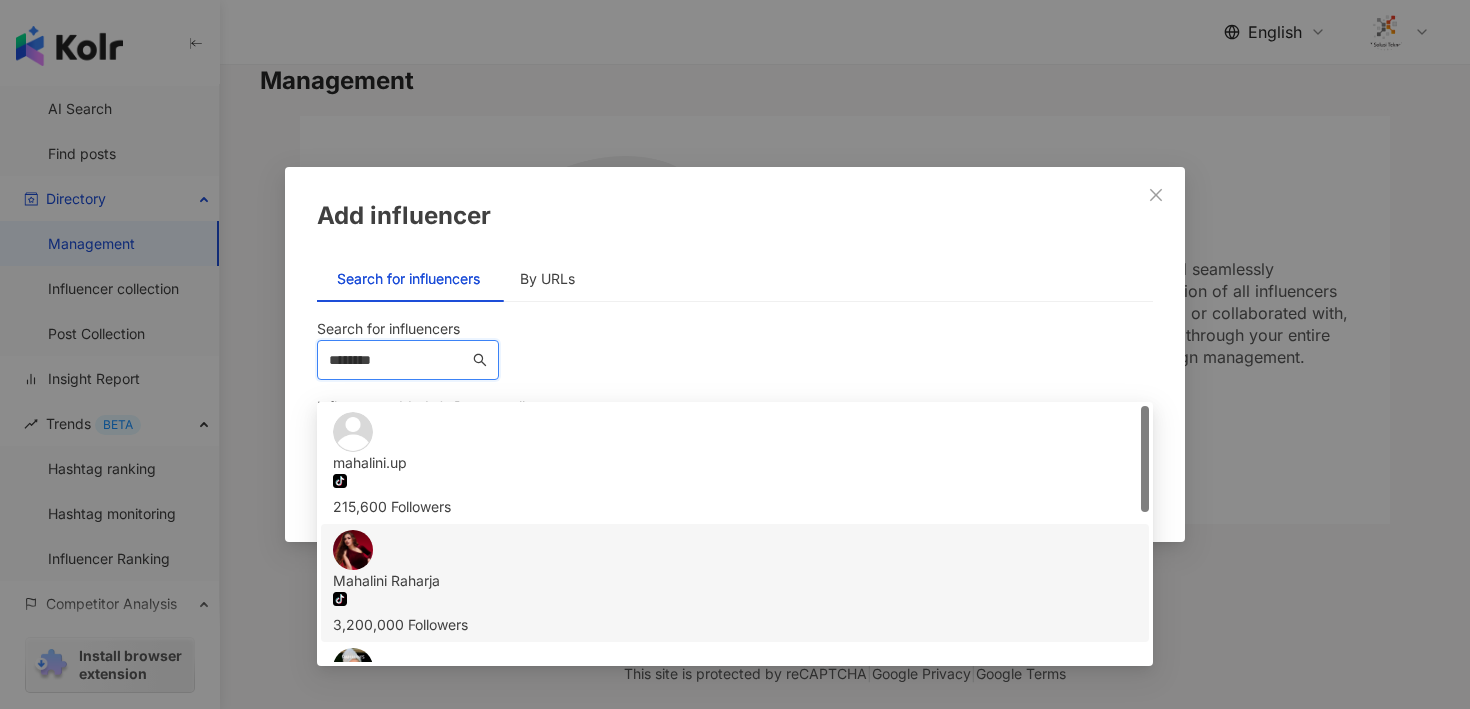 click on "3,200,000   Followers" at bounding box center (735, 625) 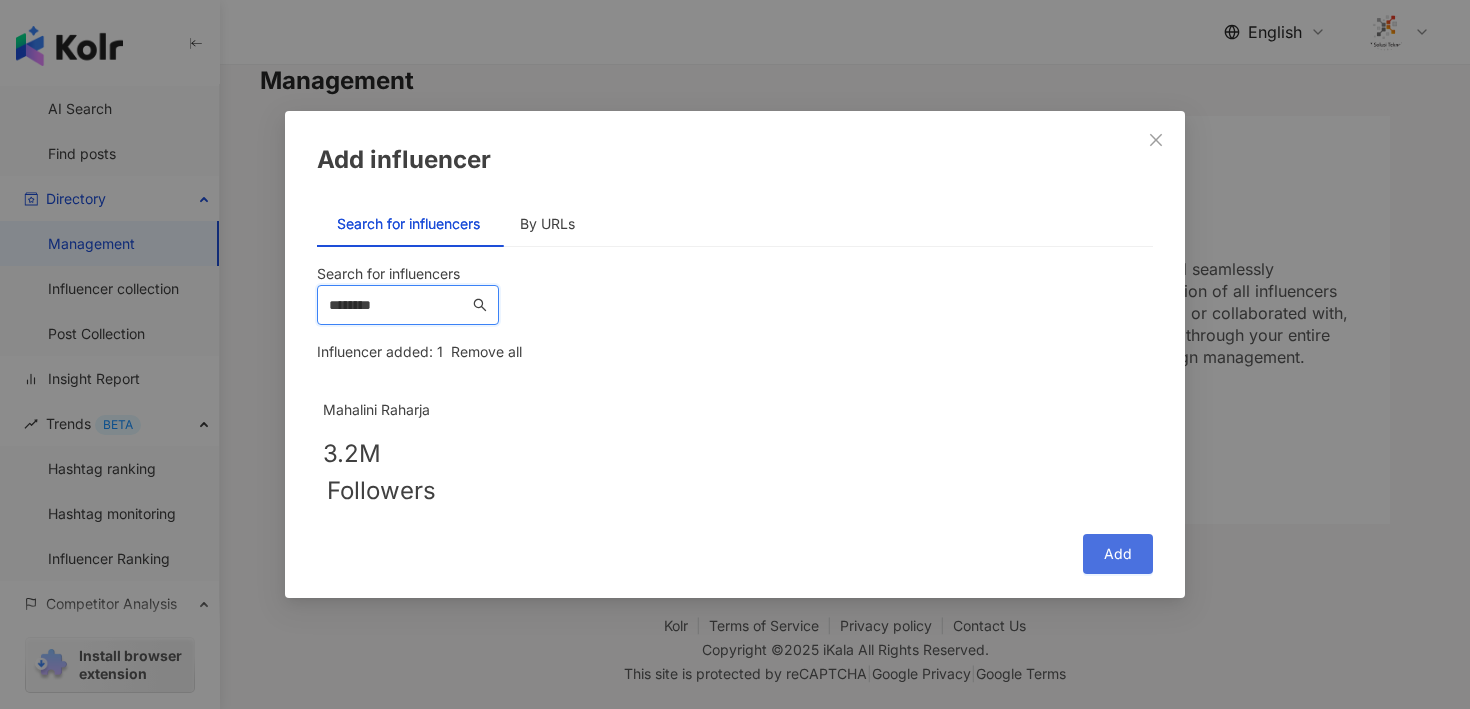 type on "********" 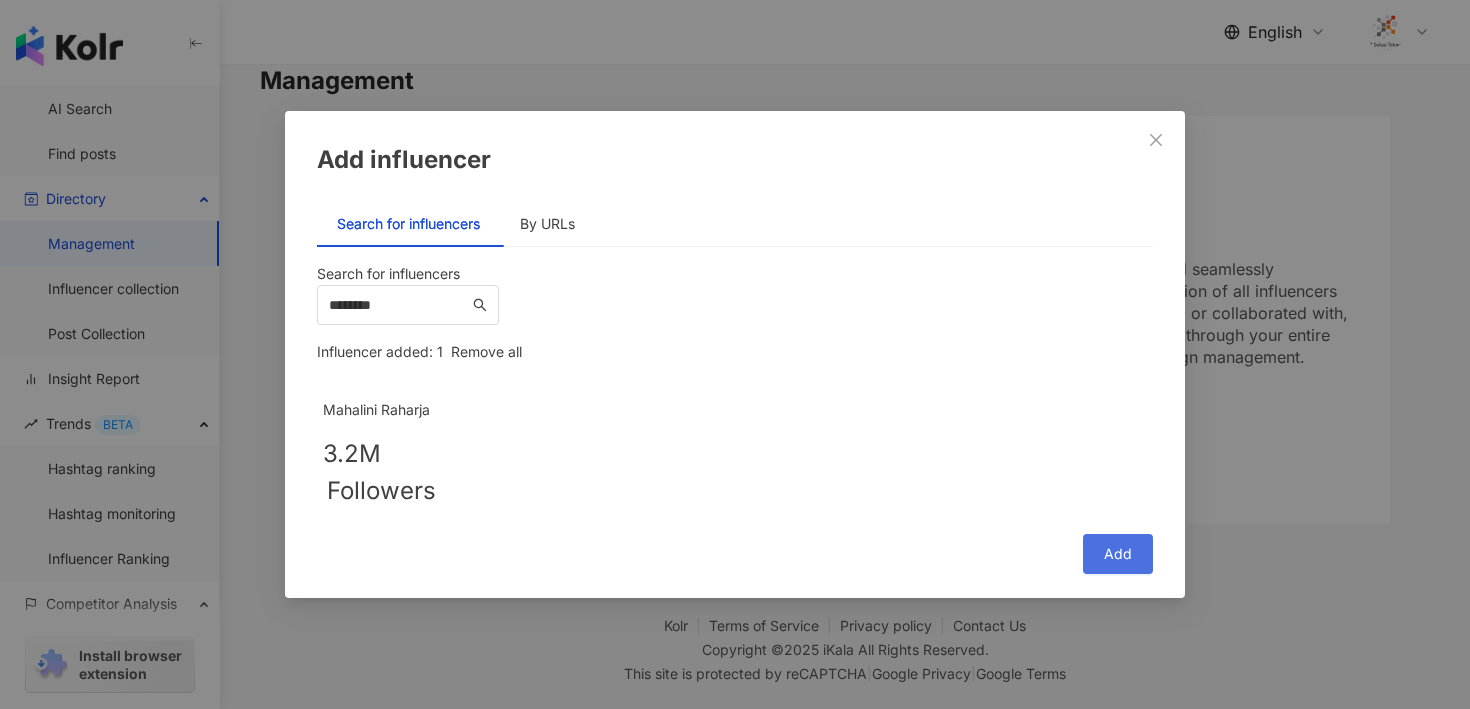 click on "Add" at bounding box center [1118, 554] 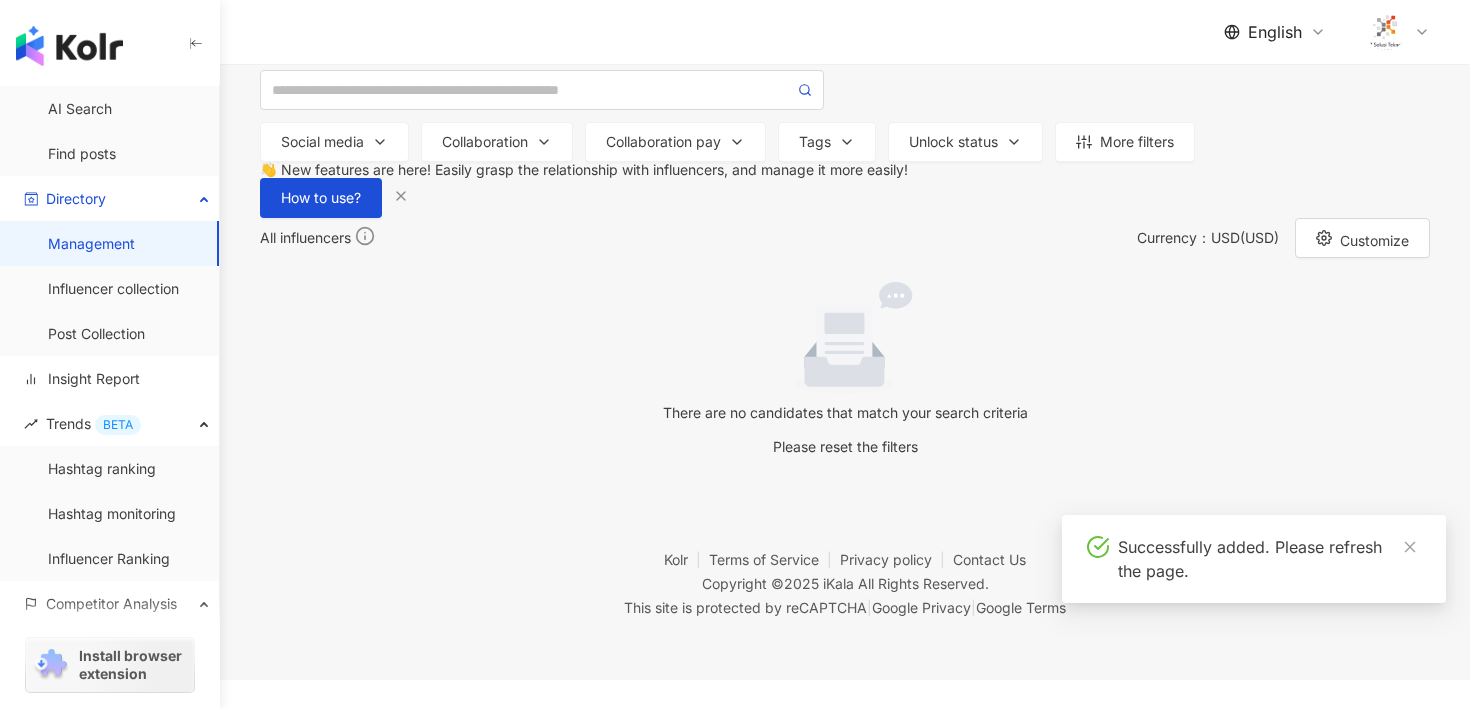 scroll, scrollTop: 60, scrollLeft: 0, axis: vertical 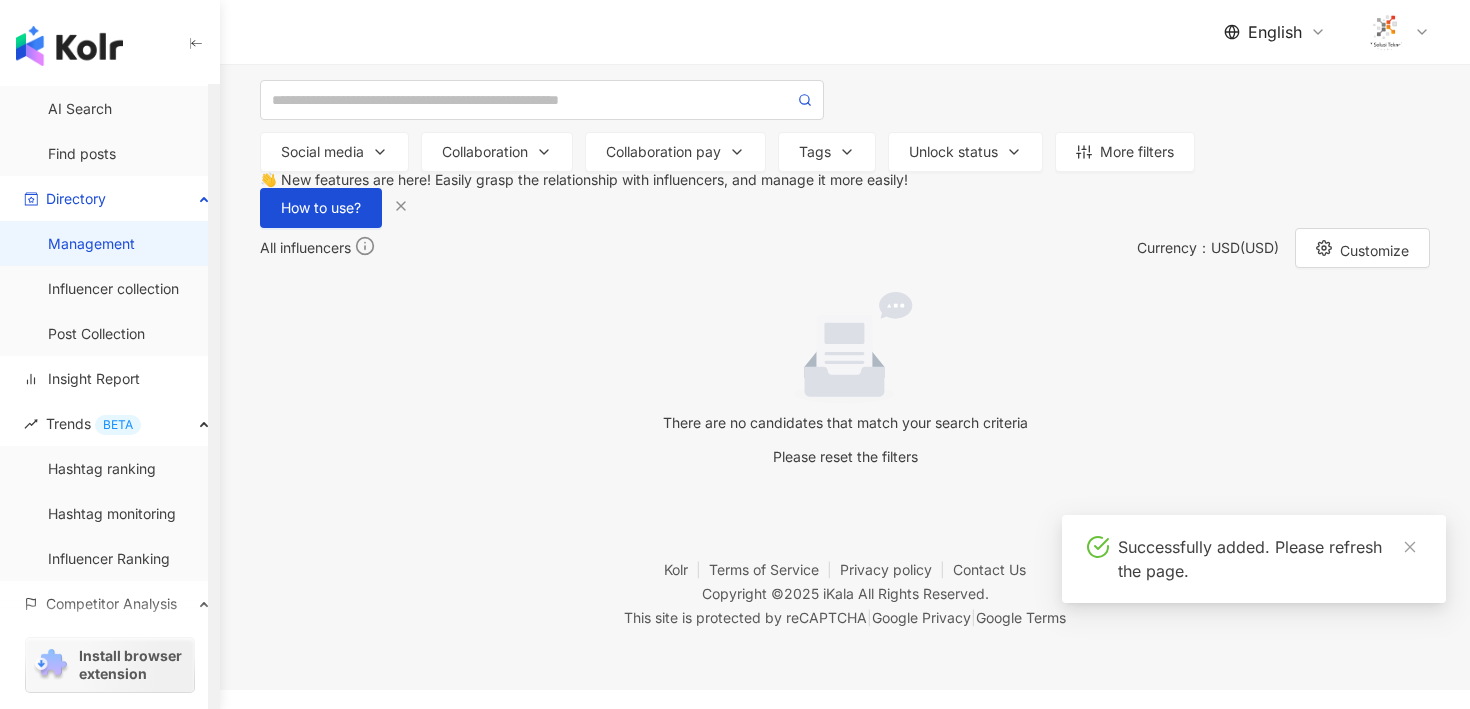 click on "Management" at bounding box center [91, 244] 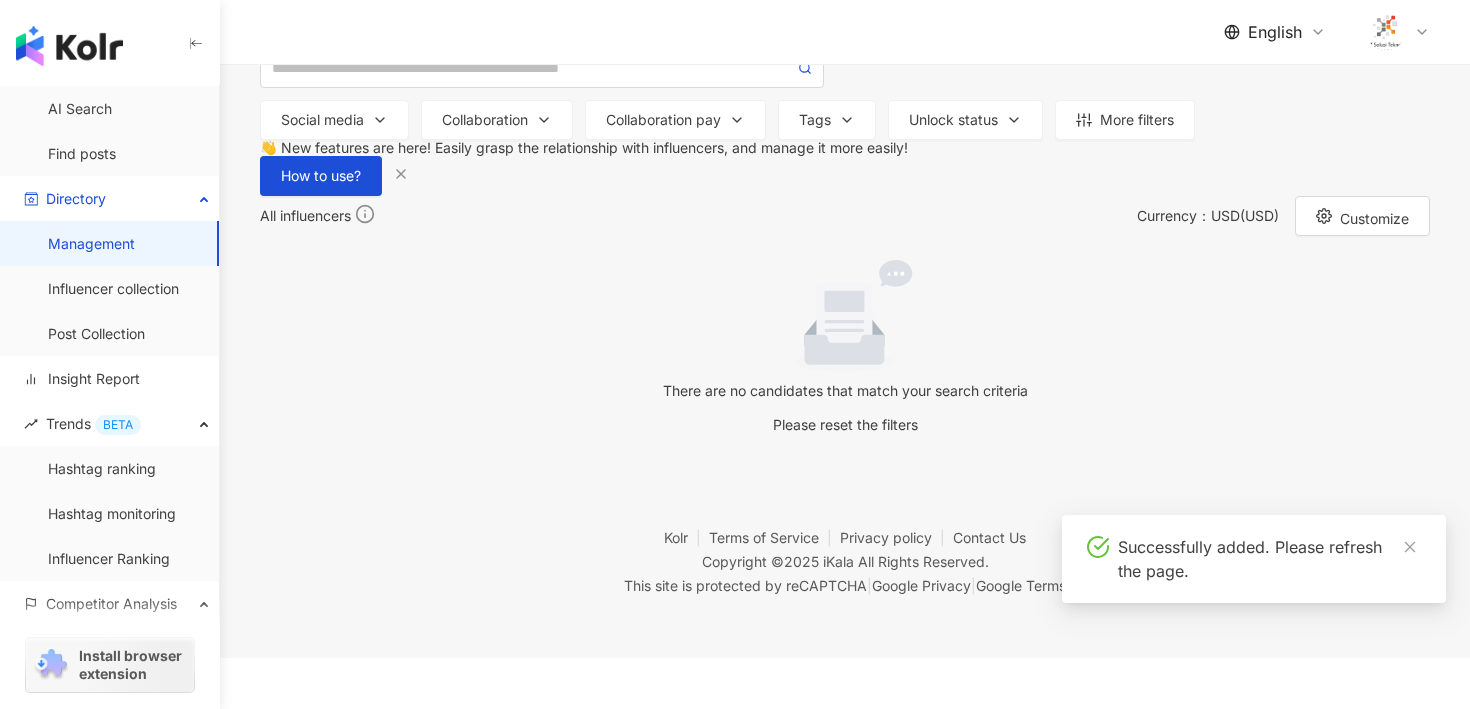 scroll, scrollTop: 33, scrollLeft: 0, axis: vertical 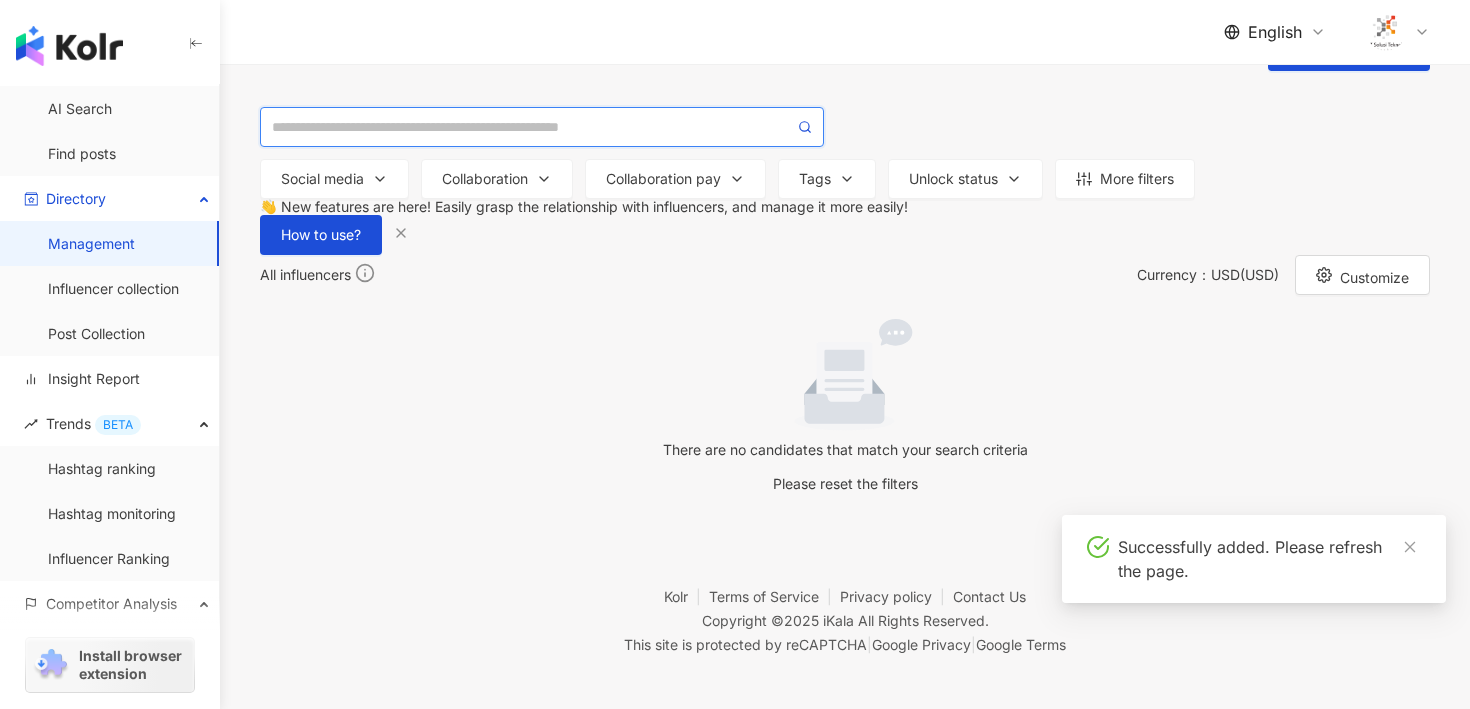 click at bounding box center (533, 127) 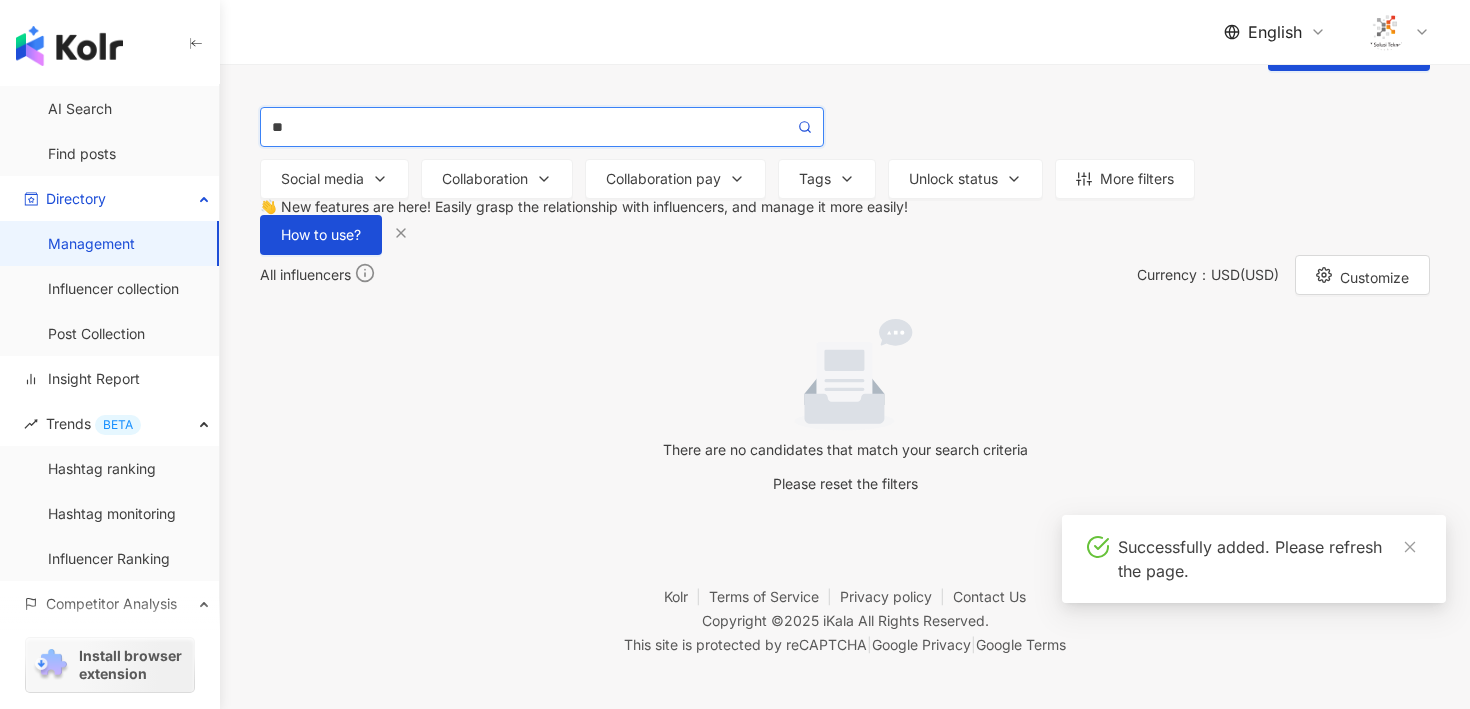 type on "*" 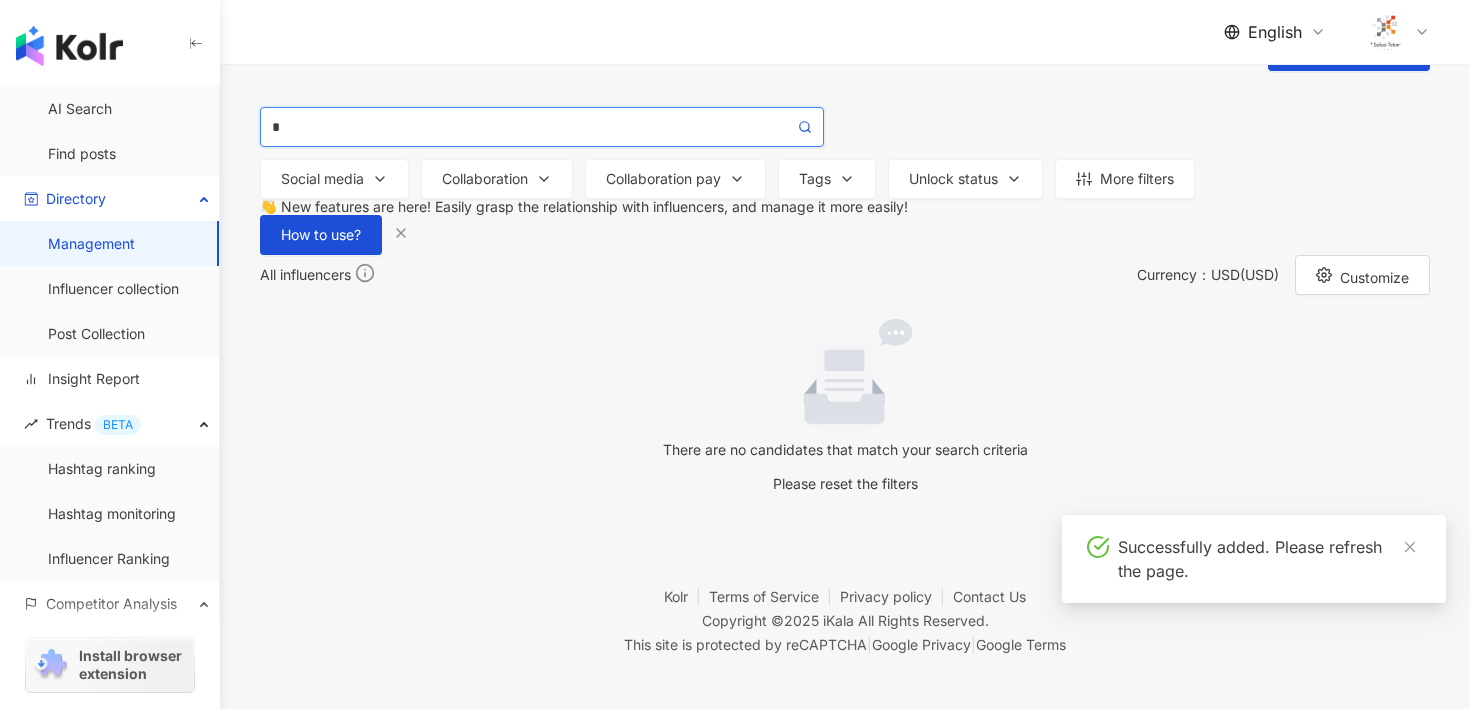 type 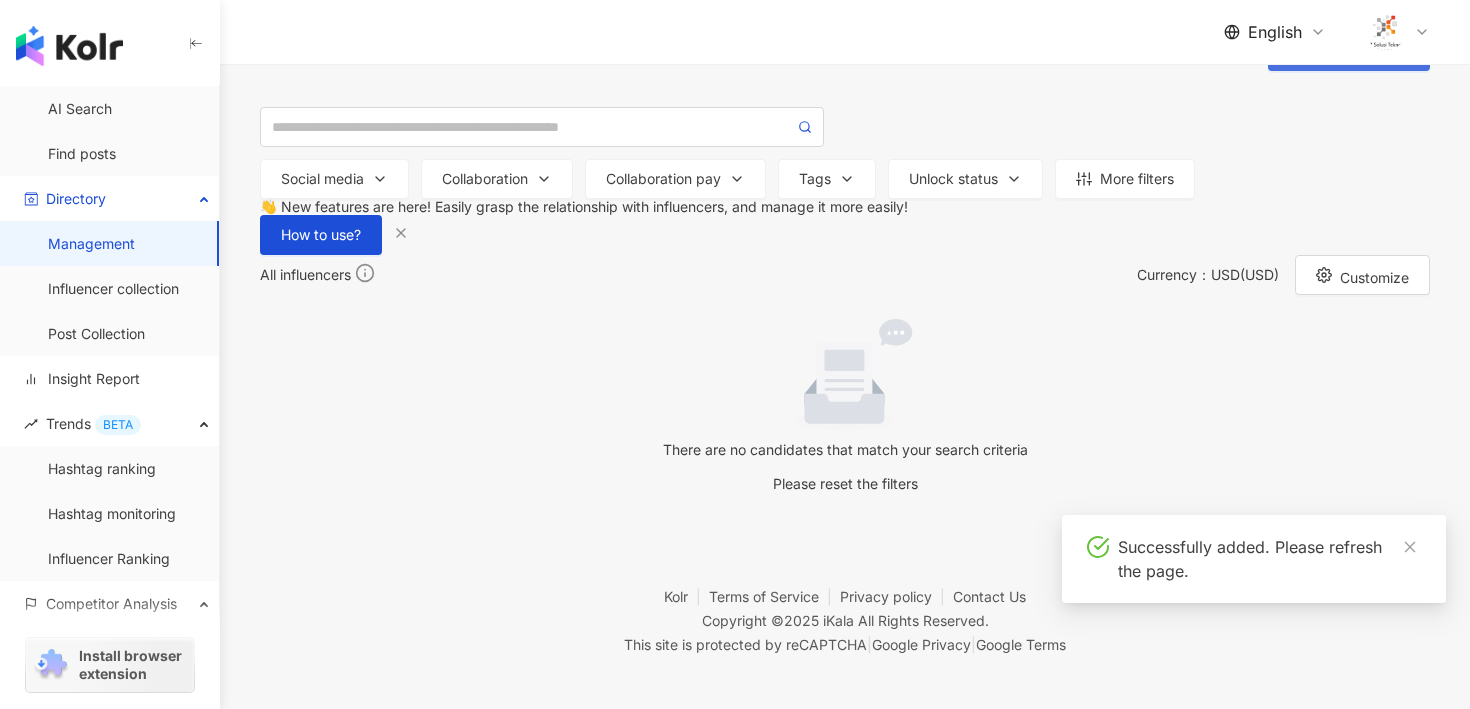 click on "Add influencer" at bounding box center [1361, 54] 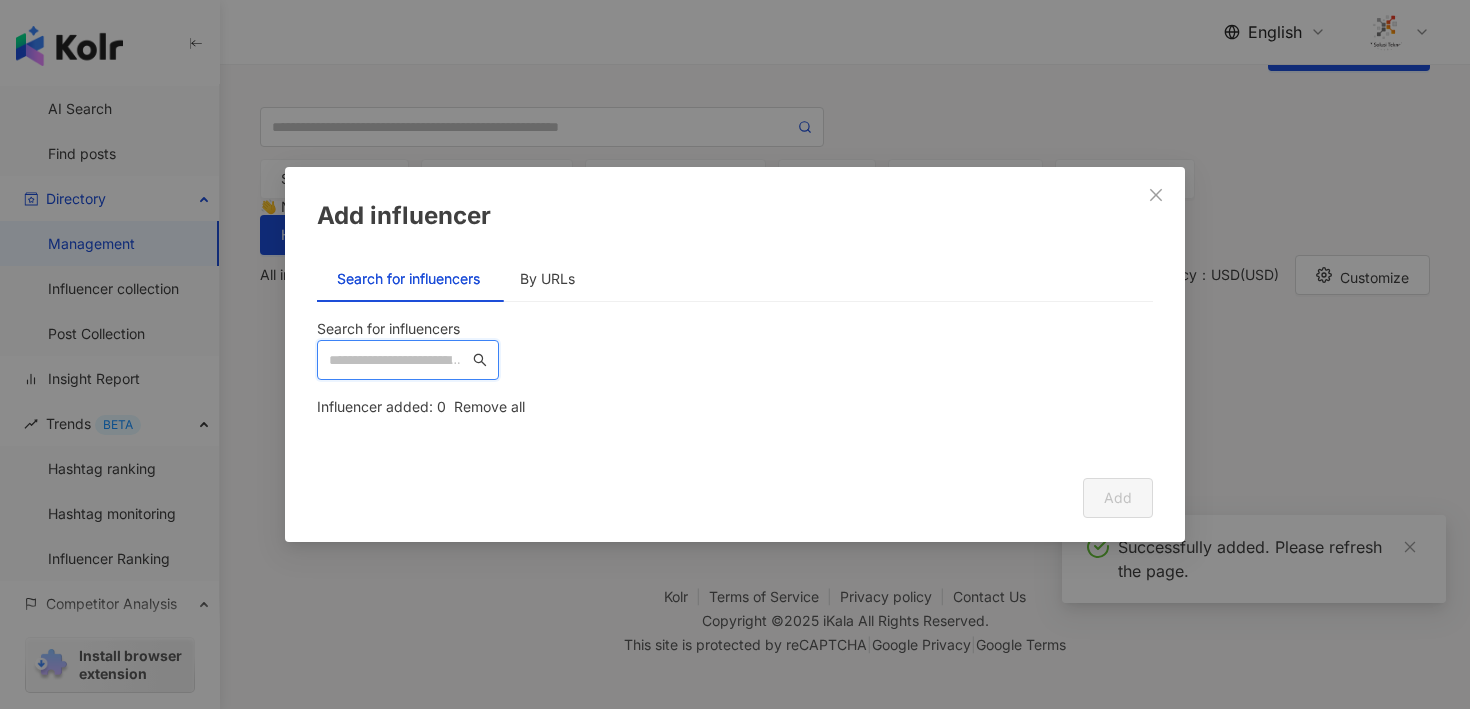 click at bounding box center [399, 360] 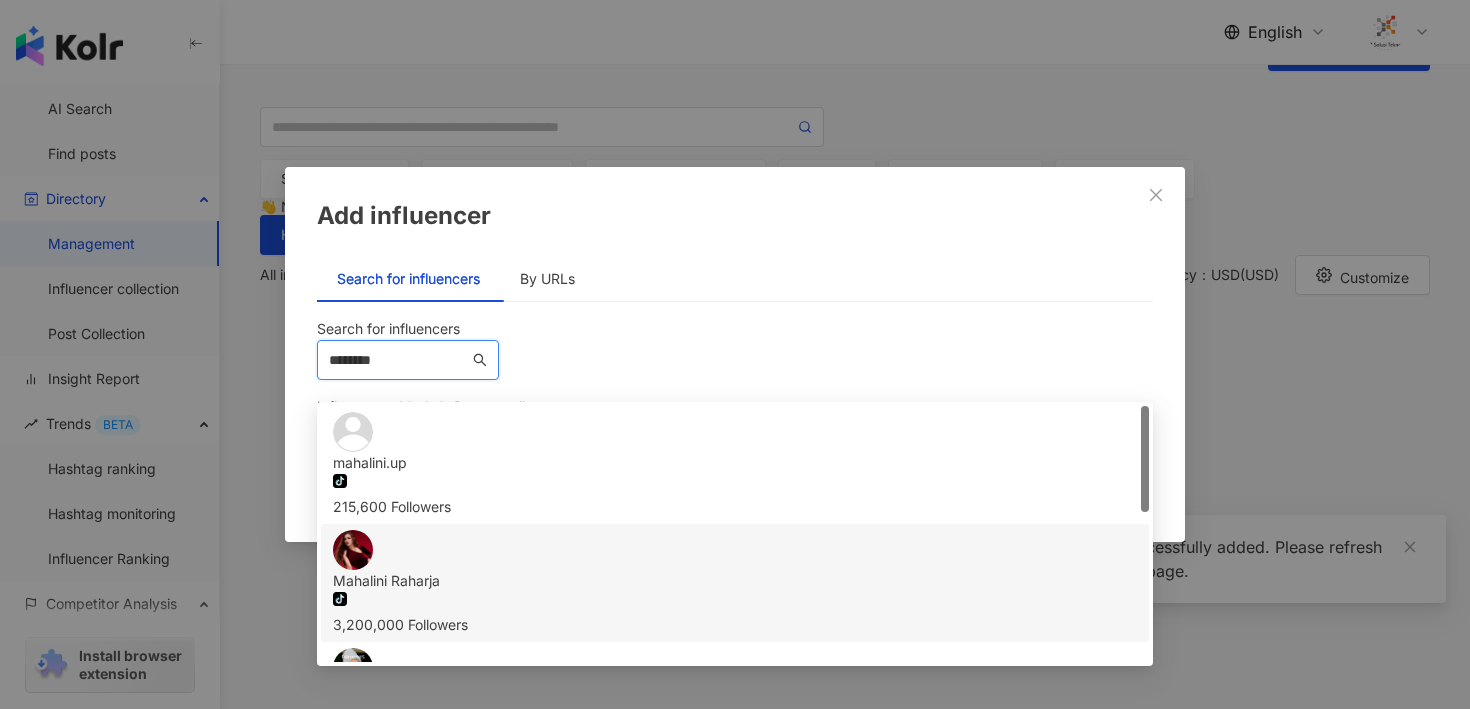 click on "Mahalini Raharja tiktok-icon 3,200,000   Followers" at bounding box center [735, 583] 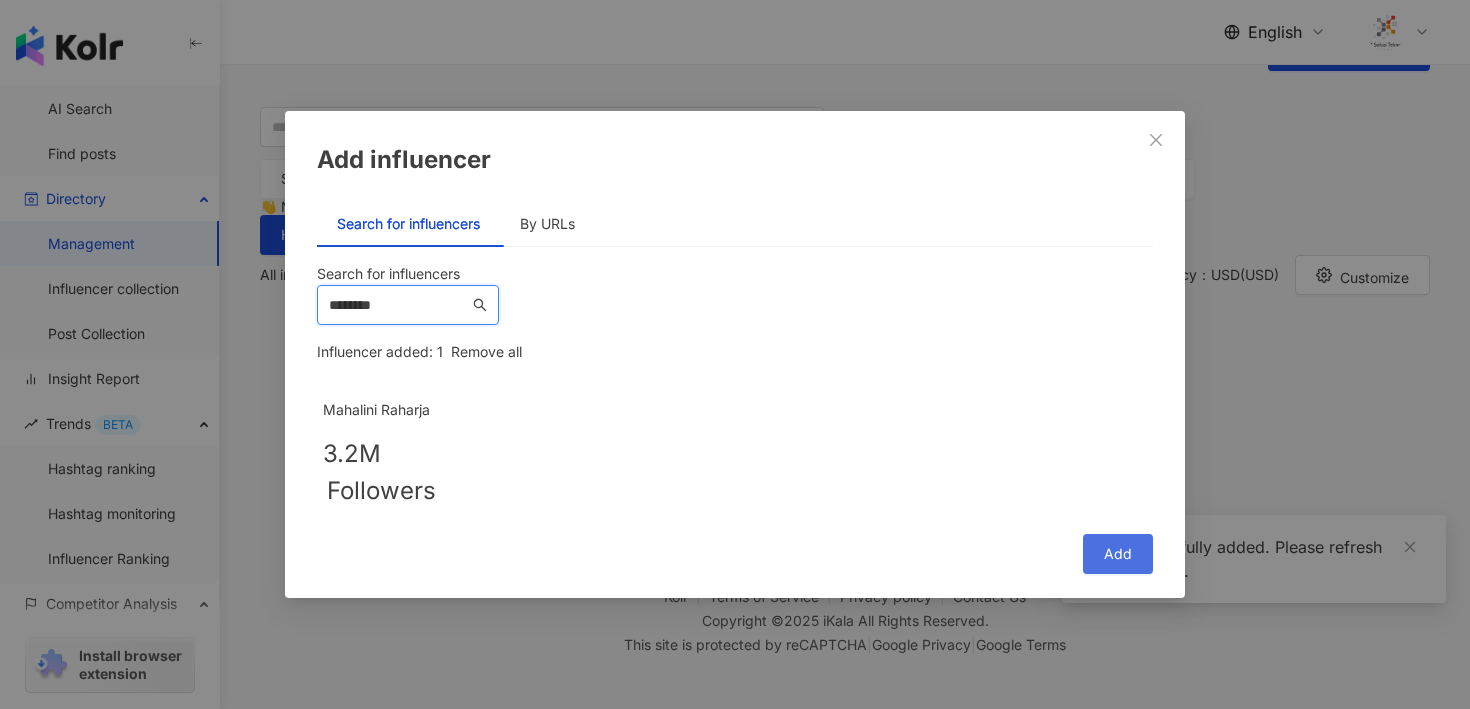 type on "********" 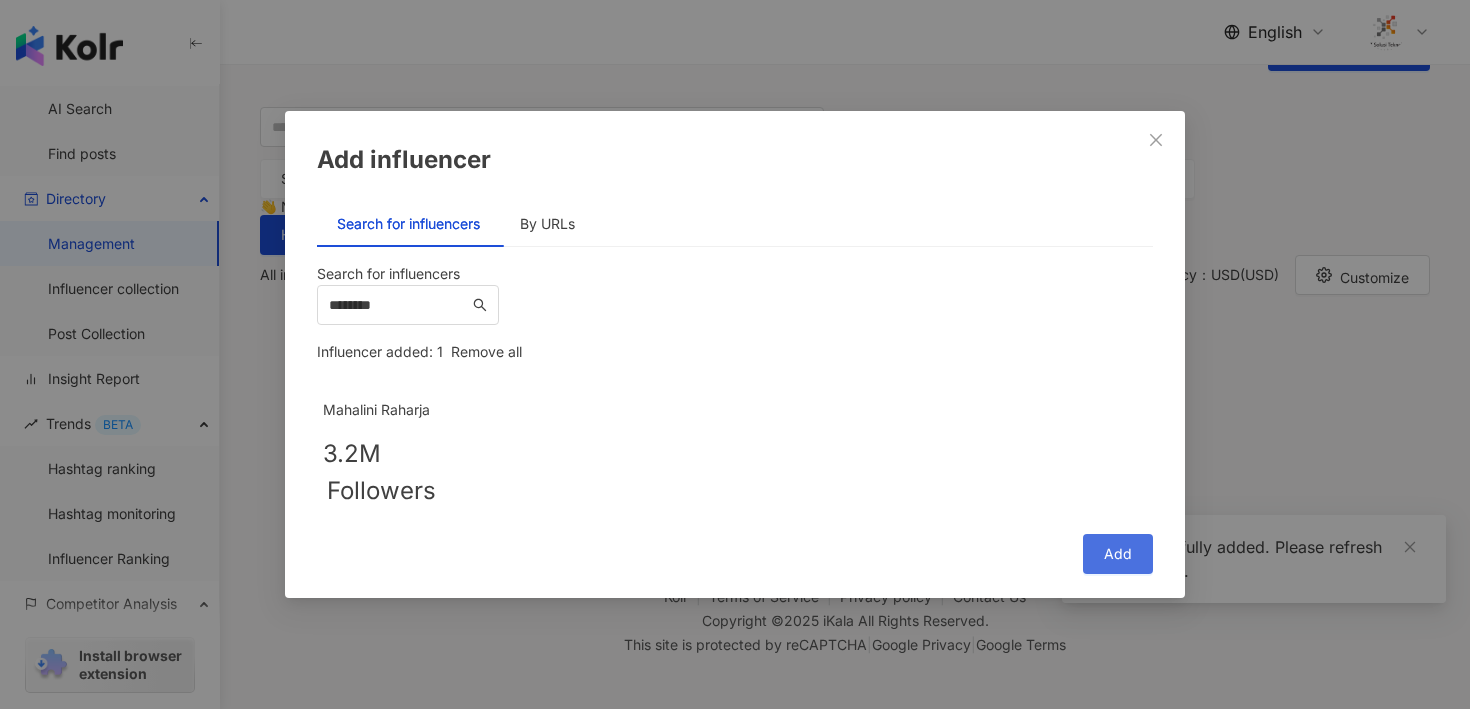 click on "Add" at bounding box center [1118, 554] 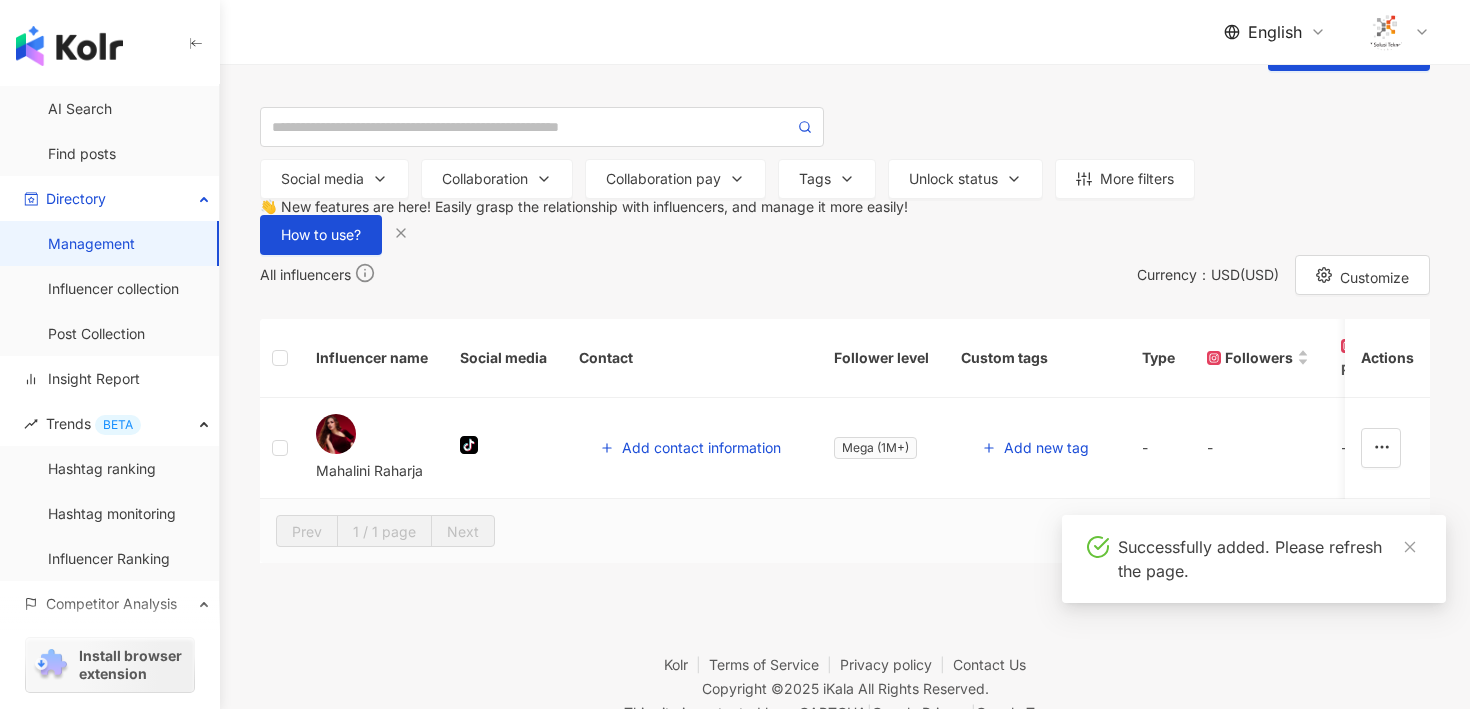 scroll, scrollTop: 230, scrollLeft: 0, axis: vertical 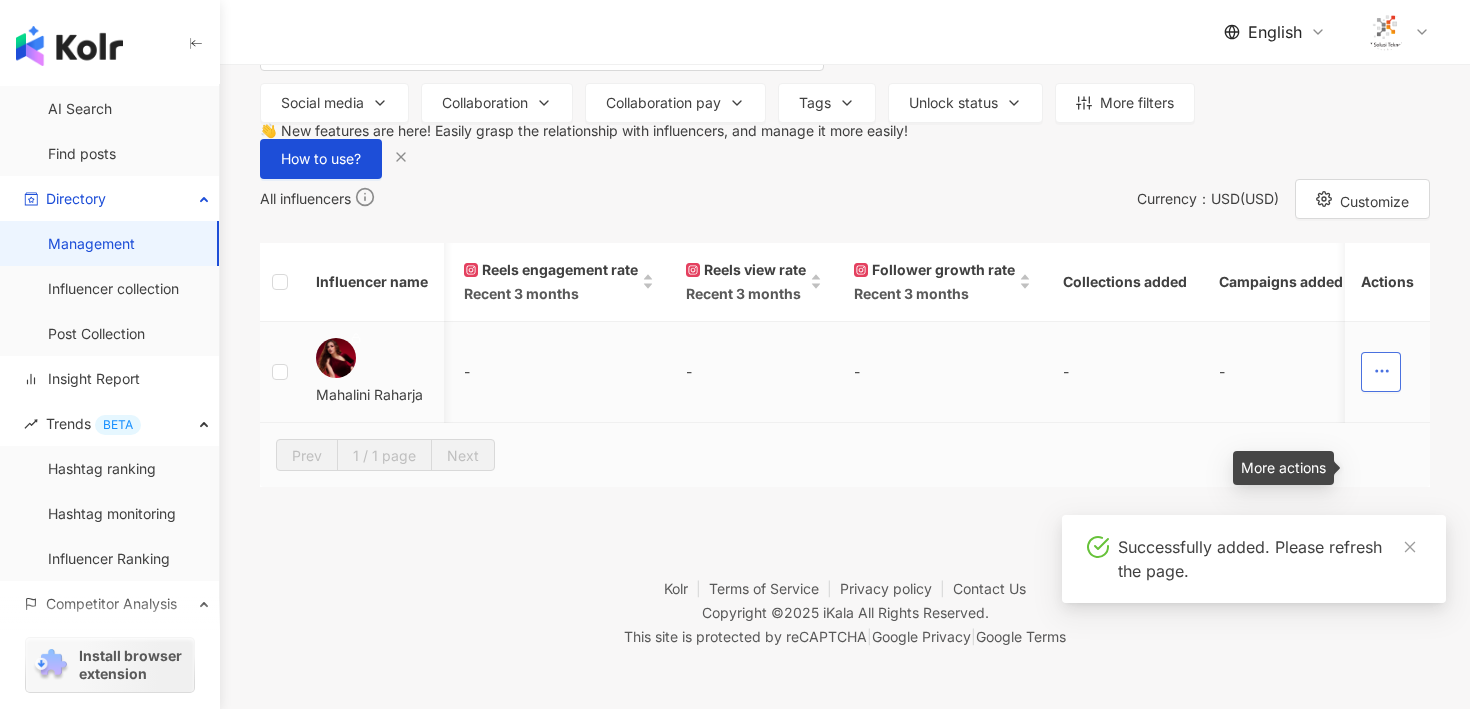 click 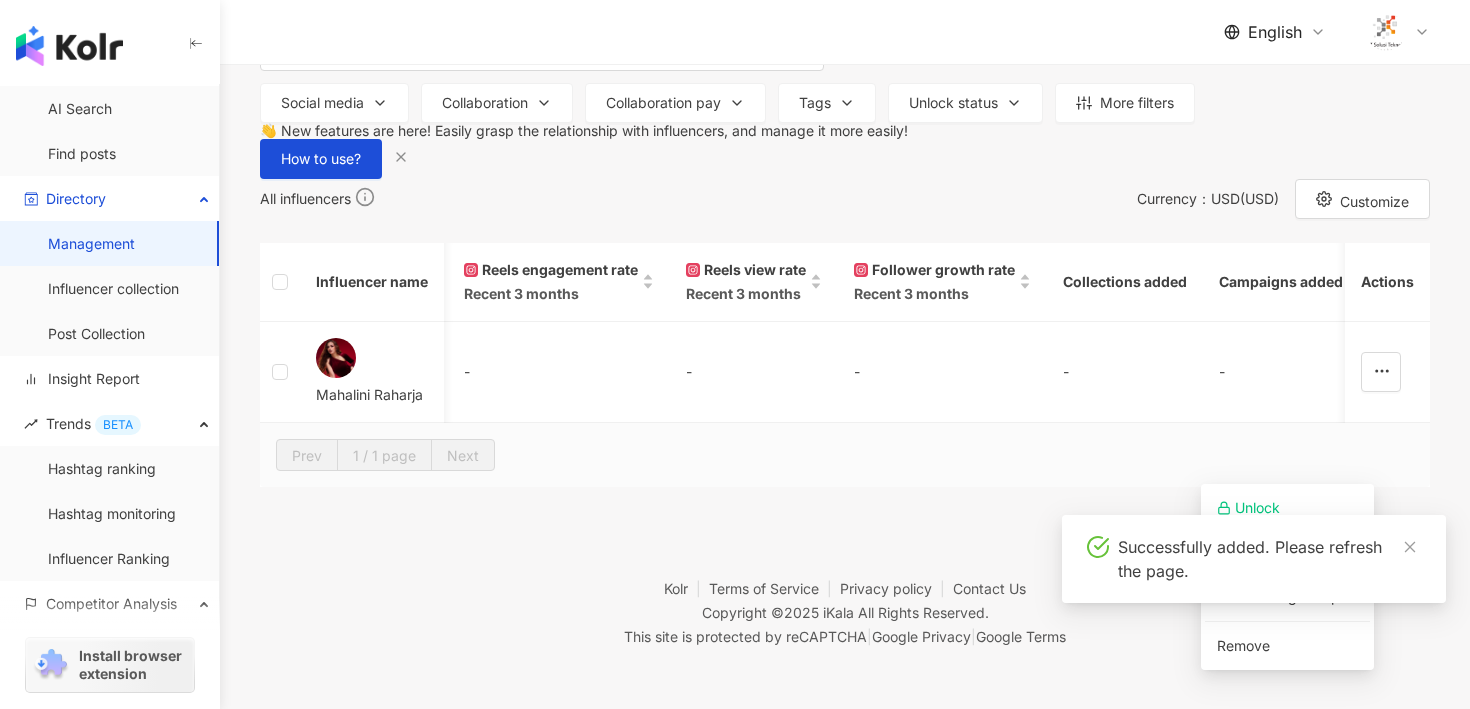 click on "All influencers Currency ： USD ( USD ) Customize Influencer name Social media Contact Follower level Custom tags Type Followers K-Score Recent 3 months Primary audience age Primary audience gender Engagement rate Recent 3 months Reels engagement rate Recent 3 months Reels view rate Recent 3 months Follower growth rate Recent 3 months Collections added Campaigns added Insight Reports added Recent activity Actions                                         Mahalini Raharja tiktok-icon Add contact information Mega (1M+) Add new tag - - - - - - - - - - - - Add to the management Prev 1 / 1 page Next" at bounding box center [845, 333] 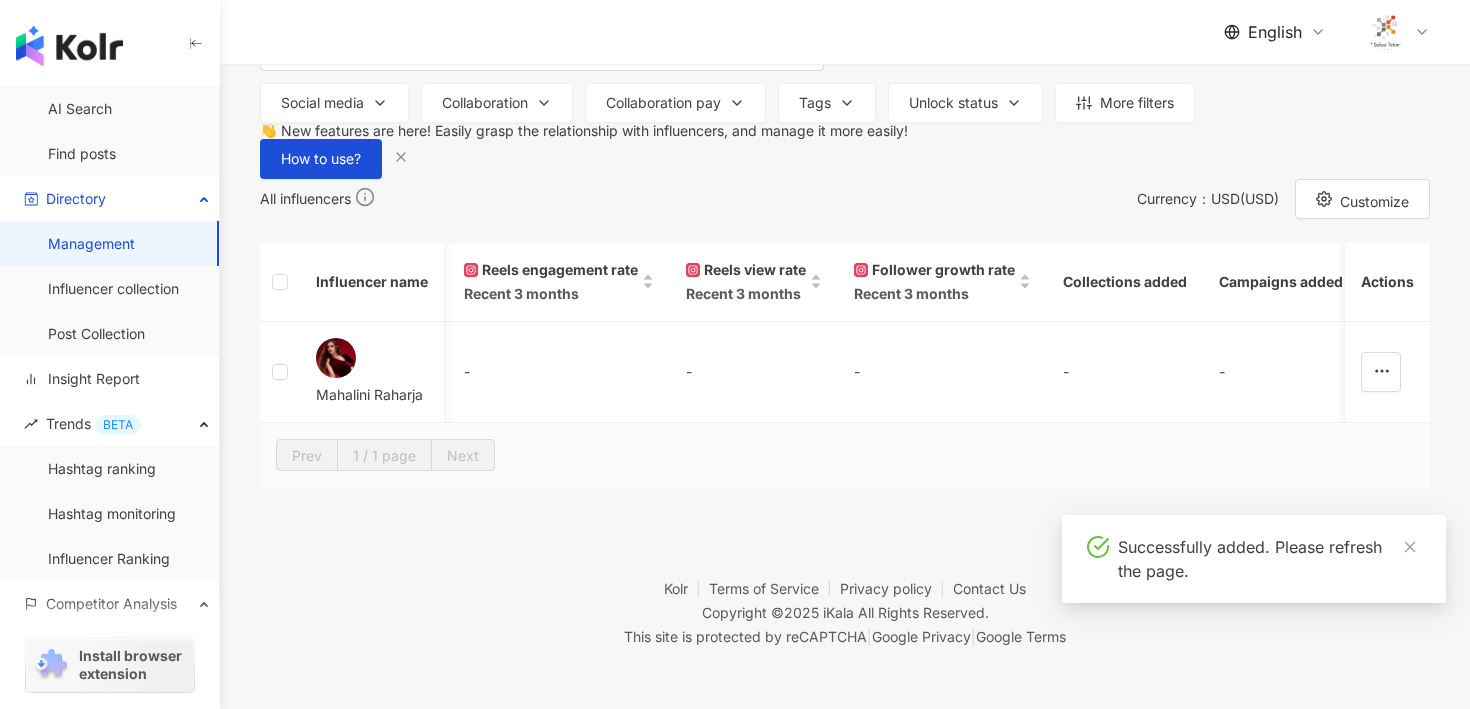 scroll, scrollTop: 118, scrollLeft: 0, axis: vertical 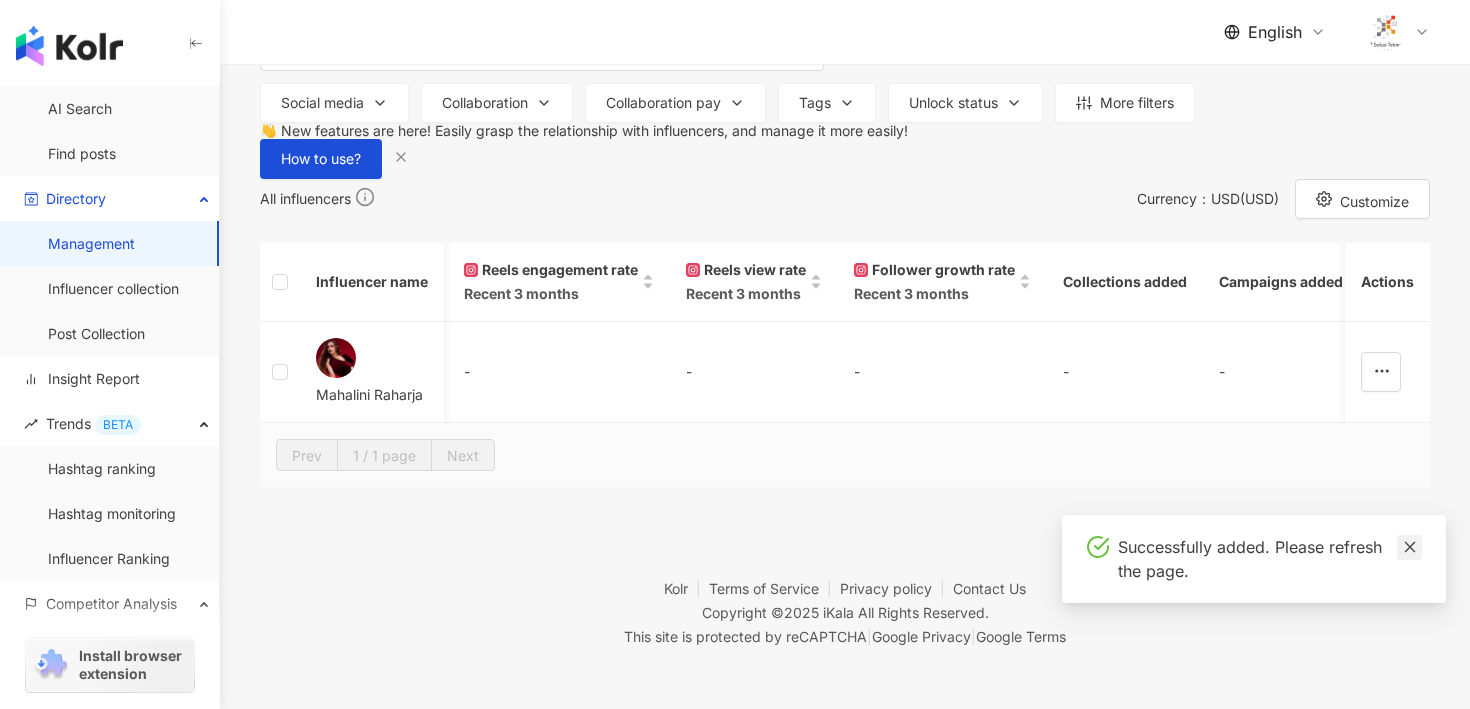 click at bounding box center [1409, 547] 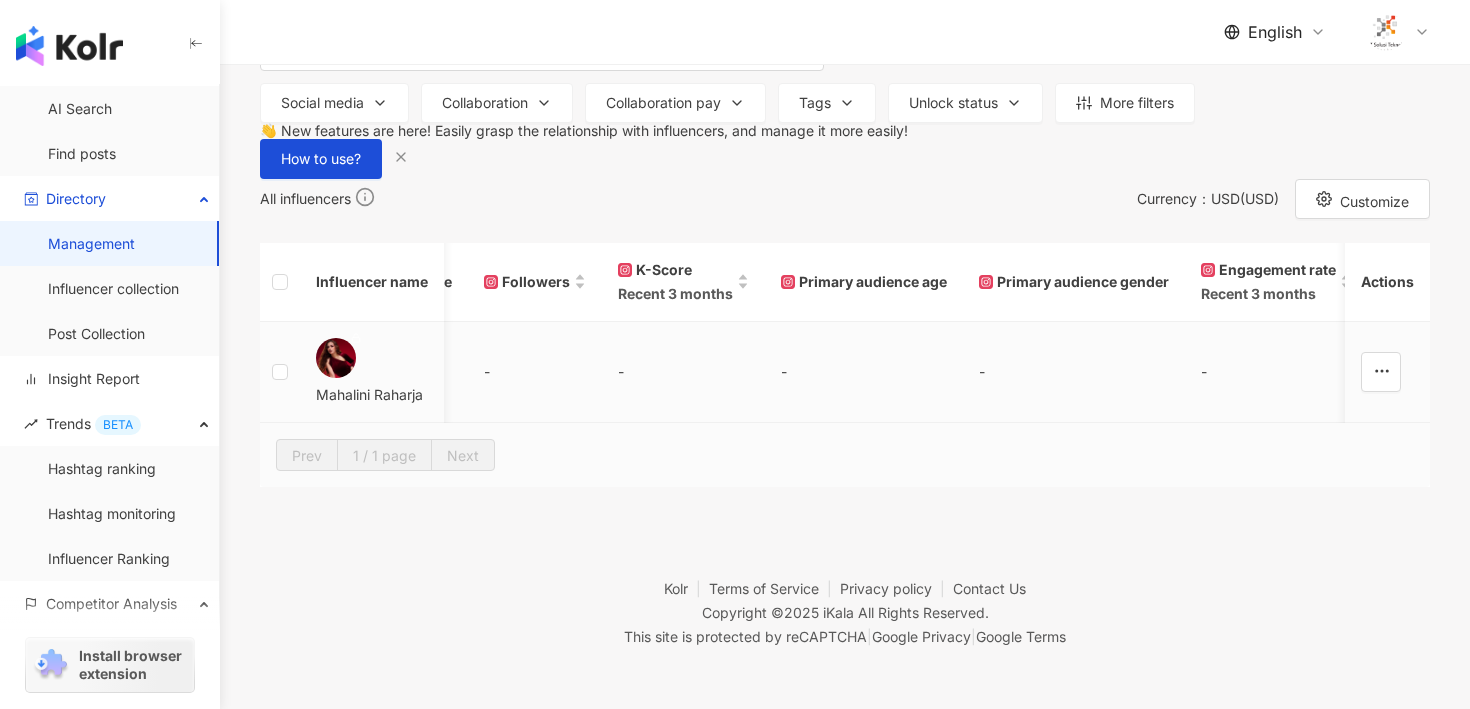 scroll, scrollTop: 0, scrollLeft: 0, axis: both 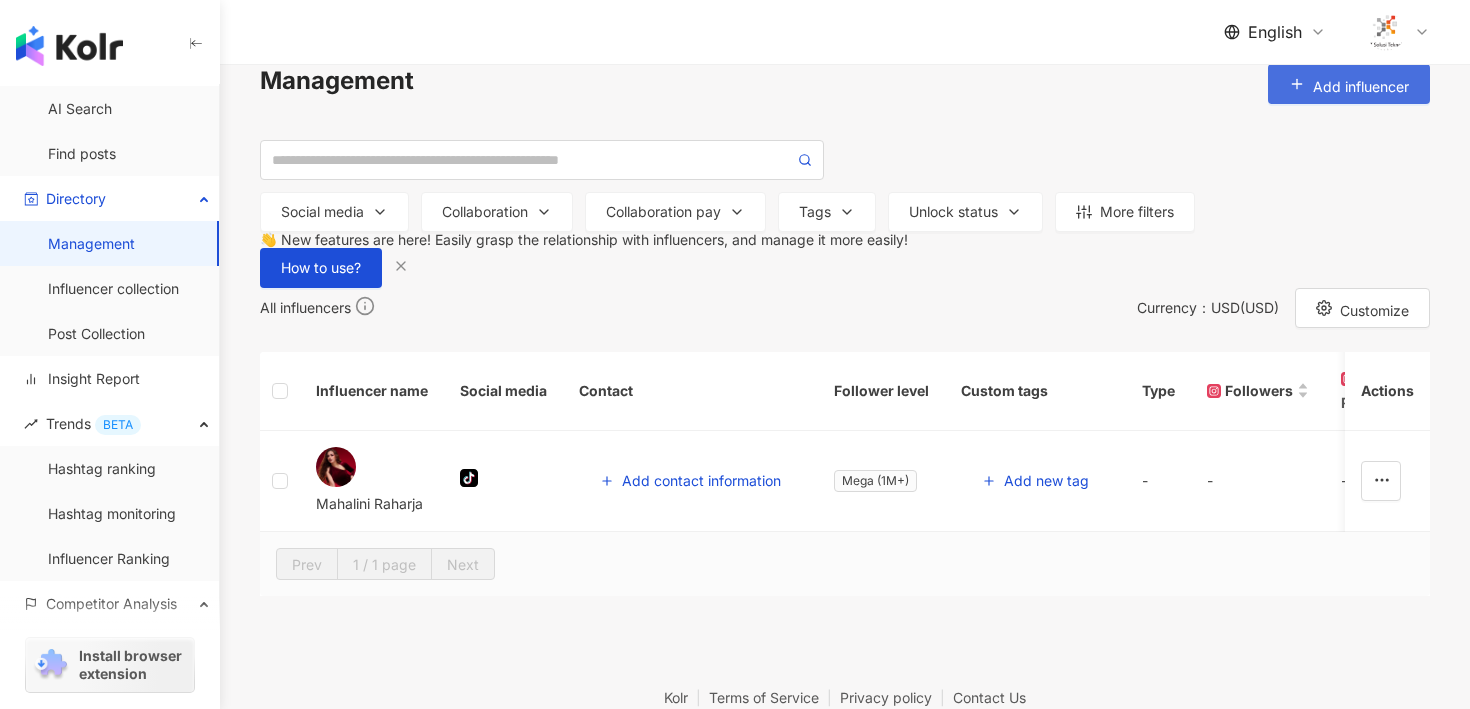 click on "Add influencer" at bounding box center (1361, 87) 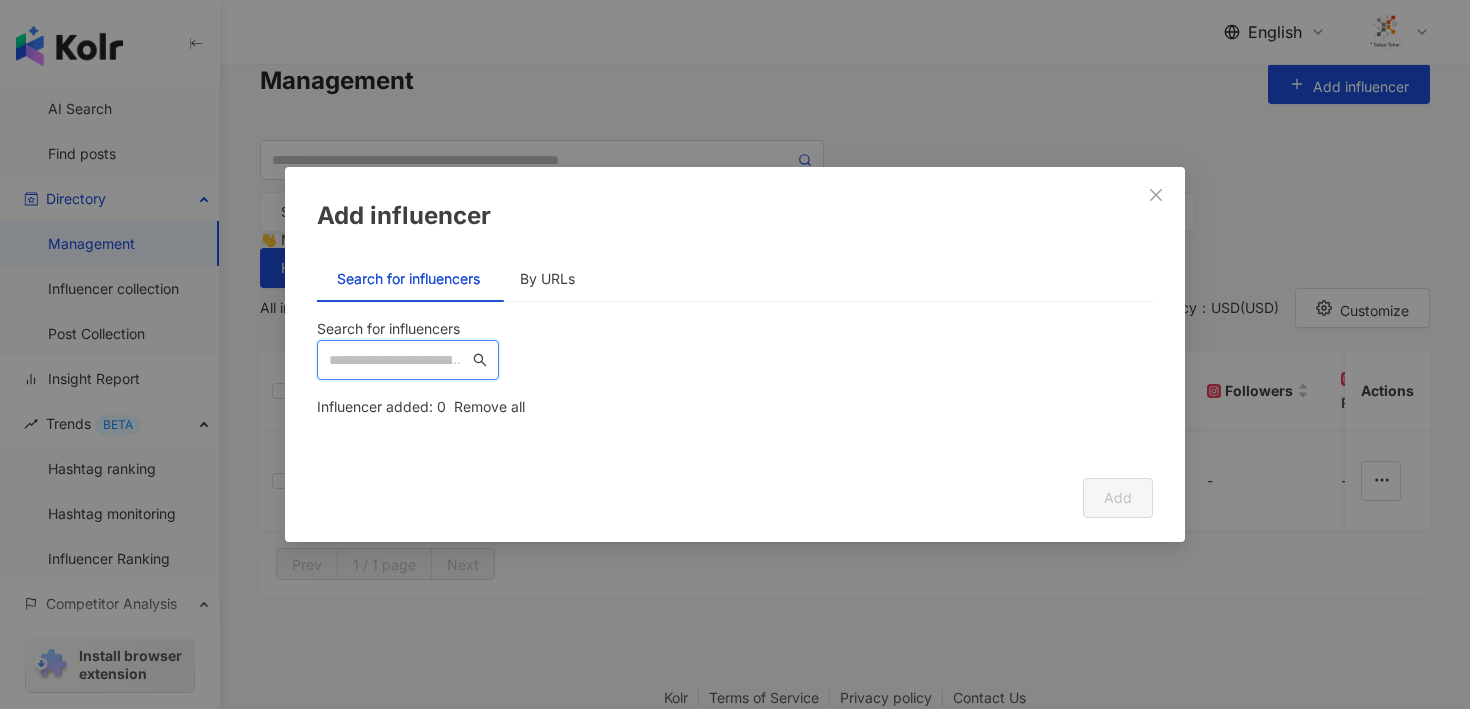 click at bounding box center (399, 360) 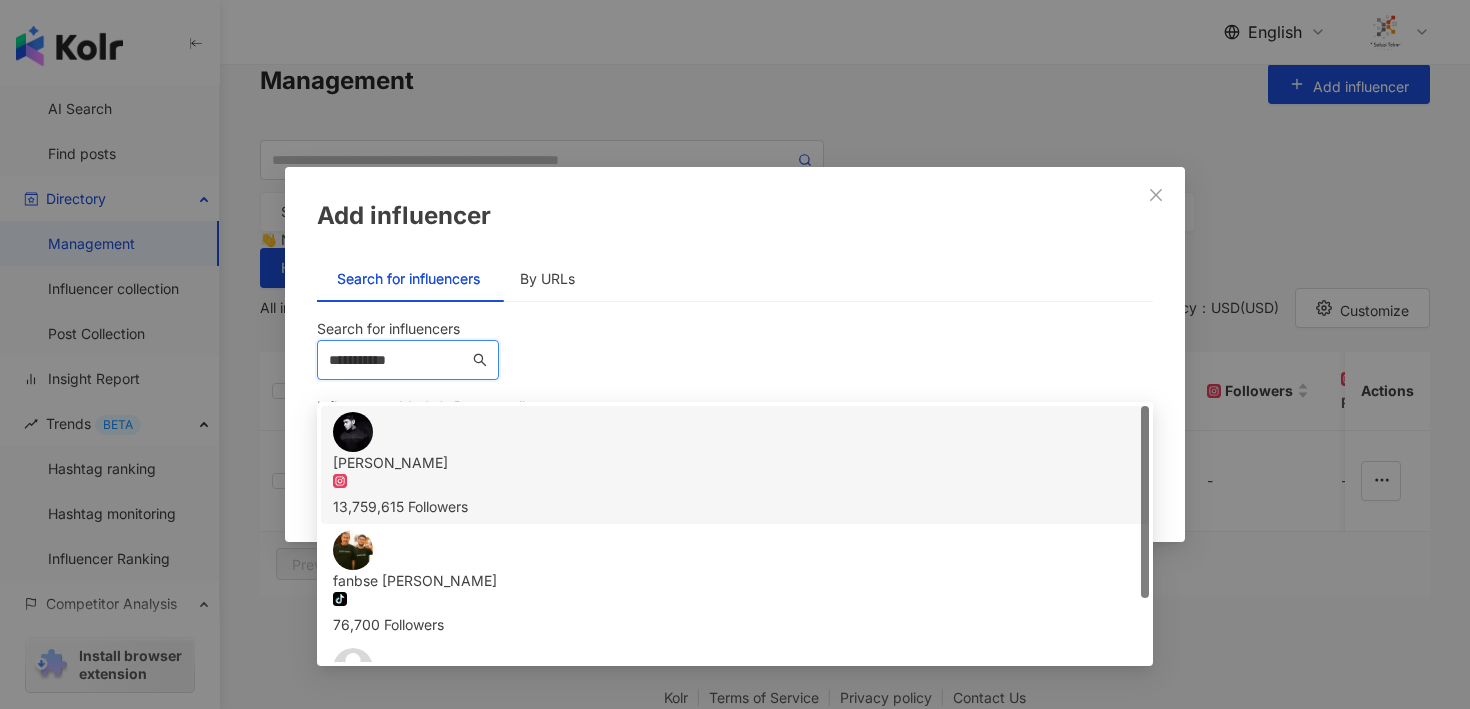 click on "13,759,615   Followers" at bounding box center (735, 507) 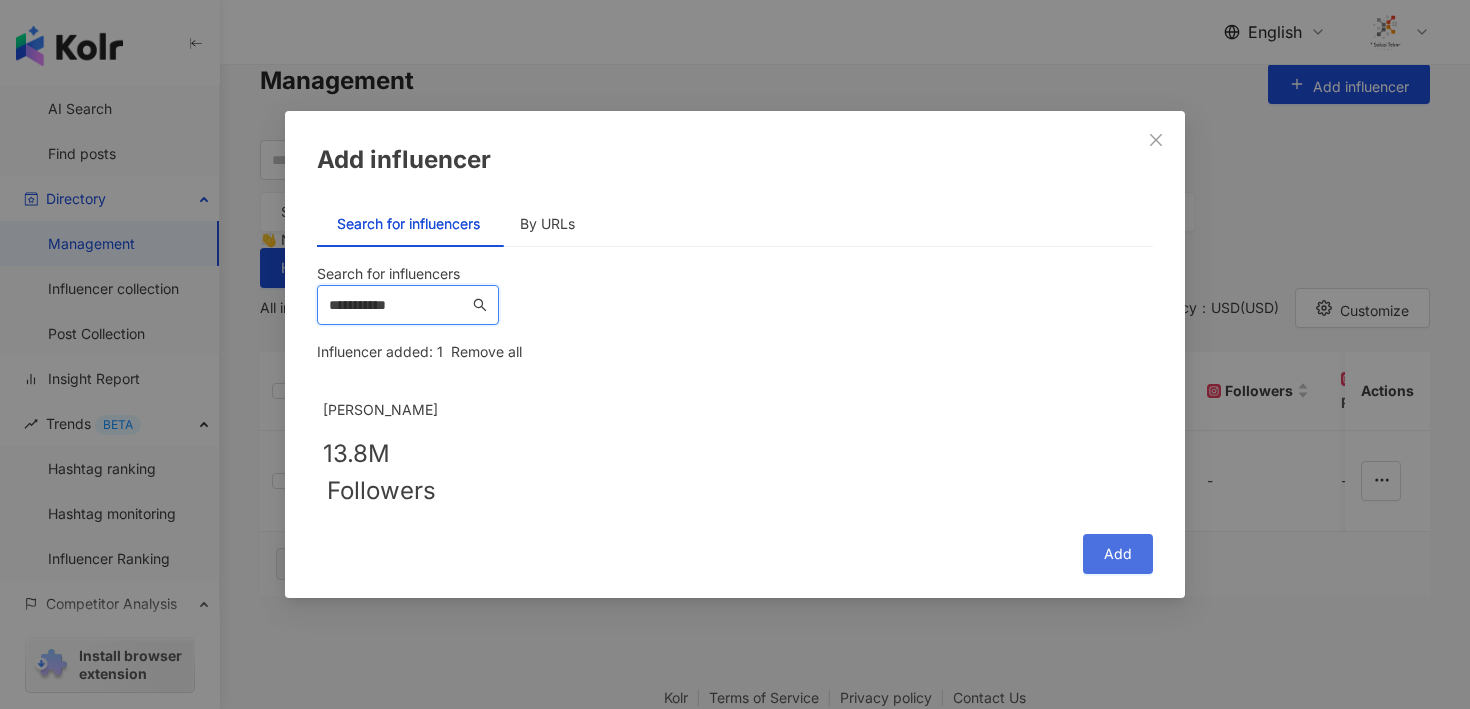type on "**********" 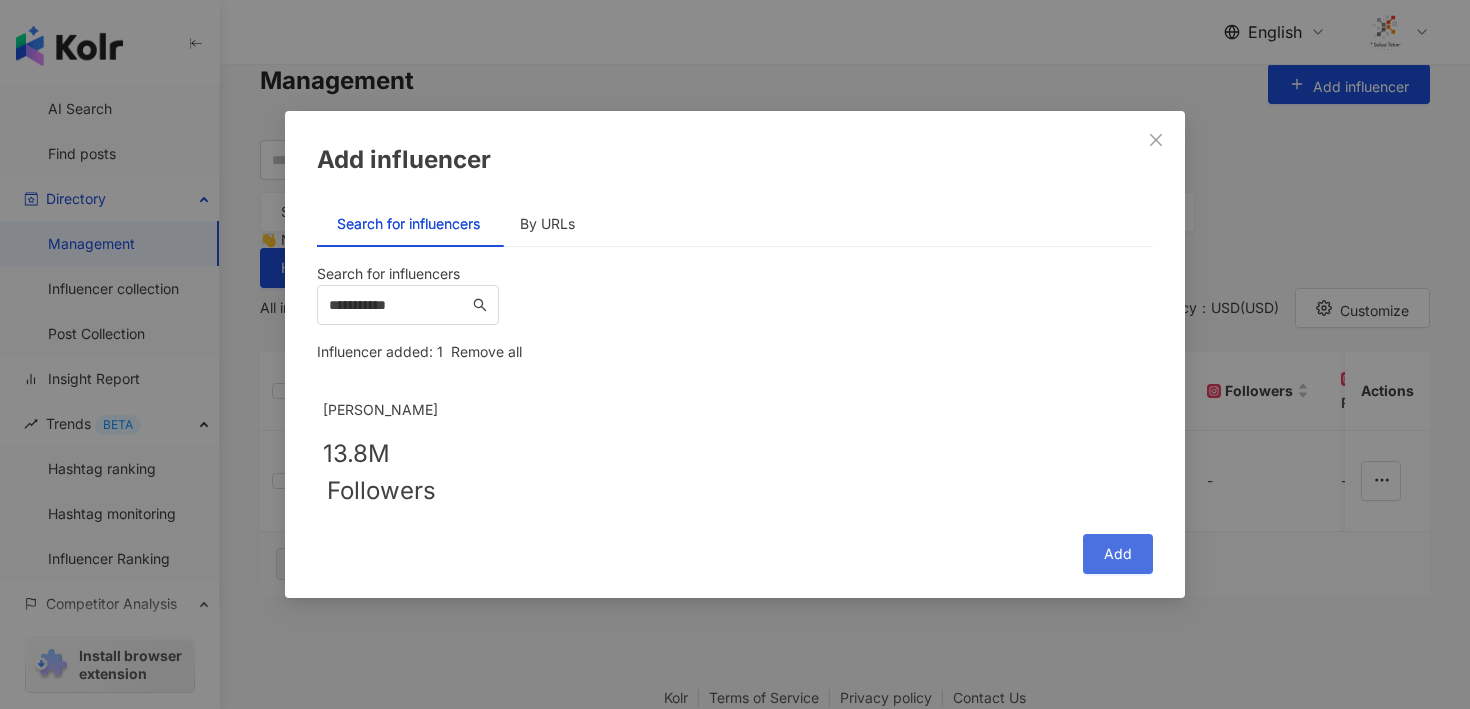 click on "Add" at bounding box center (1118, 554) 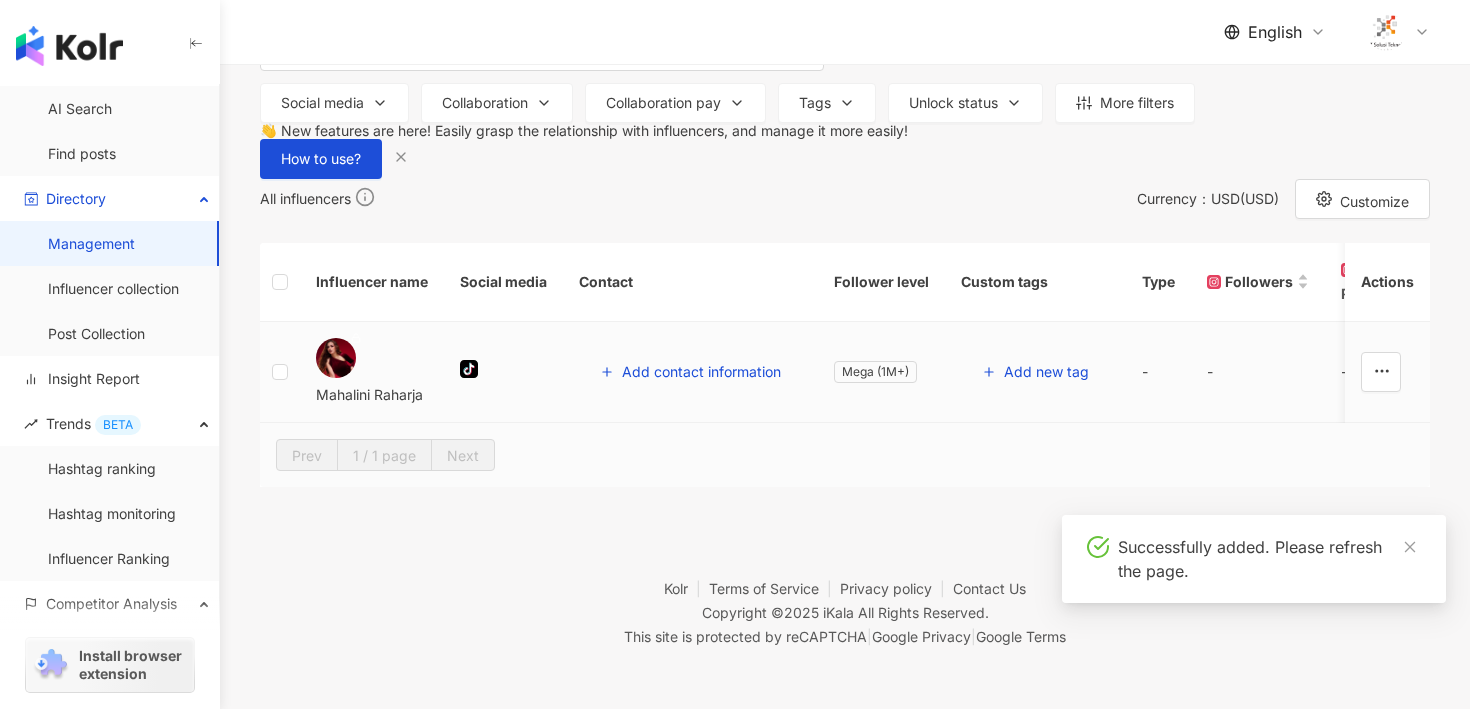 scroll, scrollTop: 166, scrollLeft: 0, axis: vertical 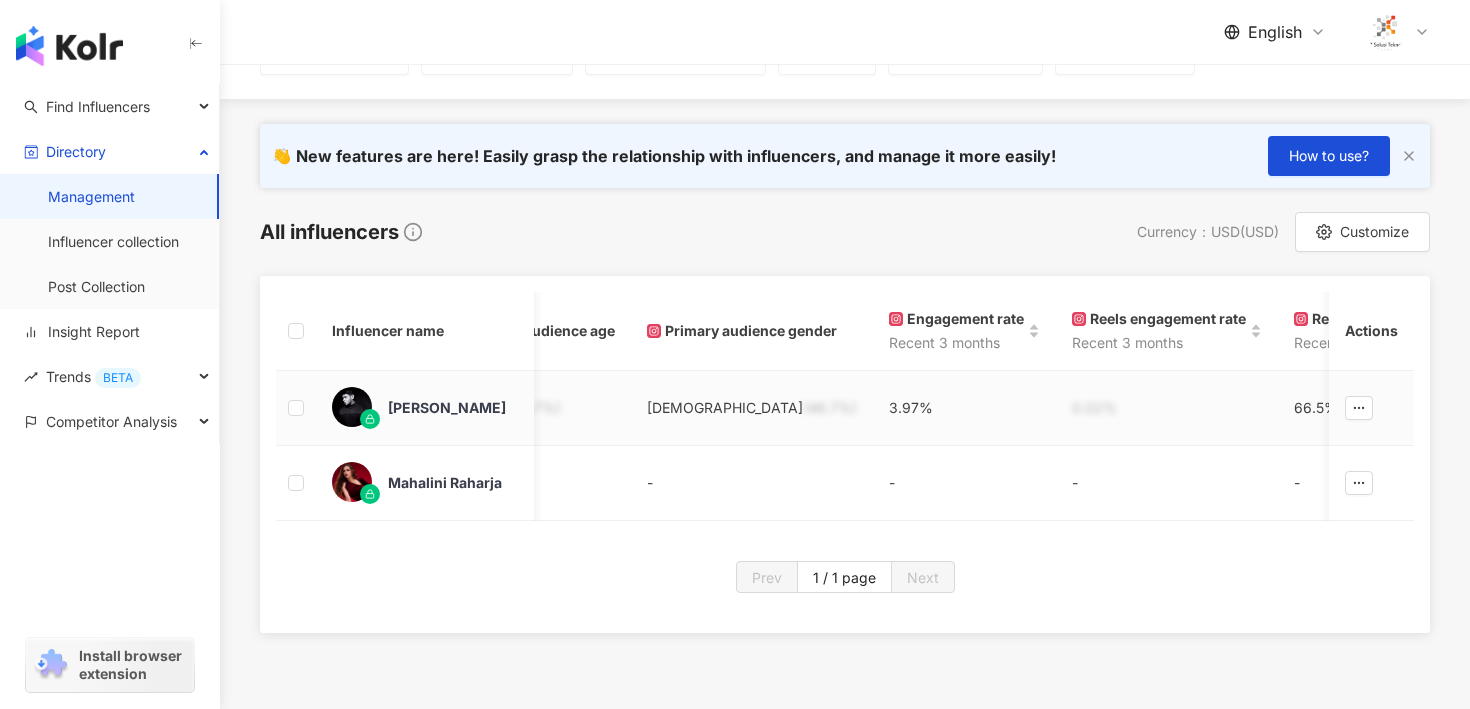 click on "Female (46.7%)" at bounding box center (752, 408) 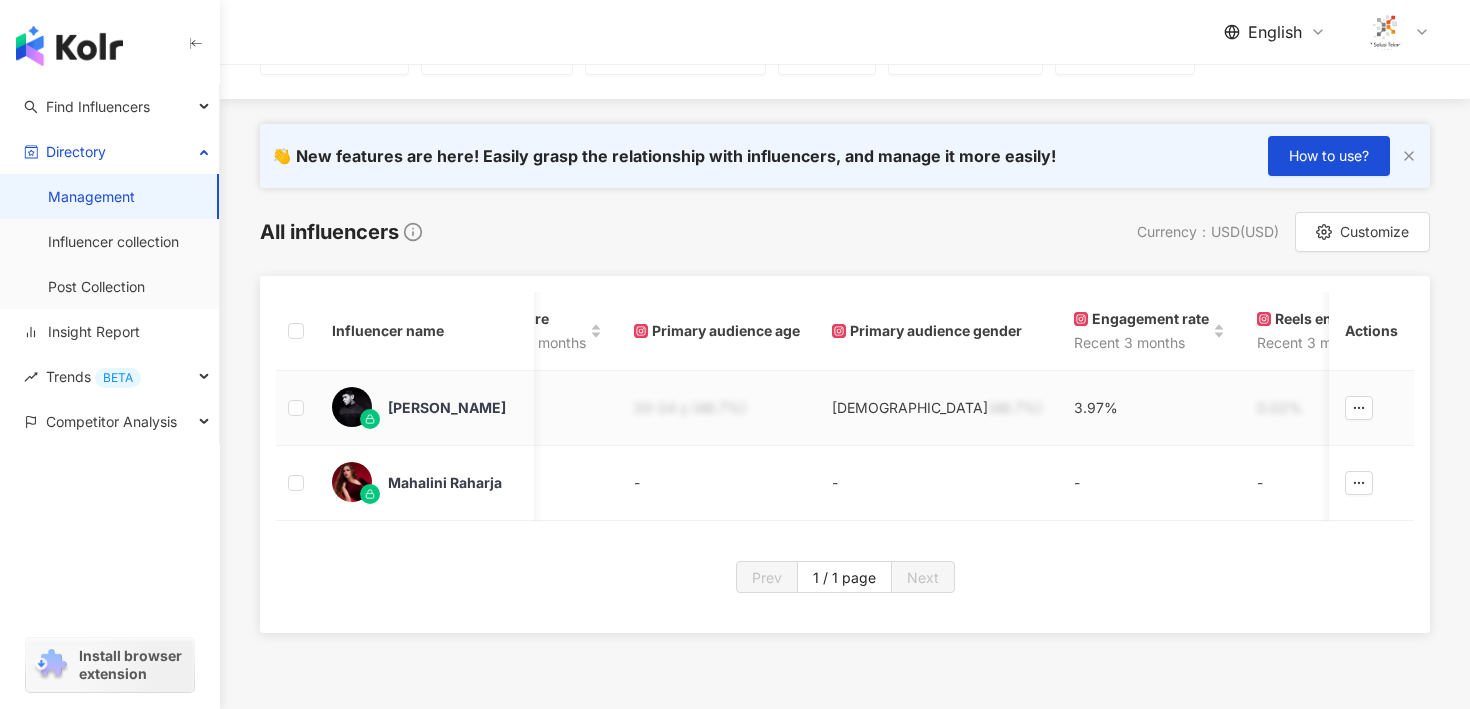 scroll, scrollTop: 0, scrollLeft: 1073, axis: horizontal 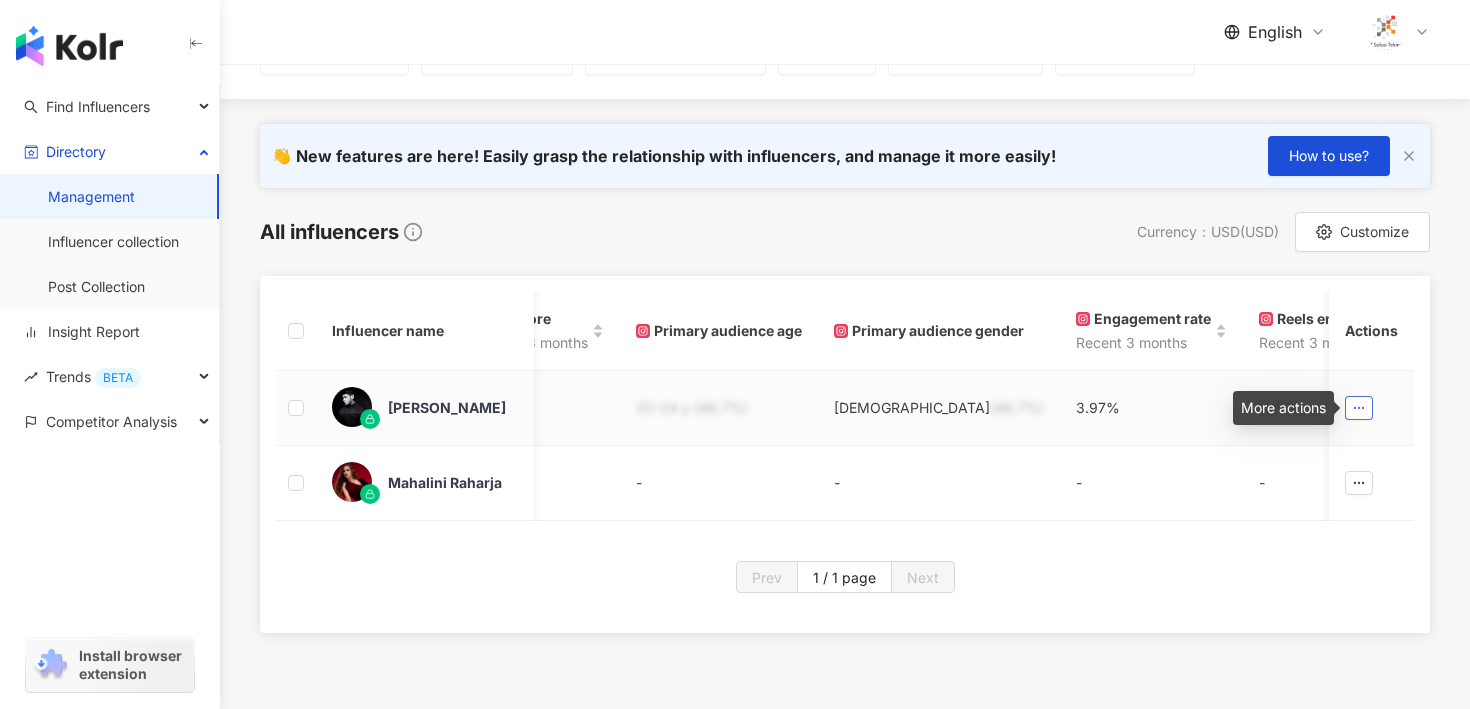 click at bounding box center [1359, 408] 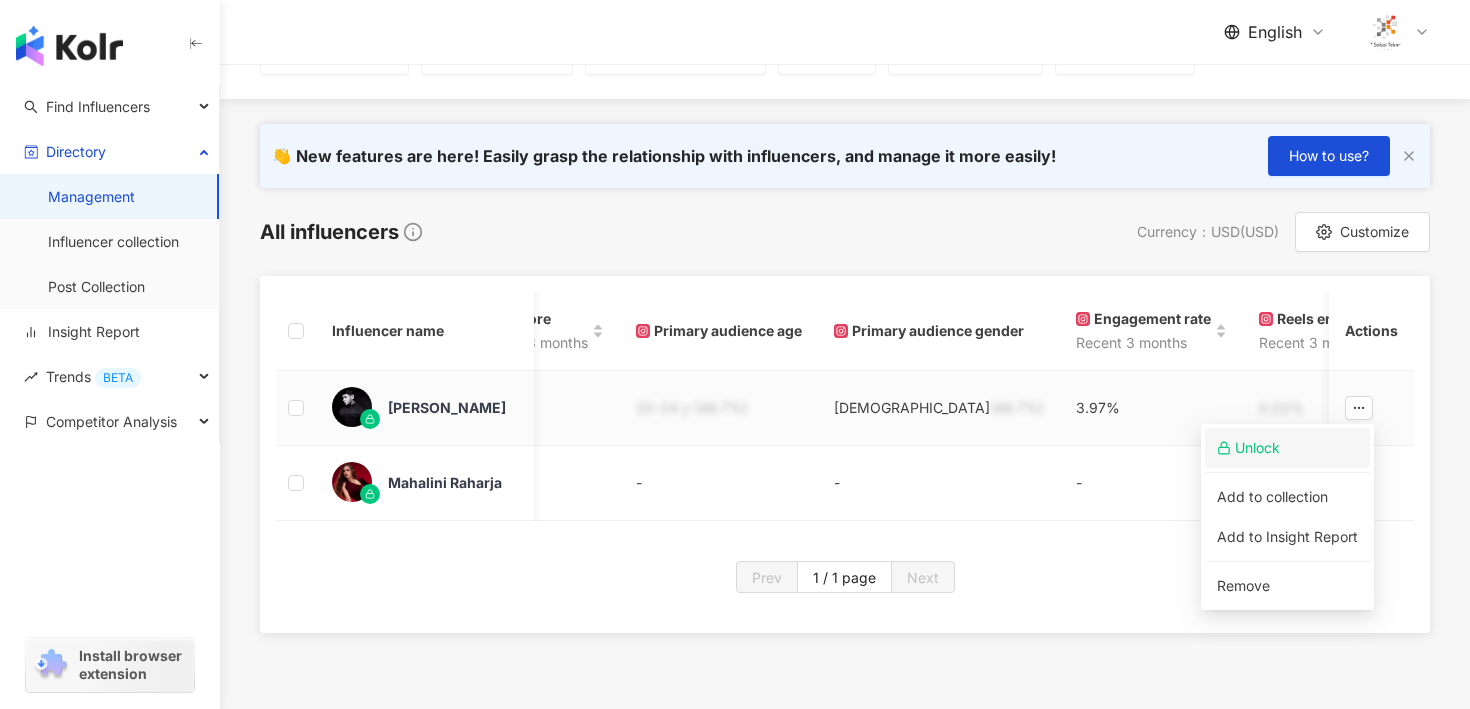 click on "Unlock" at bounding box center [1294, 448] 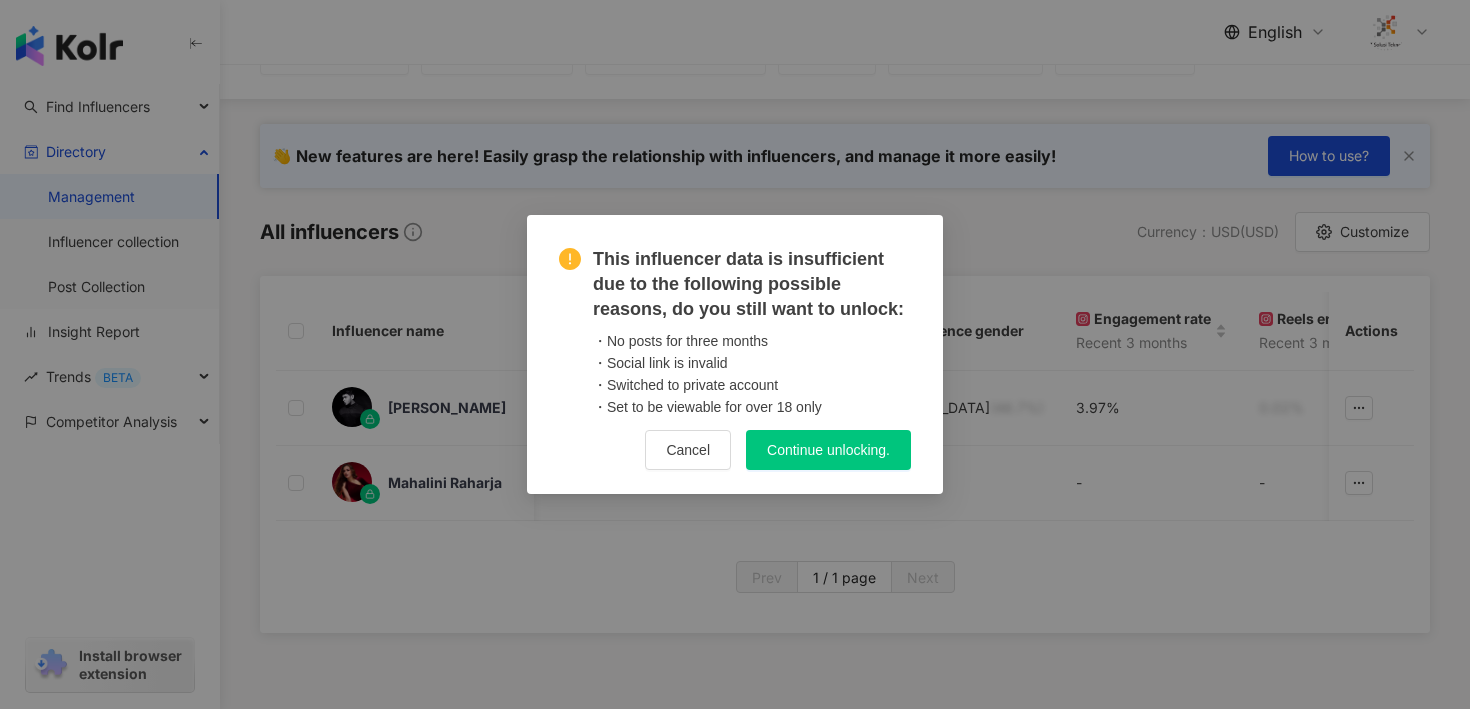 click on "Continue unlocking." at bounding box center (828, 450) 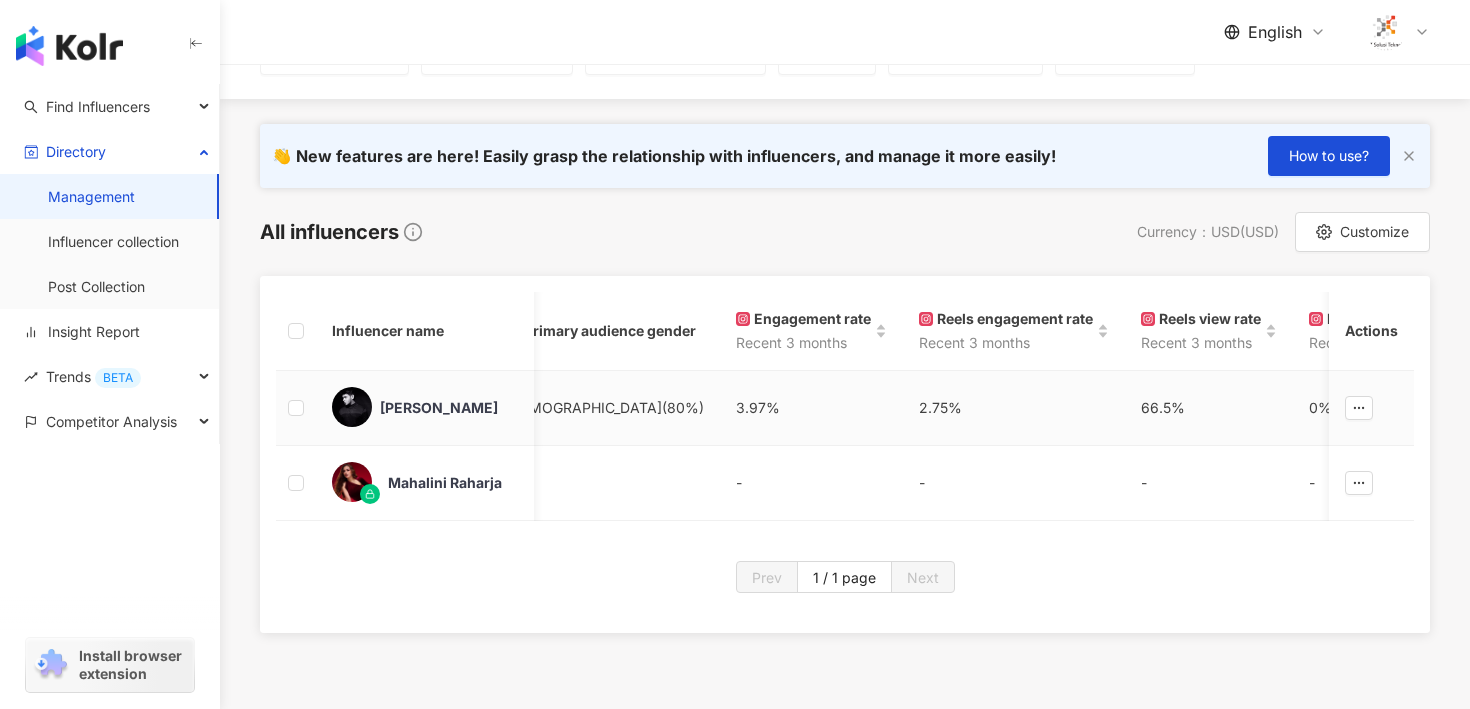 scroll, scrollTop: 0, scrollLeft: 1405, axis: horizontal 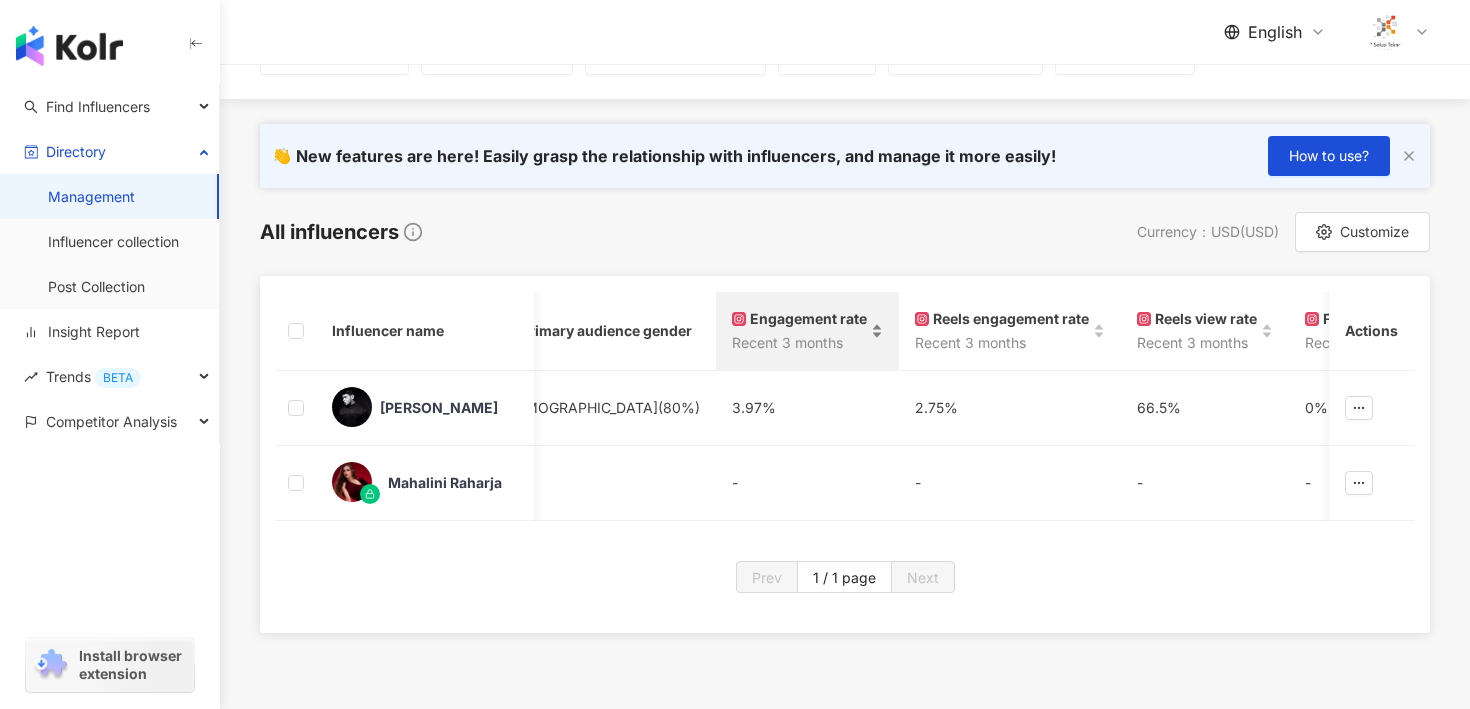 click on "Engagement rate Recent 3 months" at bounding box center (807, 331) 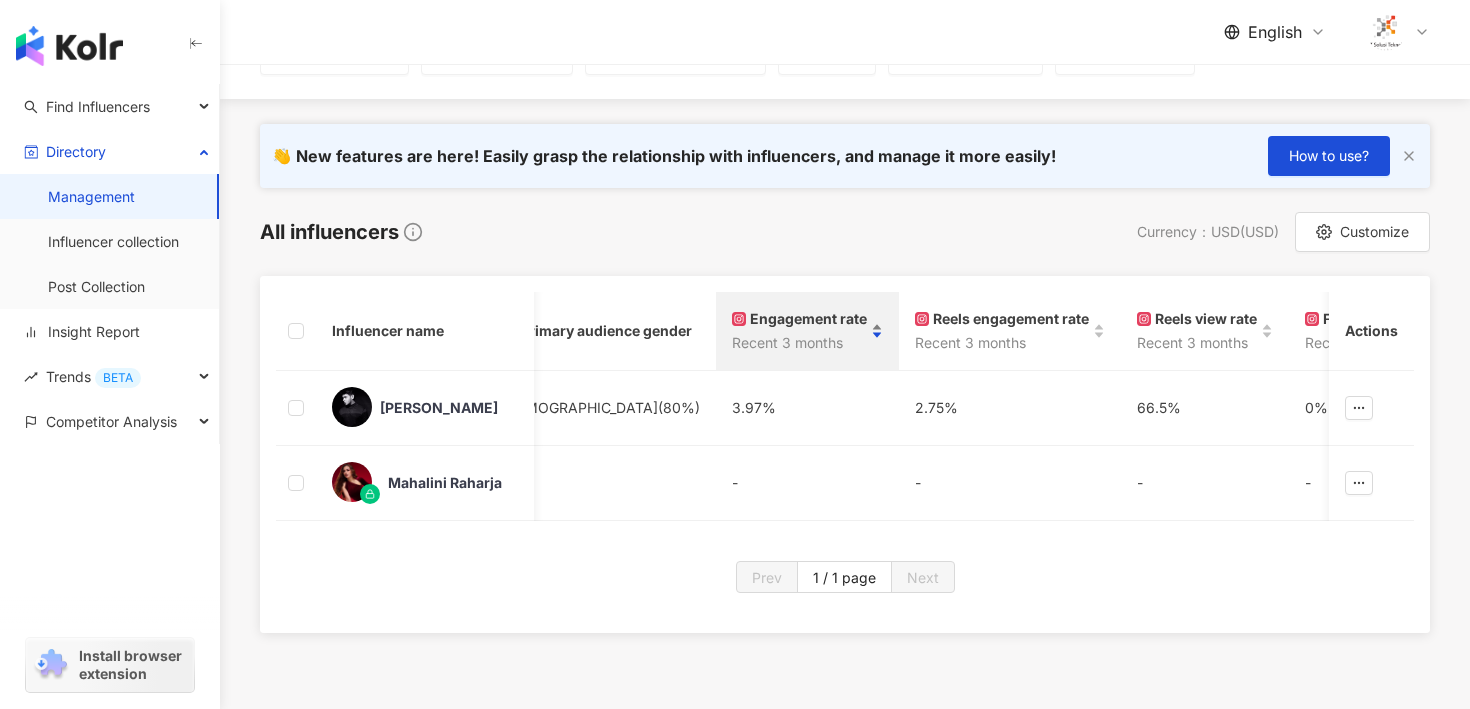 click on "Engagement rate Recent 3 months" at bounding box center (807, 331) 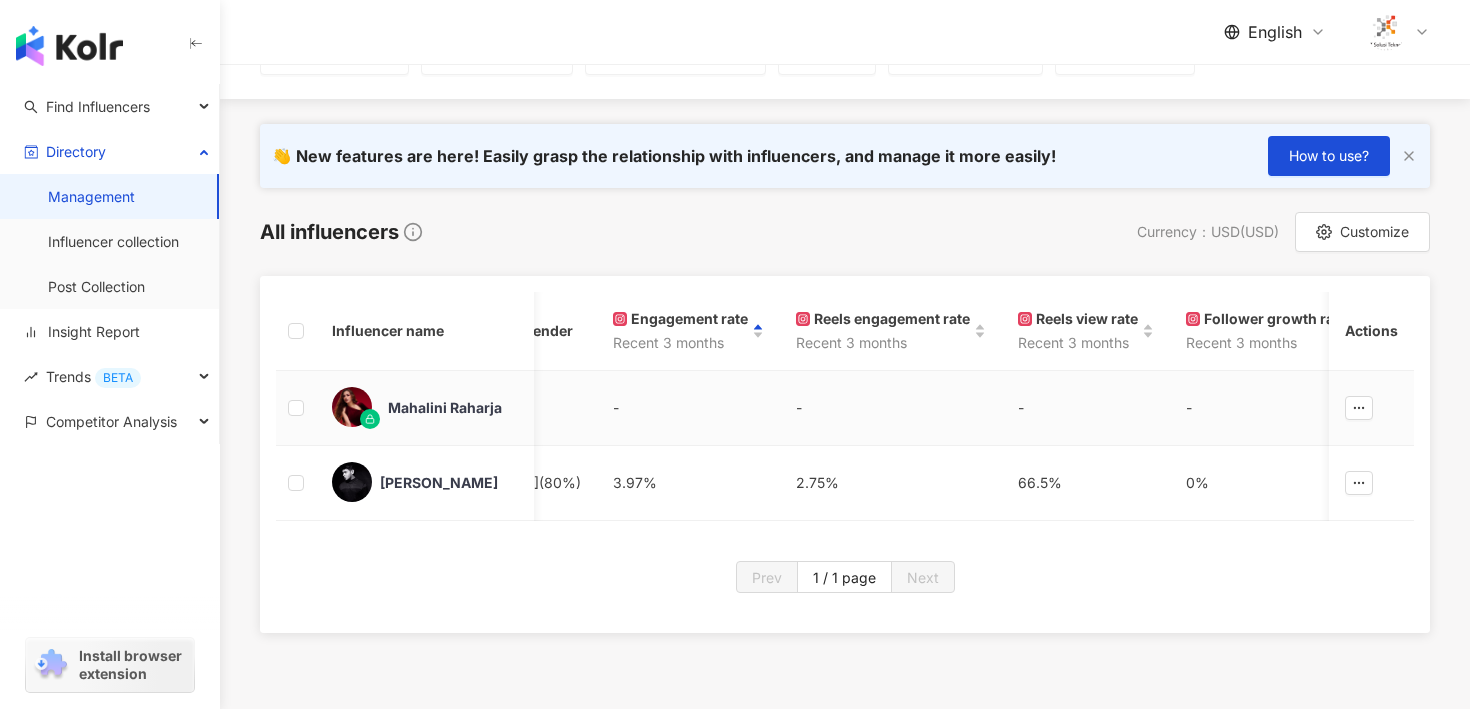scroll, scrollTop: 0, scrollLeft: 2407, axis: horizontal 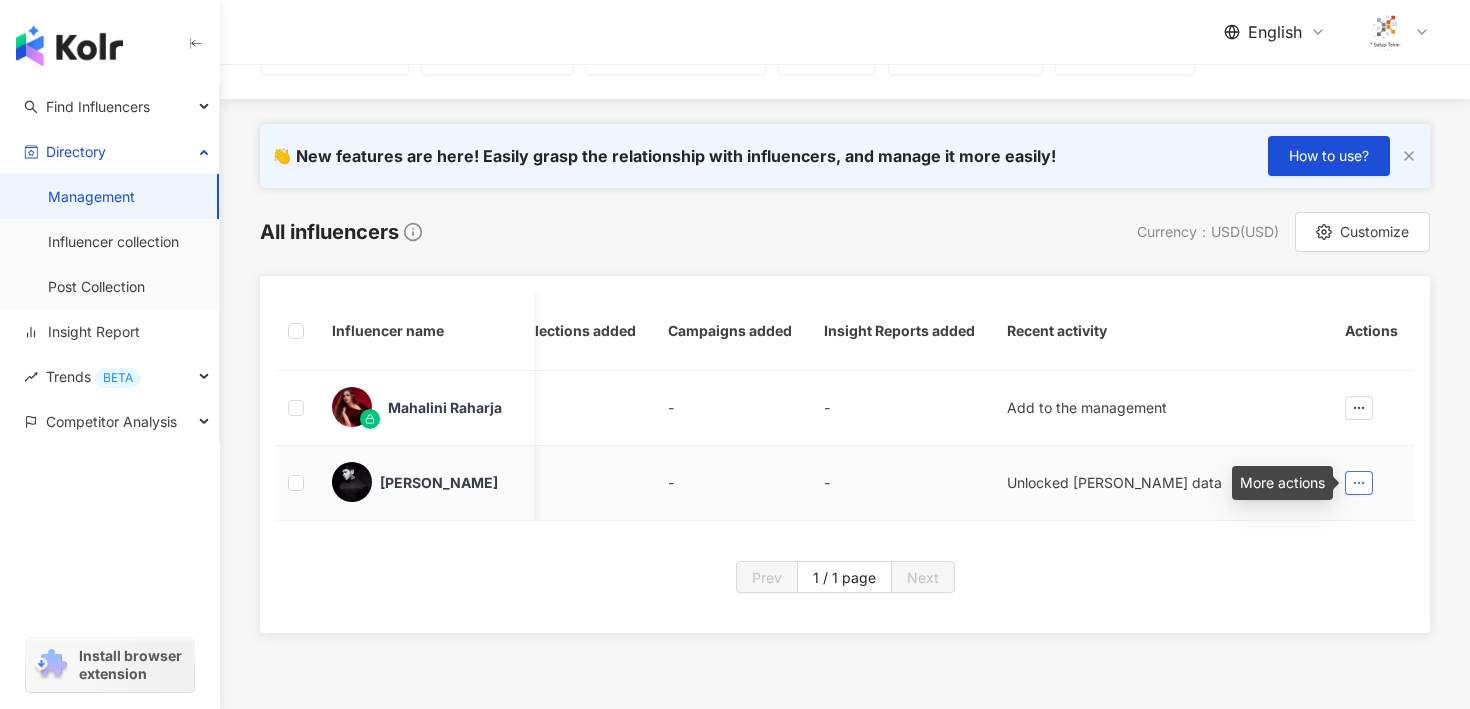click 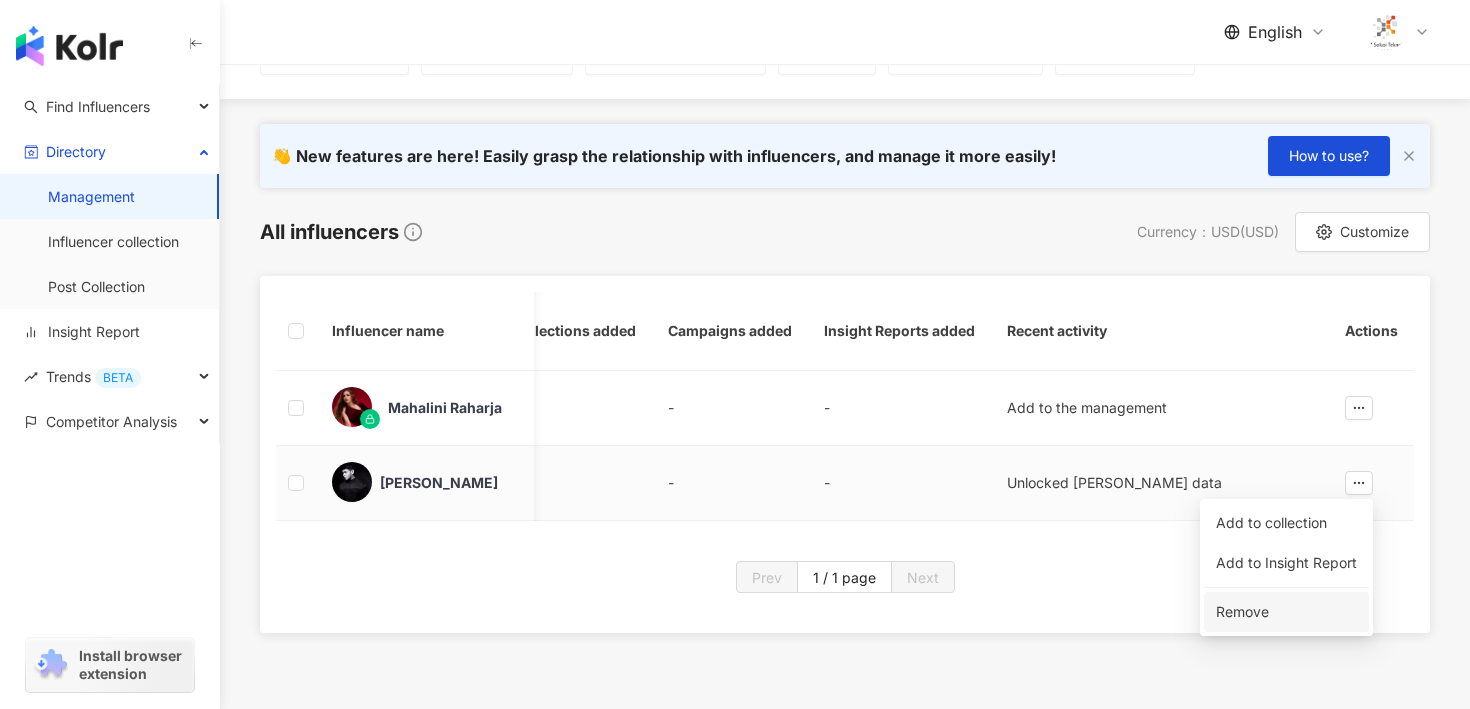 click on "Remove" at bounding box center (1286, 612) 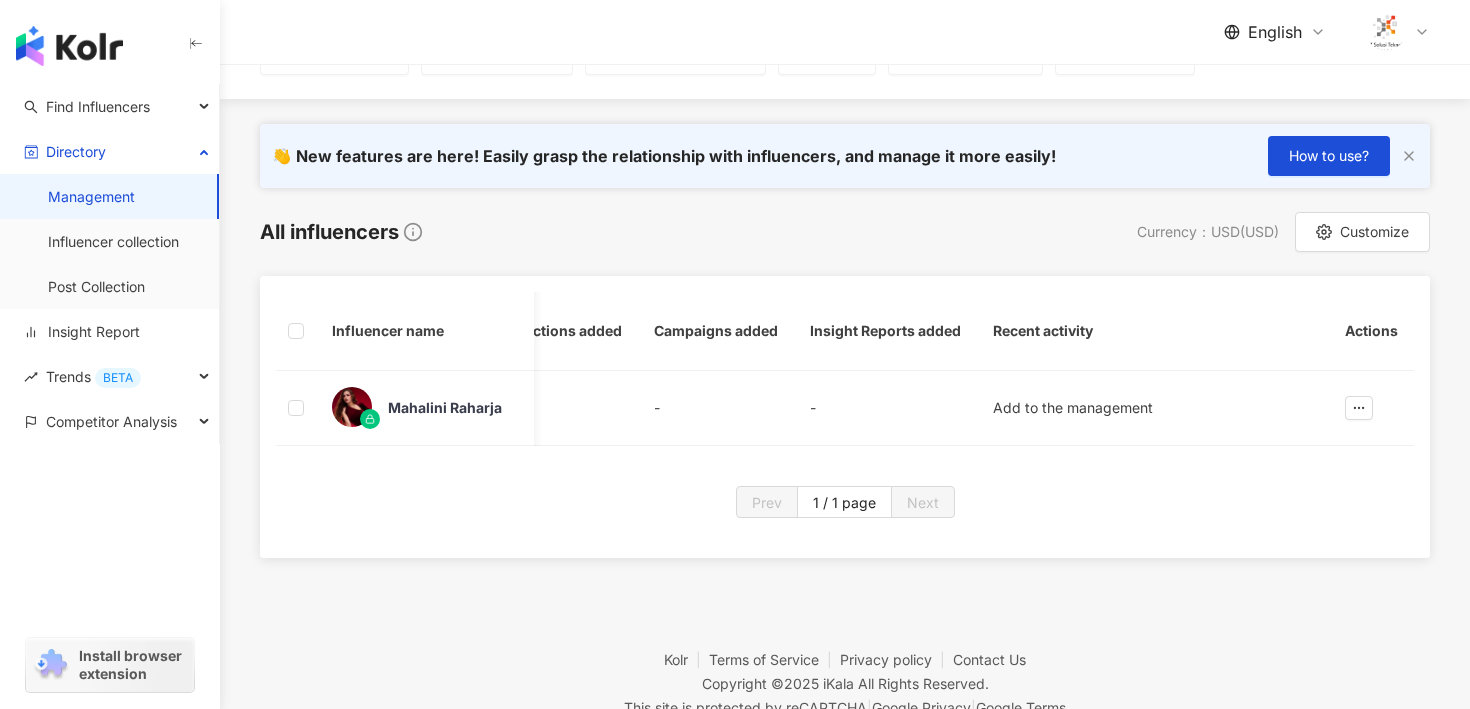 scroll, scrollTop: 0, scrollLeft: 2201, axis: horizontal 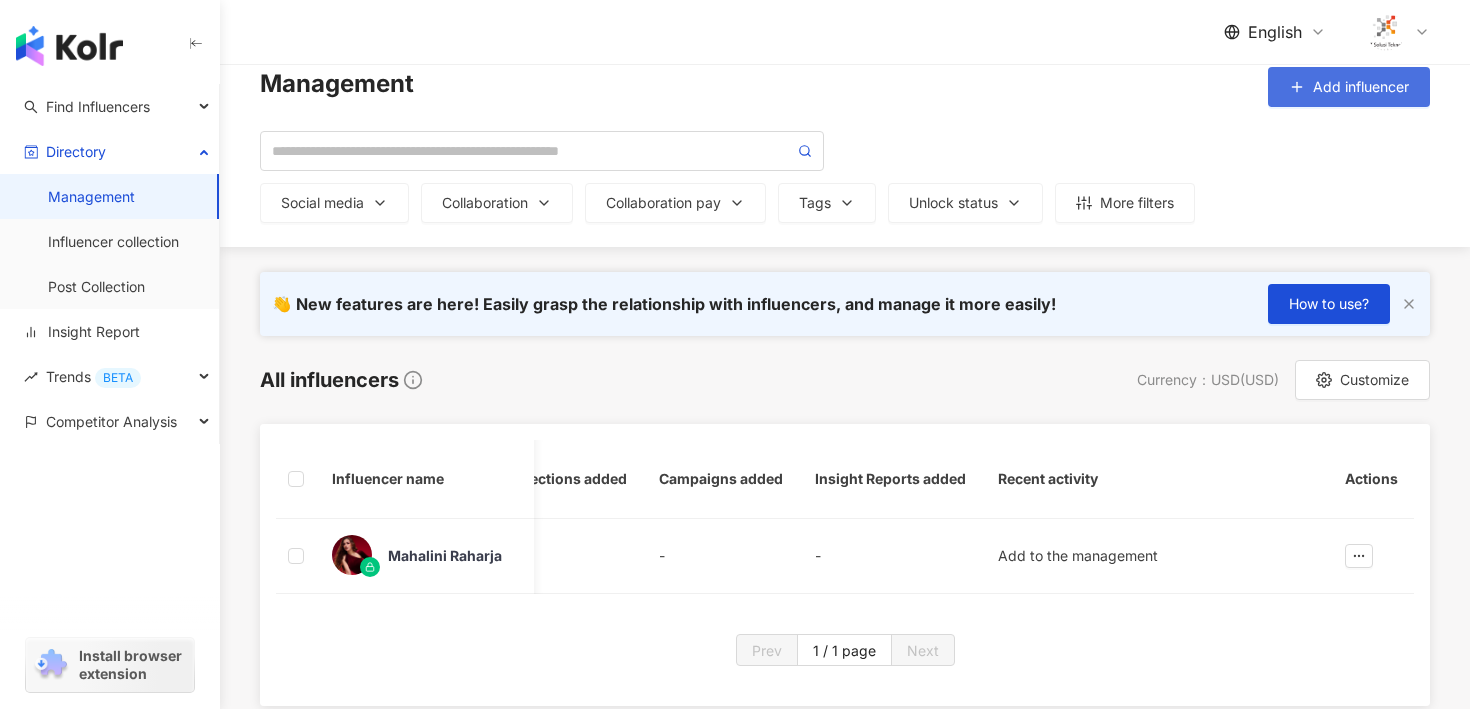 click on "Add influencer" at bounding box center [1361, 87] 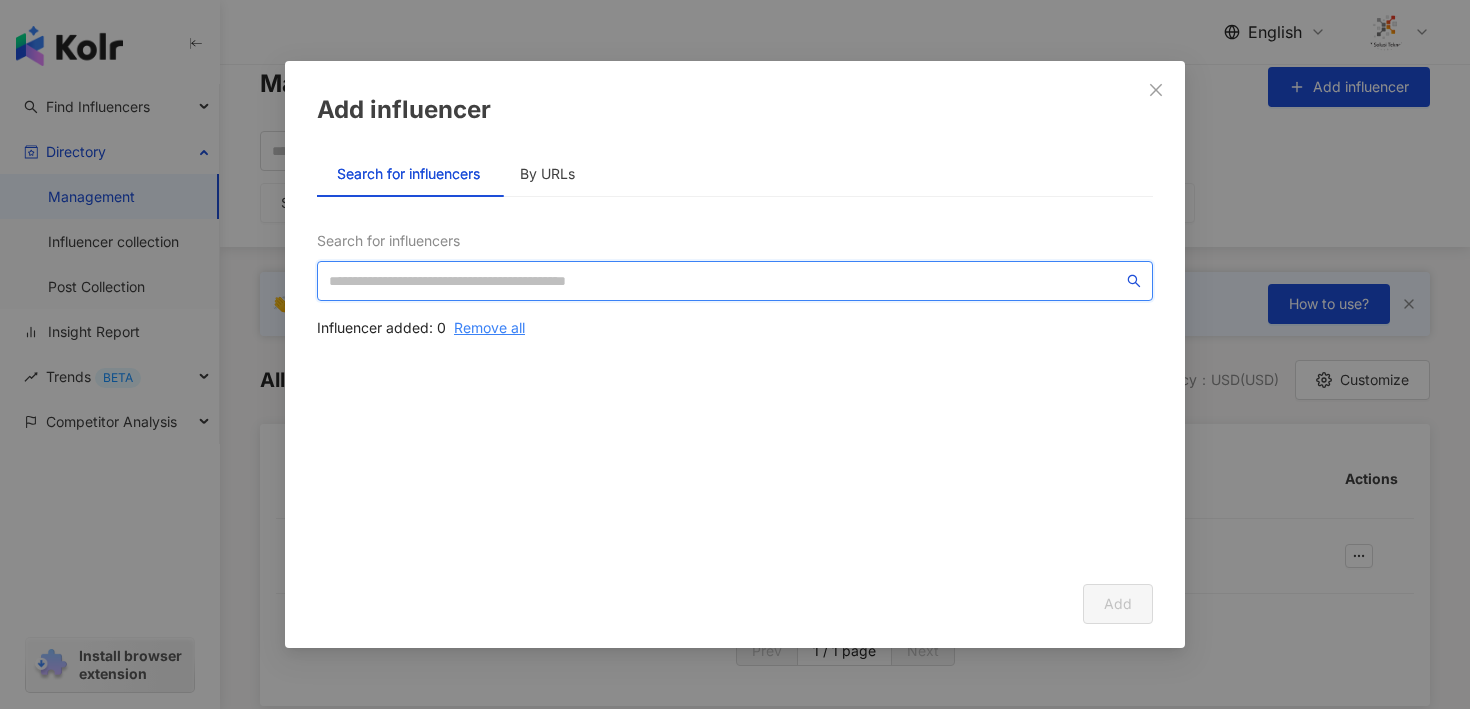 click at bounding box center (726, 281) 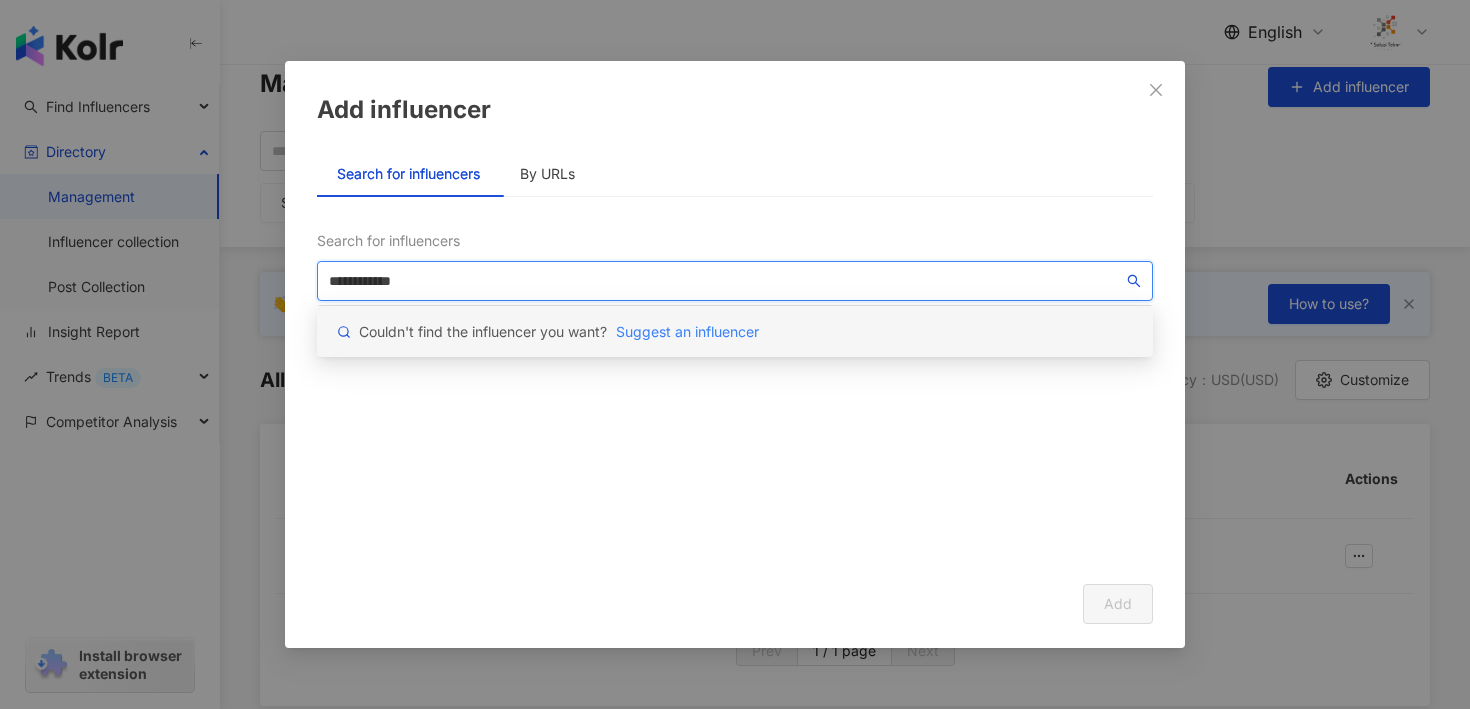 click on "**********" at bounding box center [726, 281] 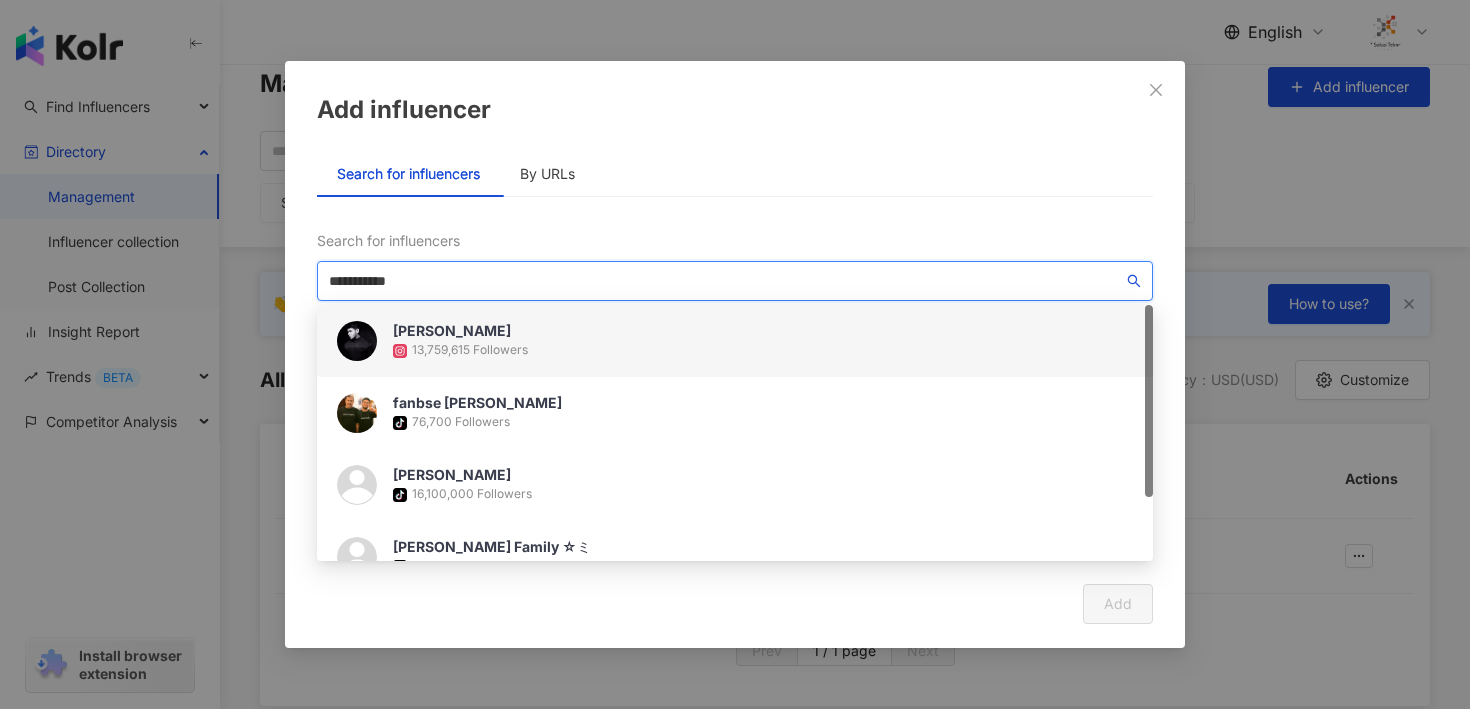 click on "13,759,615   Followers" at bounding box center (470, 350) 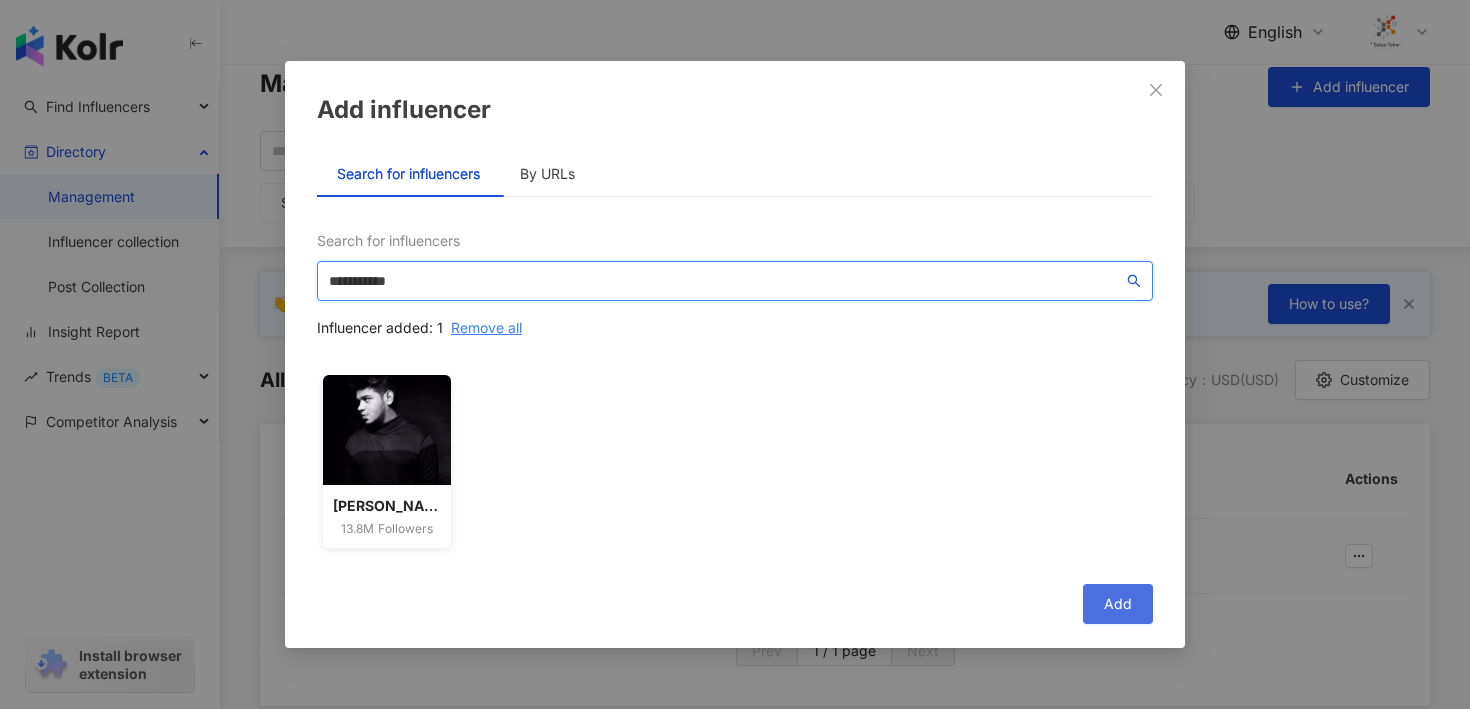 type on "**********" 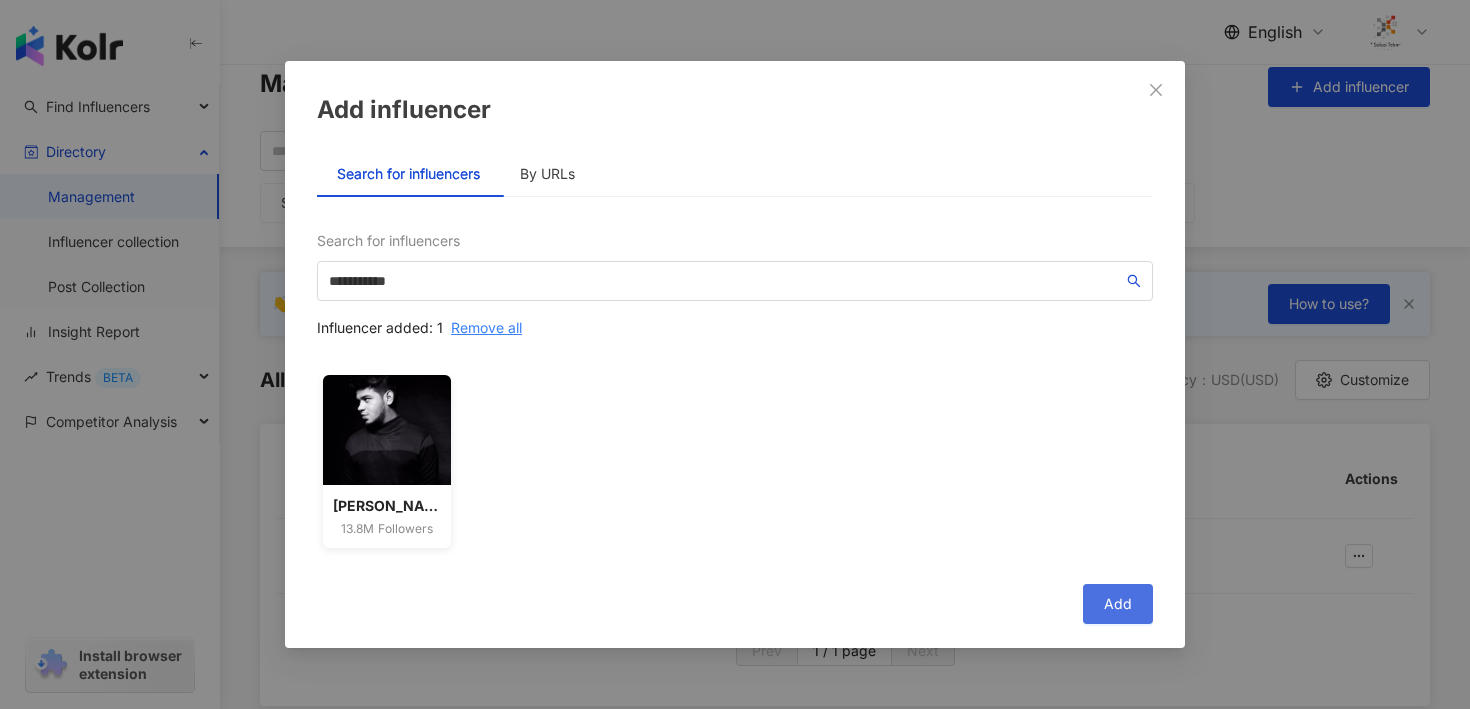 click on "Add" at bounding box center (1118, 604) 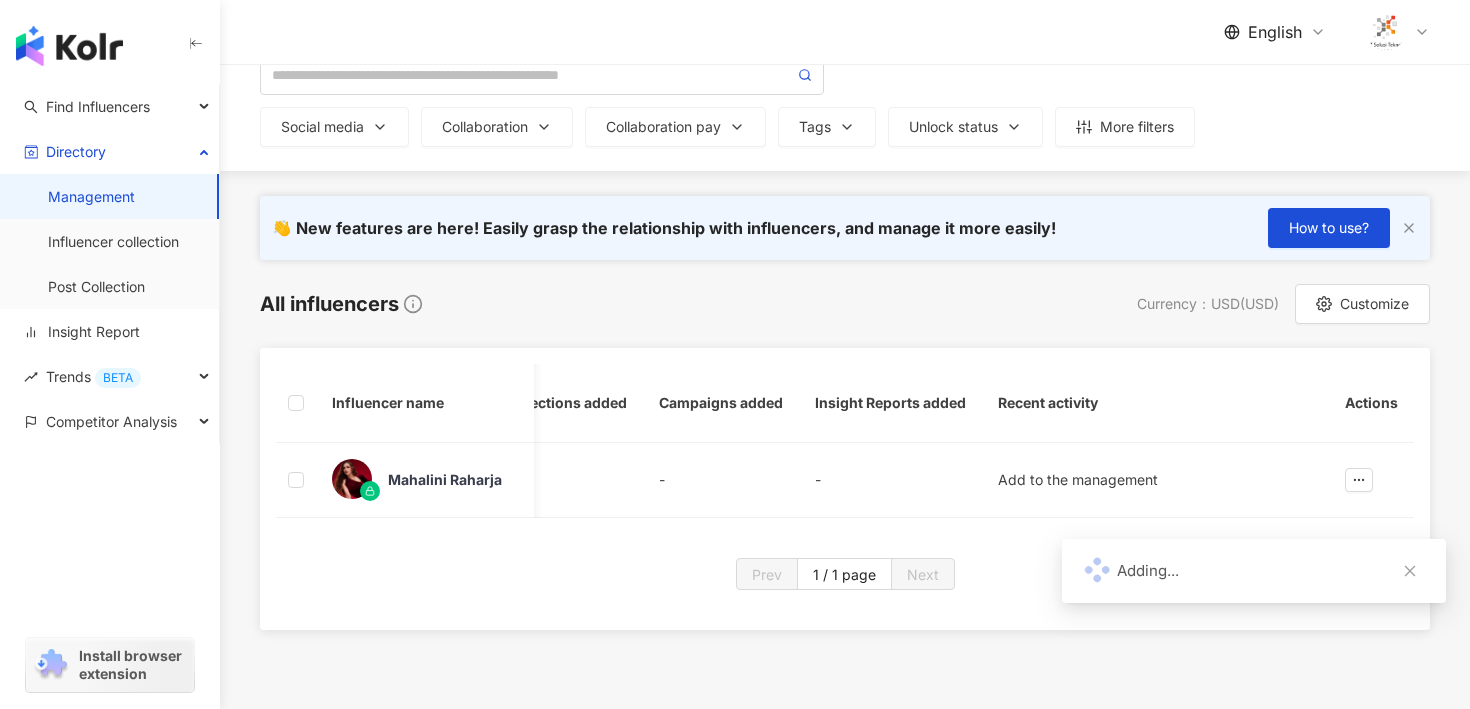 scroll, scrollTop: 117, scrollLeft: 0, axis: vertical 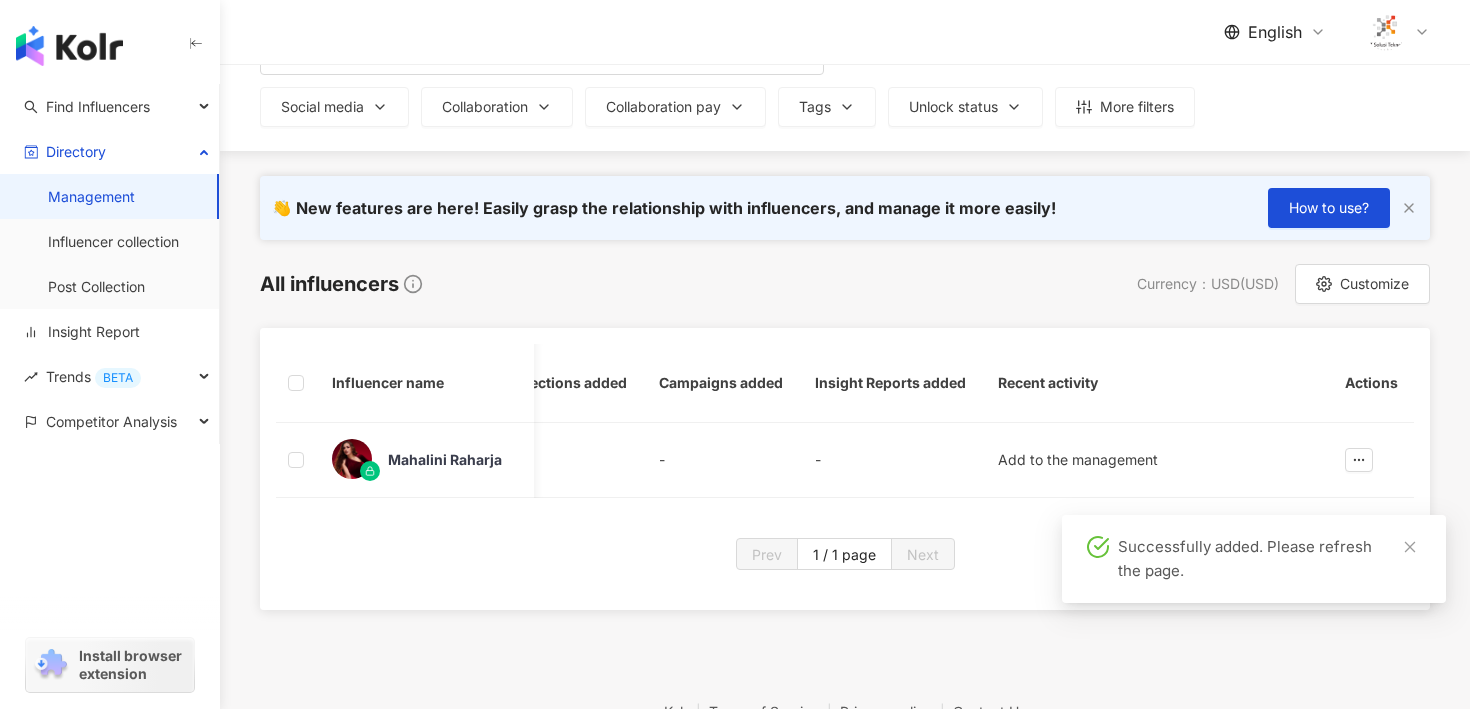 type 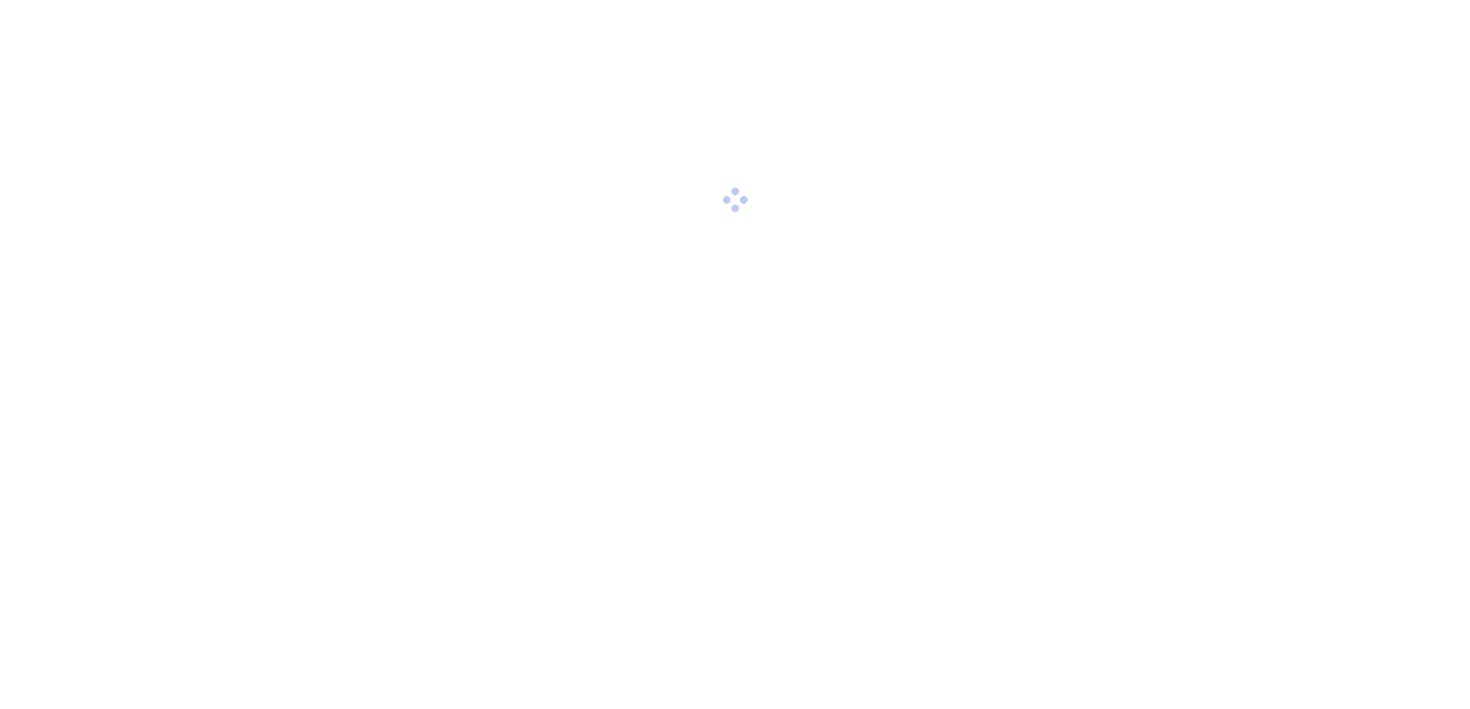 scroll, scrollTop: 0, scrollLeft: 0, axis: both 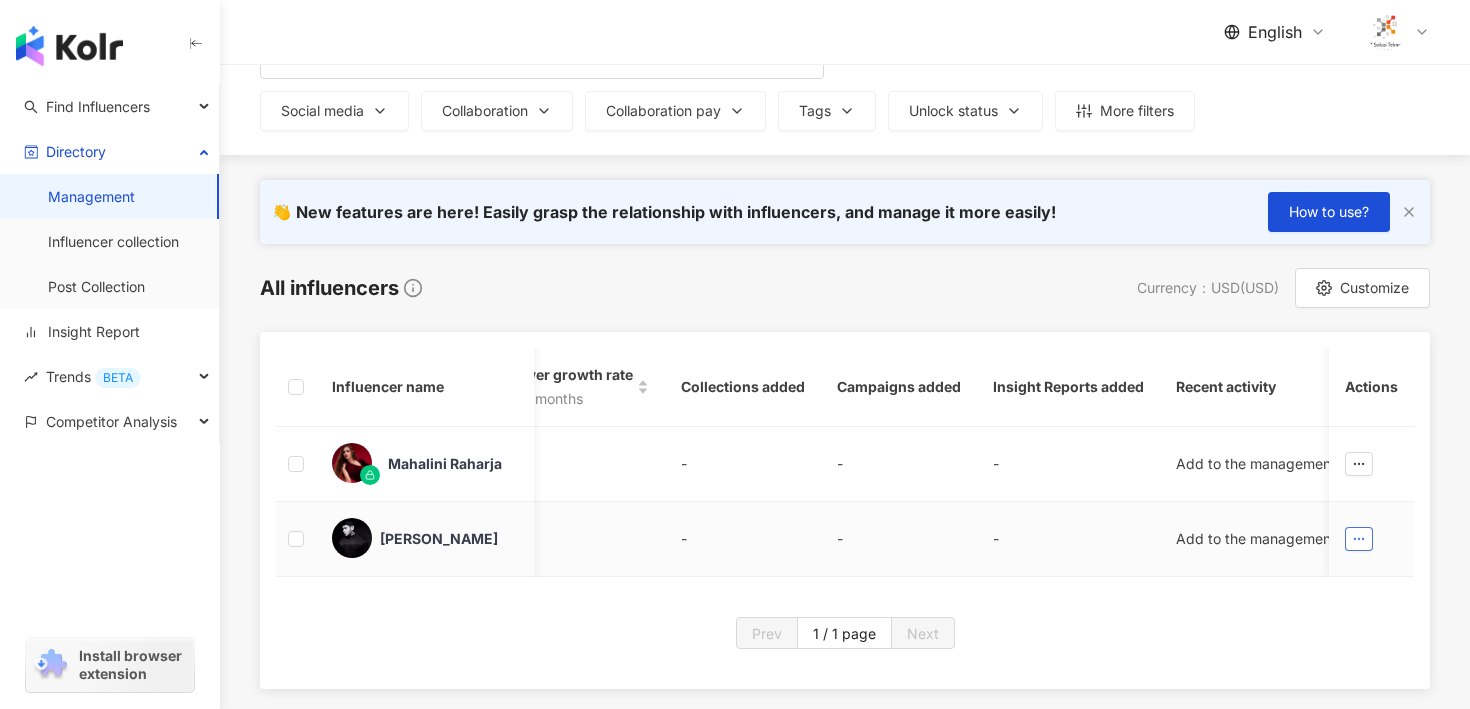 click 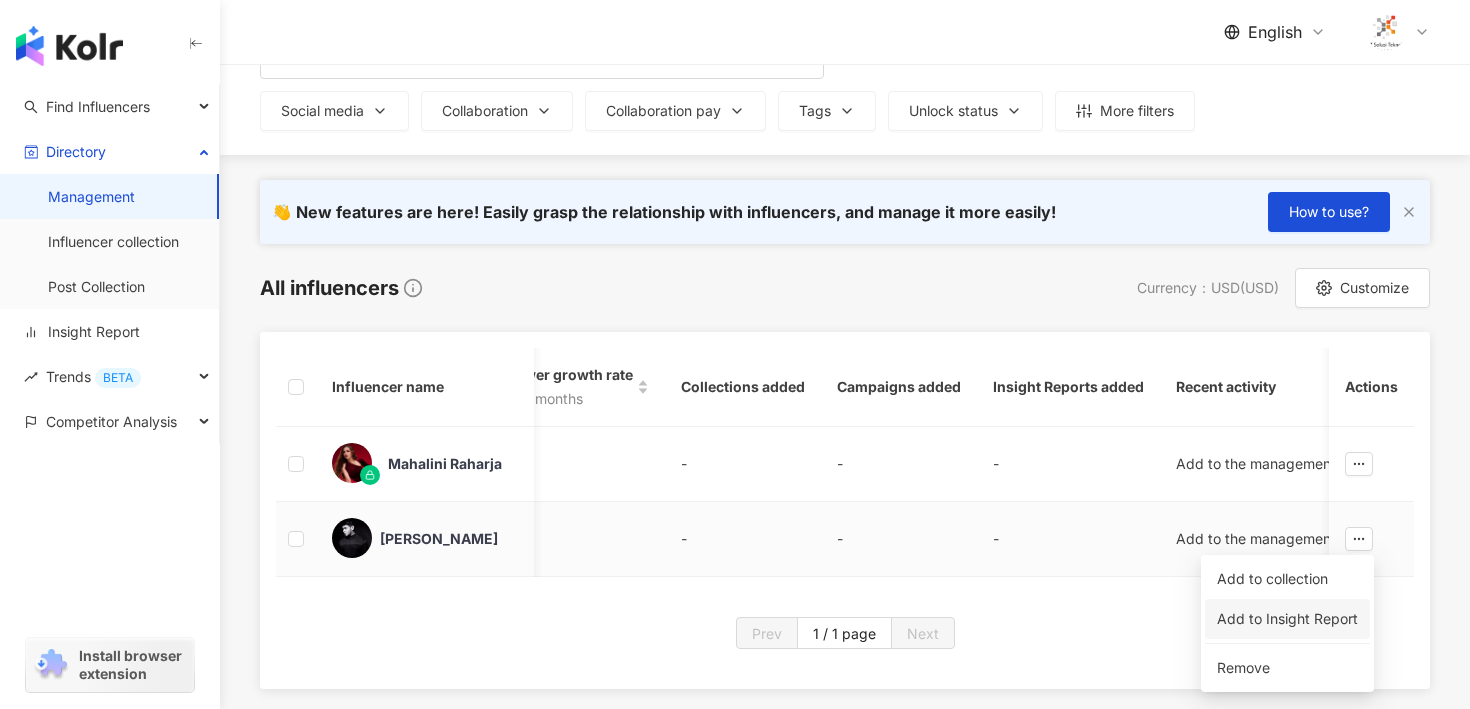 click on "Add to Insight Report" at bounding box center (1287, 618) 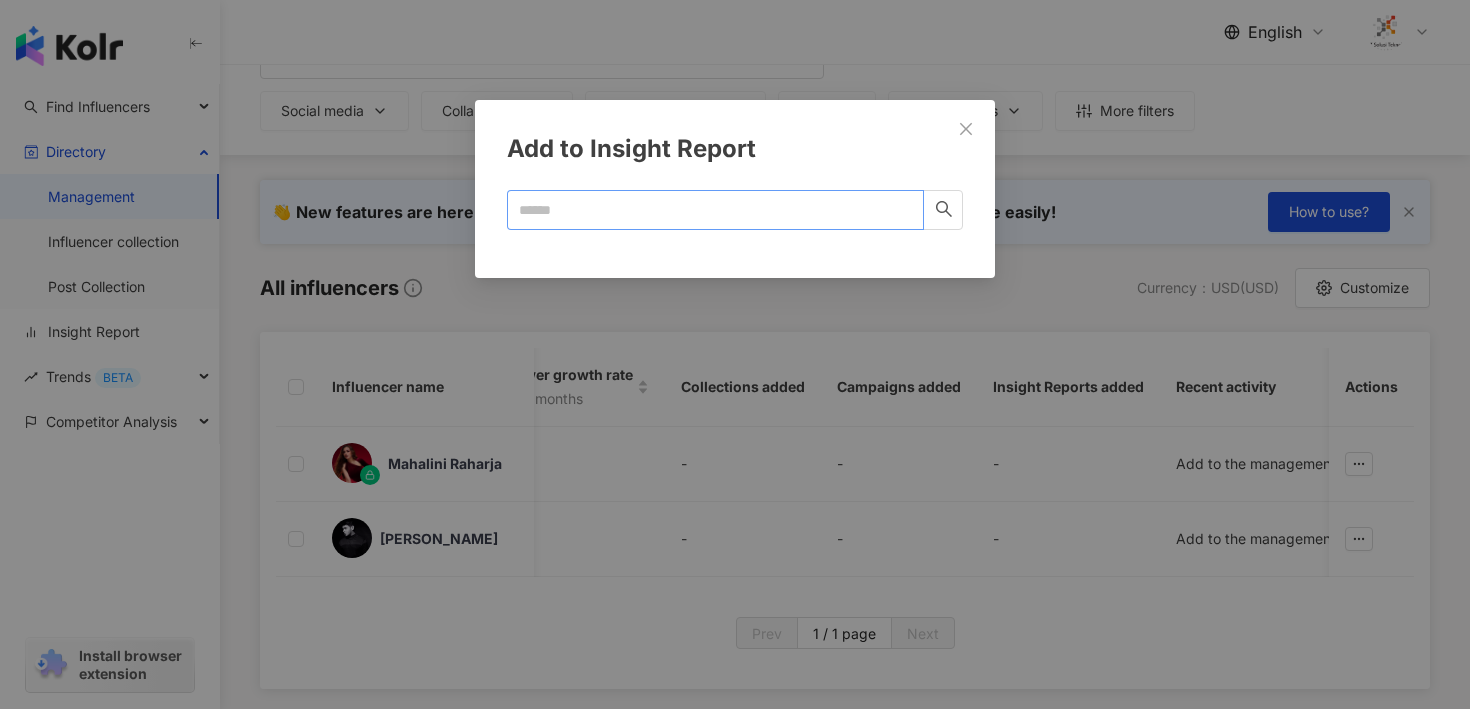 click at bounding box center (715, 210) 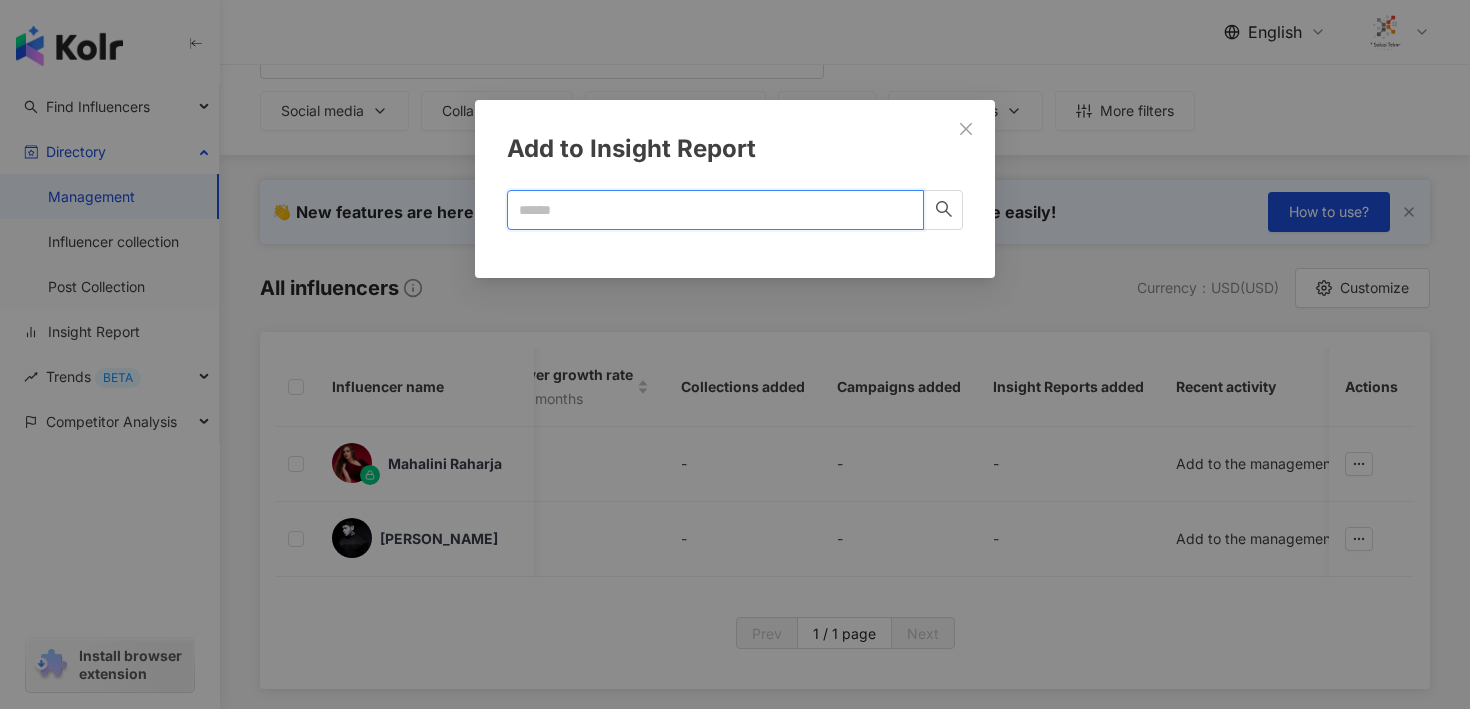 click at bounding box center [707, 210] 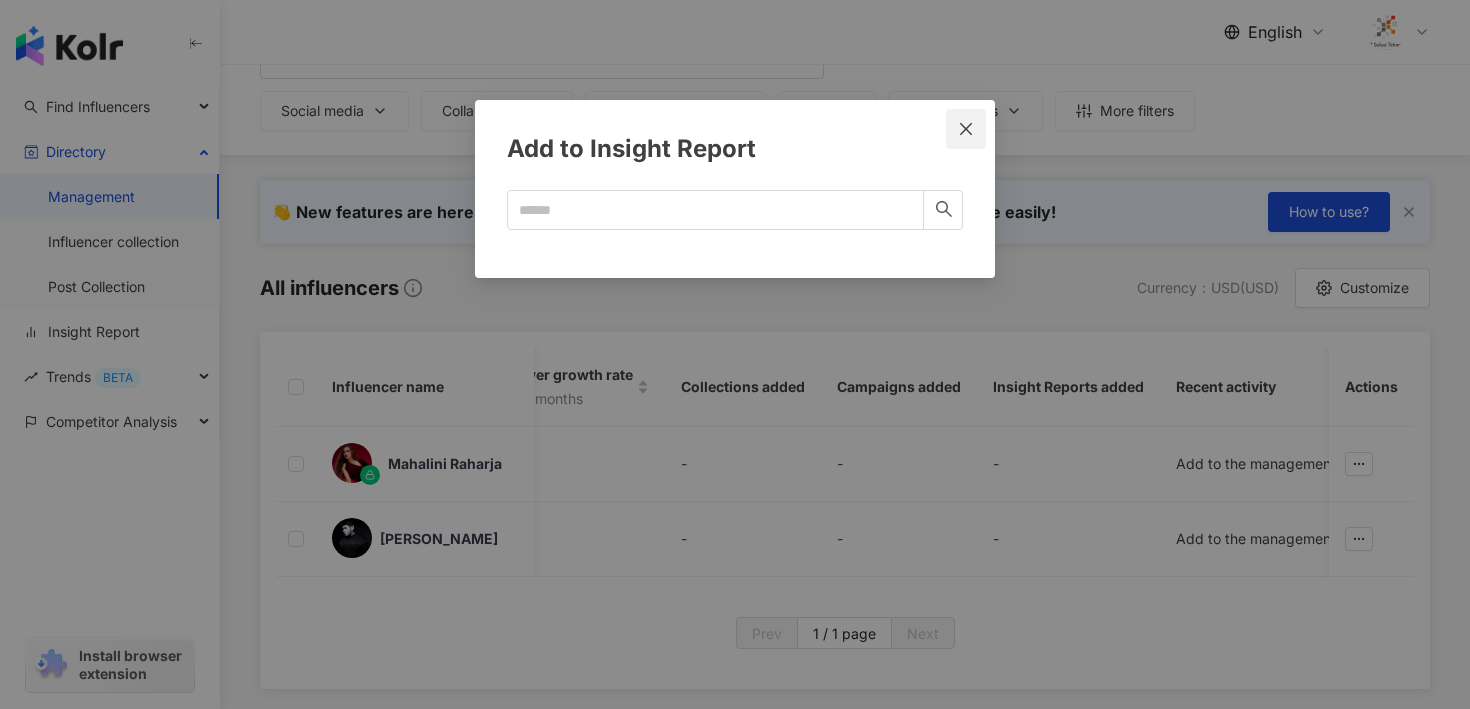 click 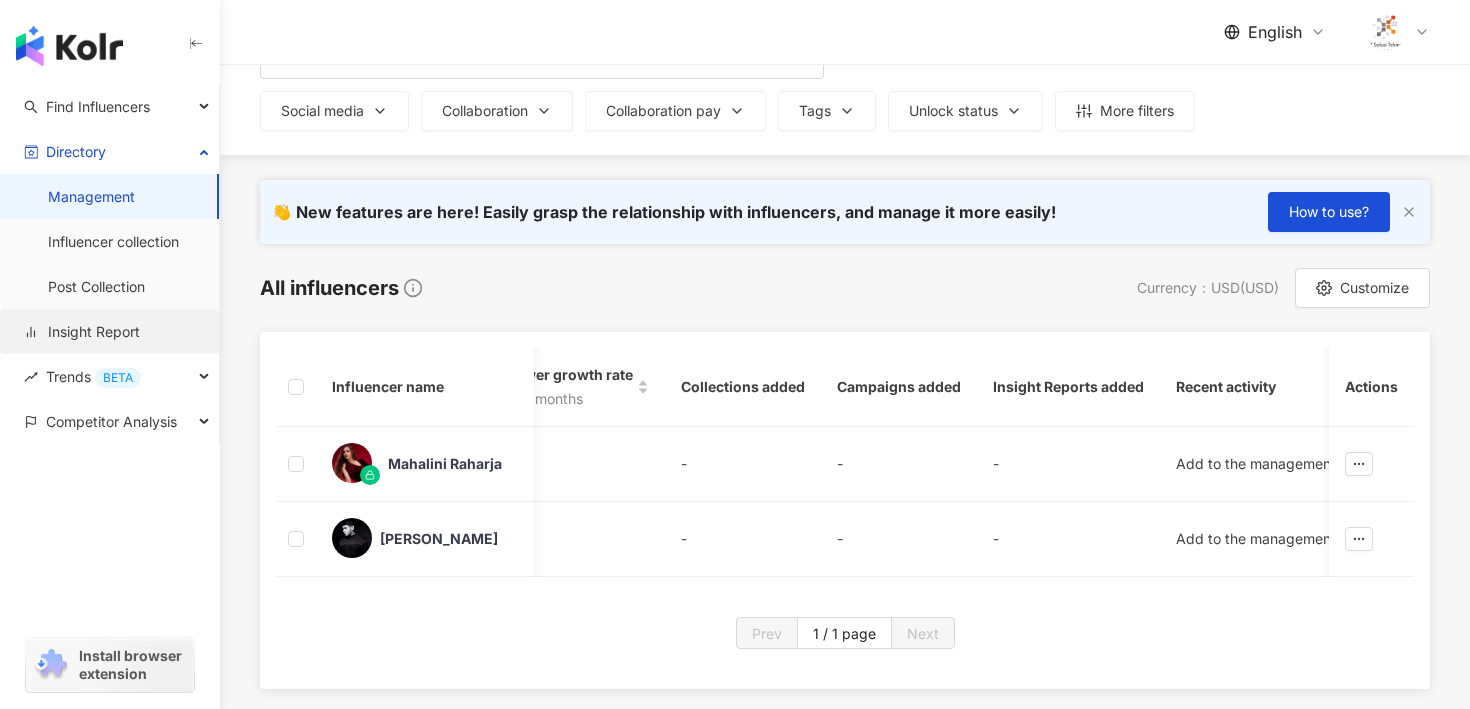 click on "Insight Report" at bounding box center (82, 332) 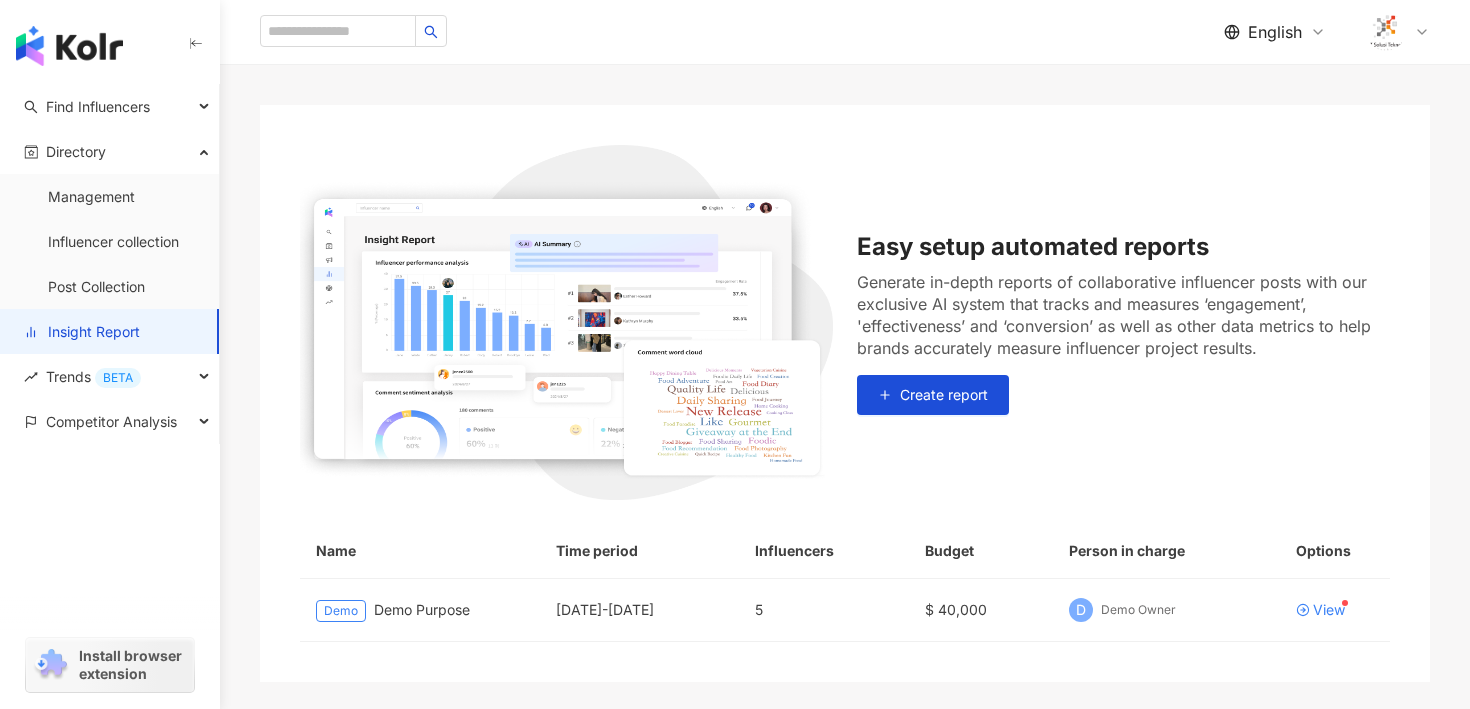 scroll, scrollTop: 131, scrollLeft: 0, axis: vertical 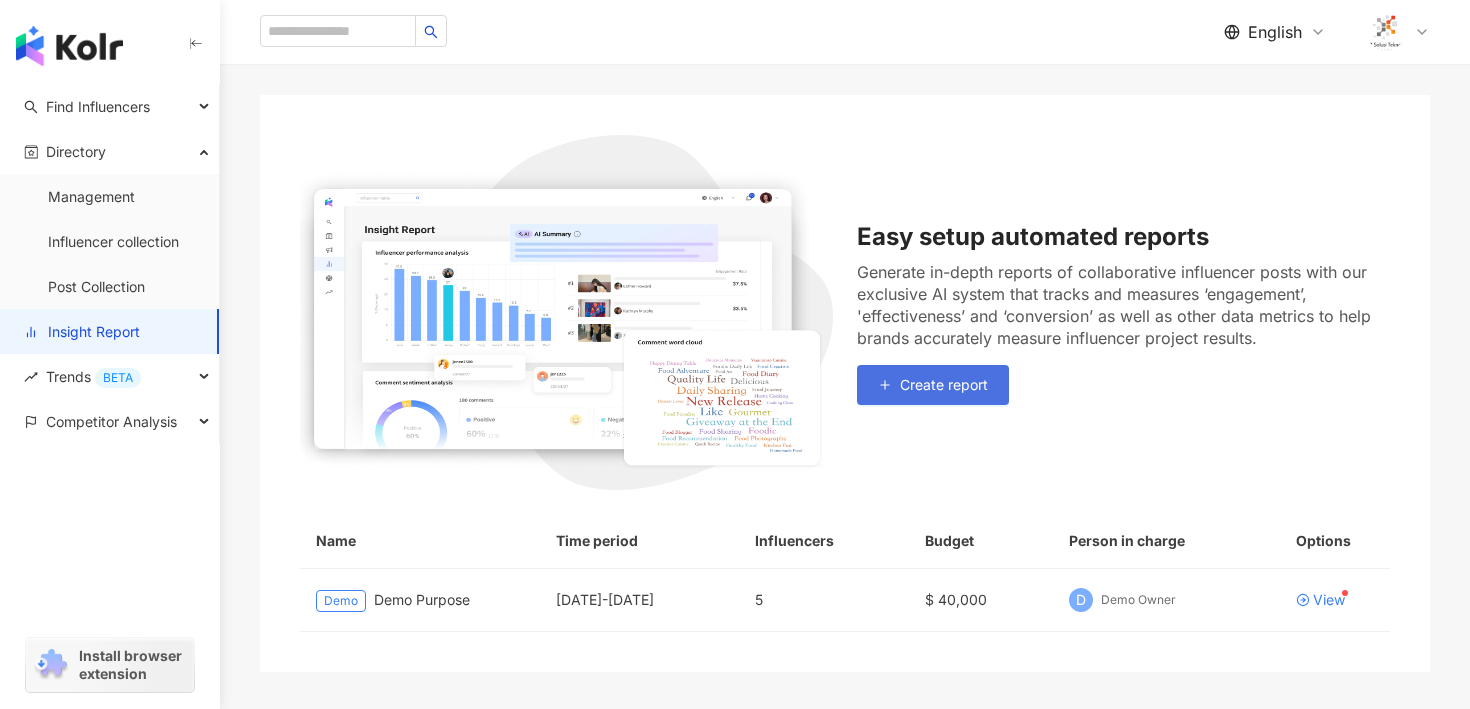 click on "Create report" at bounding box center [933, 385] 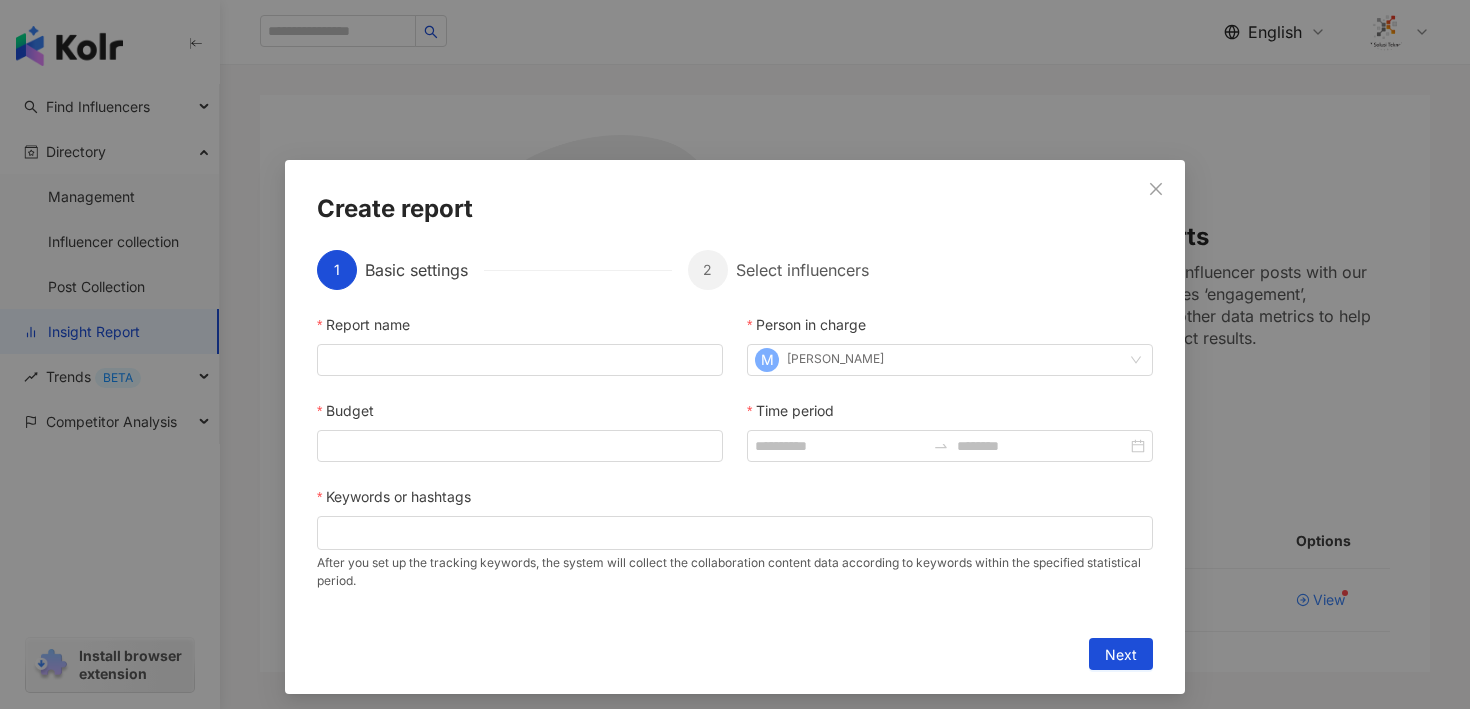 scroll, scrollTop: 8, scrollLeft: 0, axis: vertical 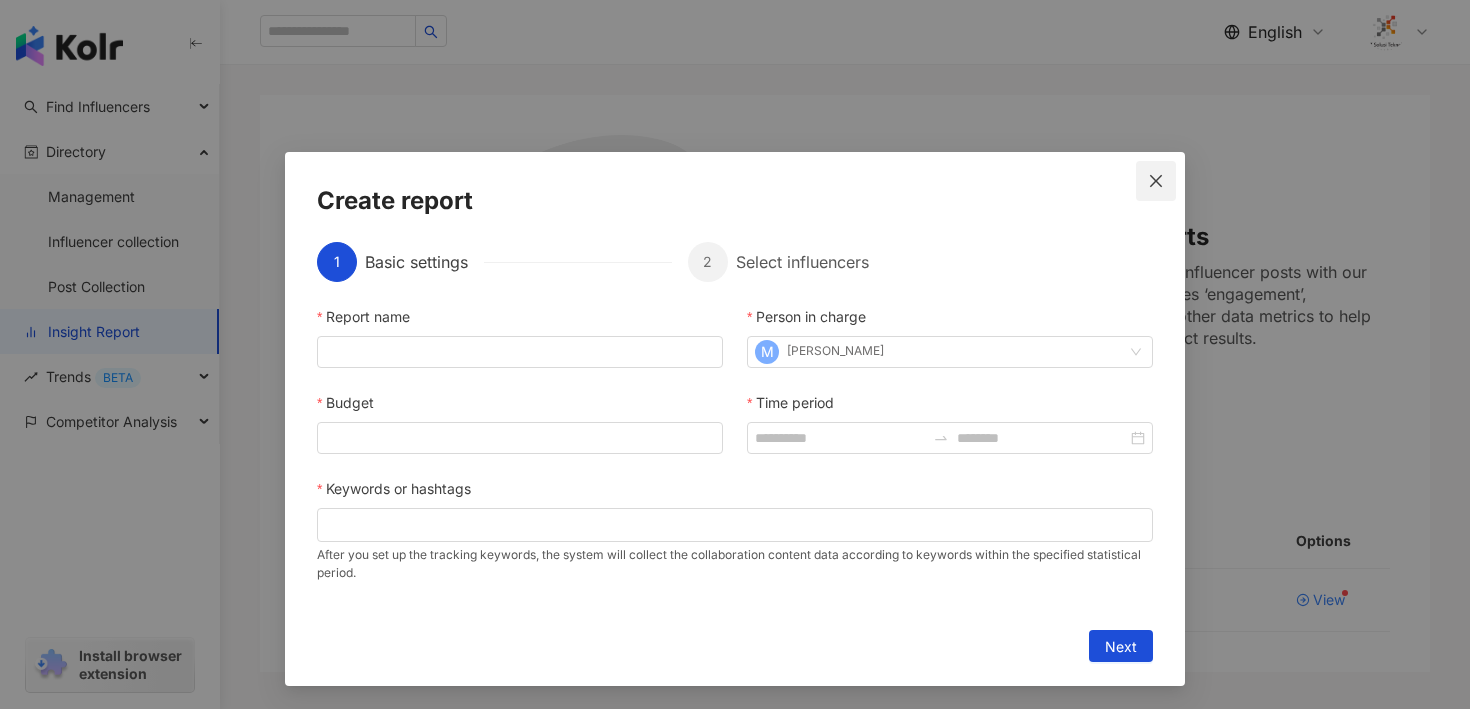 click 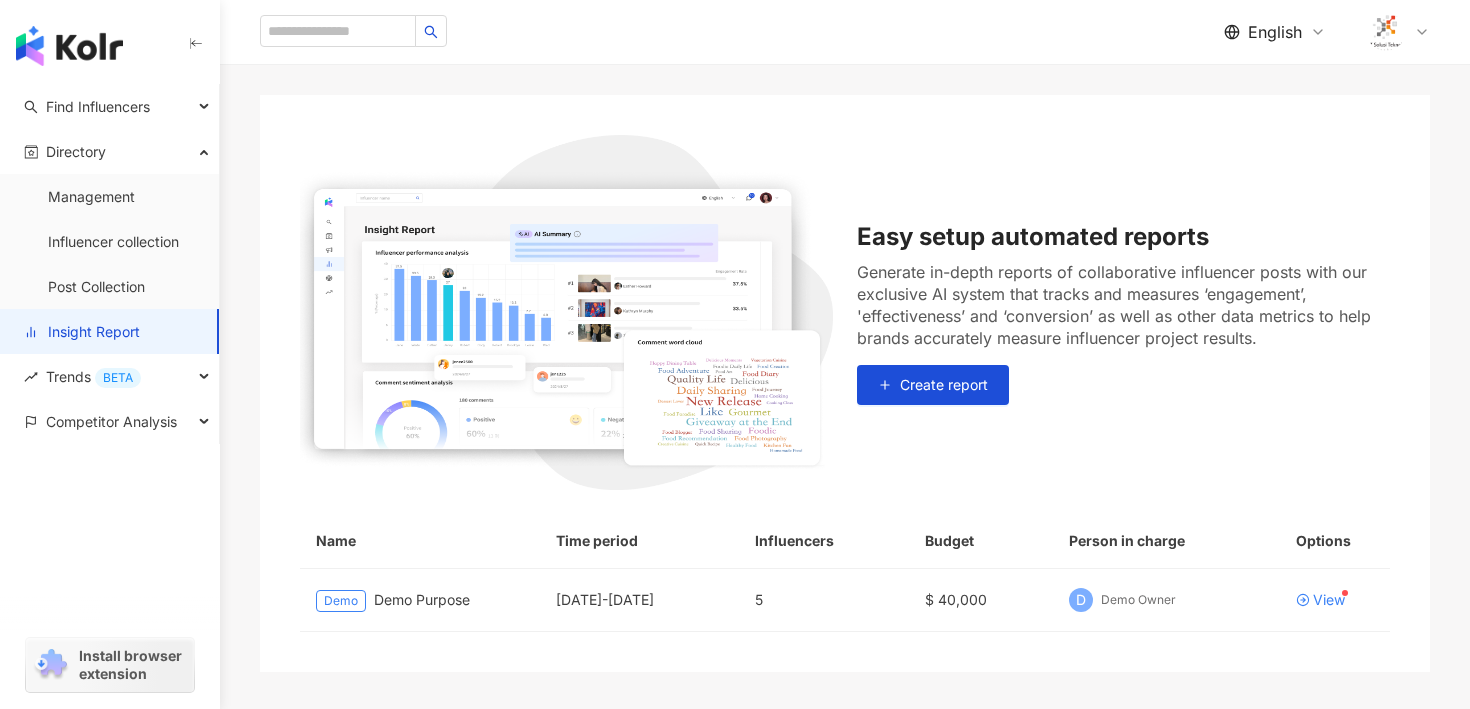 scroll, scrollTop: 0, scrollLeft: 0, axis: both 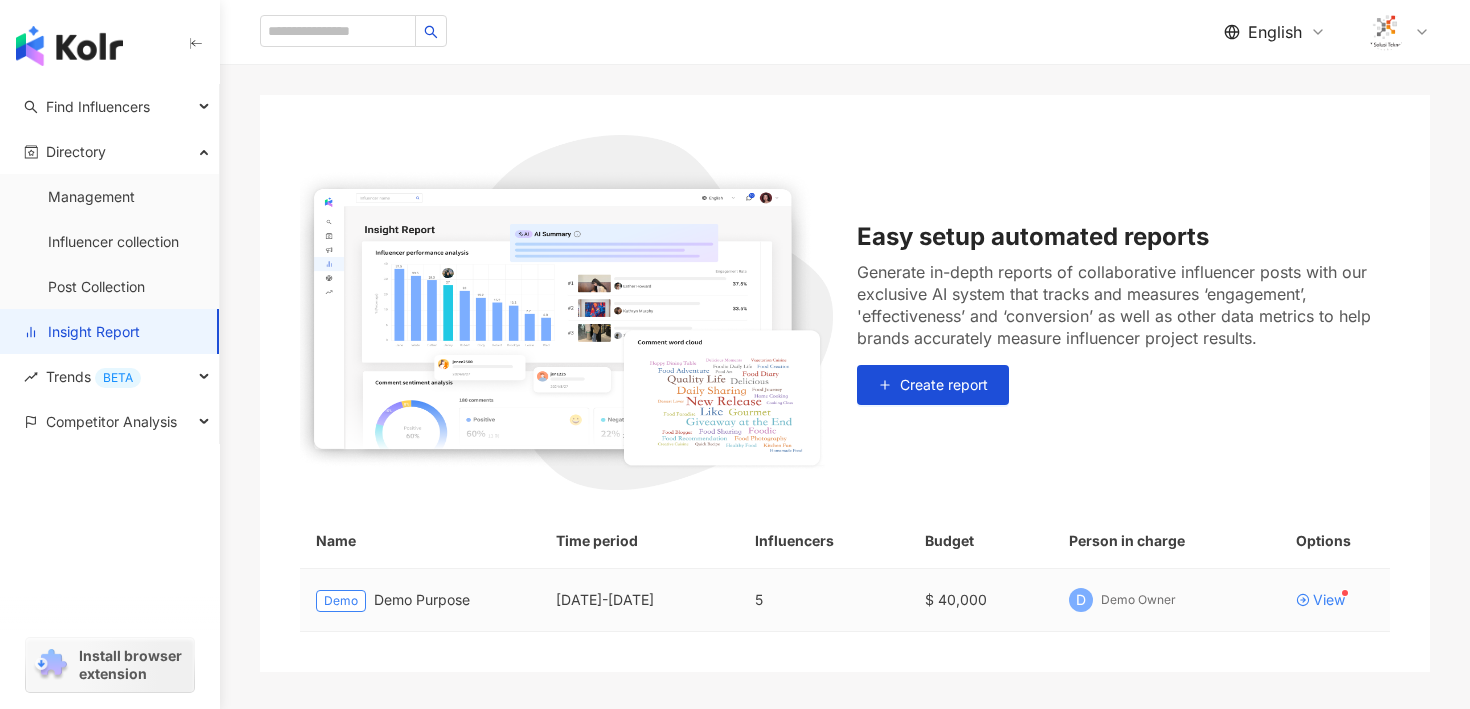 click on "Demo Demo Purpose" at bounding box center (420, 600) 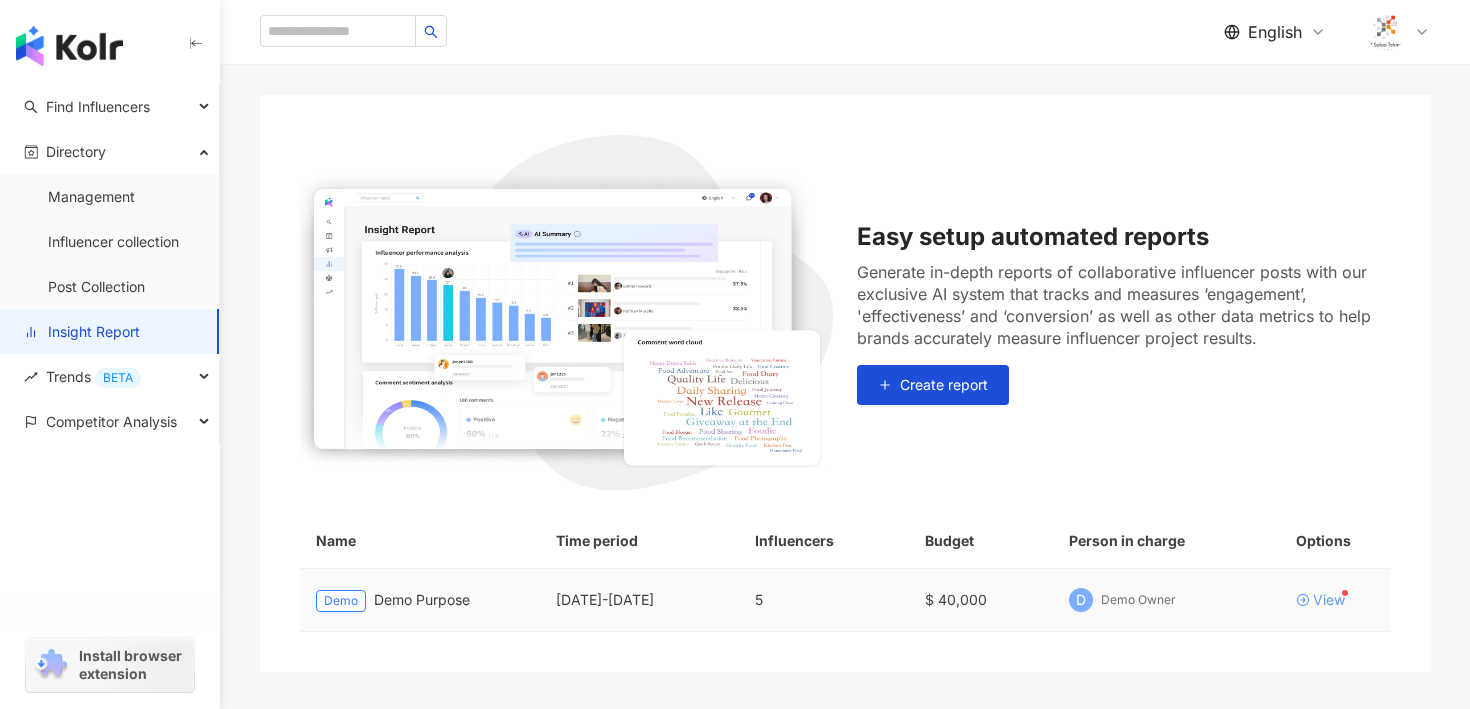 click on "View" at bounding box center [1329, 600] 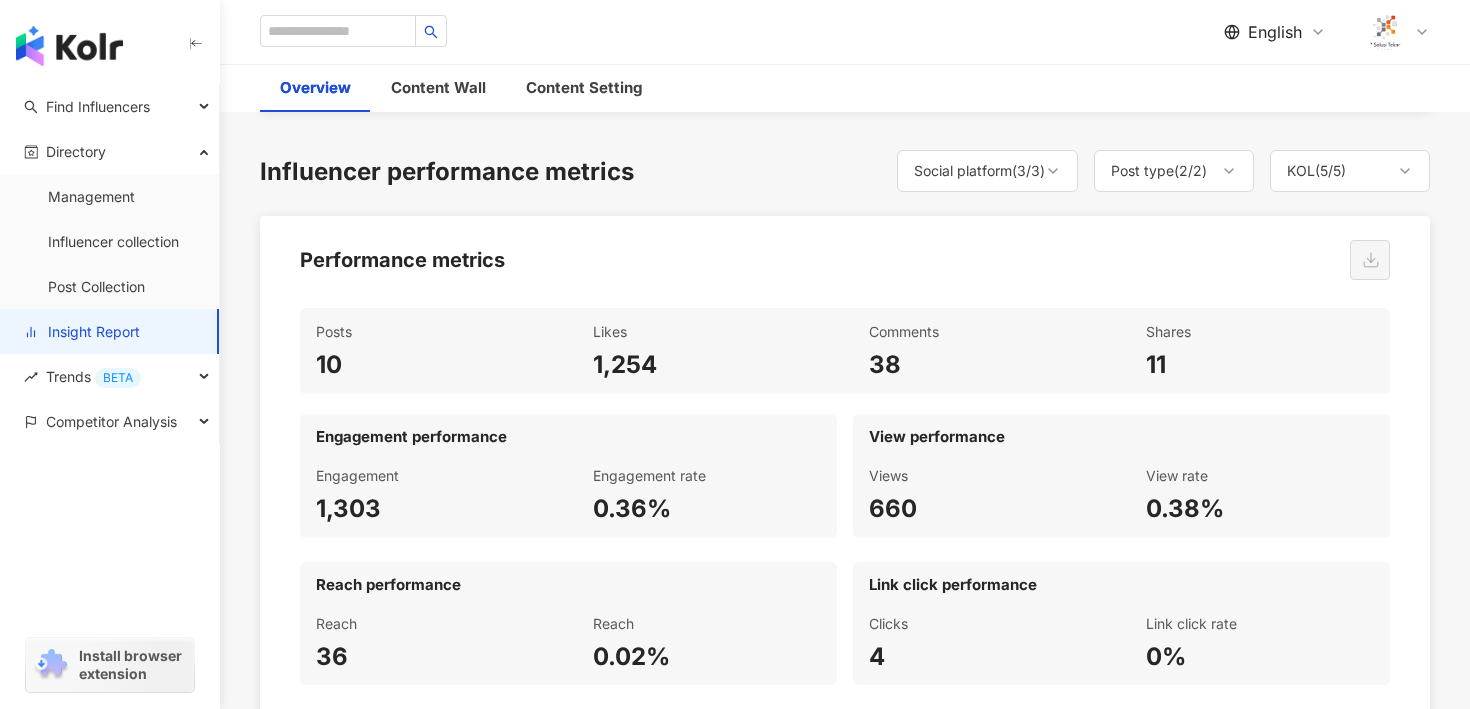 scroll, scrollTop: 940, scrollLeft: 0, axis: vertical 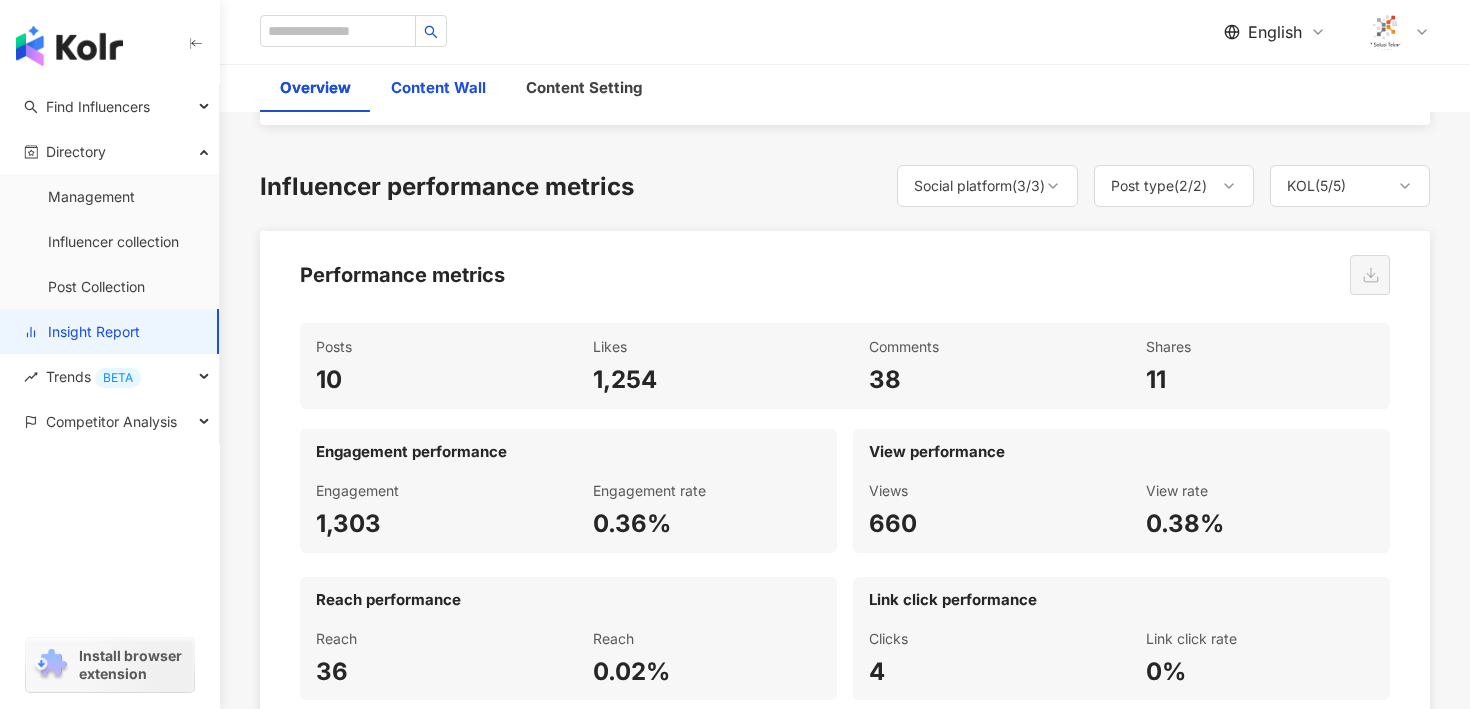 click on "Content Wall" at bounding box center [438, 88] 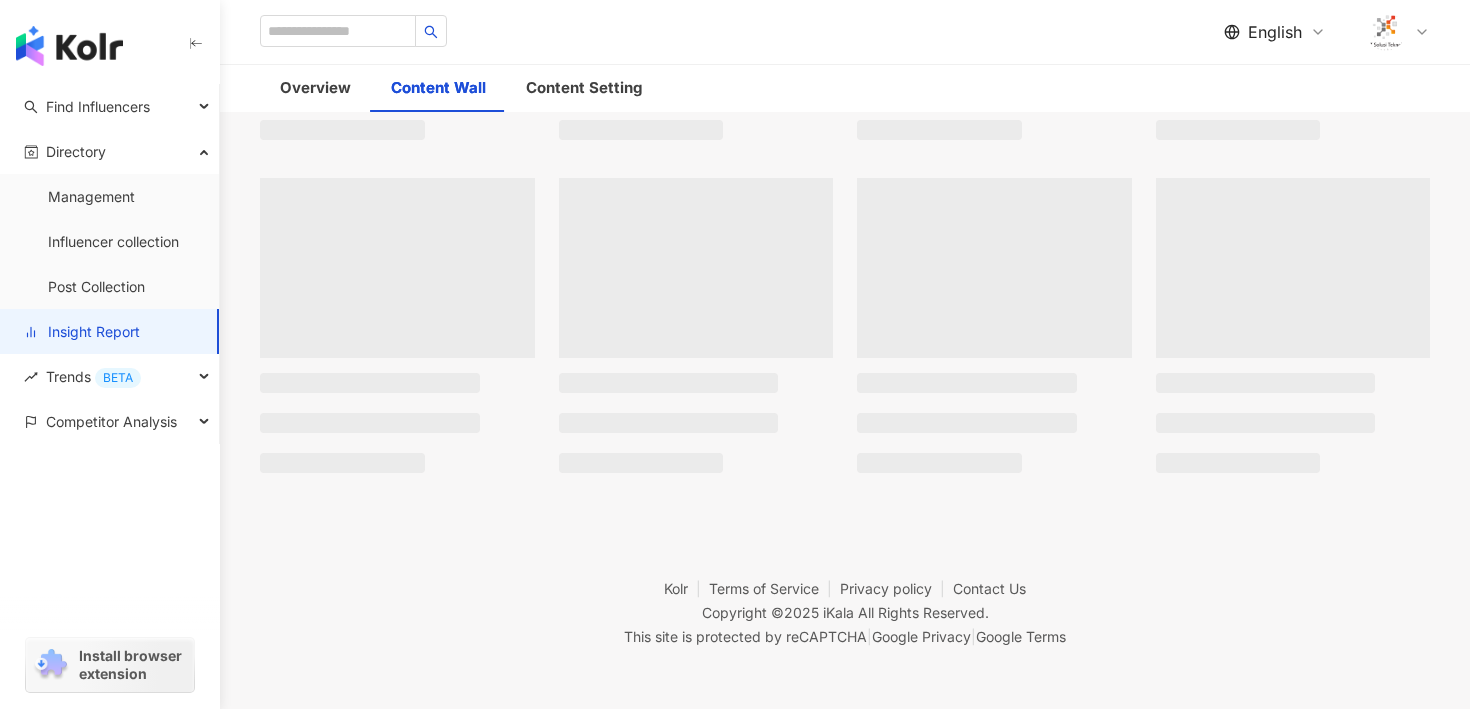scroll, scrollTop: 0, scrollLeft: 0, axis: both 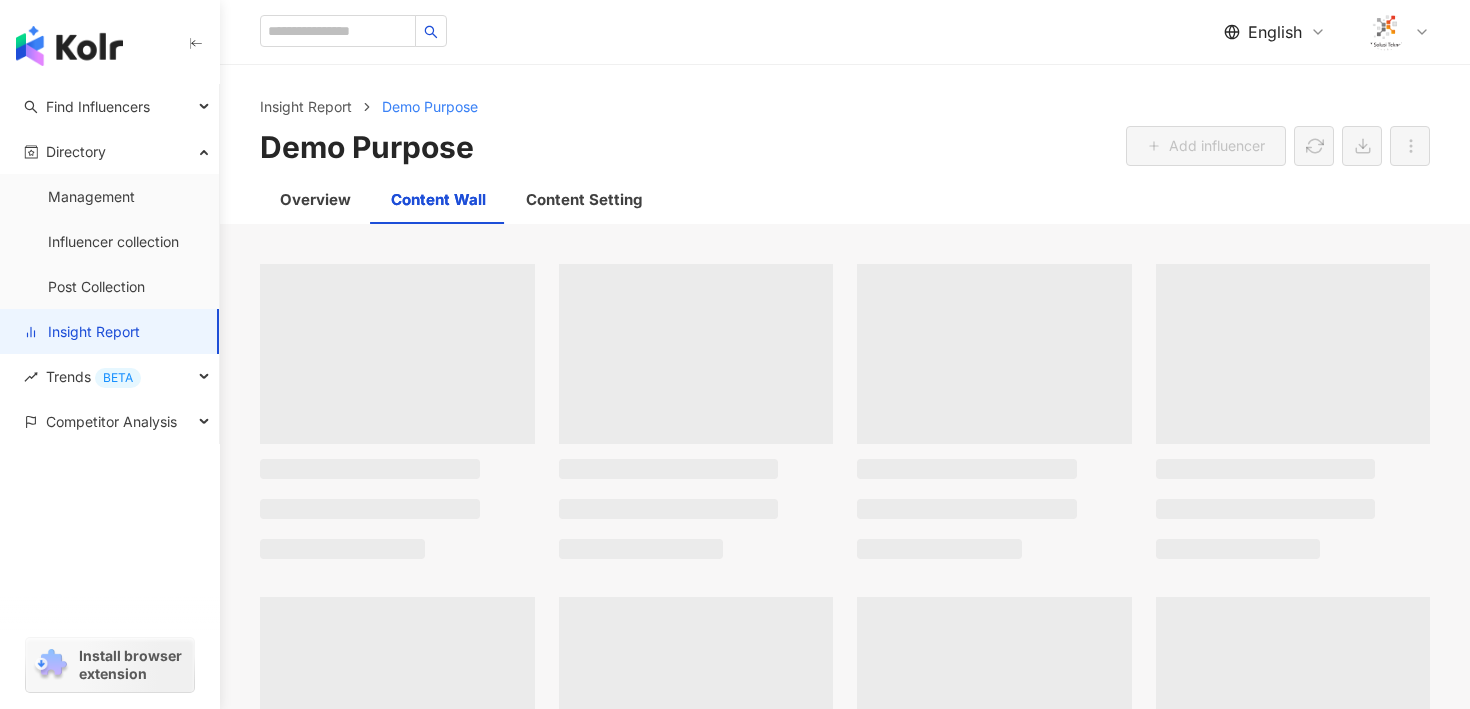 click on "Insight Report Demo Purpose Demo Purpose Add influencer" at bounding box center [845, 120] 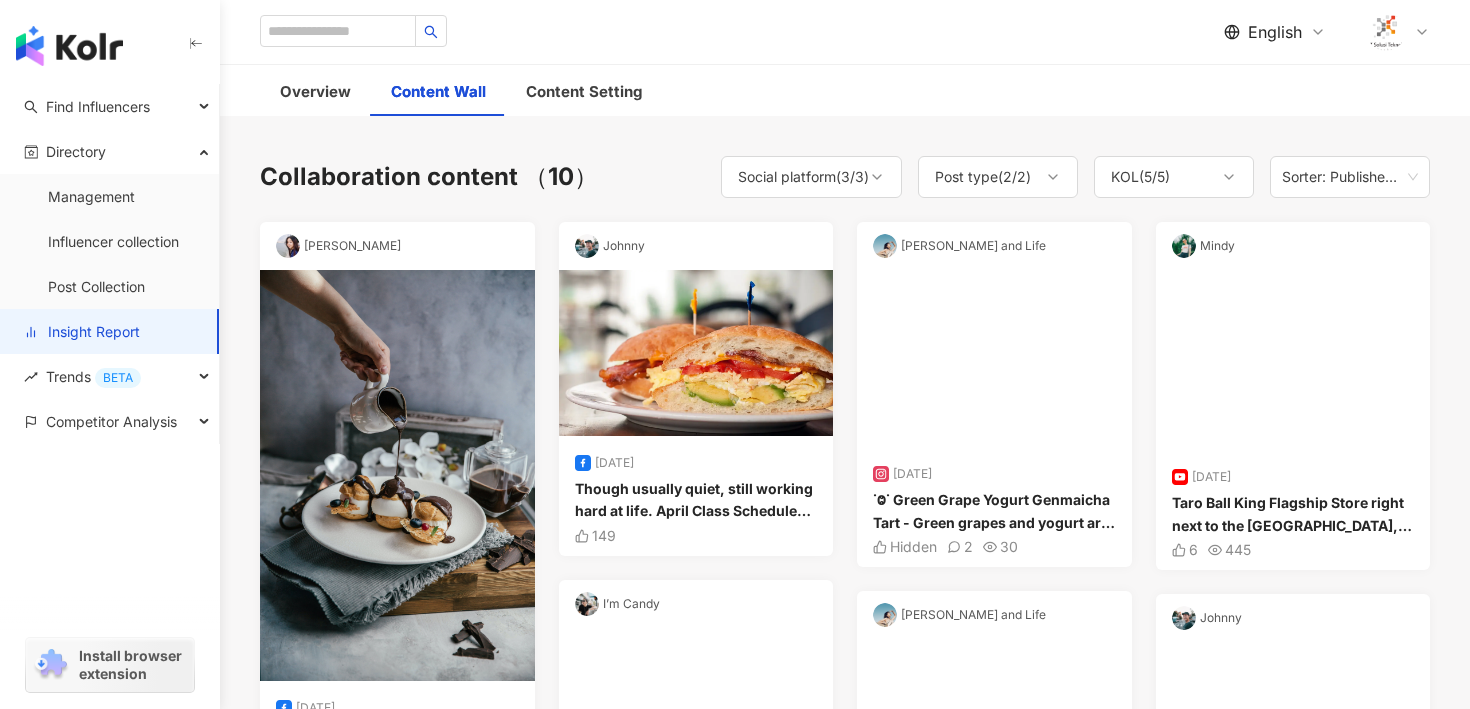 scroll, scrollTop: 68, scrollLeft: 0, axis: vertical 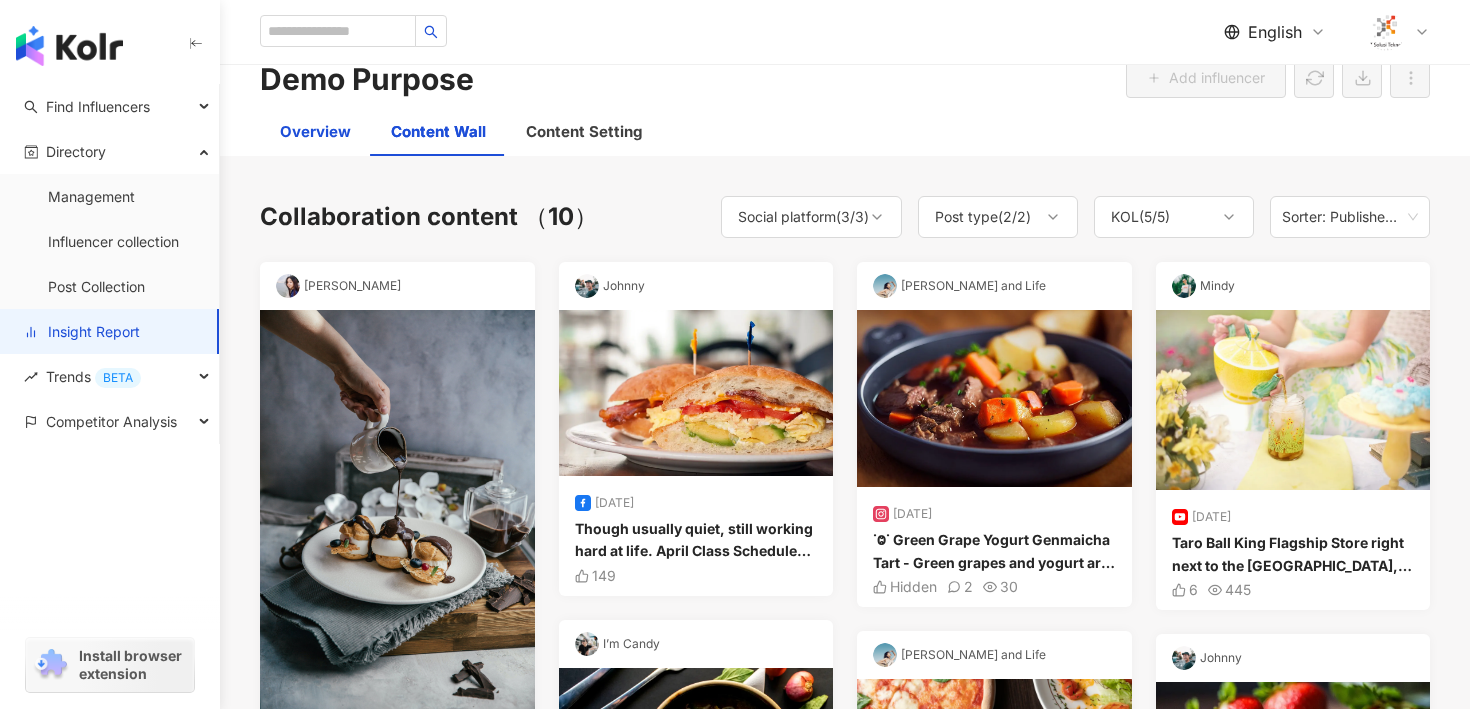 click on "Overview" at bounding box center (315, 132) 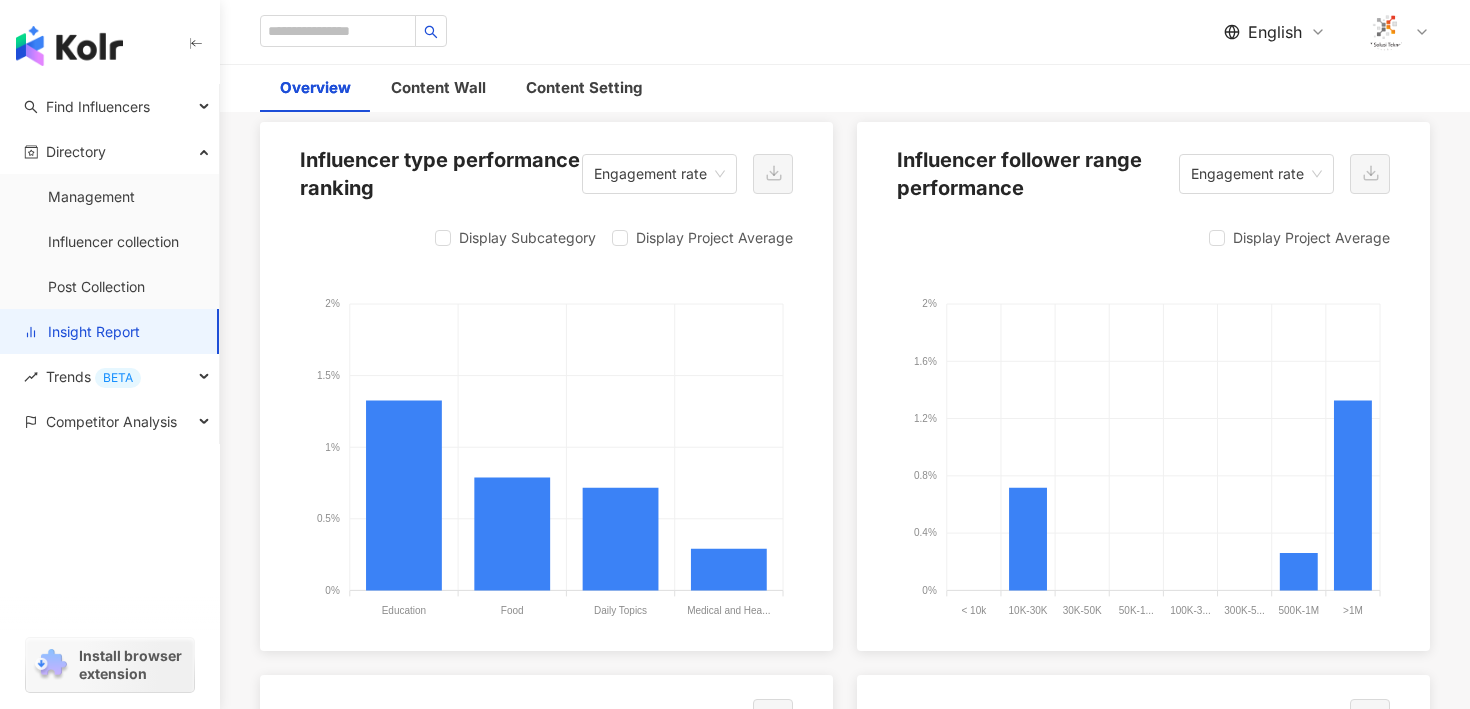 scroll, scrollTop: 2086, scrollLeft: 0, axis: vertical 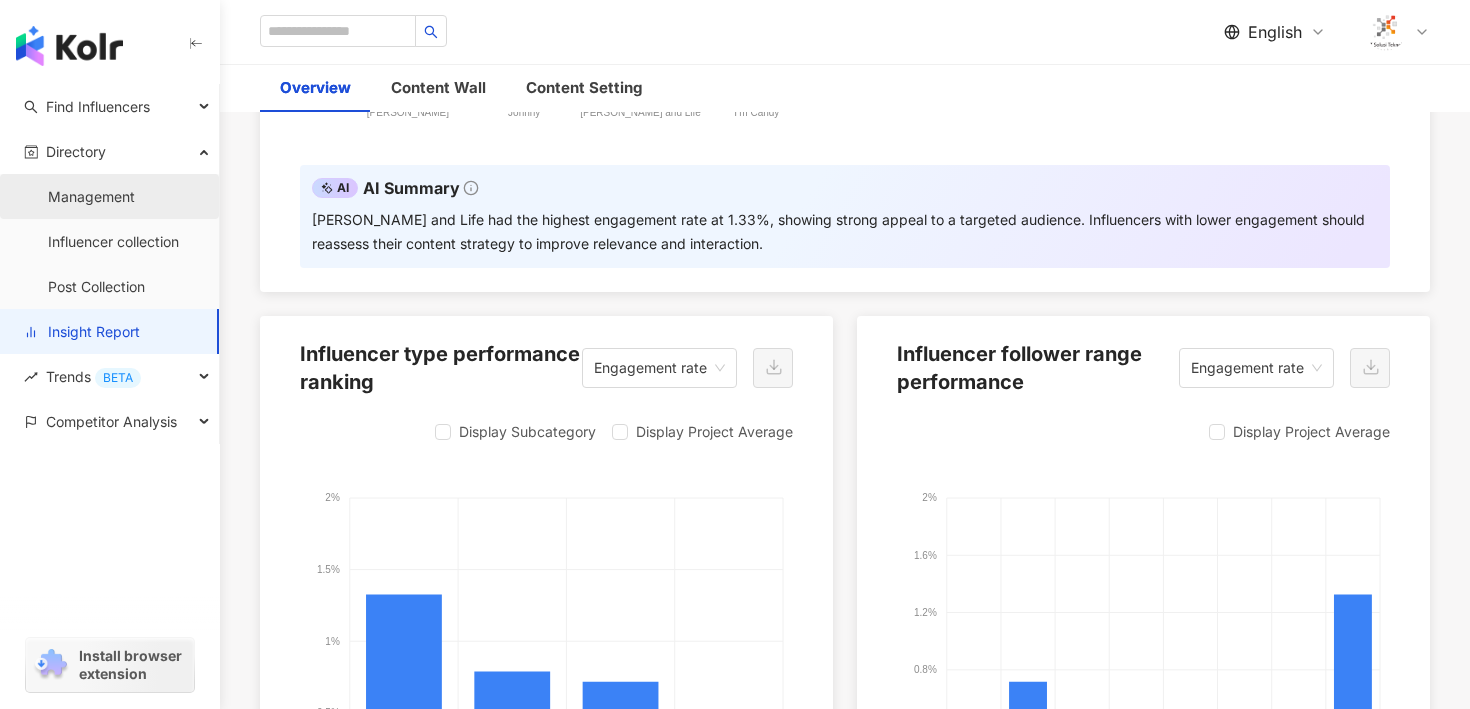 click on "Management" at bounding box center (91, 197) 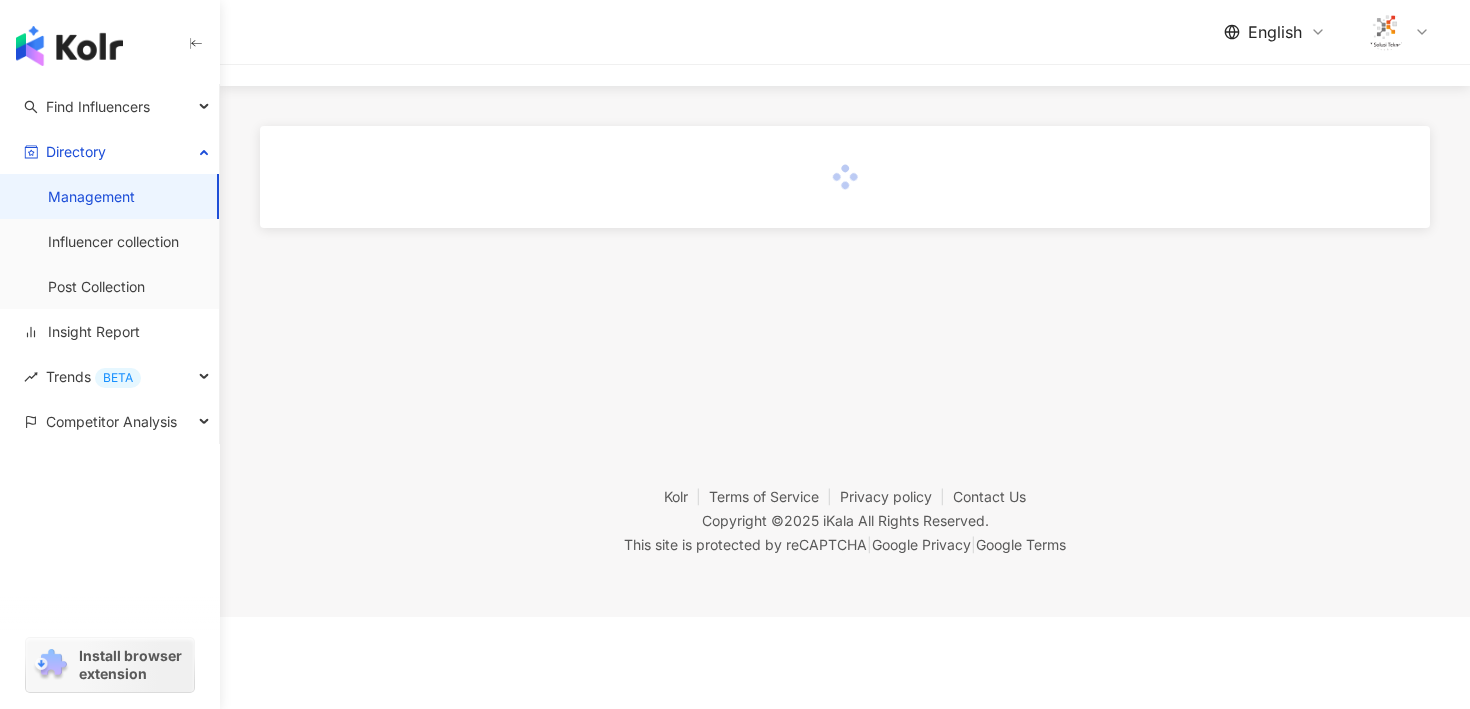 scroll, scrollTop: 91, scrollLeft: 0, axis: vertical 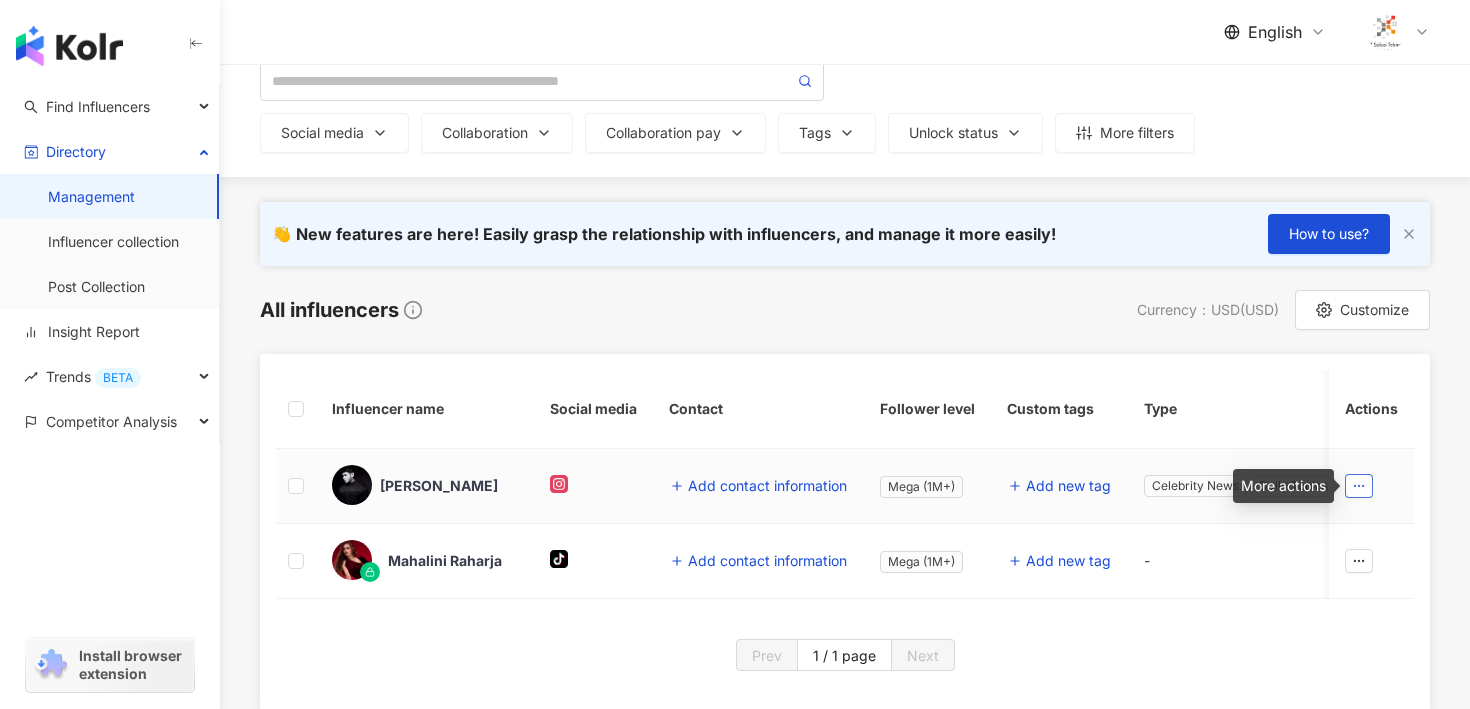 click at bounding box center [1359, 485] 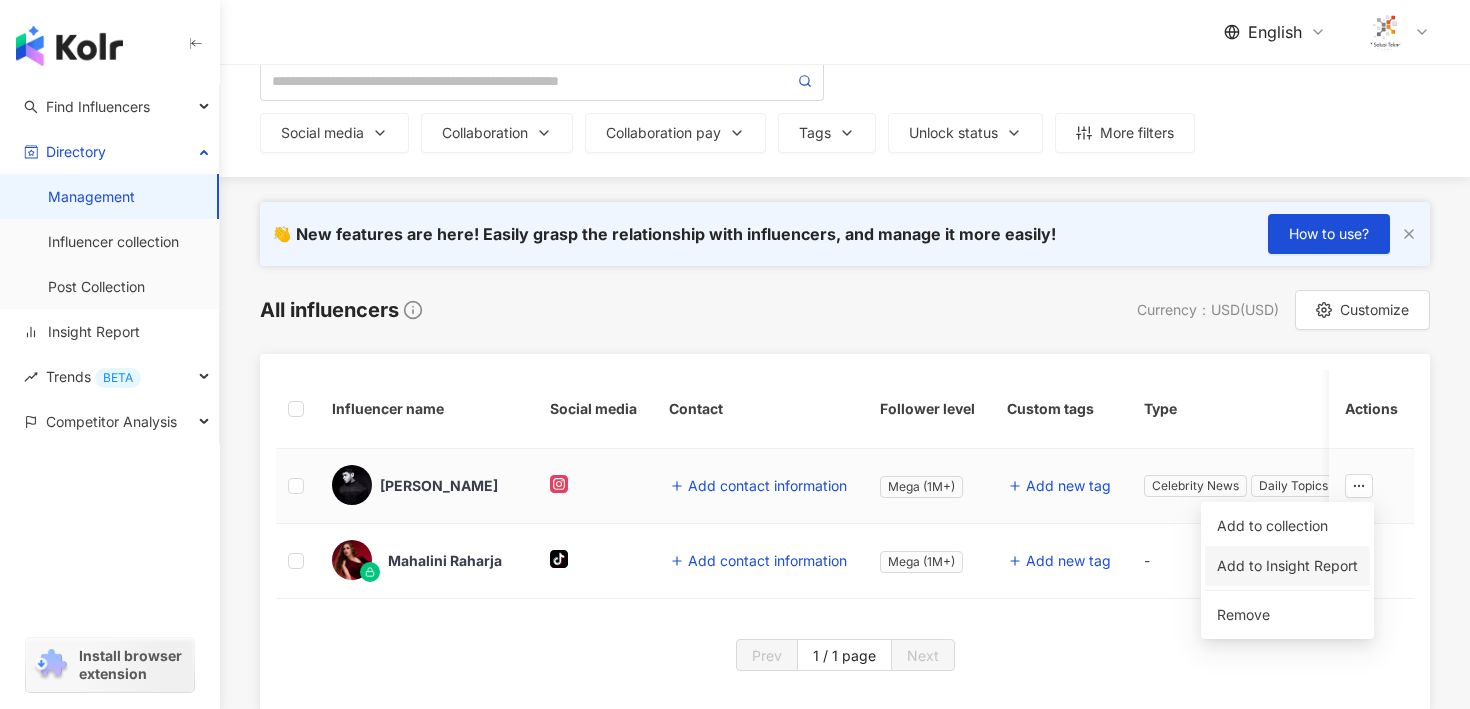 click on "Add to Insight Report" at bounding box center (1287, 565) 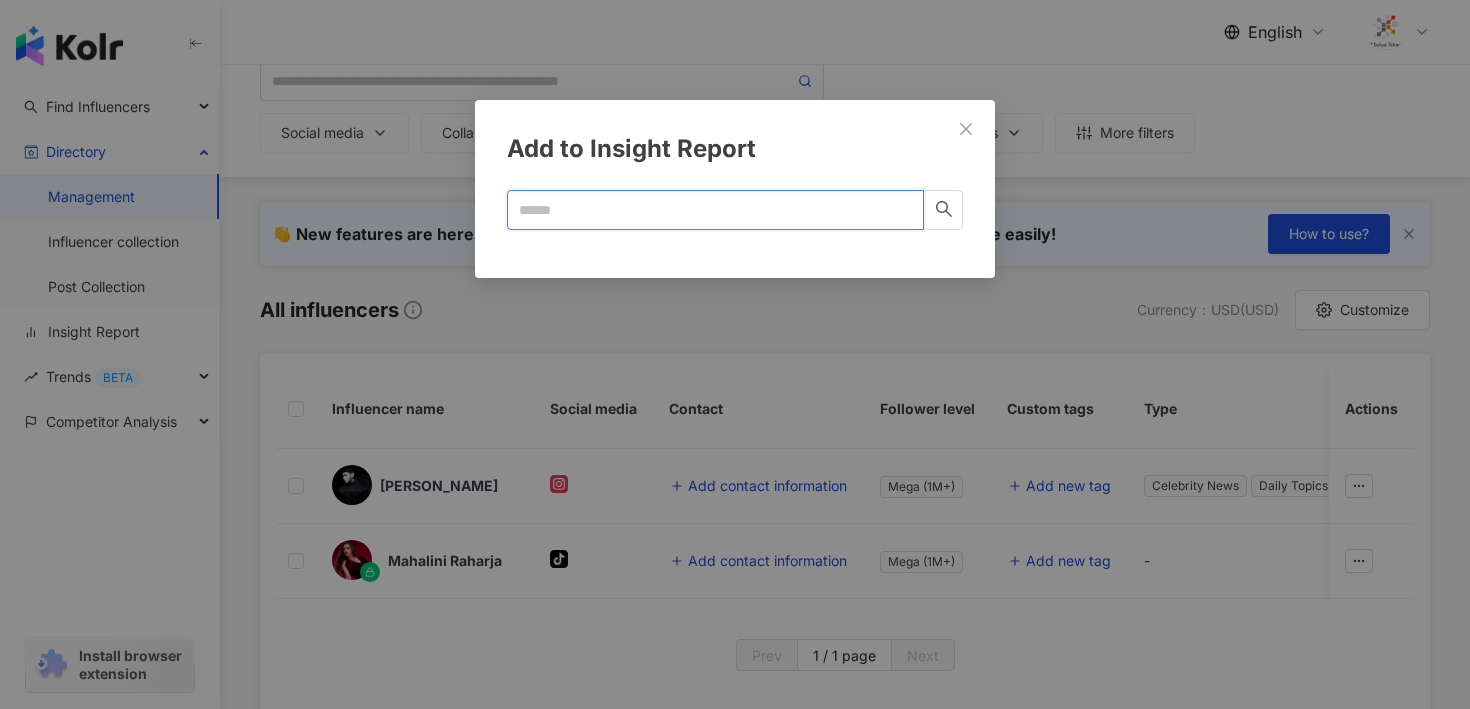click at bounding box center (707, 210) 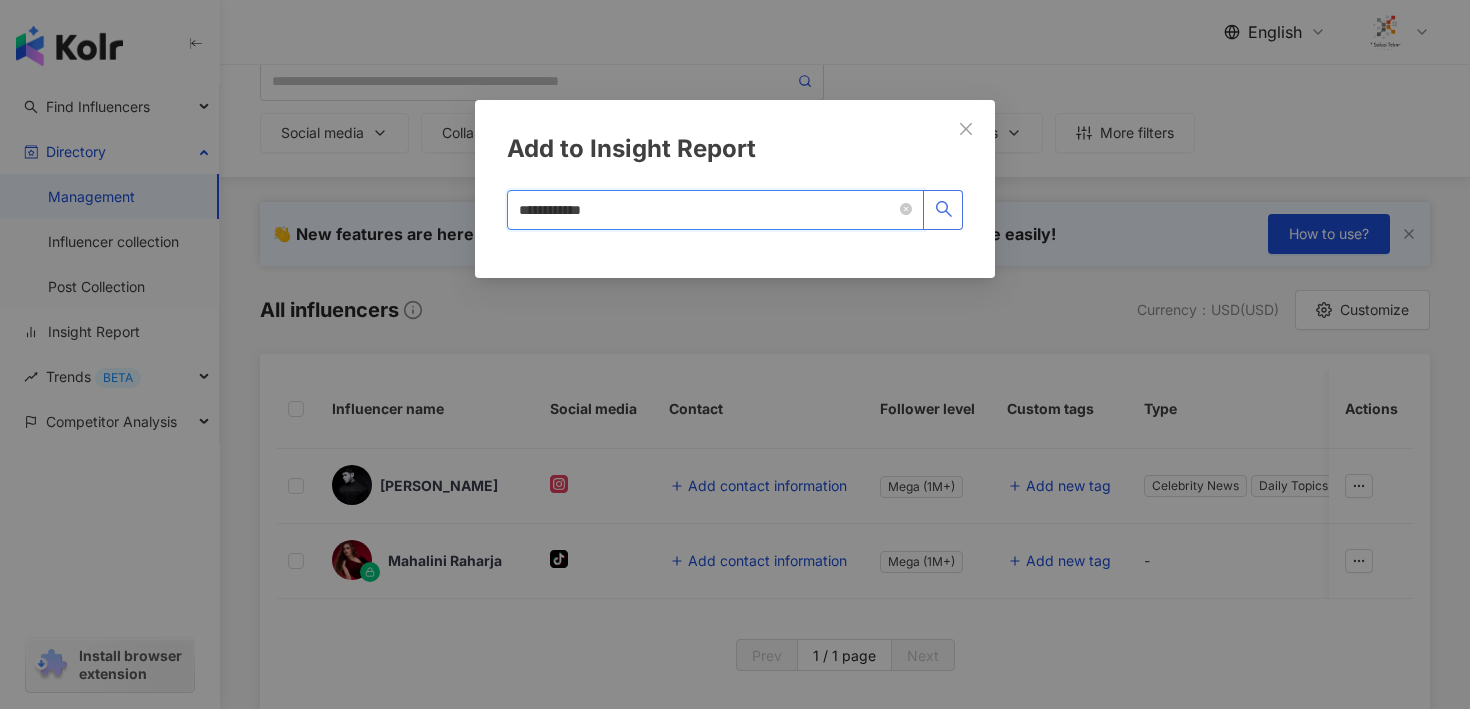 click 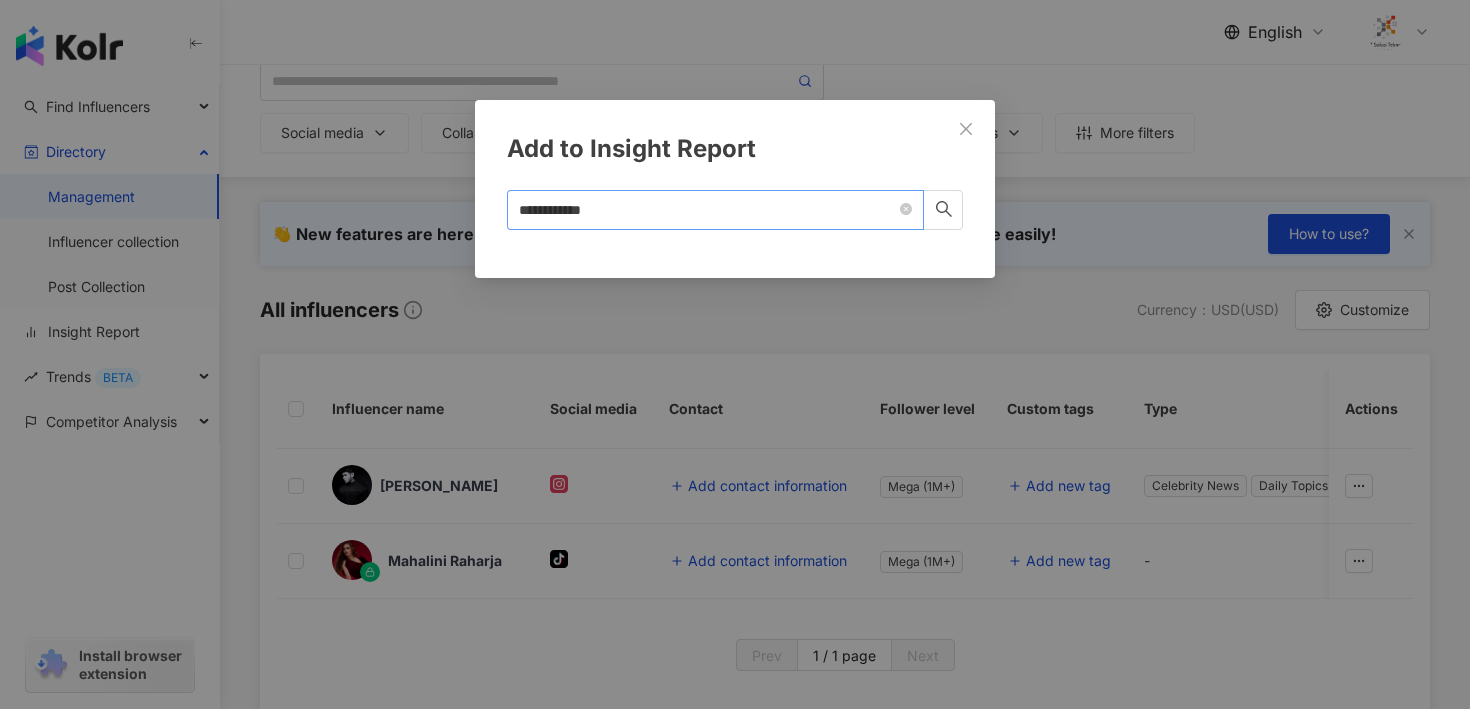 click on "**********" at bounding box center [715, 210] 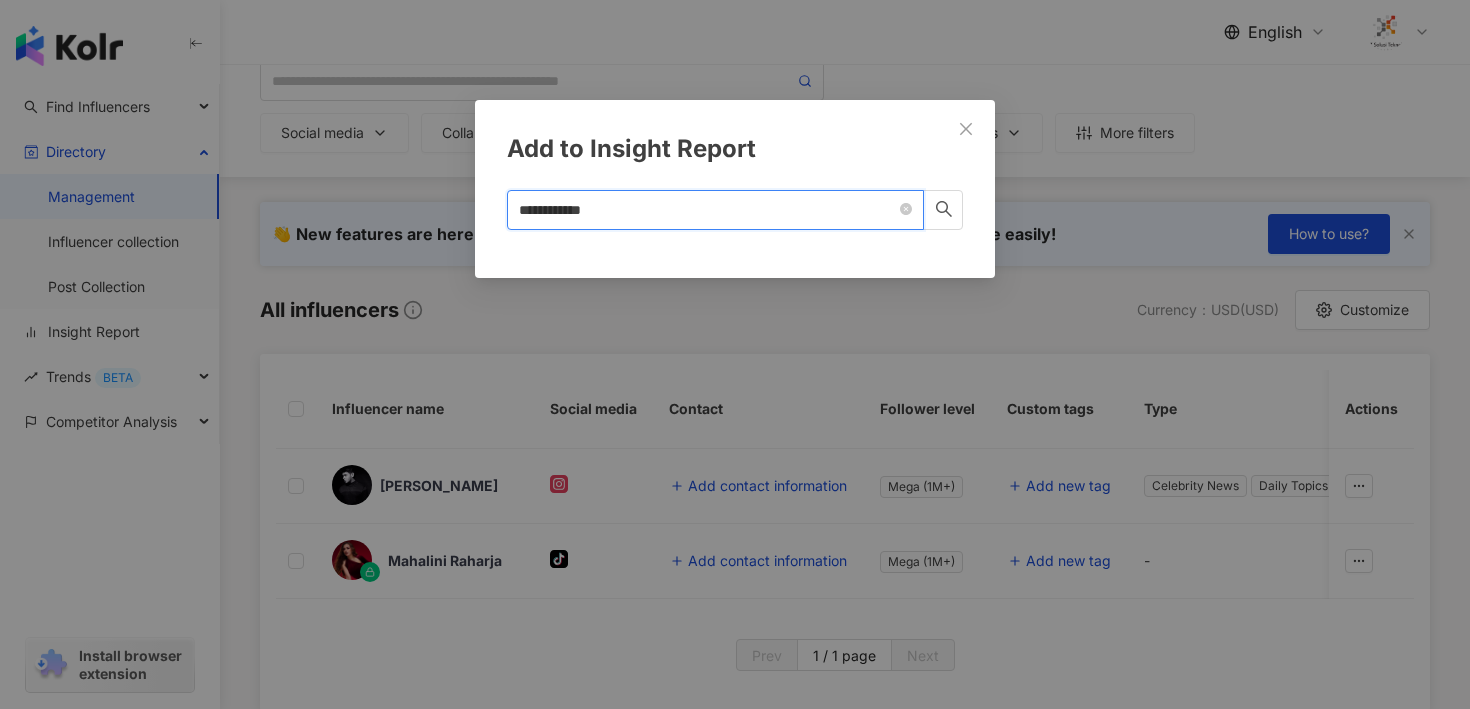 click on "**********" at bounding box center [707, 210] 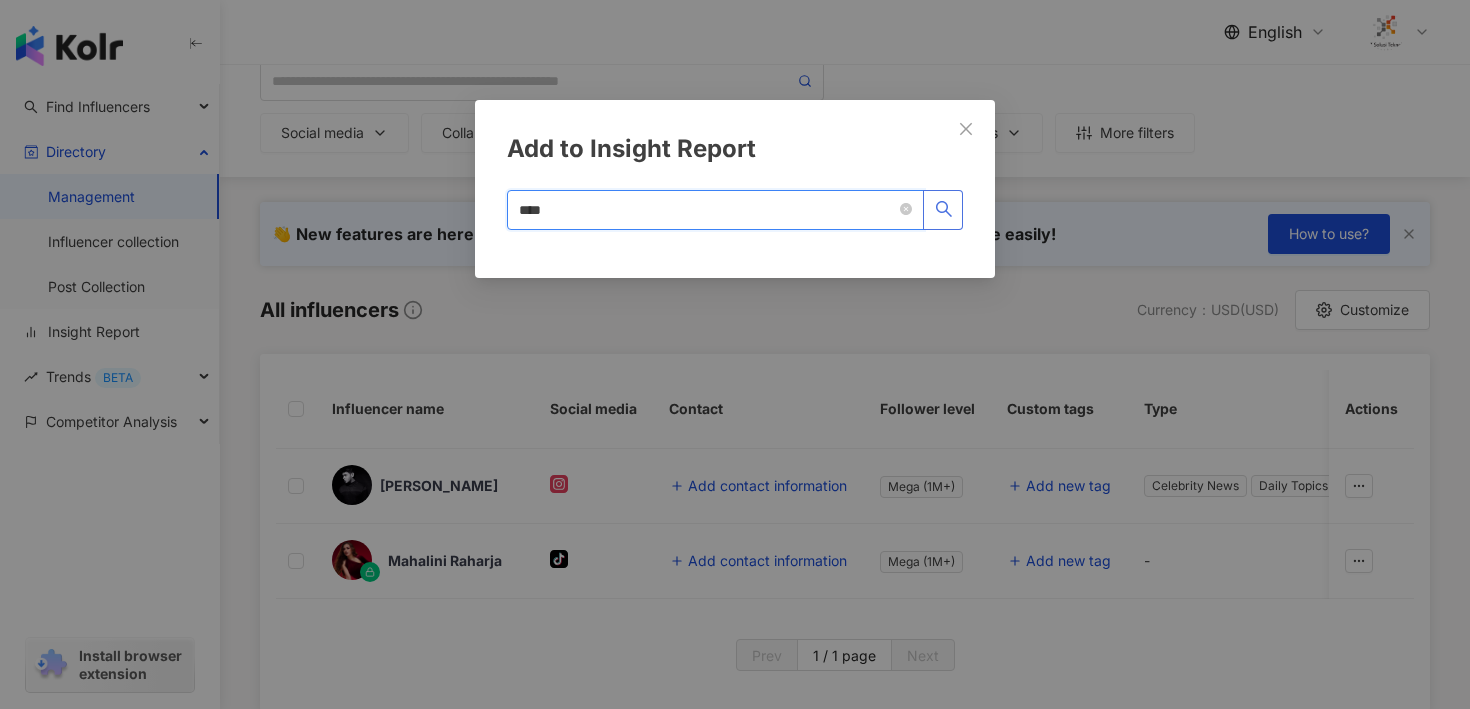 click 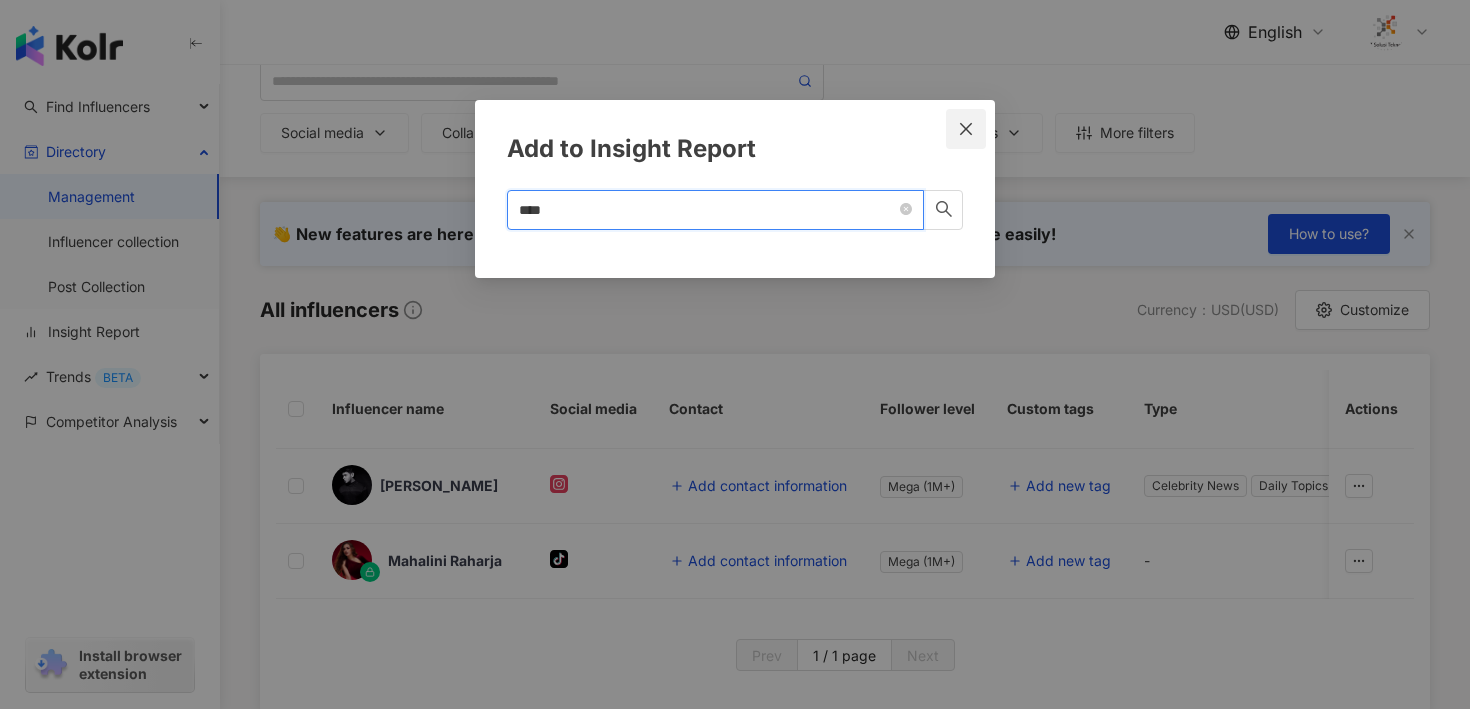 type on "****" 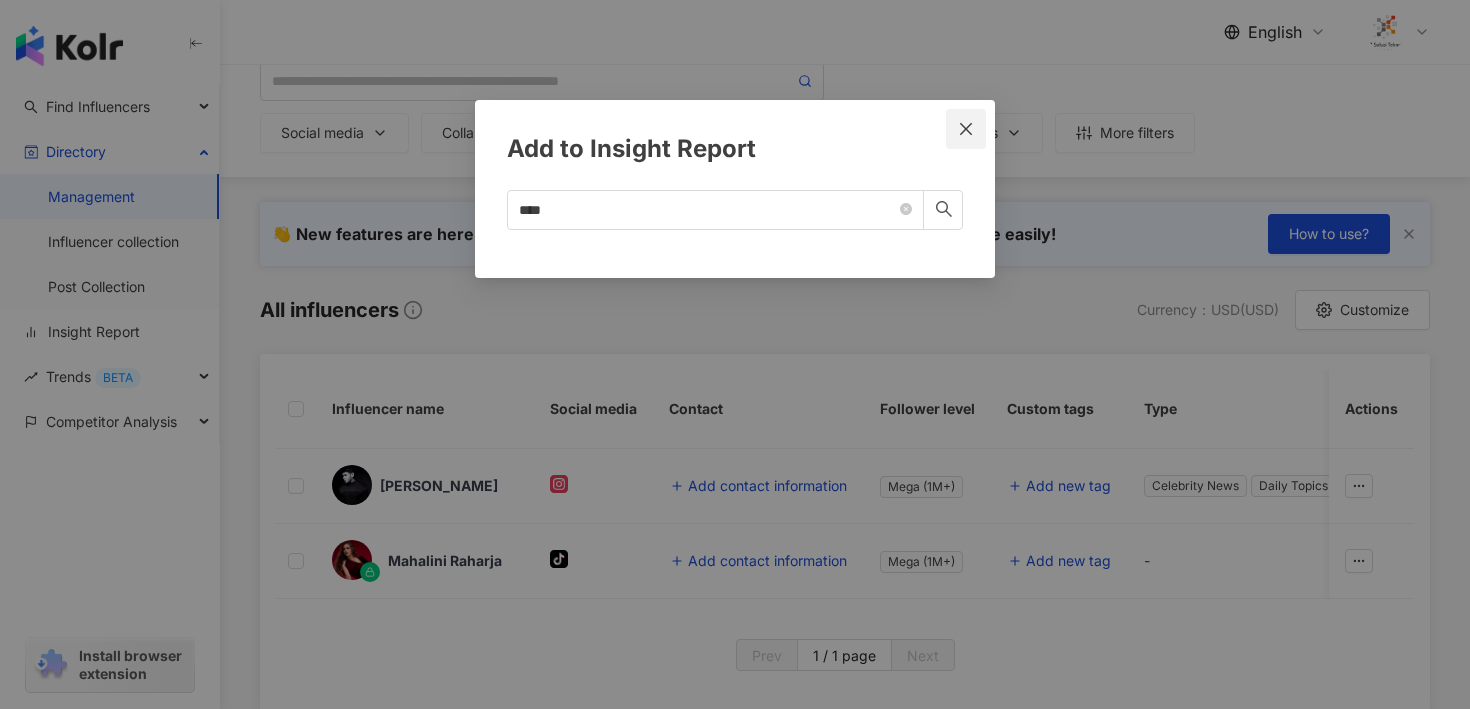 click at bounding box center (966, 129) 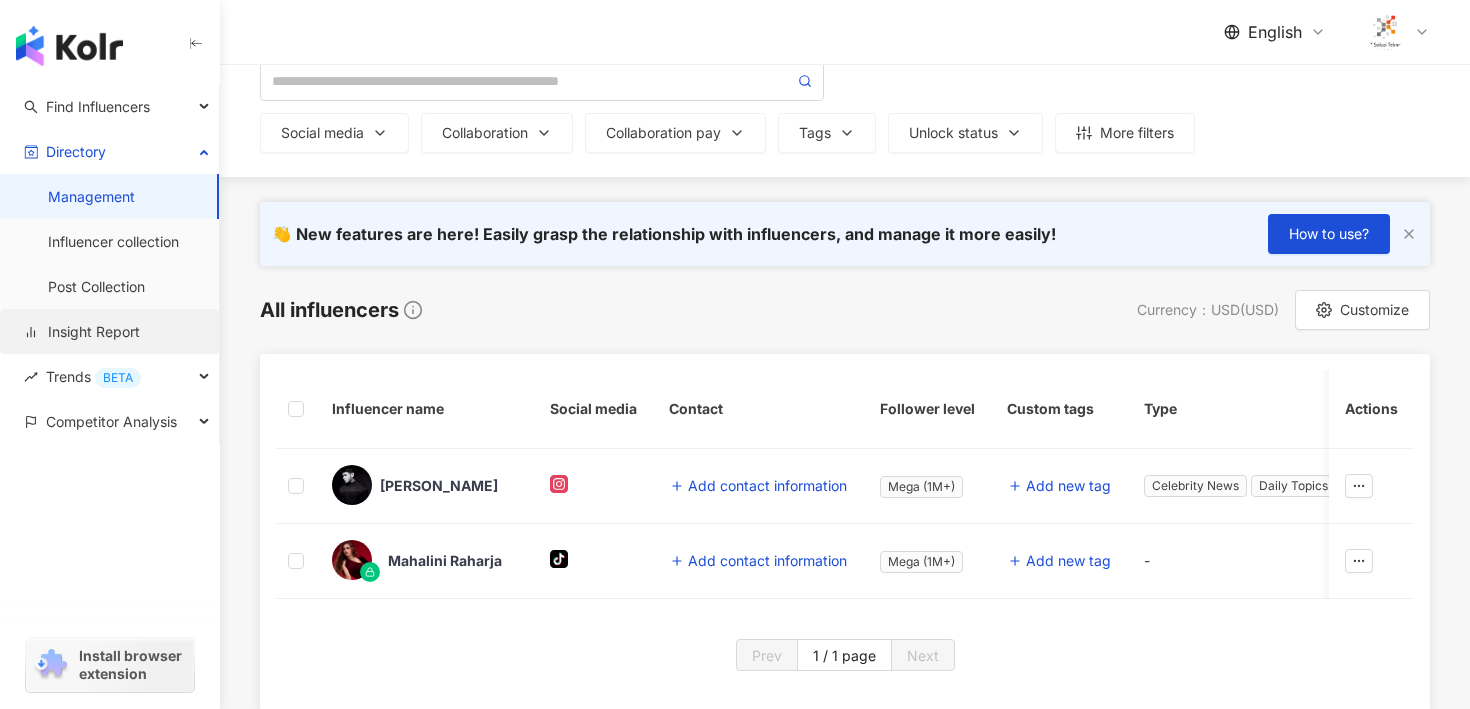 click on "Insight Report" at bounding box center [82, 332] 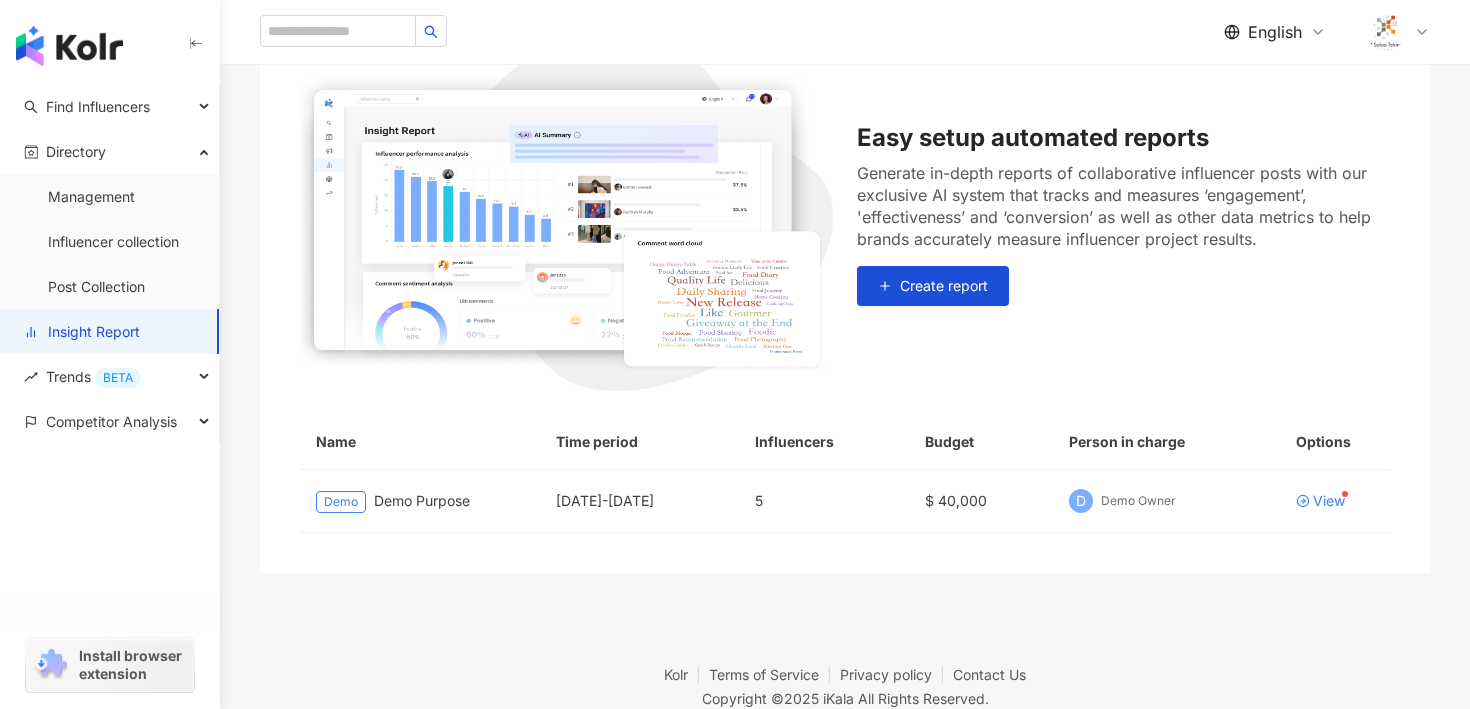 scroll, scrollTop: 29, scrollLeft: 0, axis: vertical 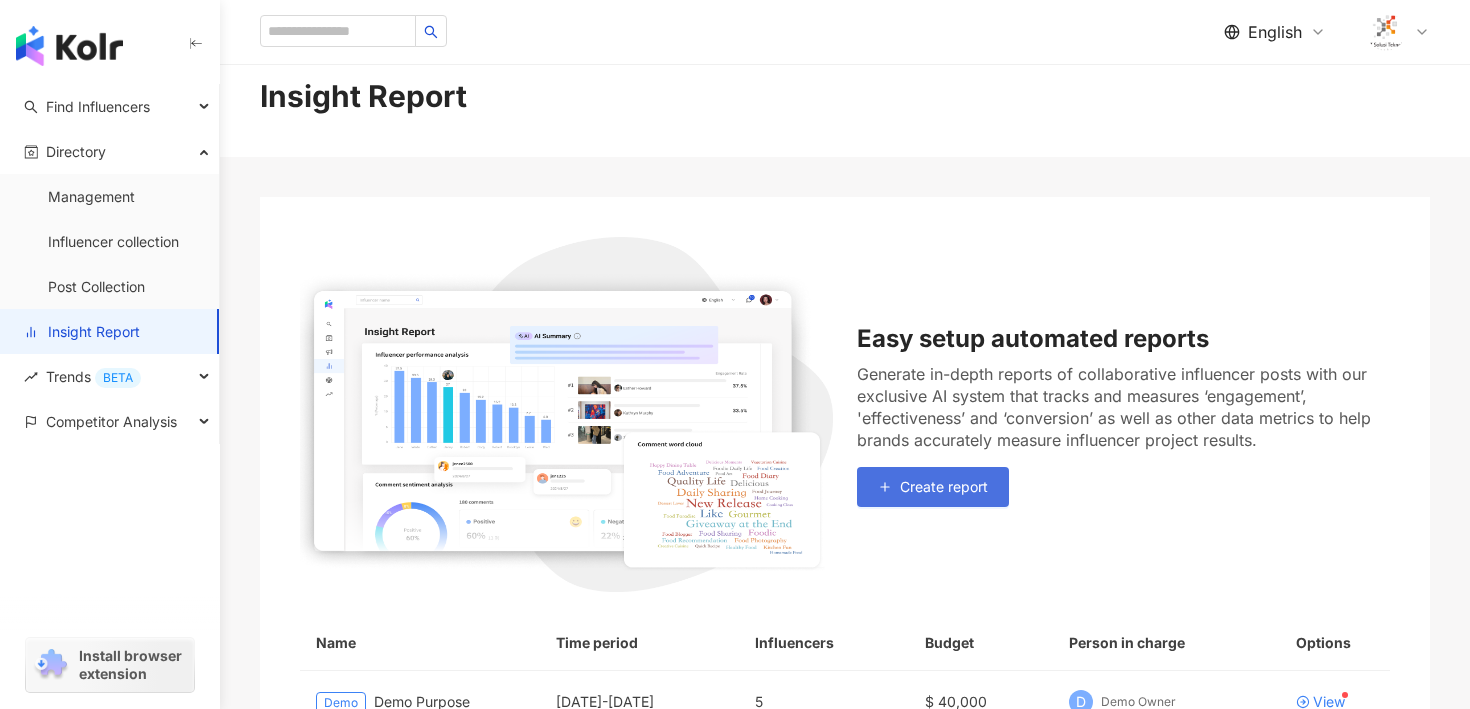 click on "Create report" at bounding box center [944, 487] 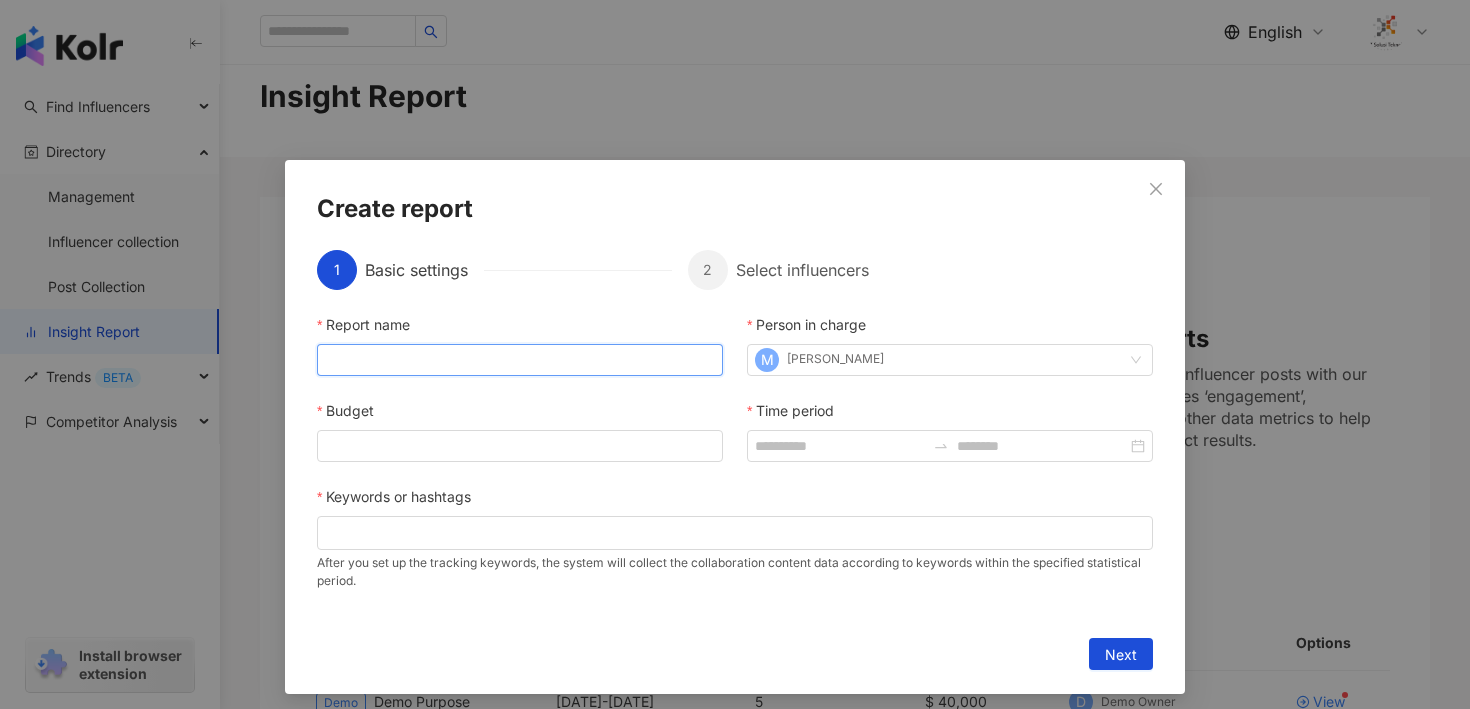 click on "Report name" at bounding box center (520, 360) 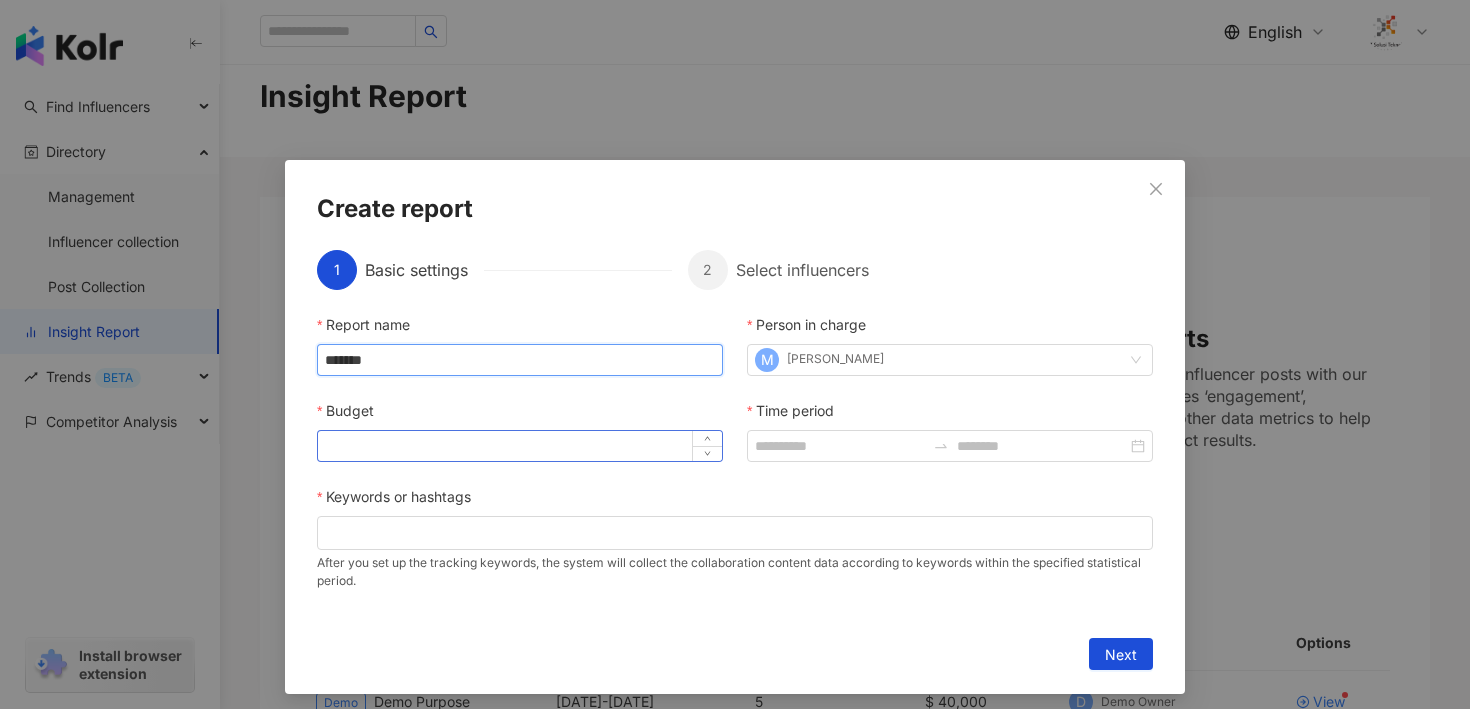 type on "*******" 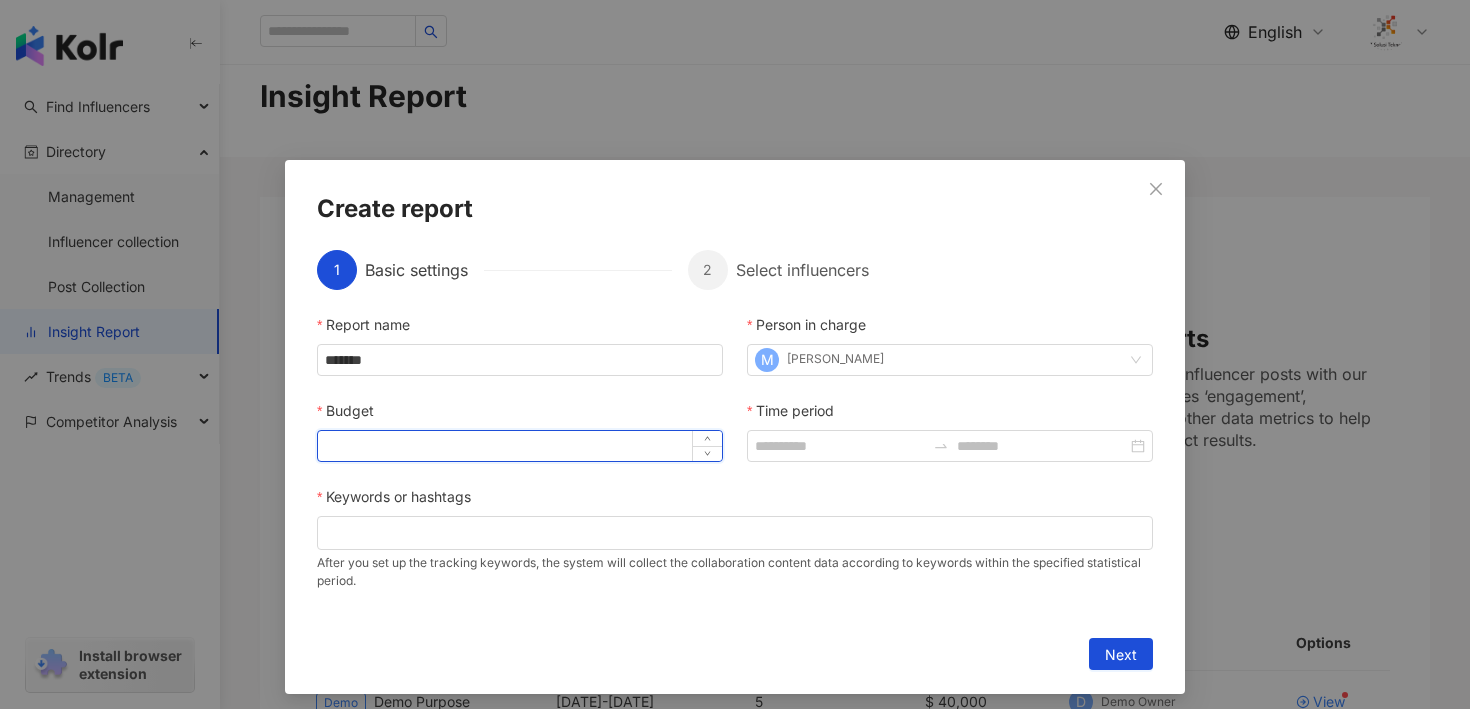 click on "Budget" at bounding box center (520, 446) 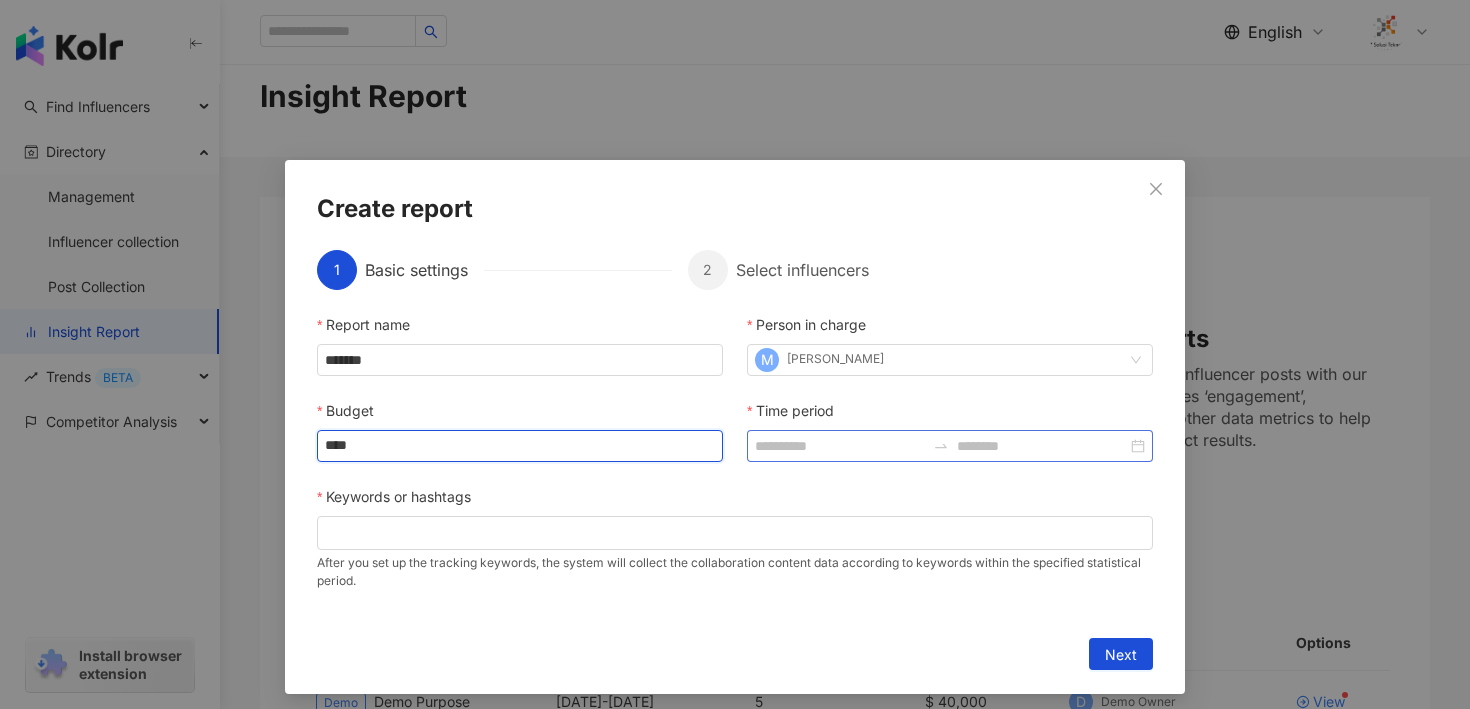 type on "****" 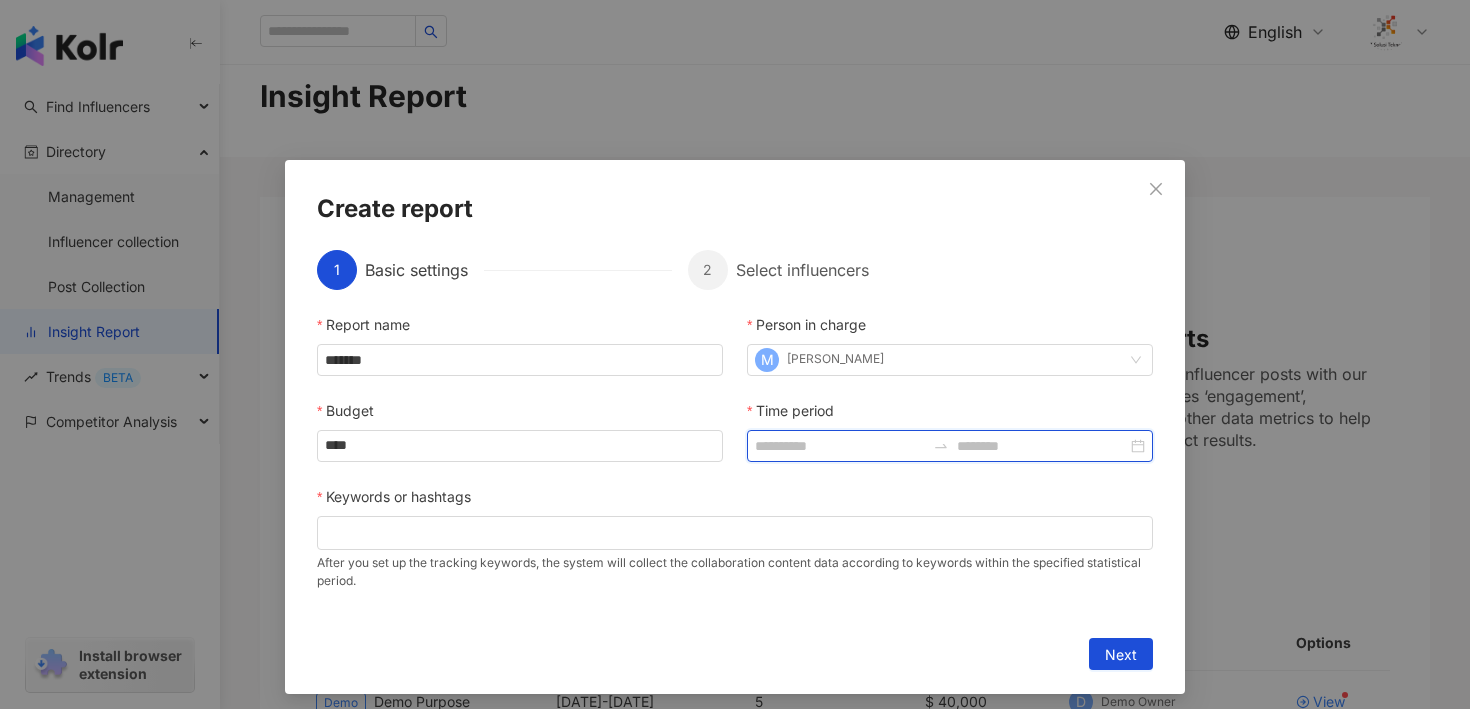 click on "Time period" at bounding box center (840, 446) 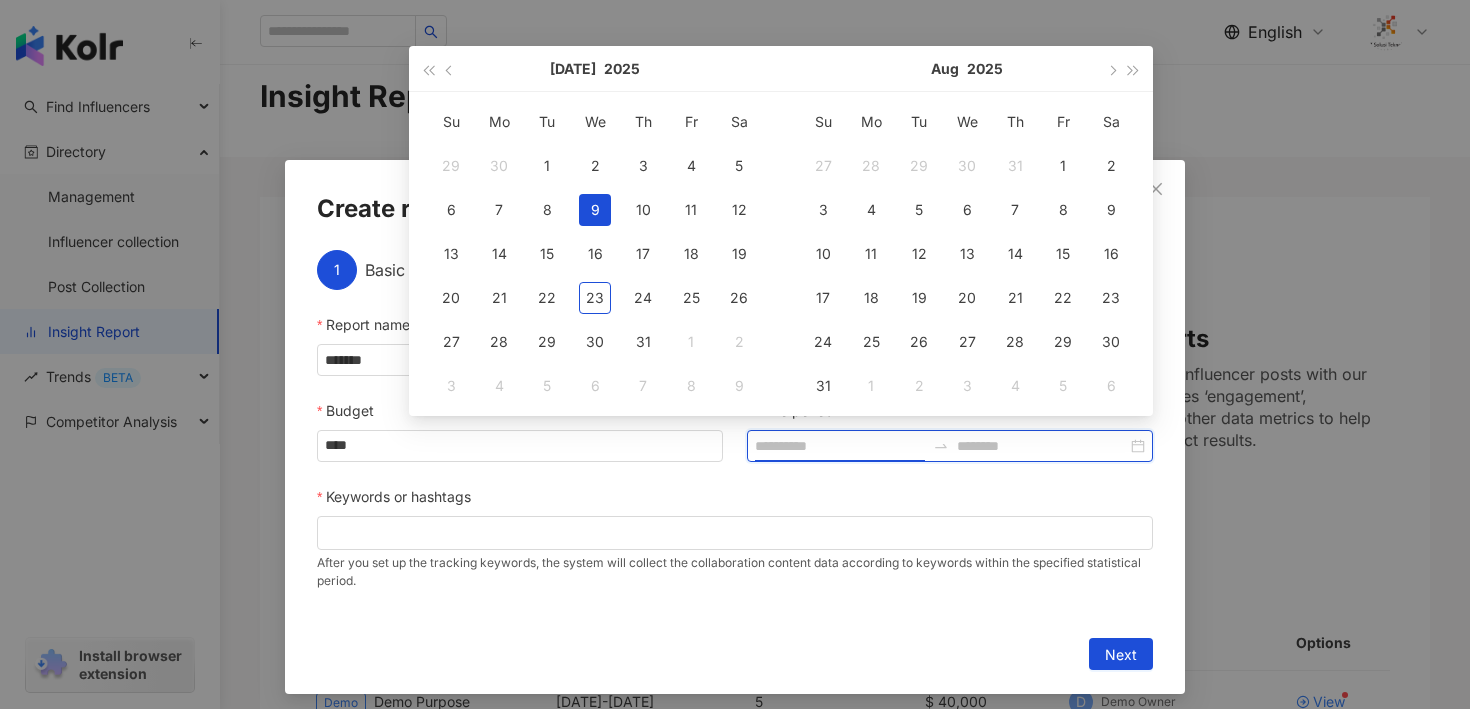 type on "**********" 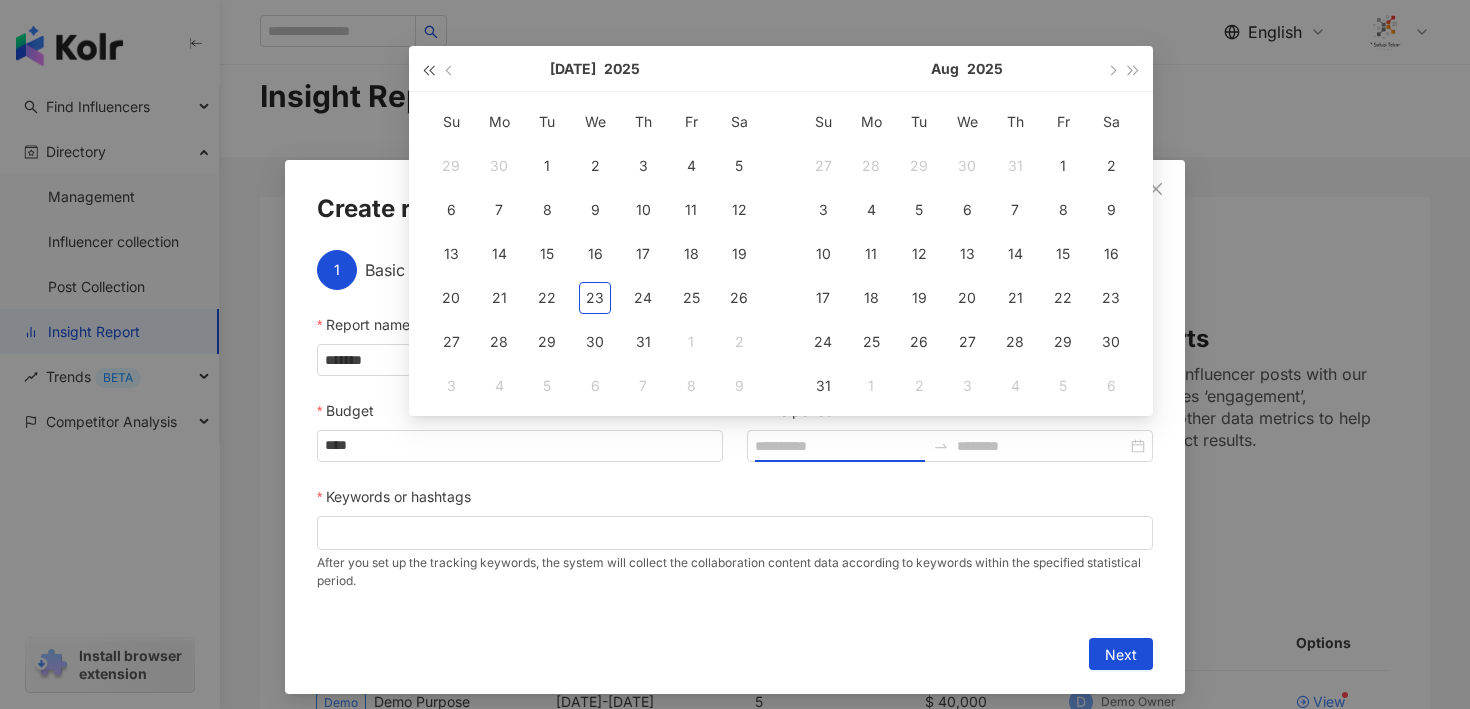 click at bounding box center [428, 70] 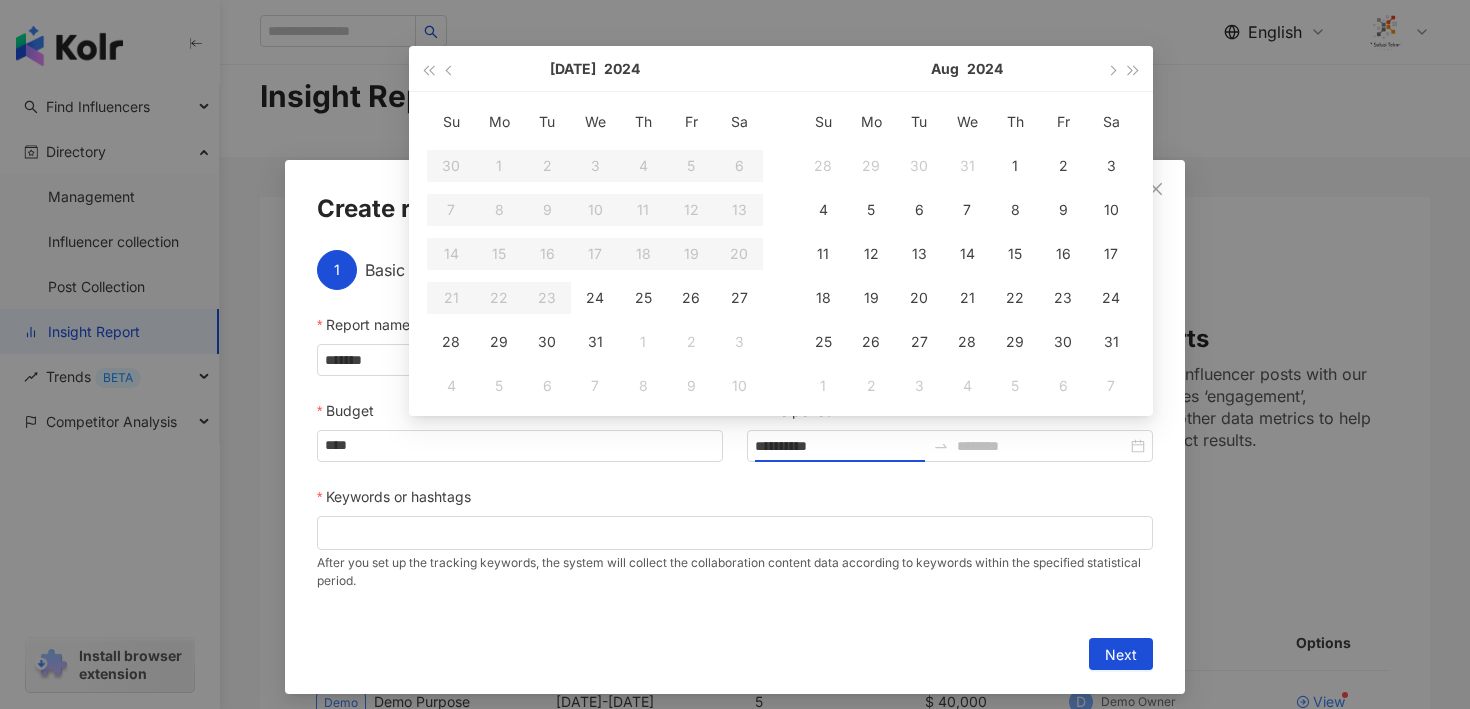 type on "**********" 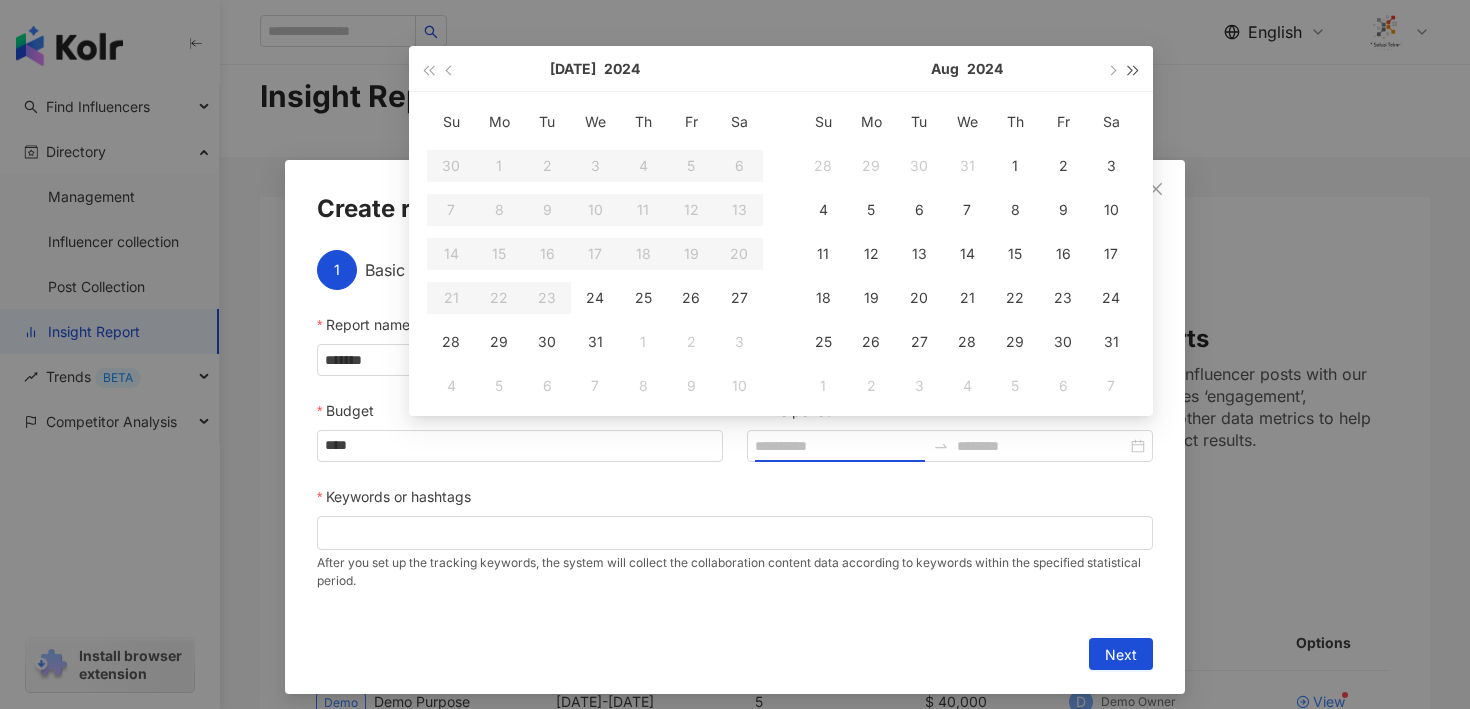 click at bounding box center [1134, 68] 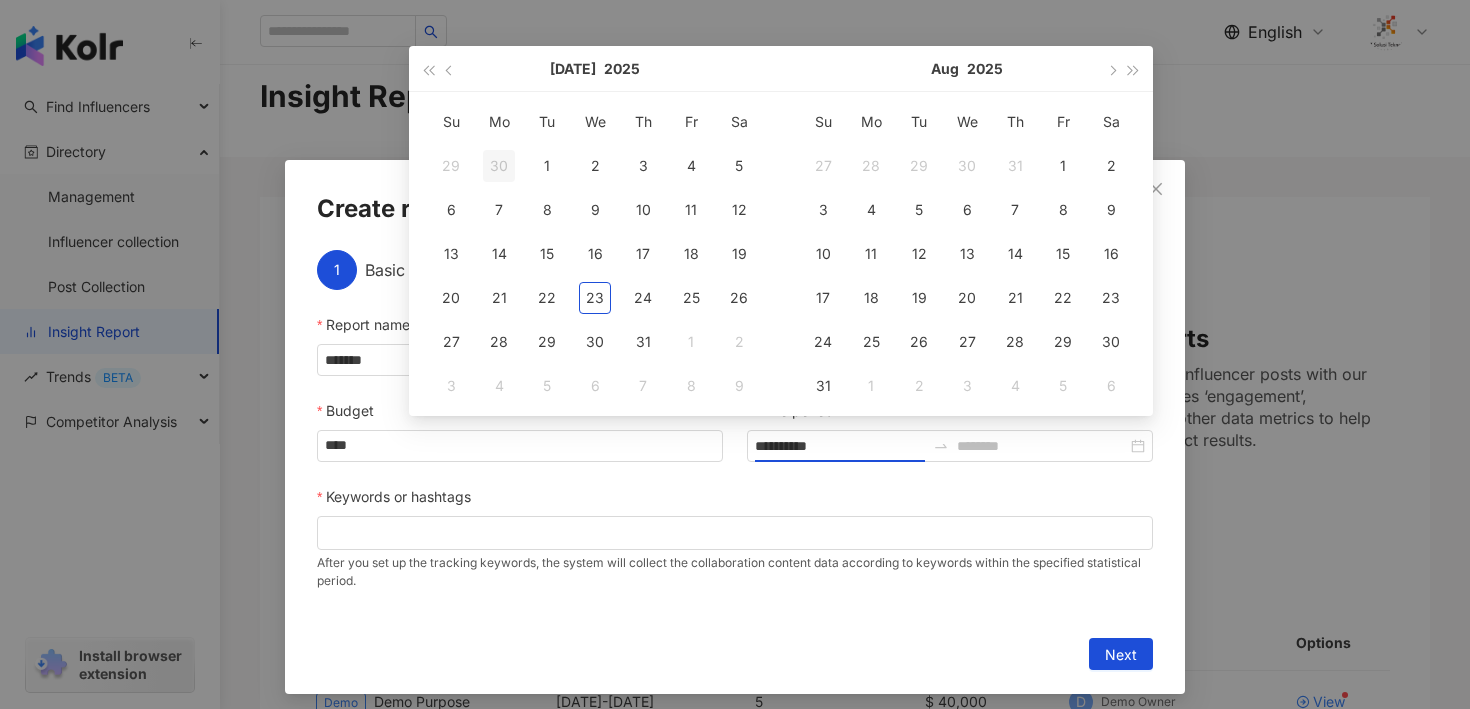 type on "**********" 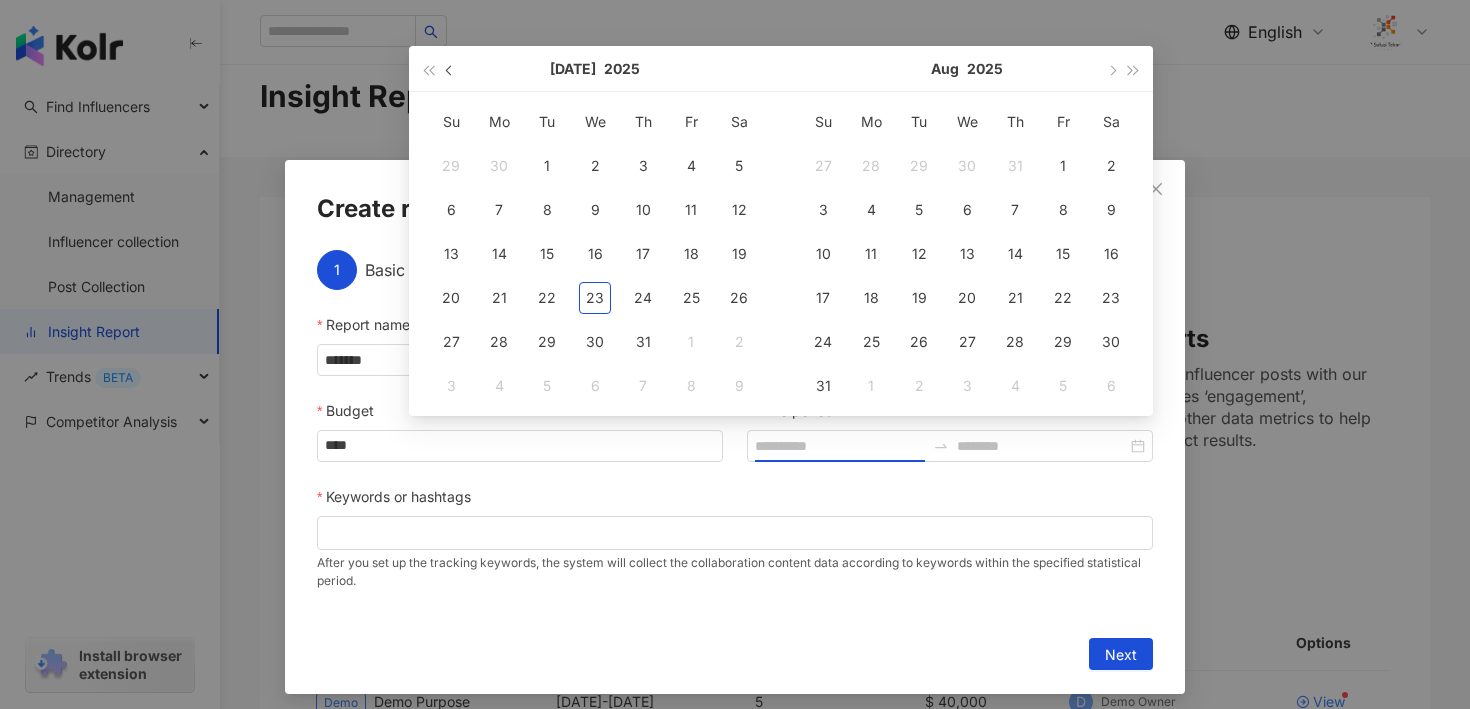 click at bounding box center [450, 68] 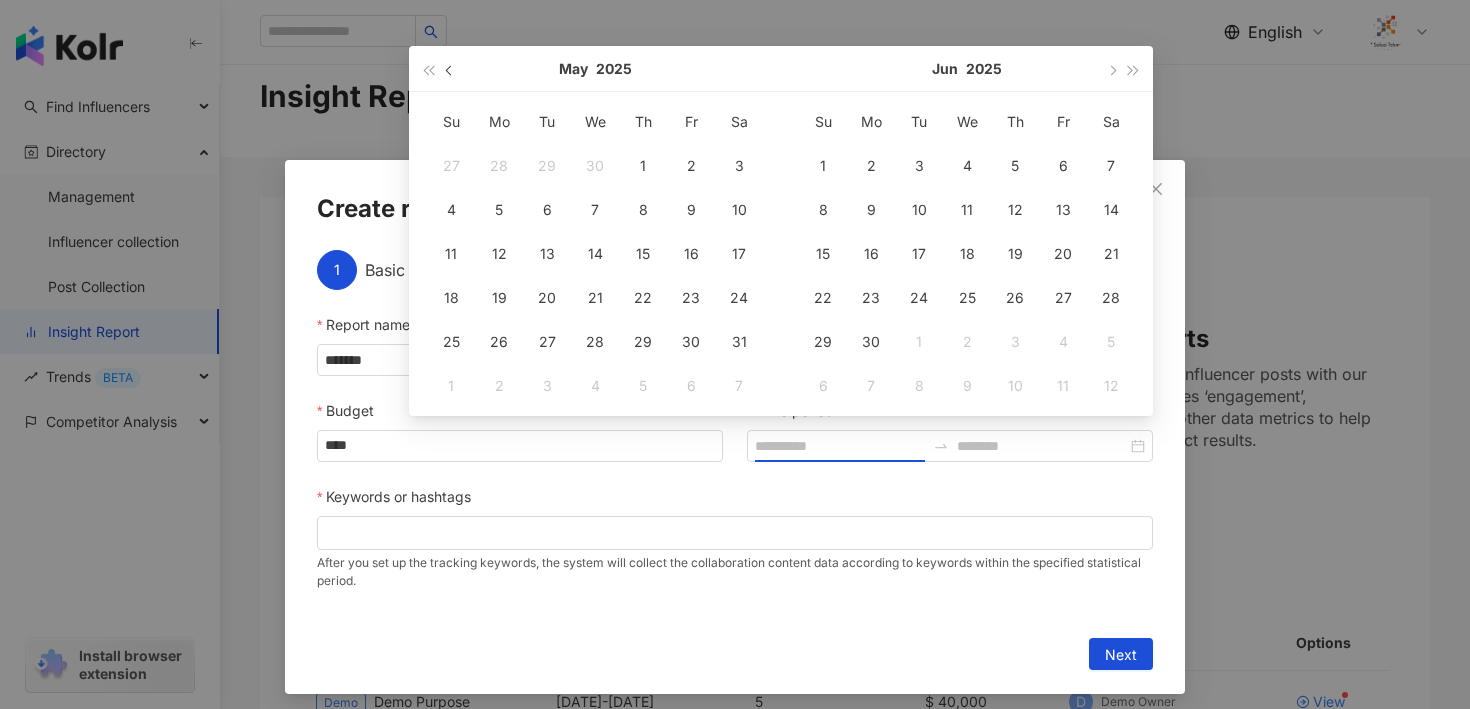 click at bounding box center (450, 68) 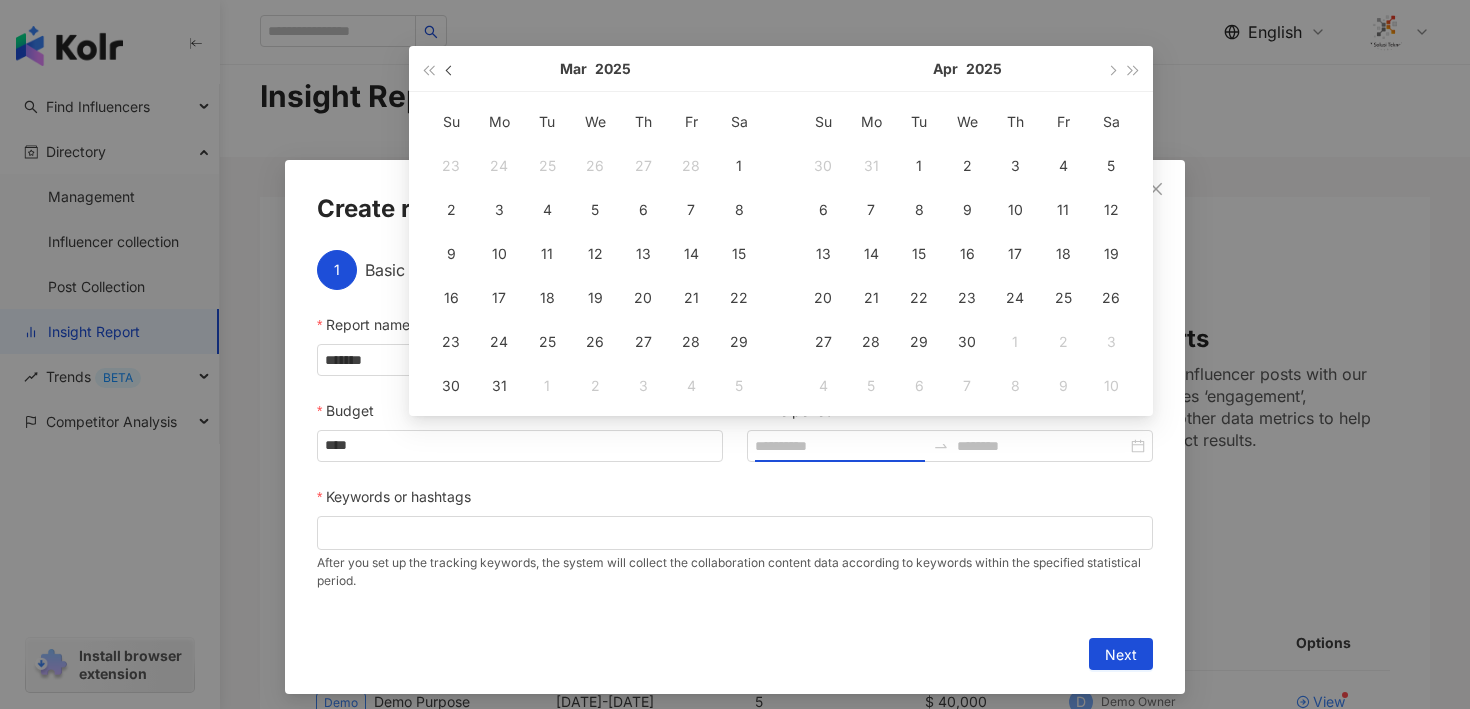 click at bounding box center (450, 68) 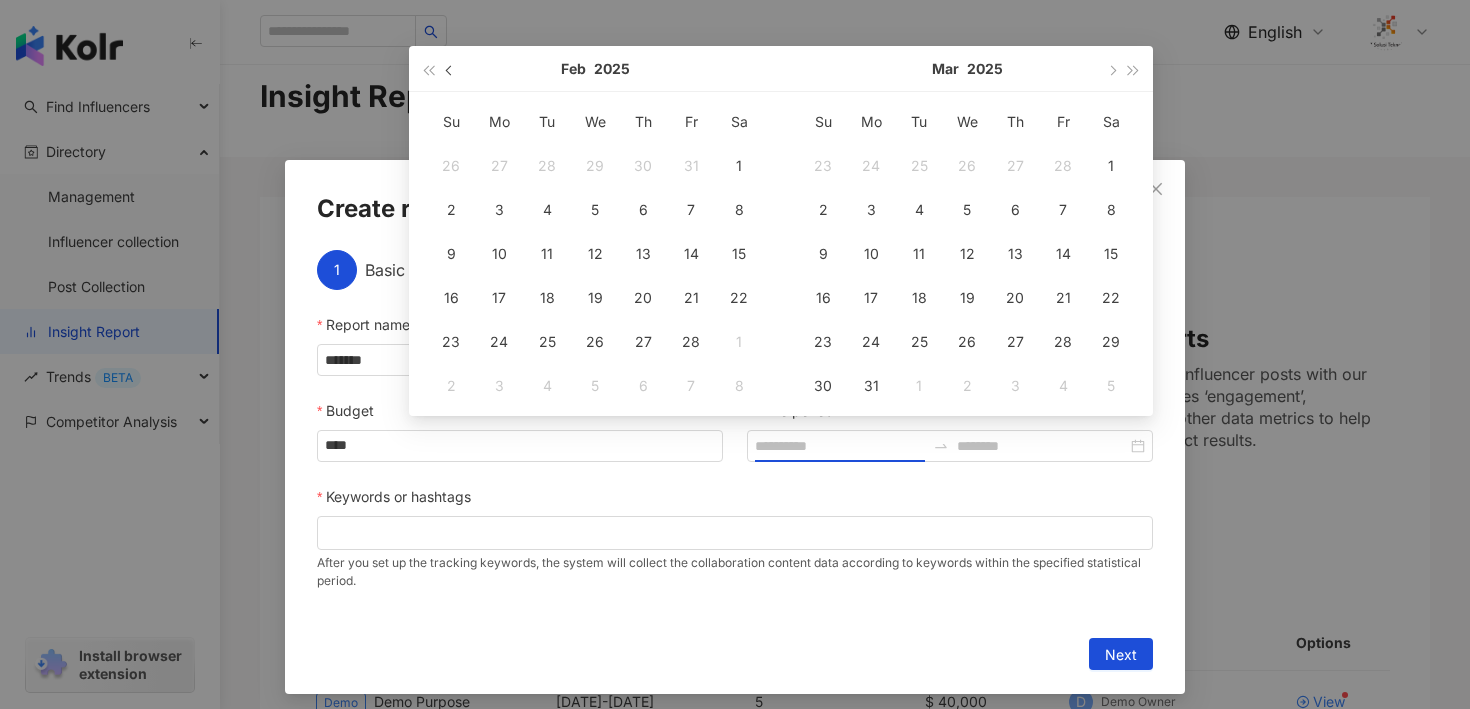 click at bounding box center [450, 68] 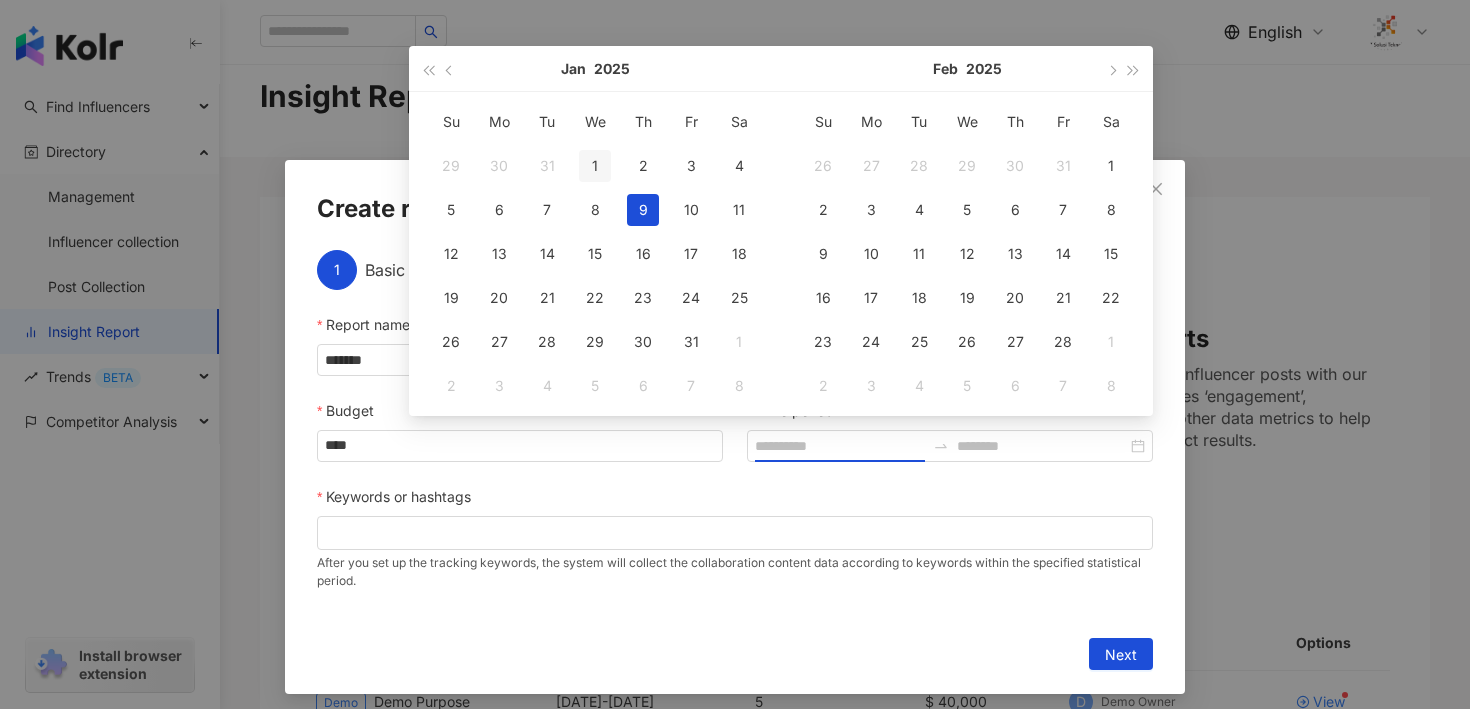 type on "**********" 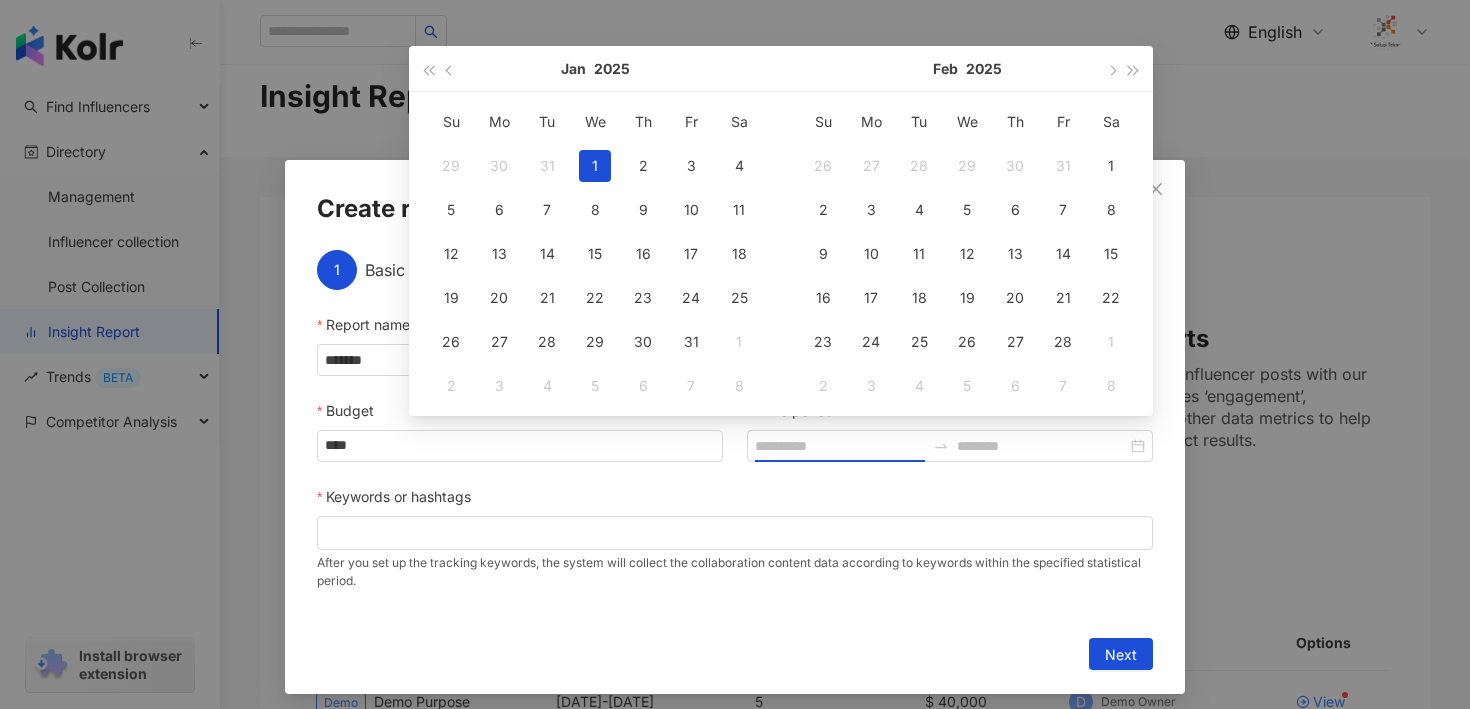 click on "1" at bounding box center (595, 166) 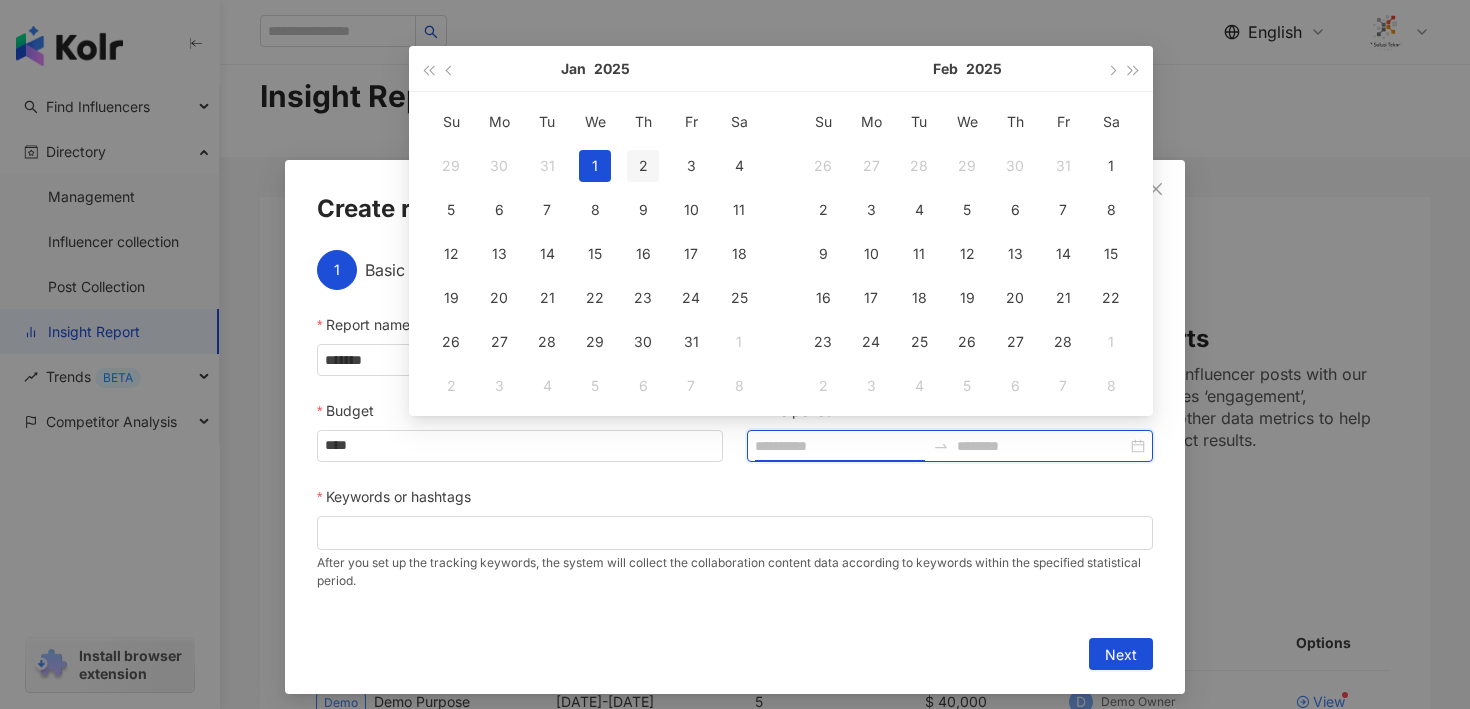 type on "**********" 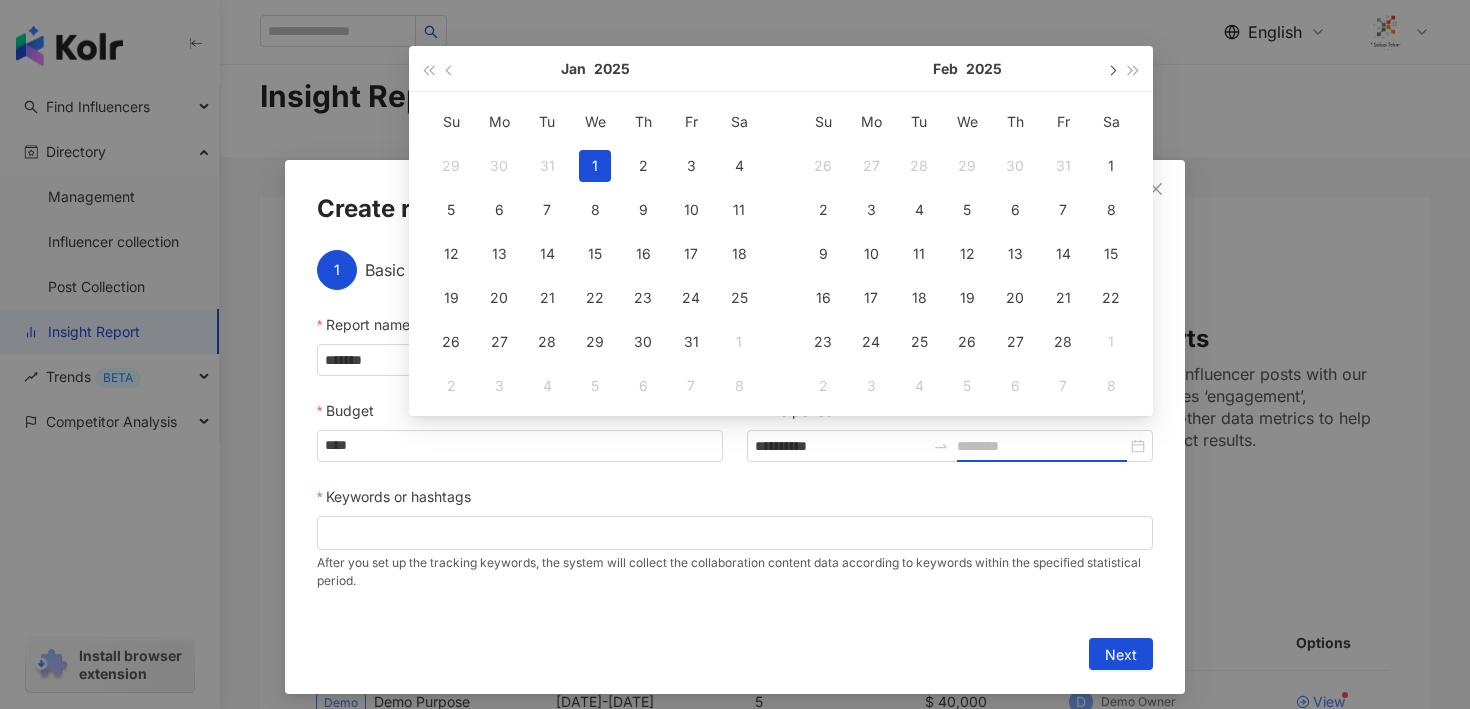 click at bounding box center (1111, 70) 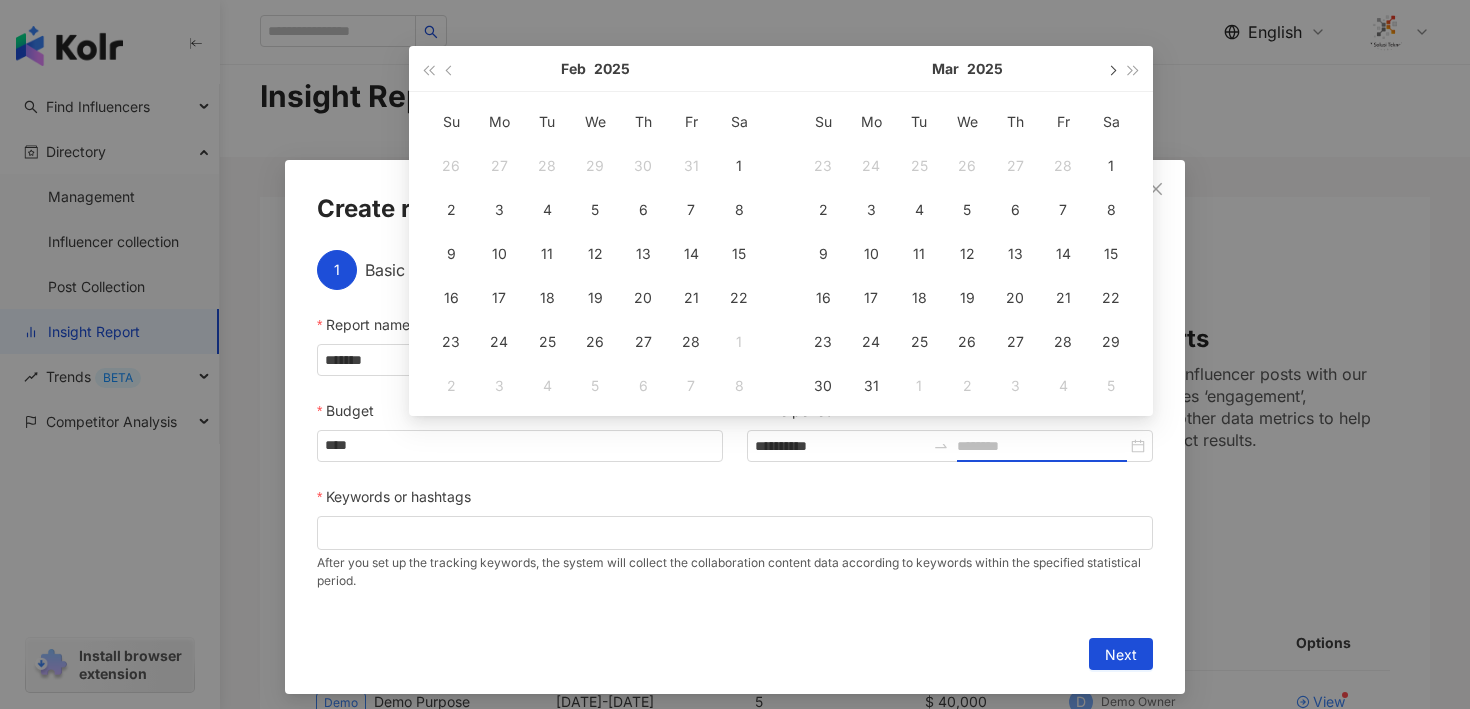 click at bounding box center [1111, 70] 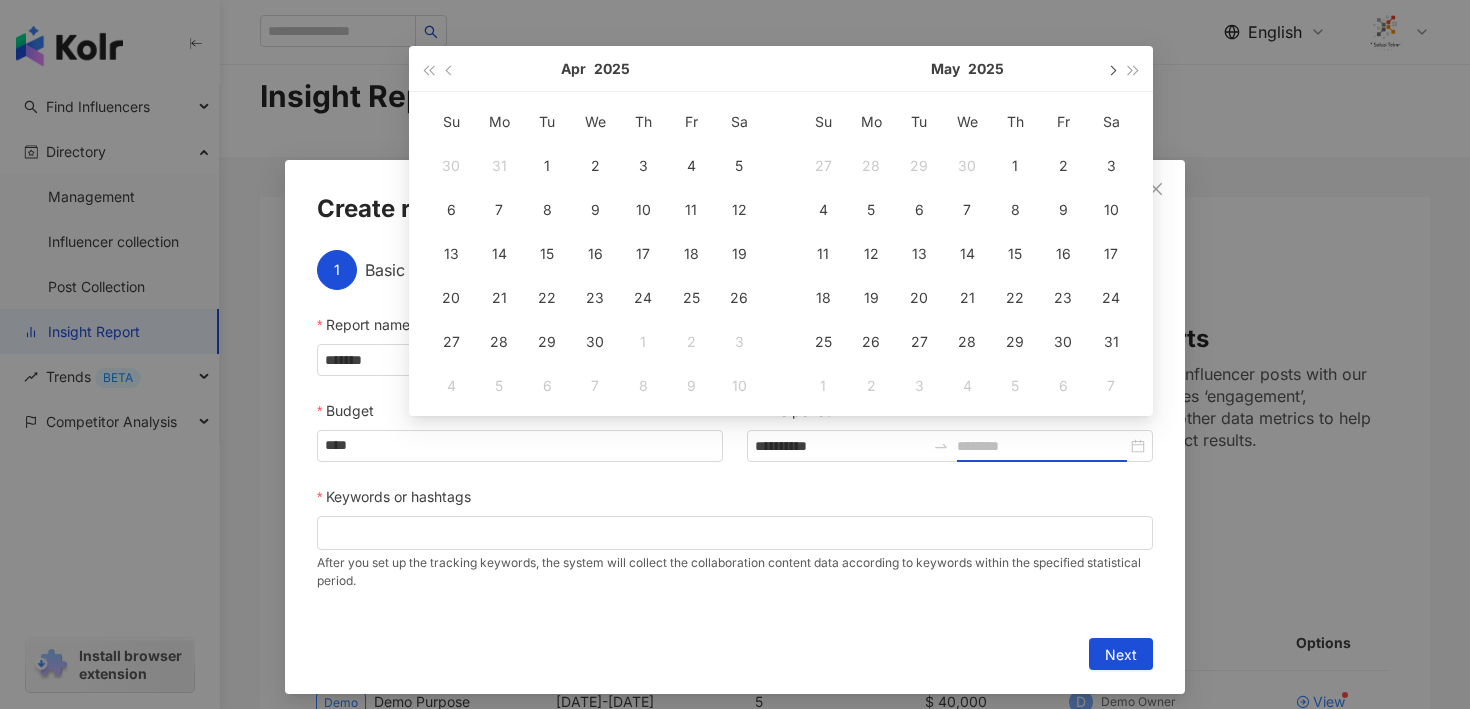 click at bounding box center (1111, 70) 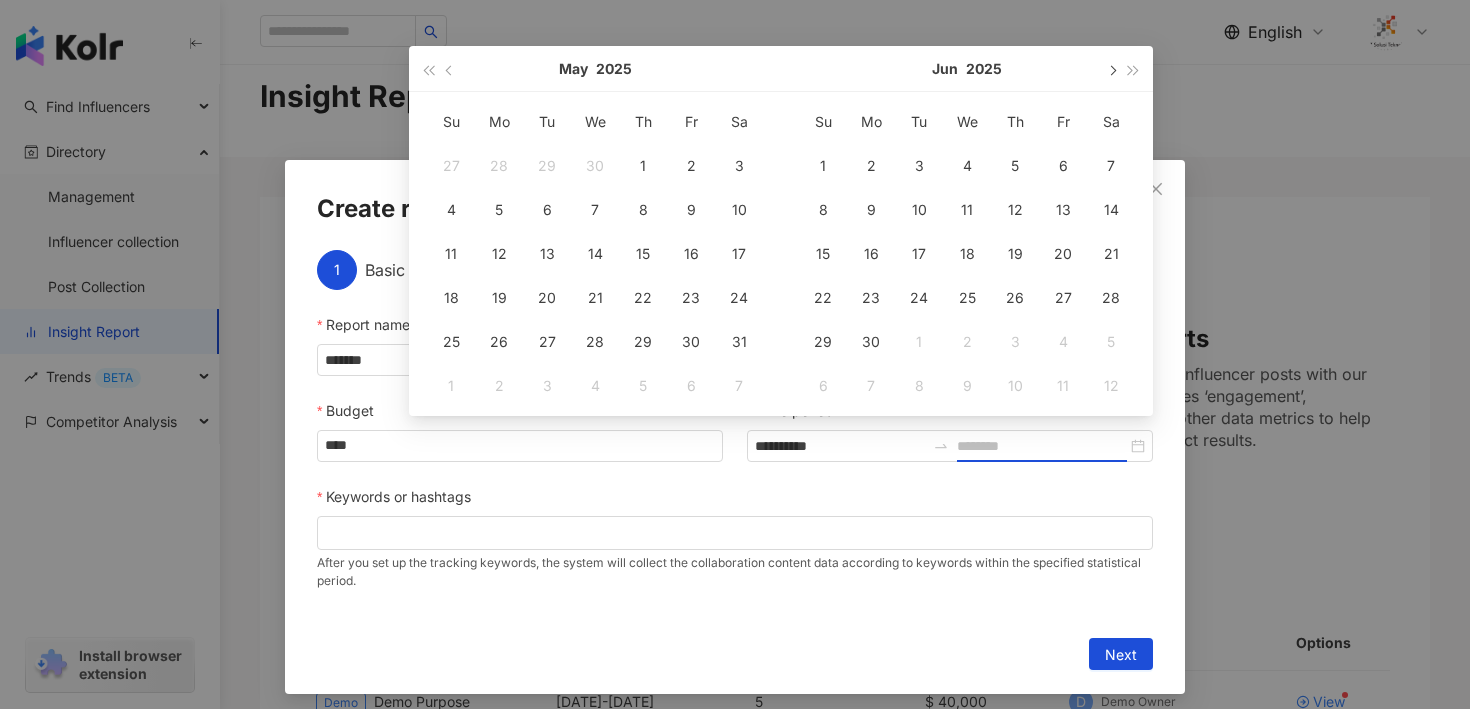 click at bounding box center [1111, 70] 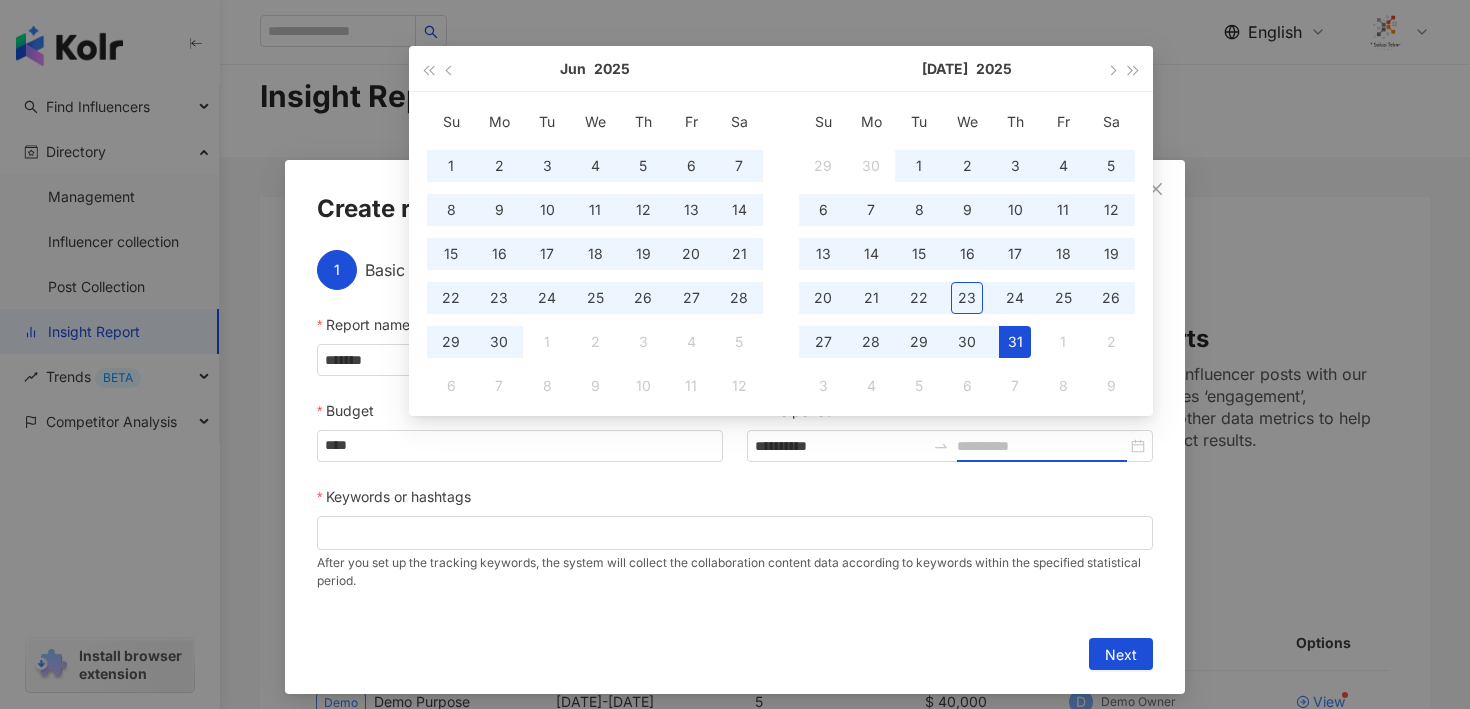 click on "31" at bounding box center (1015, 342) 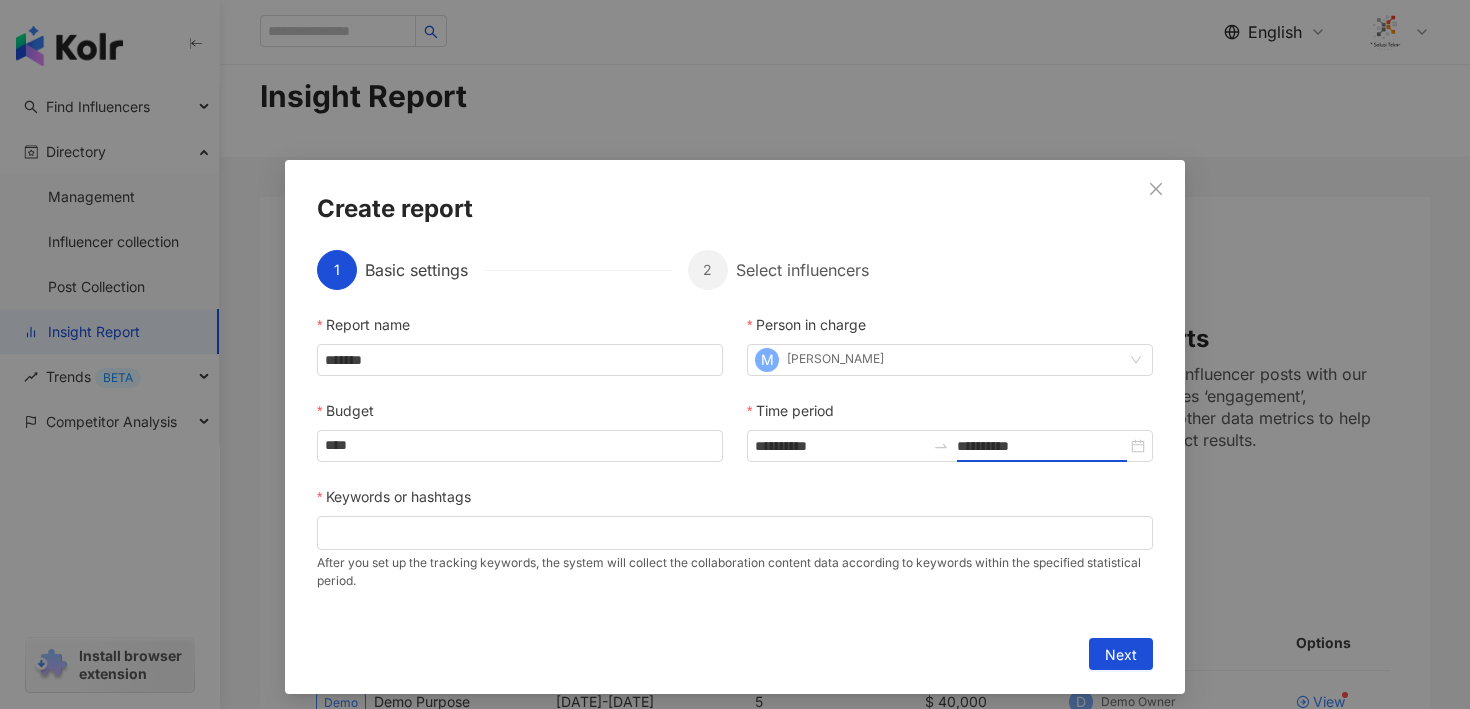 type on "**********" 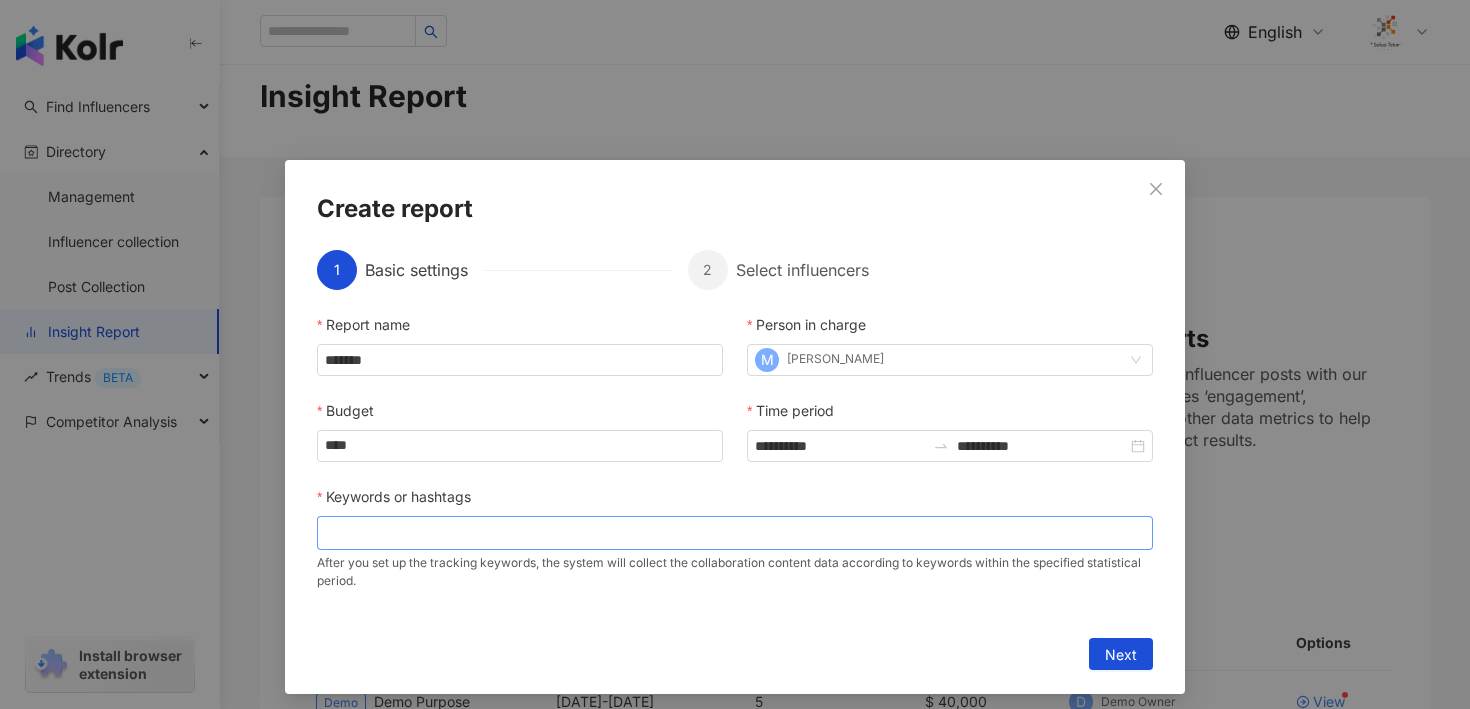 click at bounding box center (735, 532) 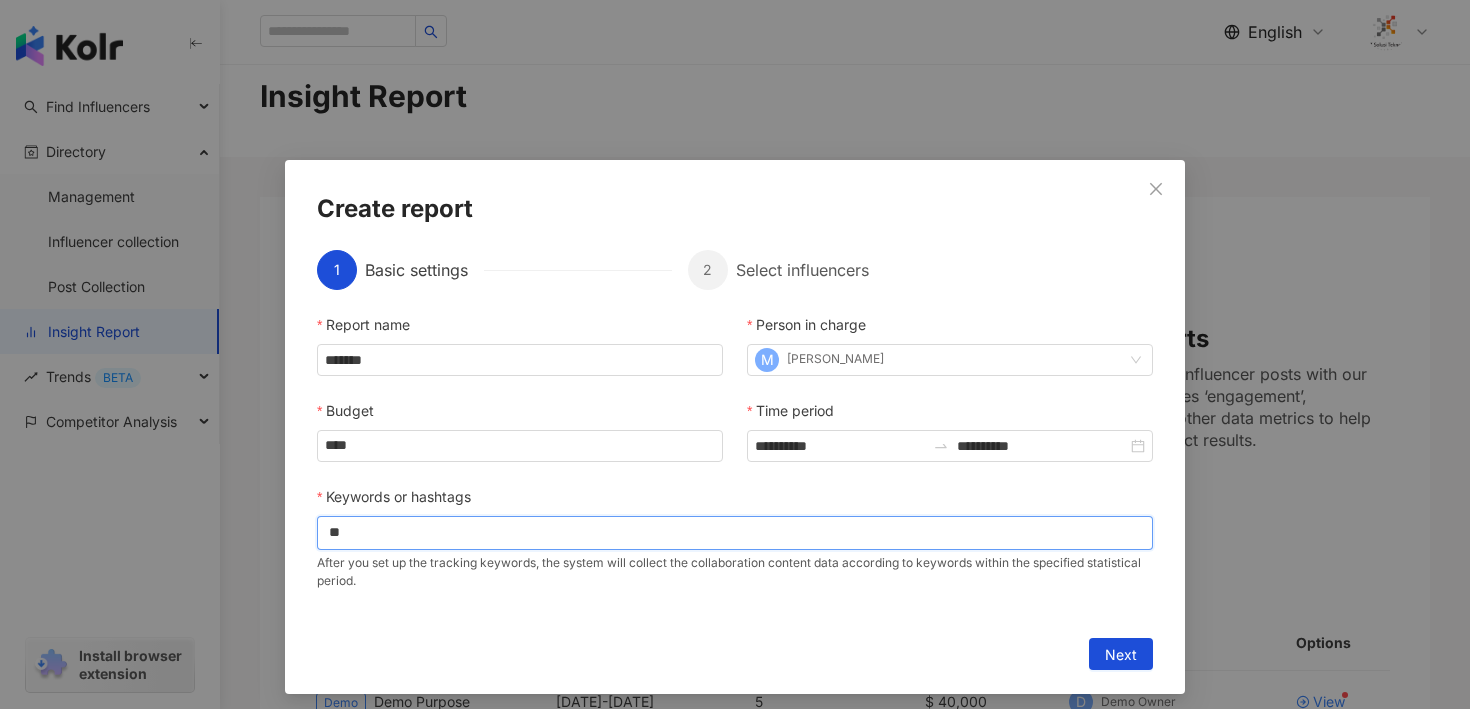 type on "*" 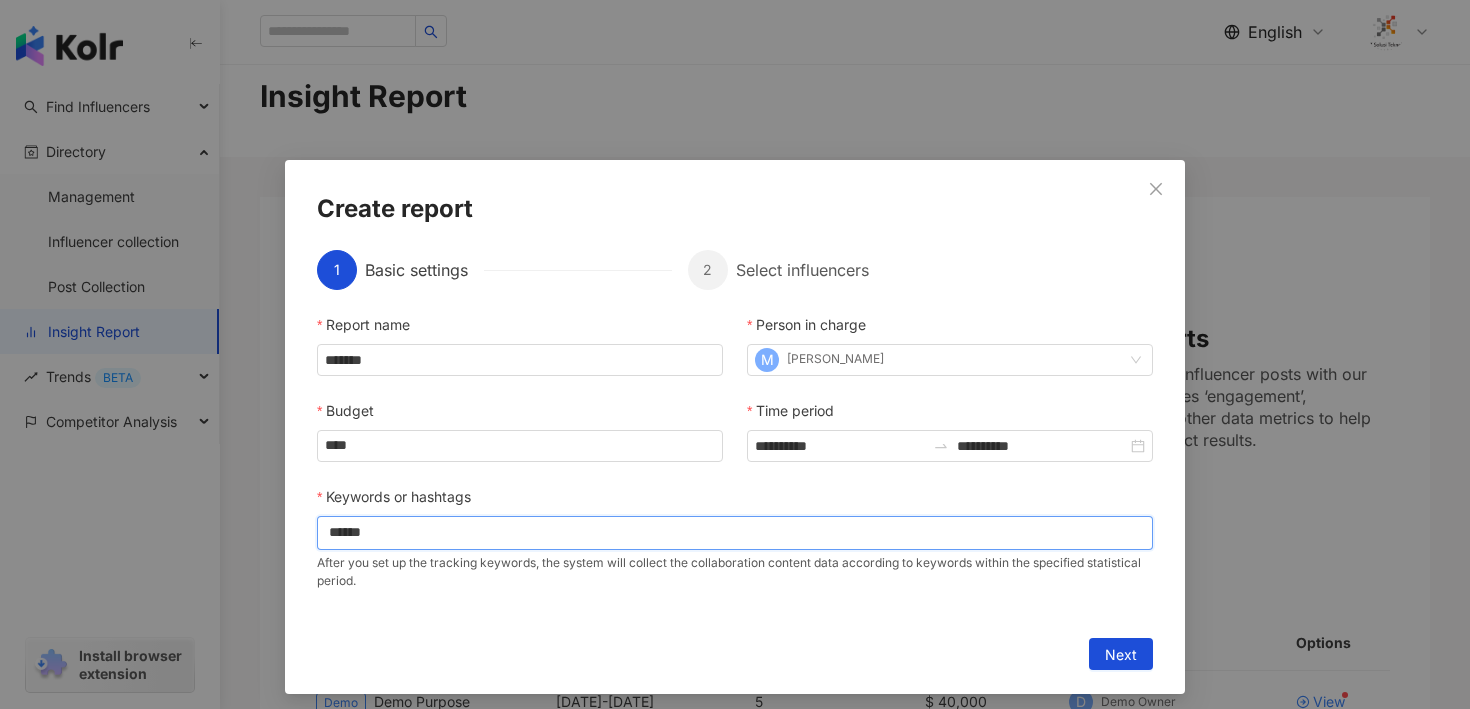 type on "*******" 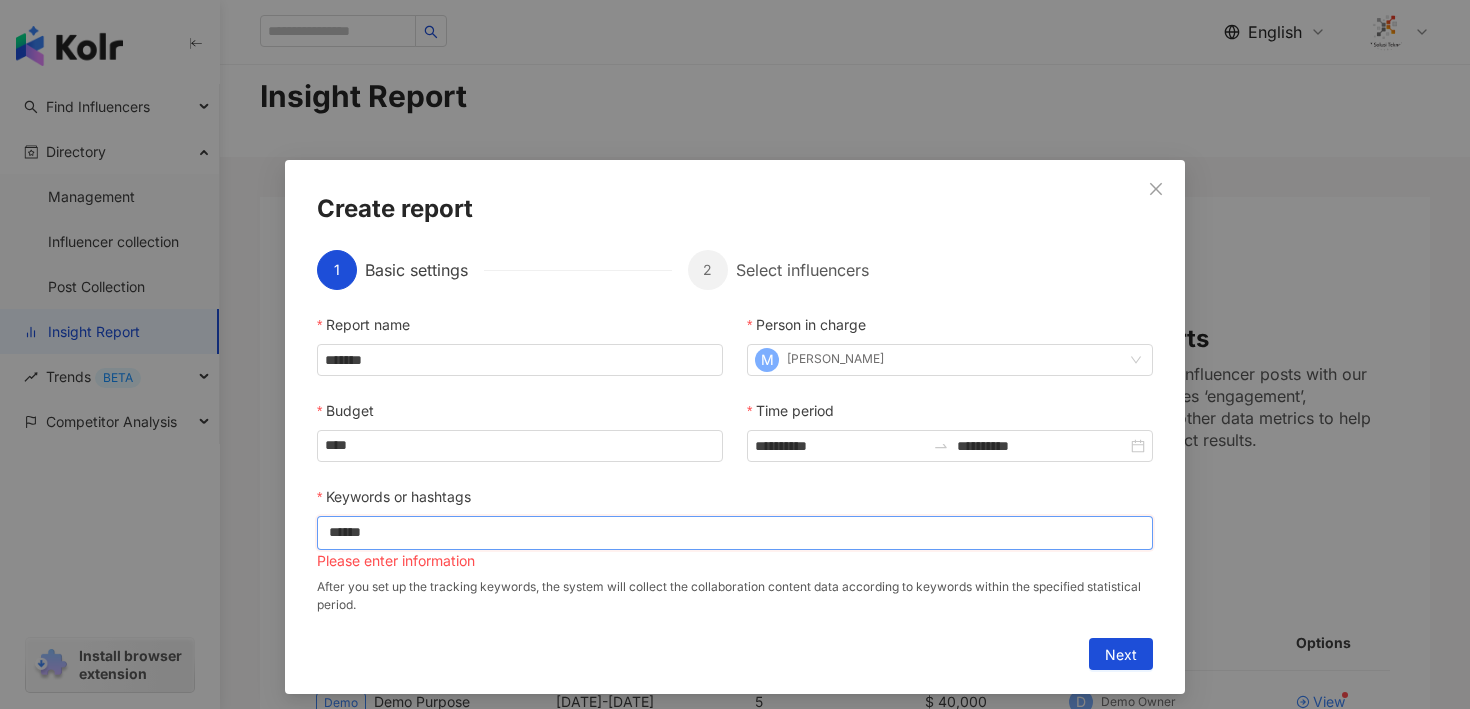 type on "*******" 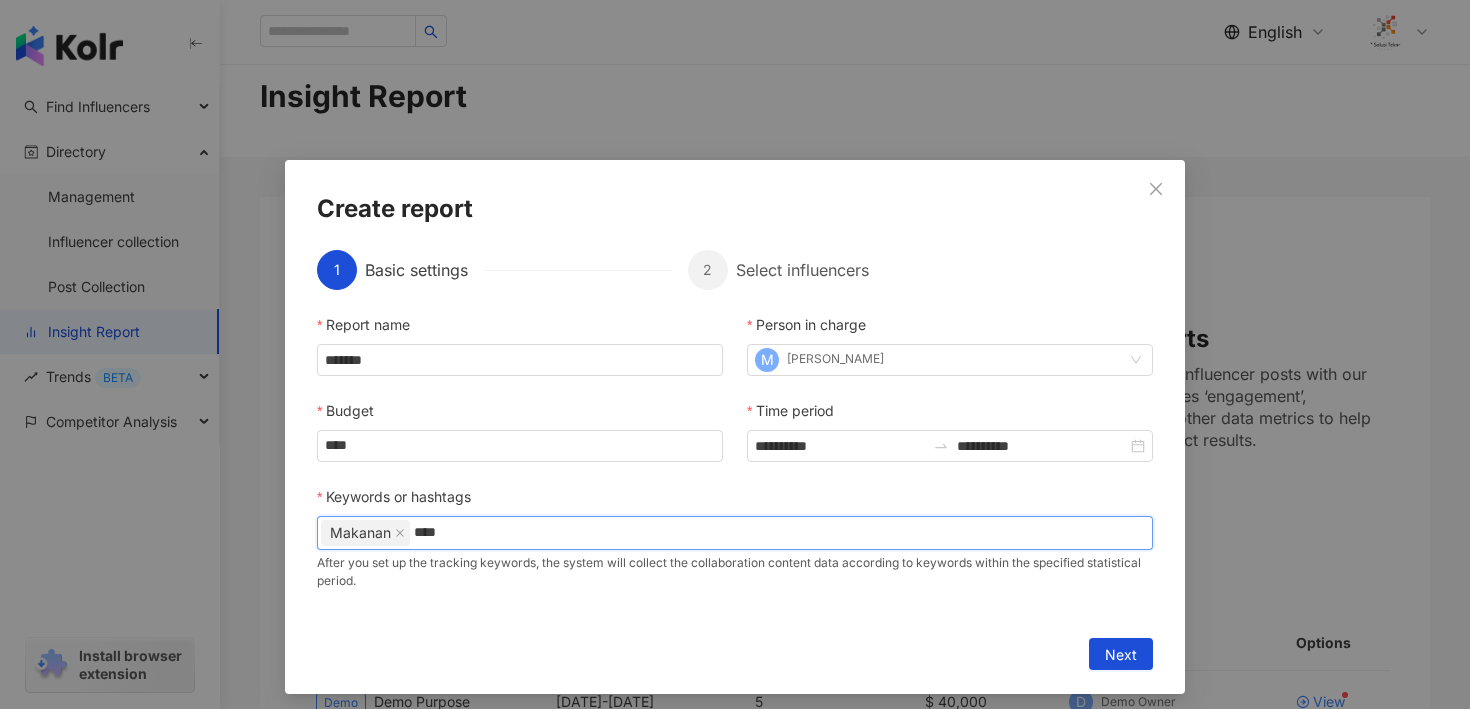 type on "*****" 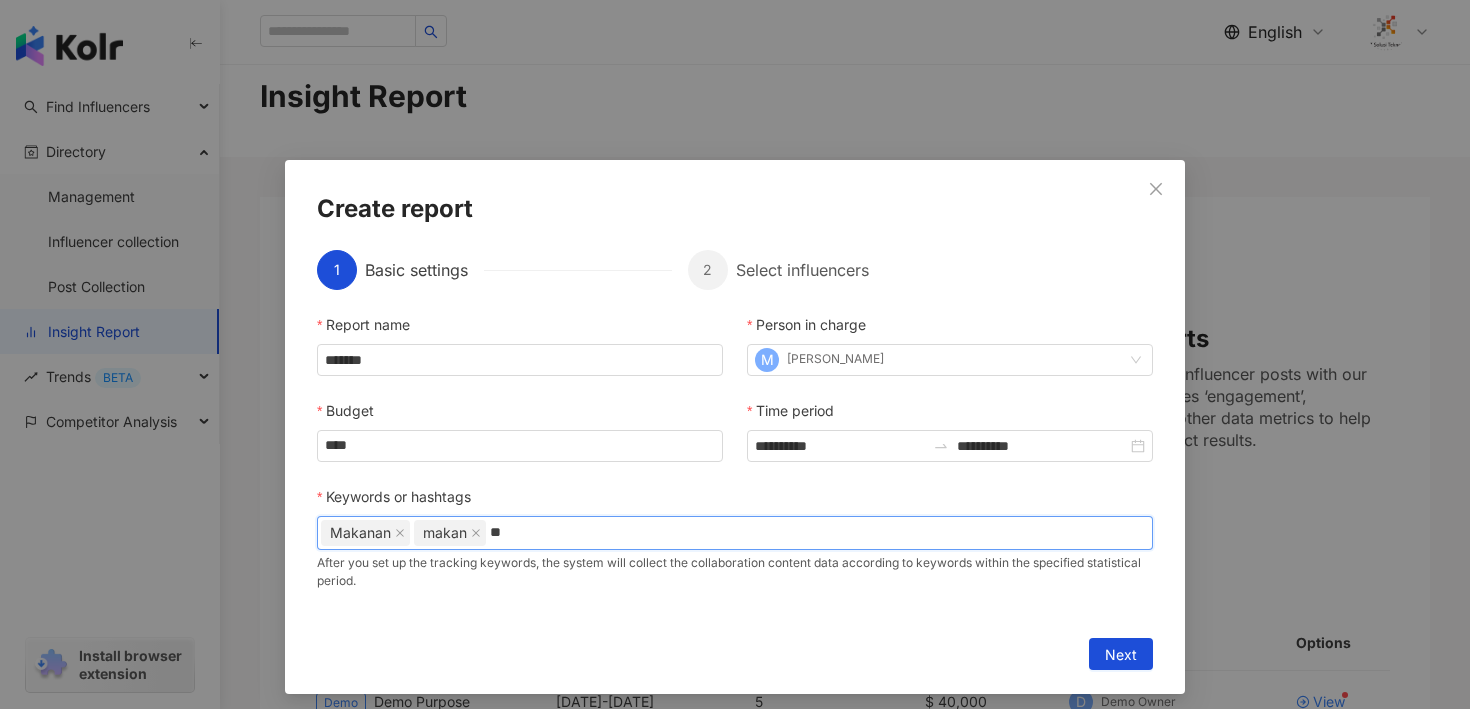 type on "*" 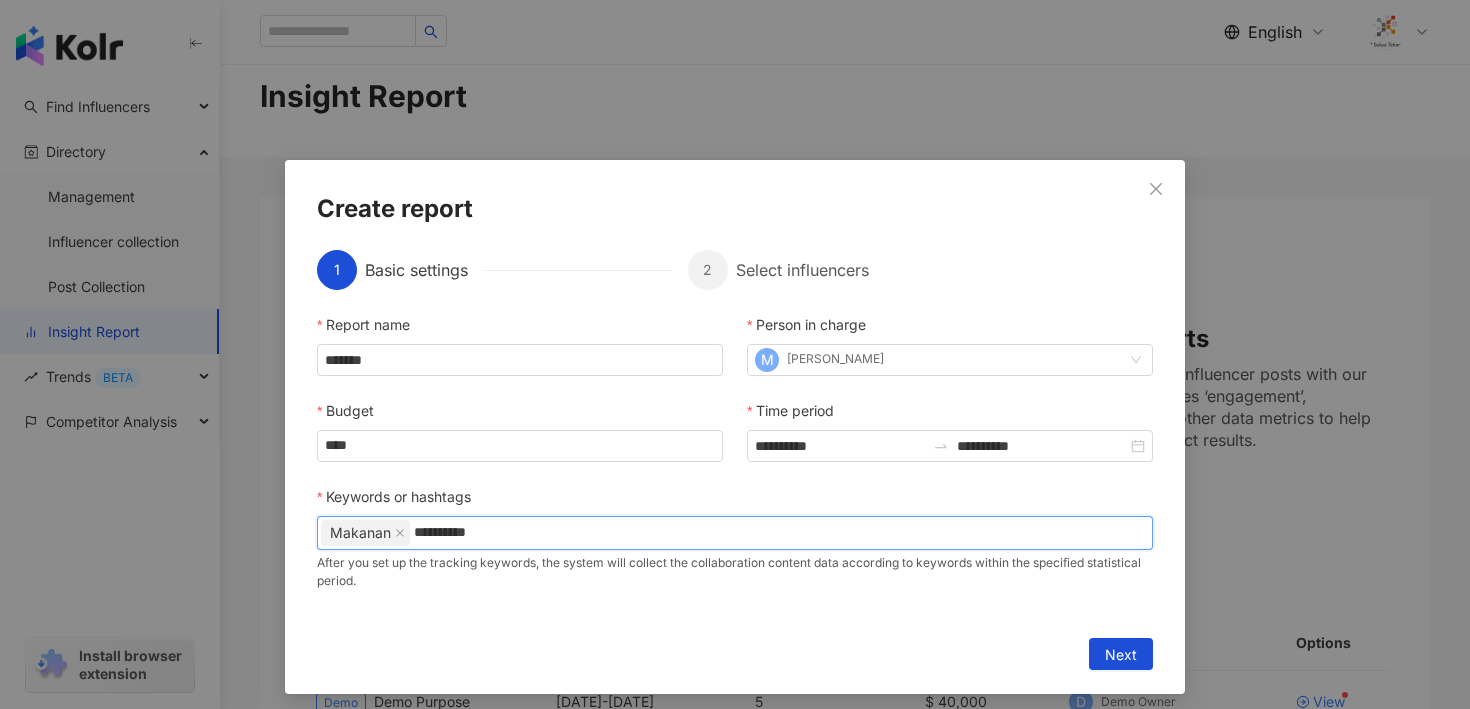 type on "**********" 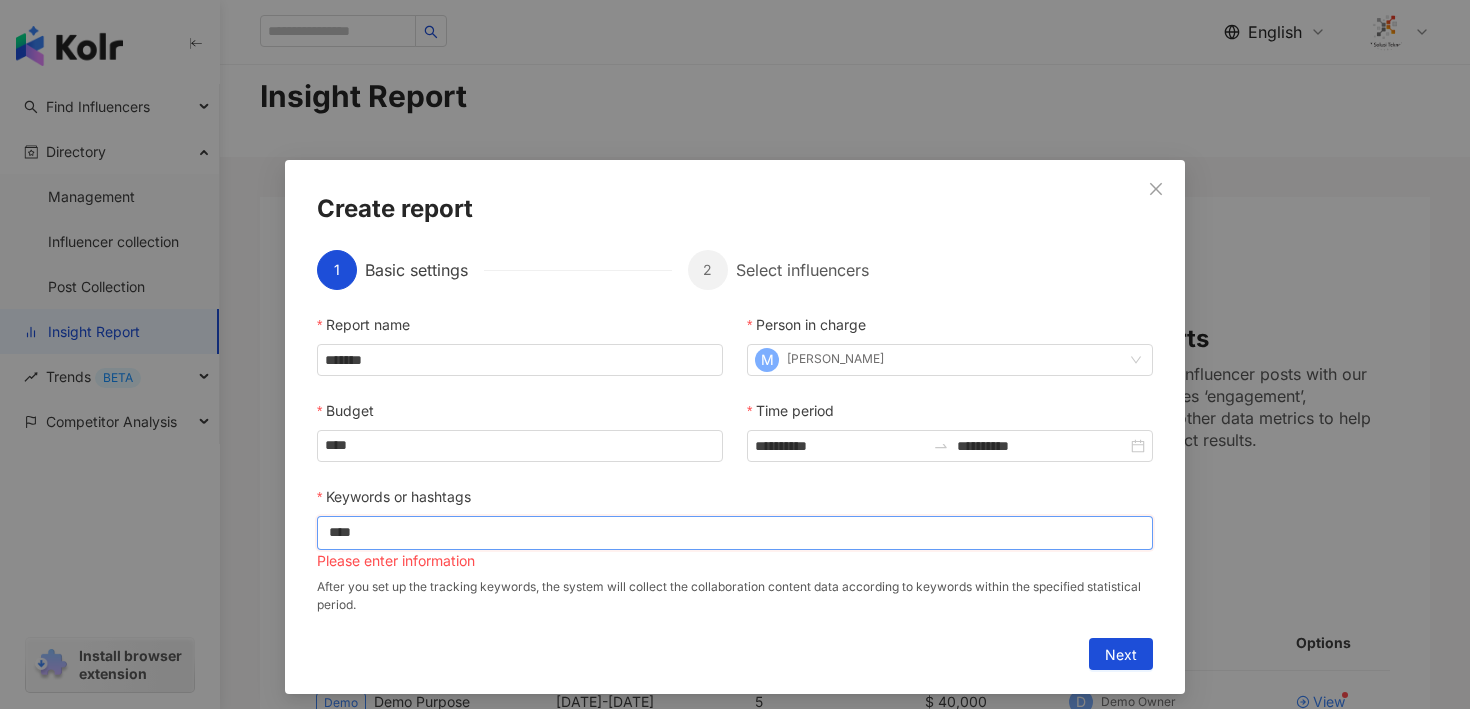 type on "*****" 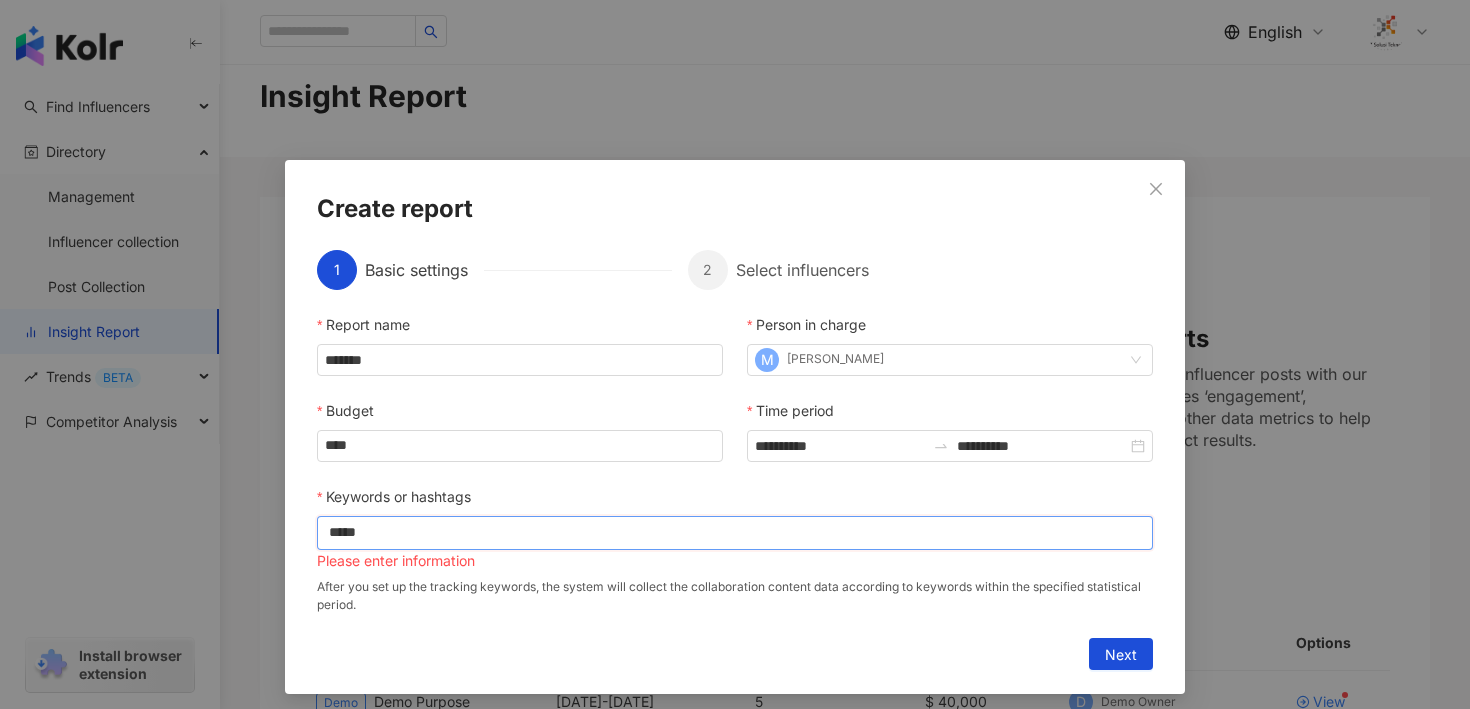 type 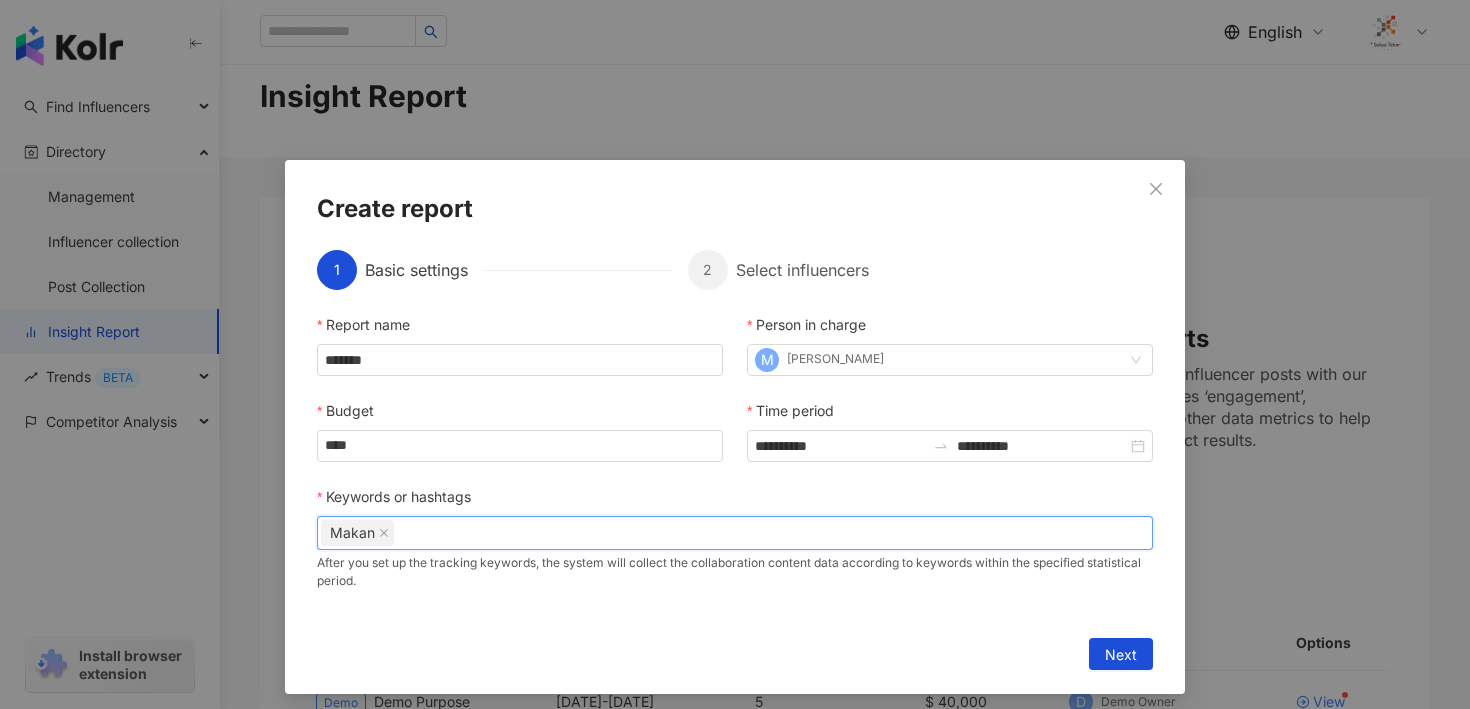 scroll, scrollTop: 8, scrollLeft: 0, axis: vertical 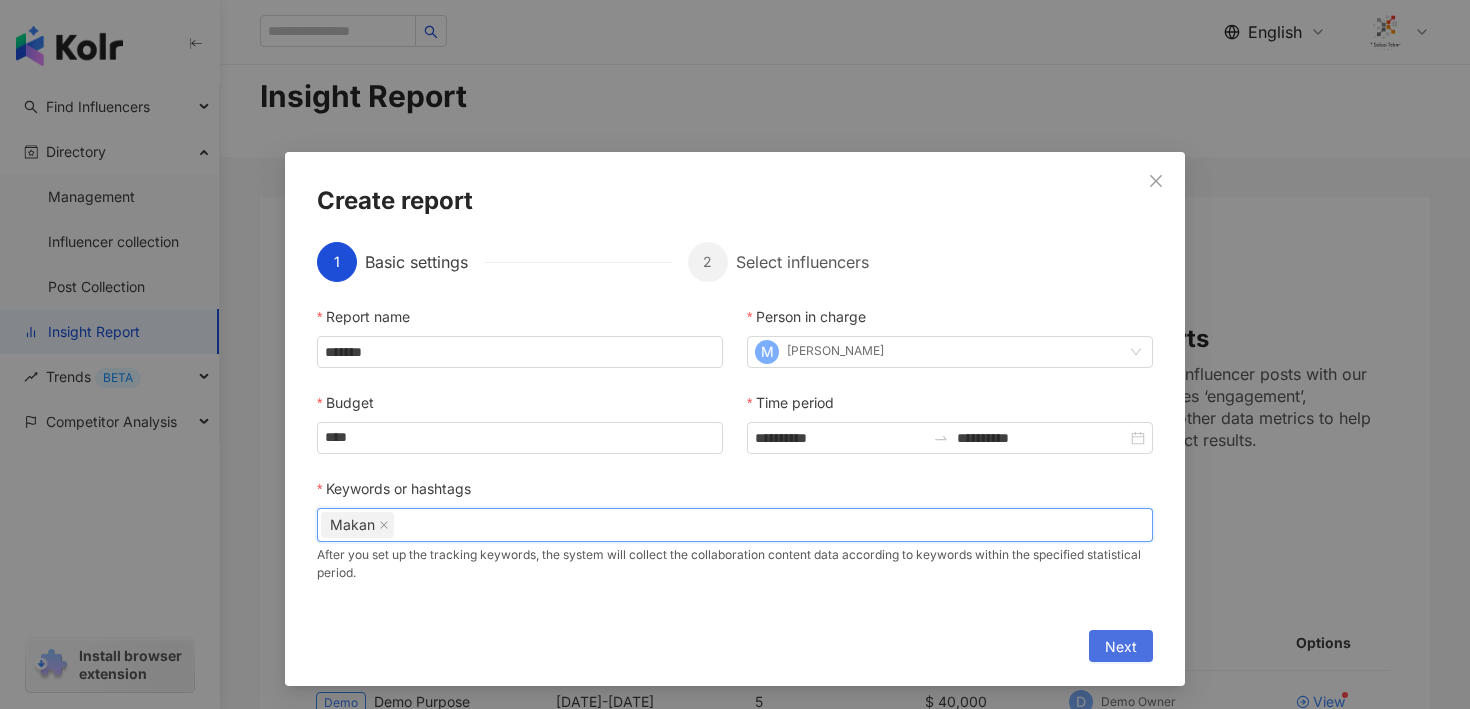 click on "Next" at bounding box center [1121, 647] 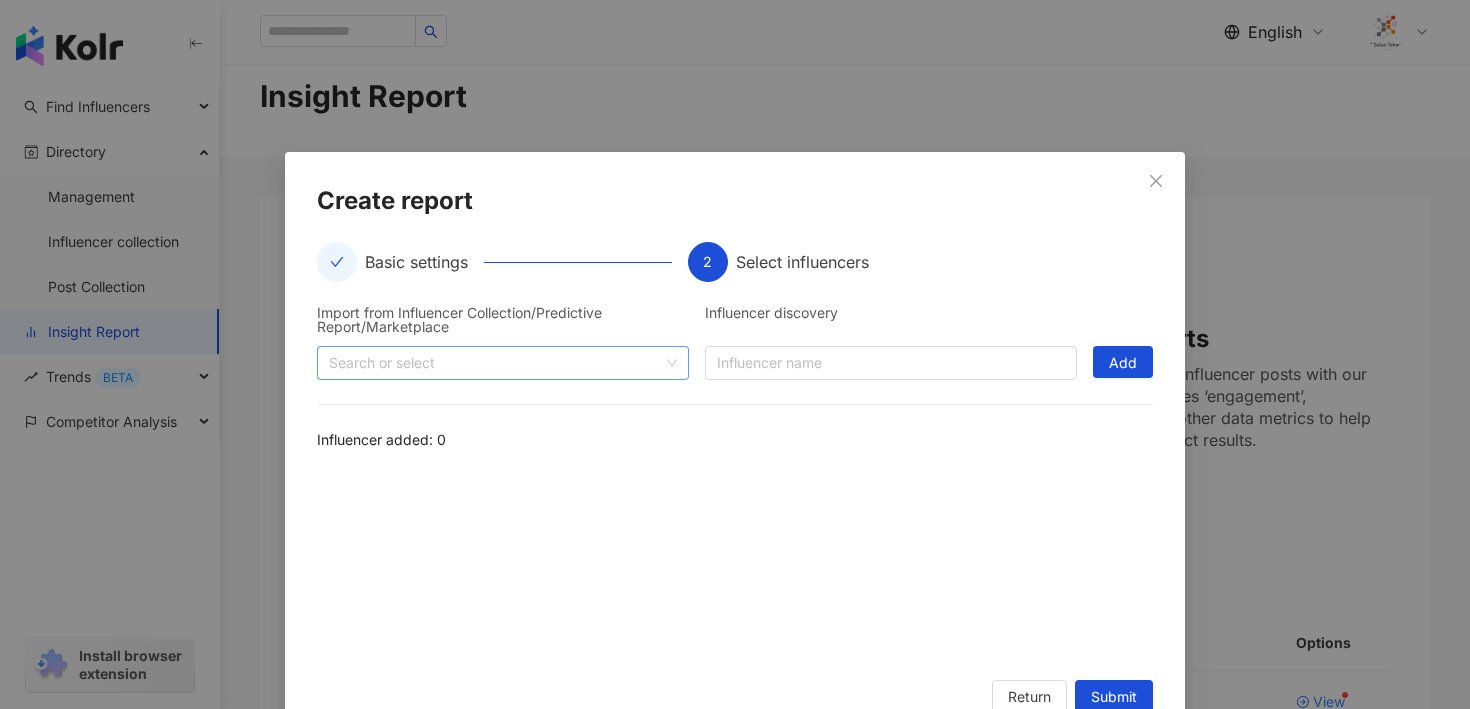 click on "Search or select" at bounding box center [503, 363] 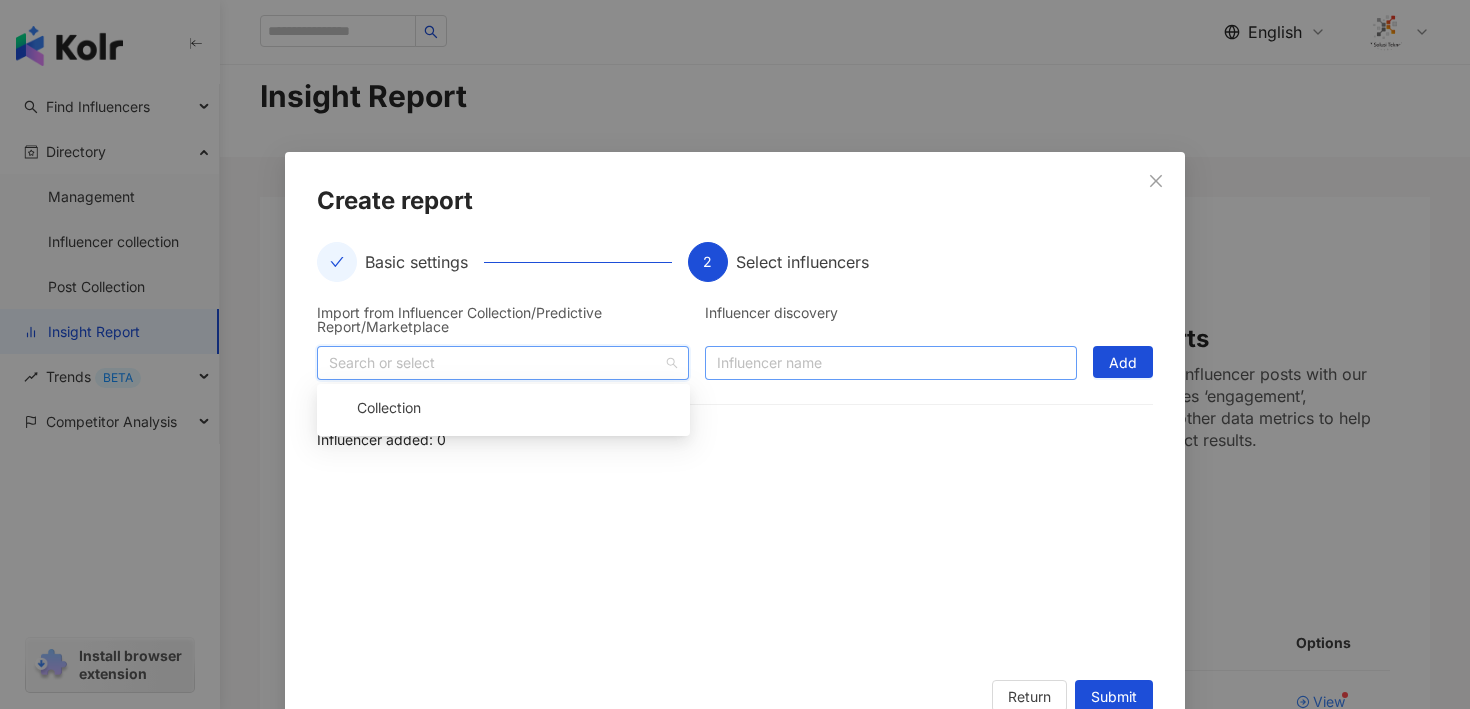 click at bounding box center [891, 363] 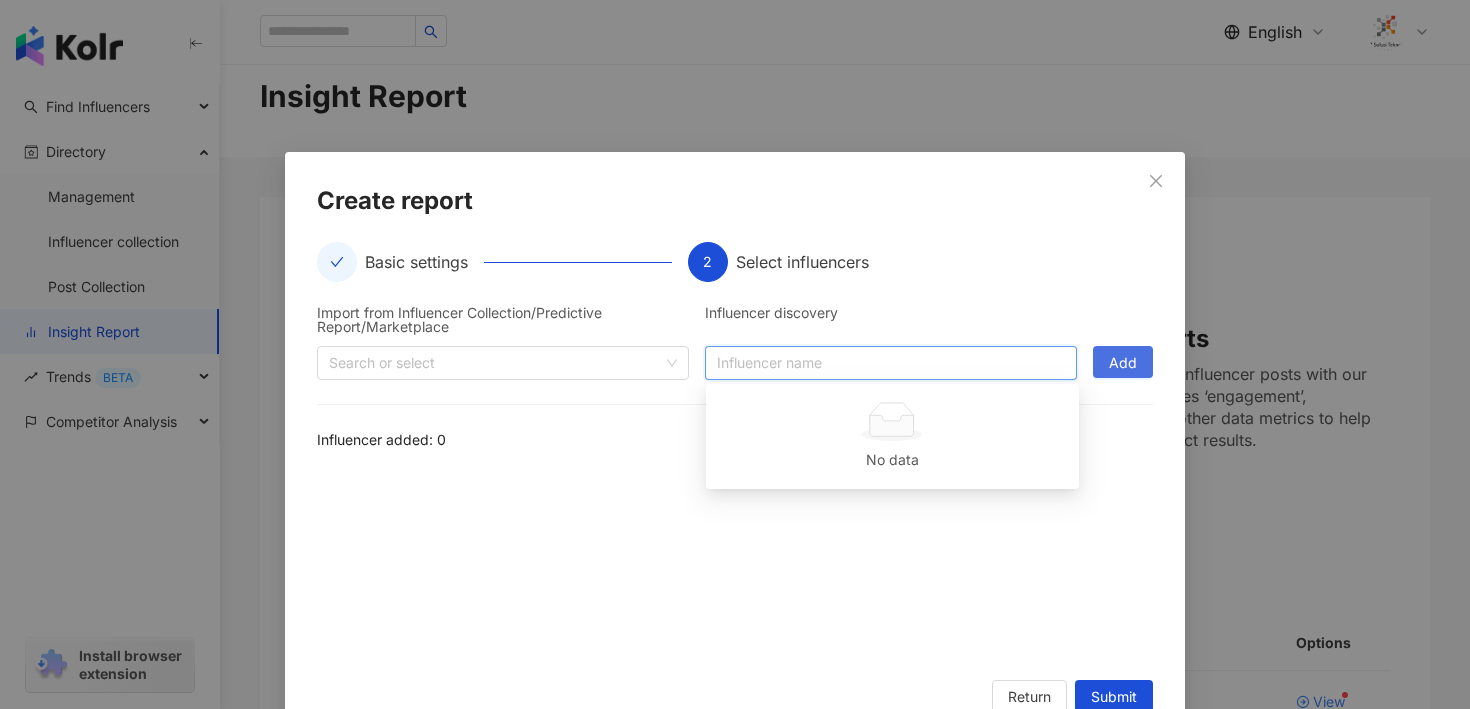 click on "Add" at bounding box center [1123, 363] 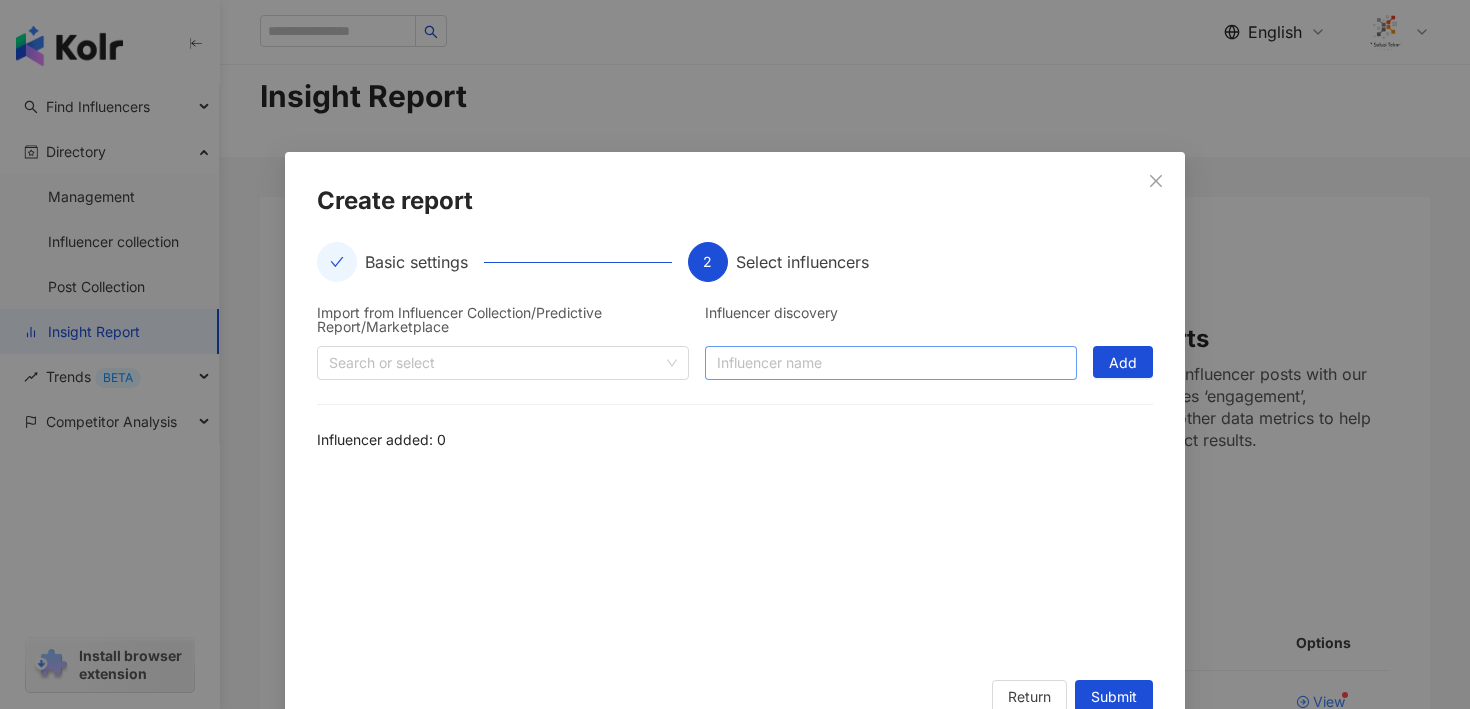 click at bounding box center (891, 363) 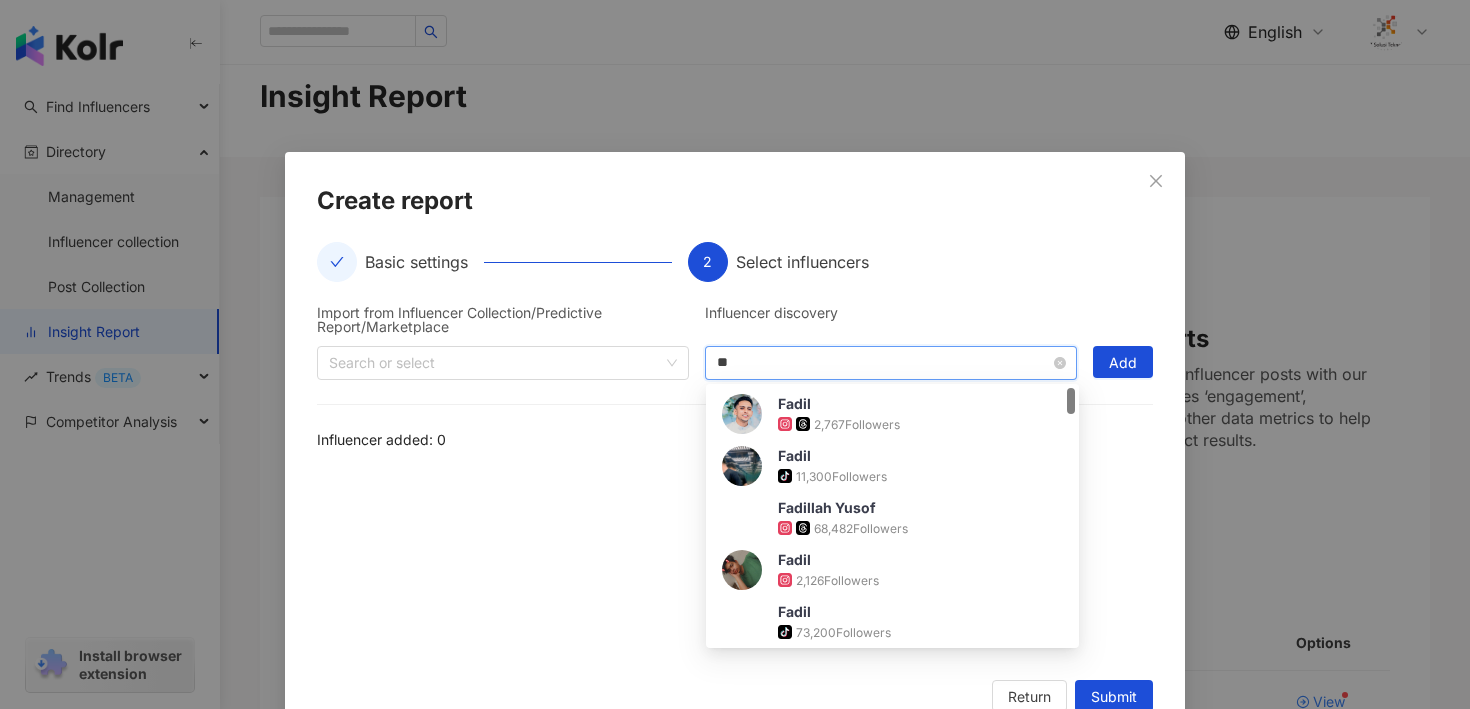type on "*" 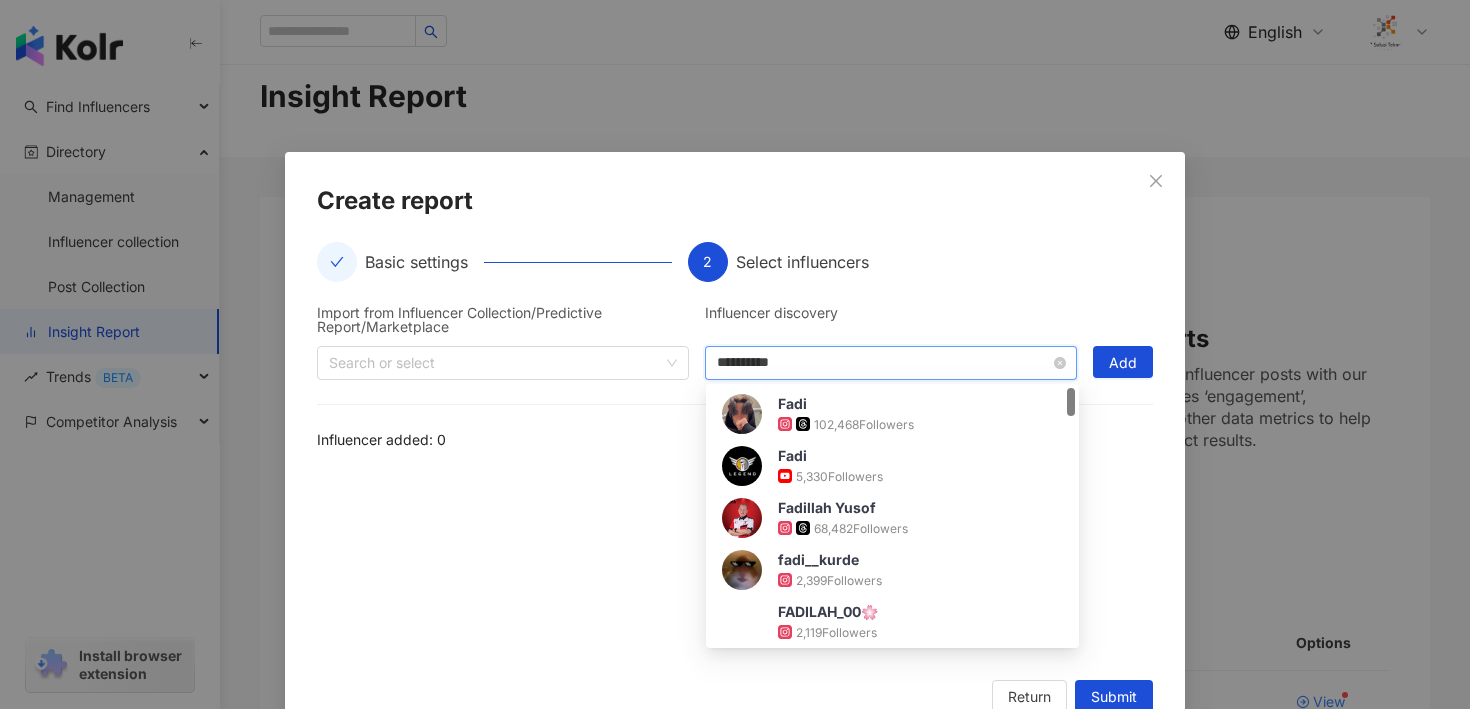 type on "**********" 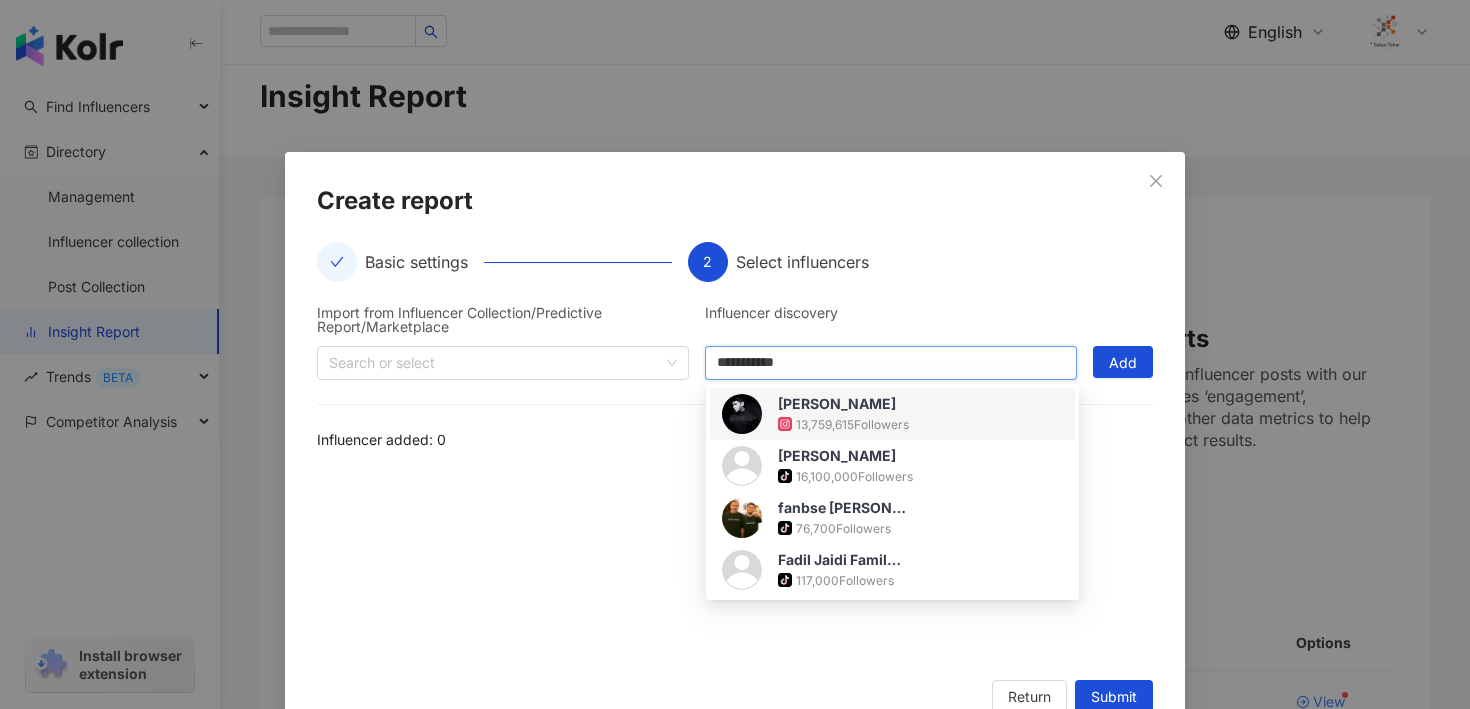 click on "Fadil Jaidi 13,759,615 Followers" at bounding box center [892, 414] 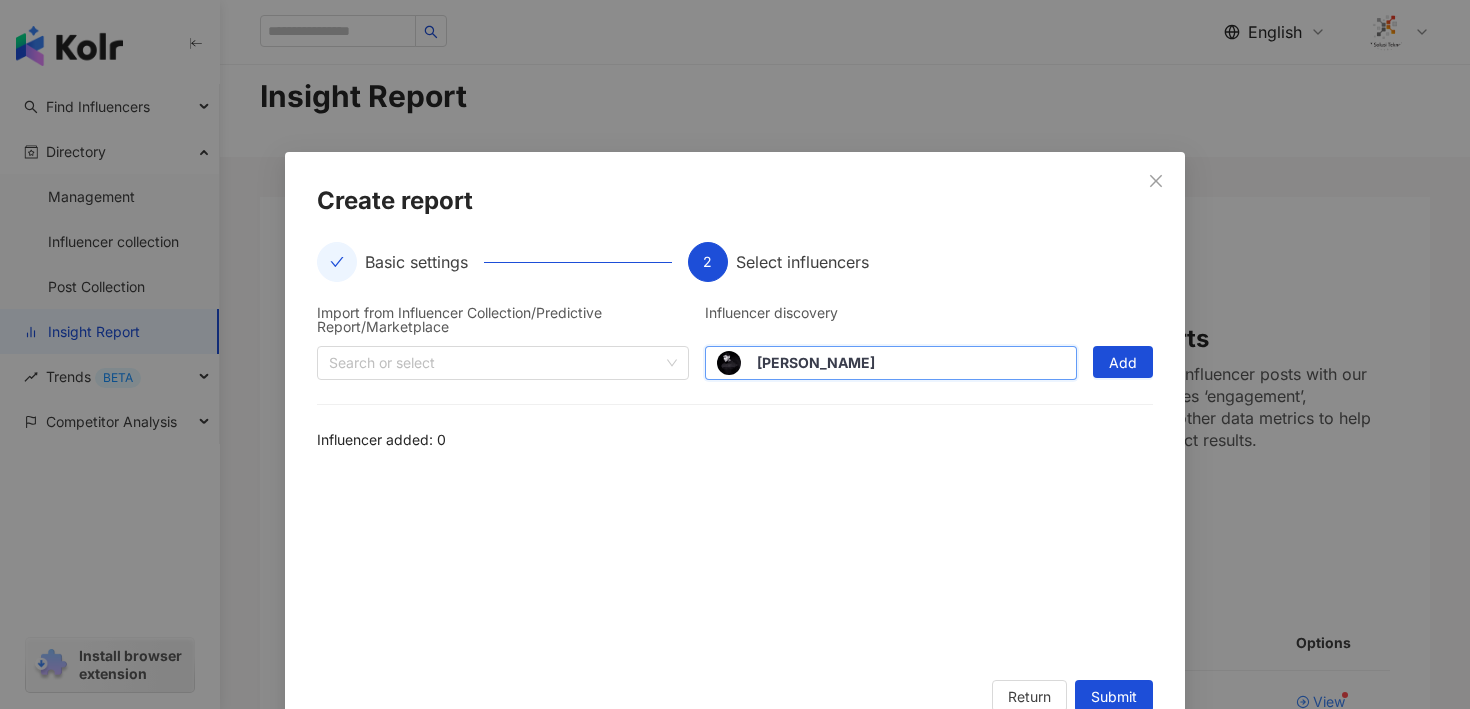 scroll, scrollTop: 58, scrollLeft: 0, axis: vertical 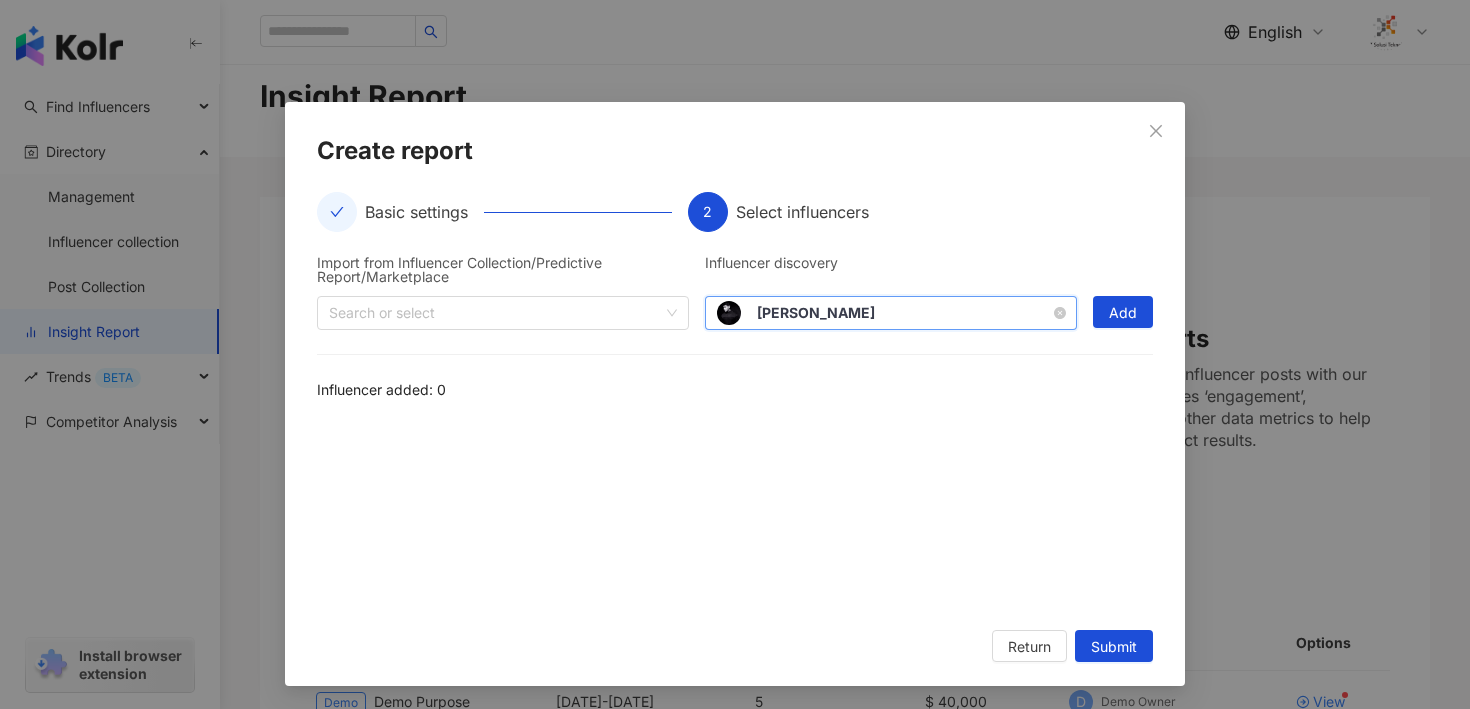 click on "Fadil Jaidi 13,759,615 Followers" at bounding box center (891, 313) 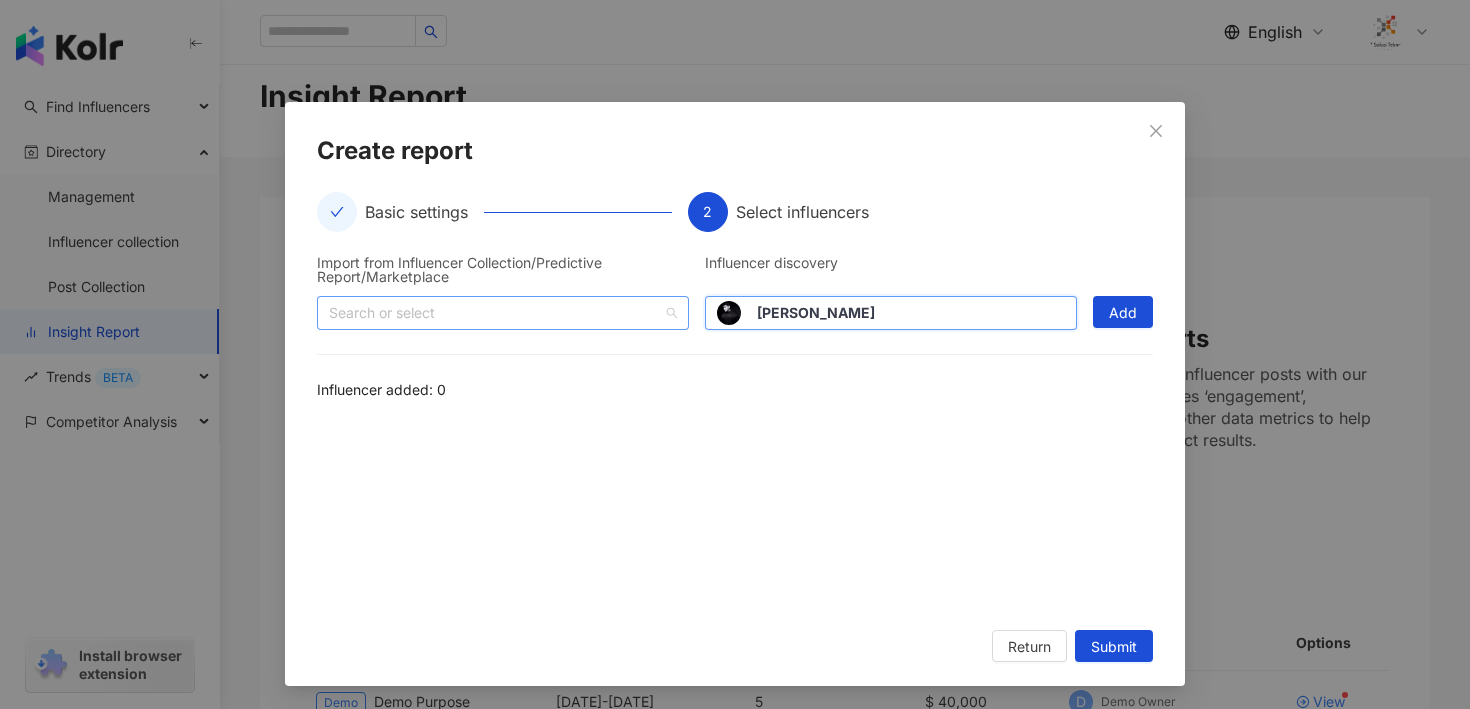 click on "Search or select" at bounding box center (503, 313) 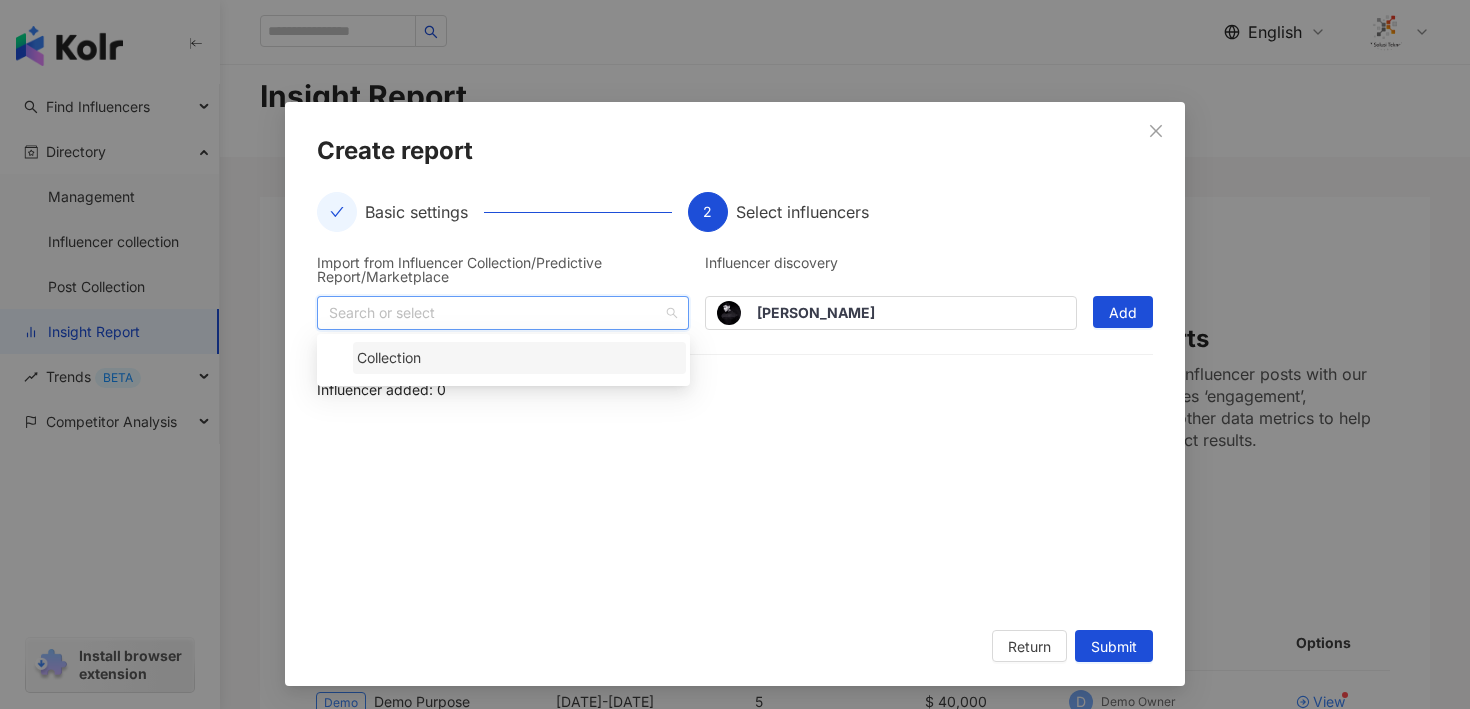 click on "Collection" at bounding box center [519, 358] 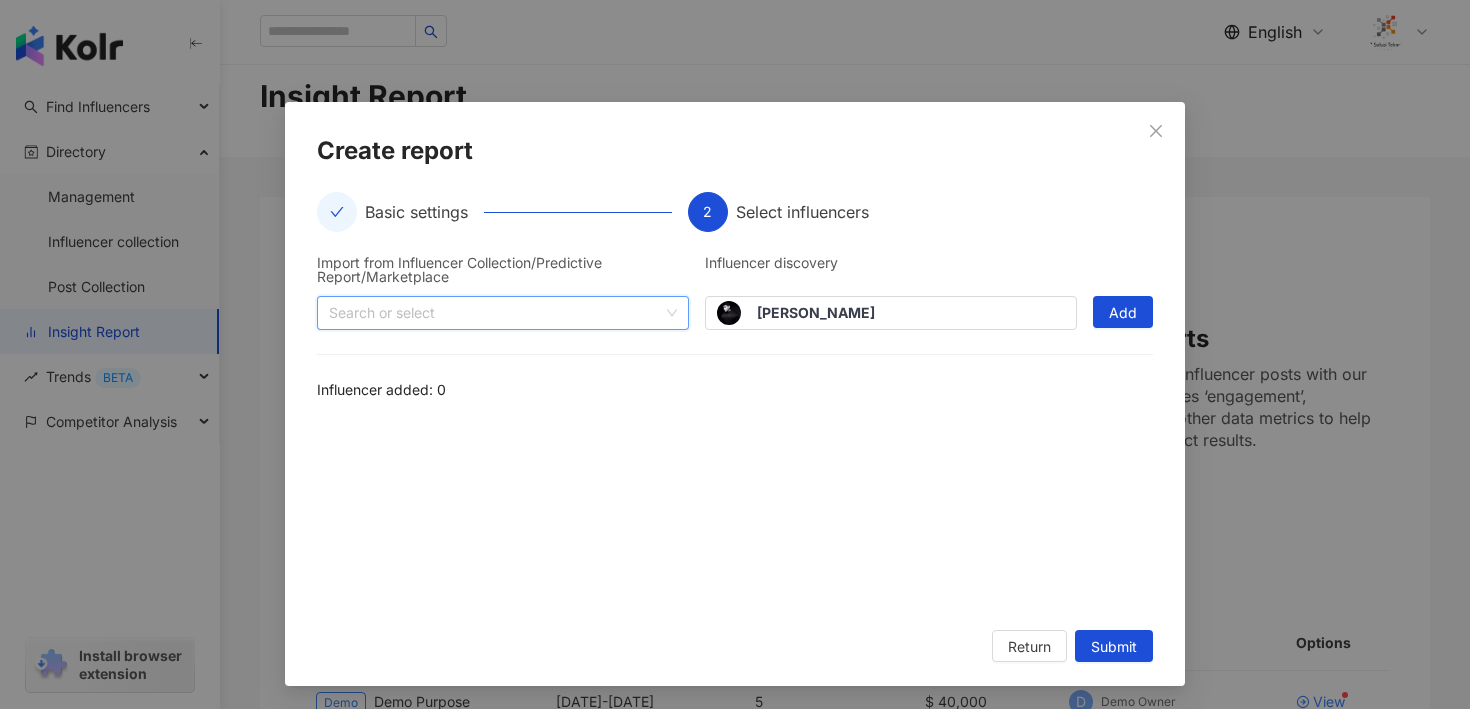 click at bounding box center (735, 513) 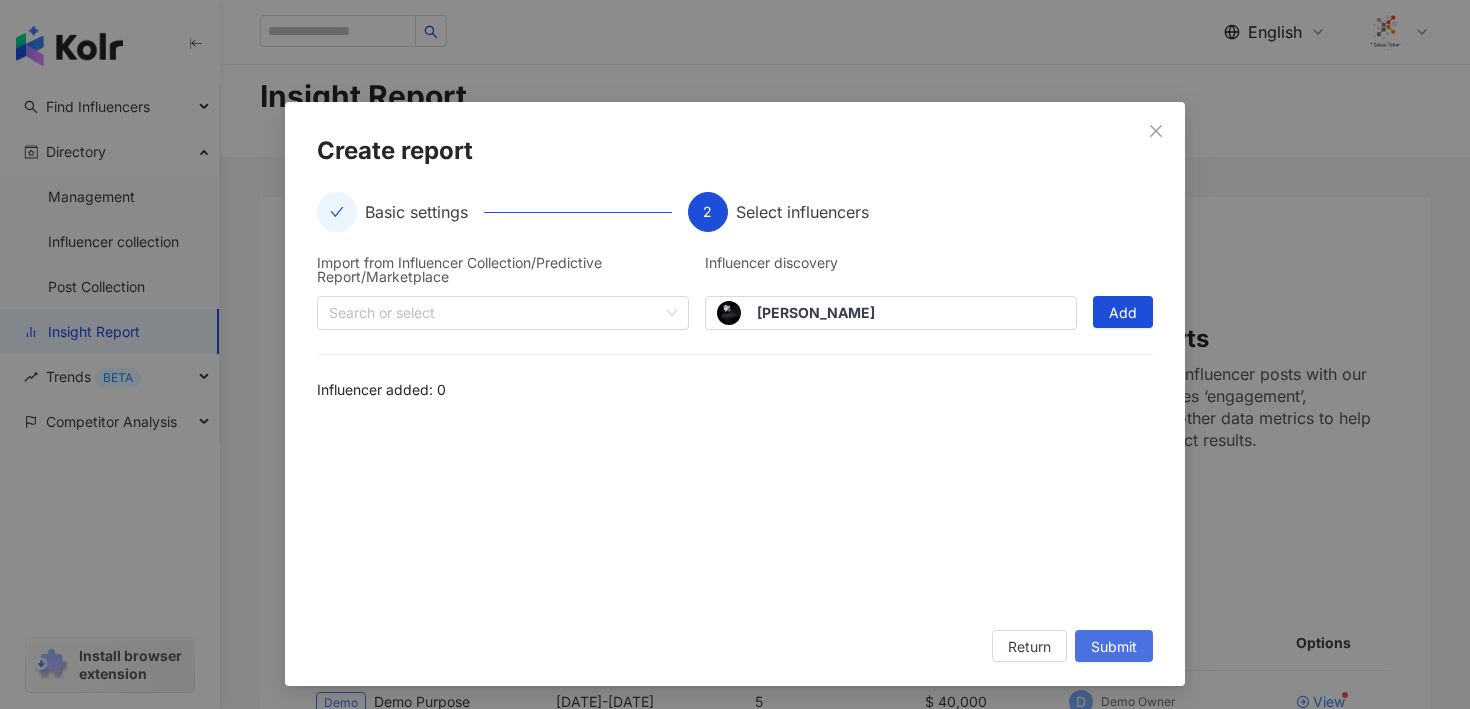 click on "Submit" at bounding box center [1114, 647] 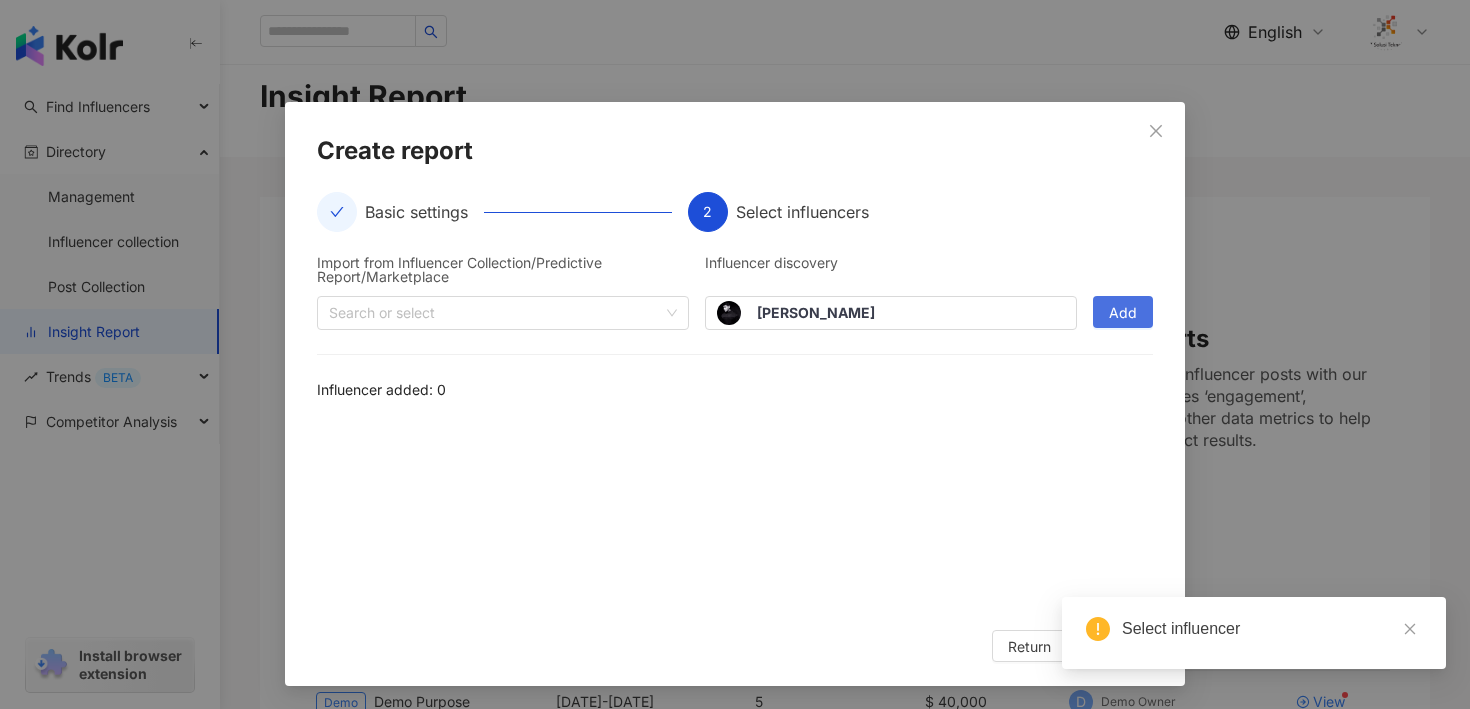 click on "Add" at bounding box center [1123, 312] 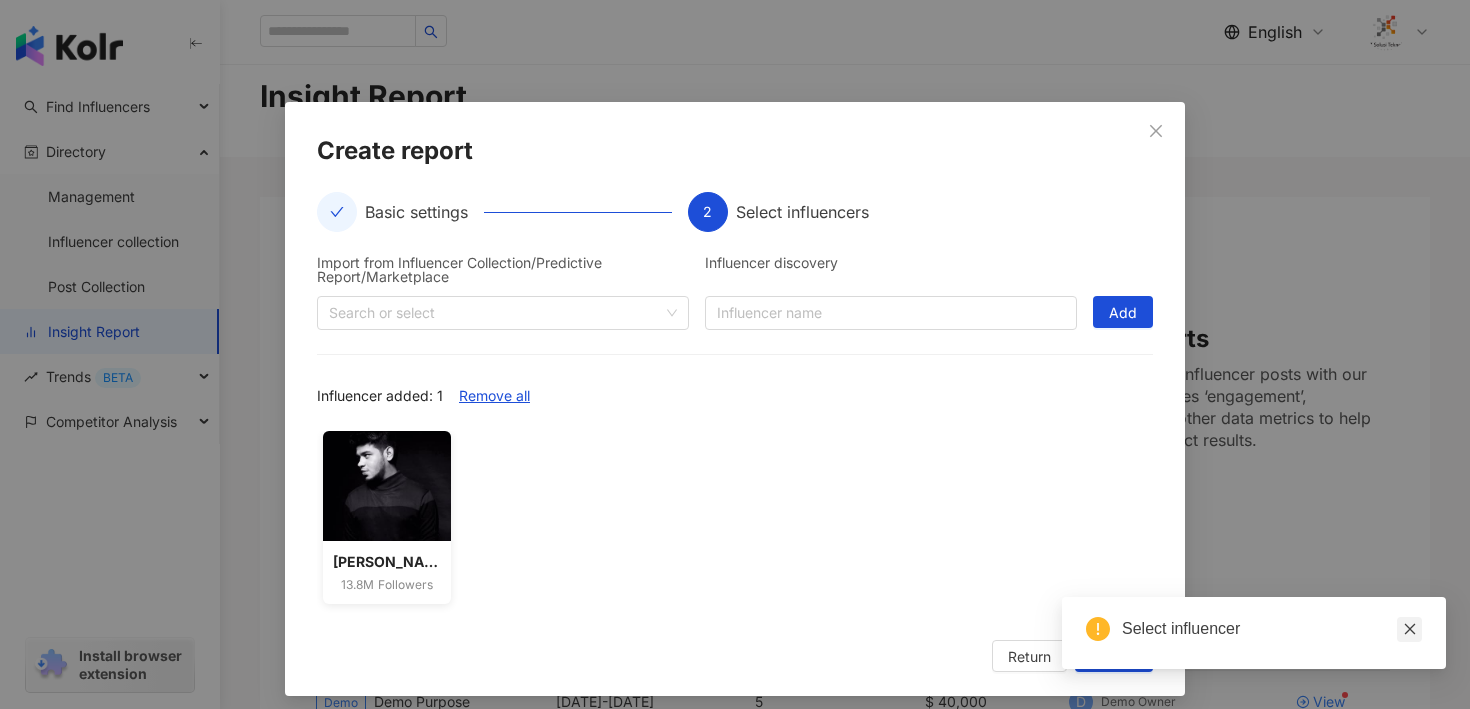 click 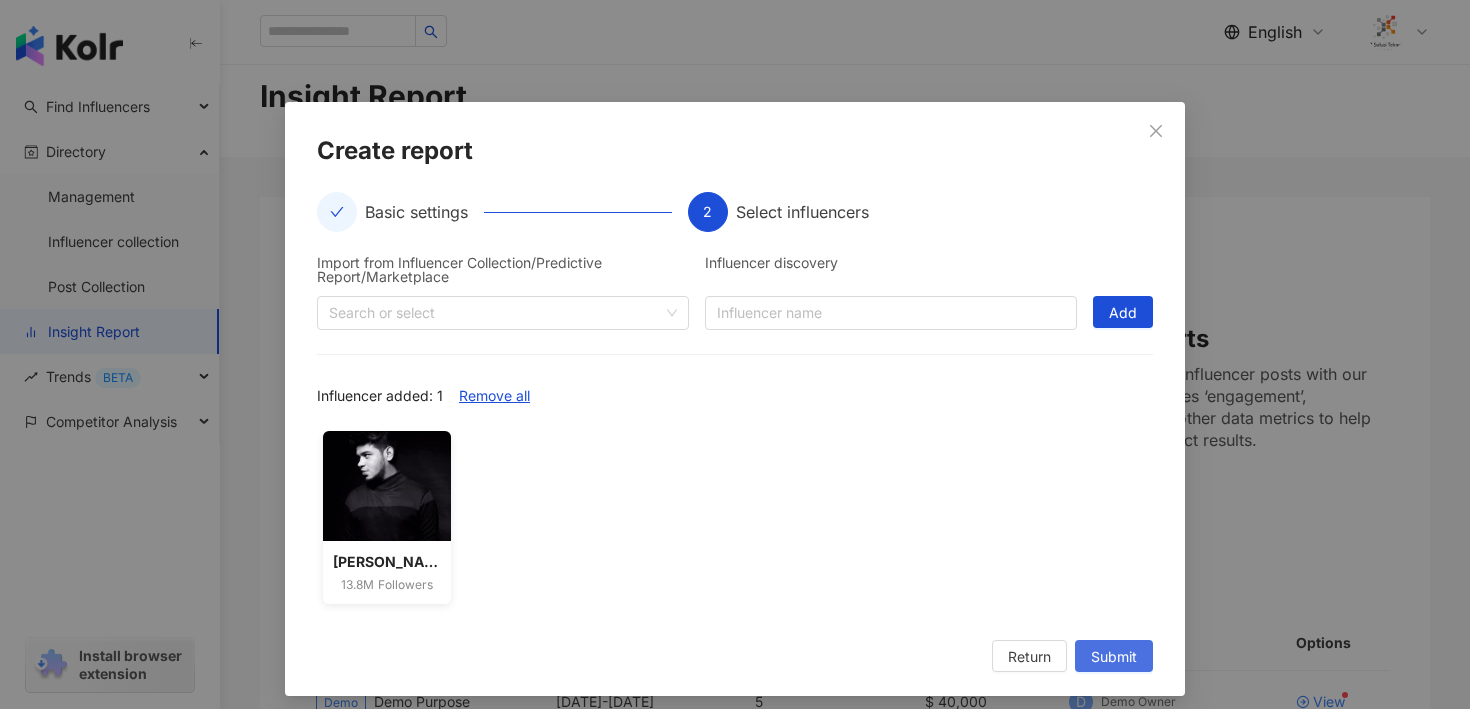 click on "Submit" at bounding box center [1114, 657] 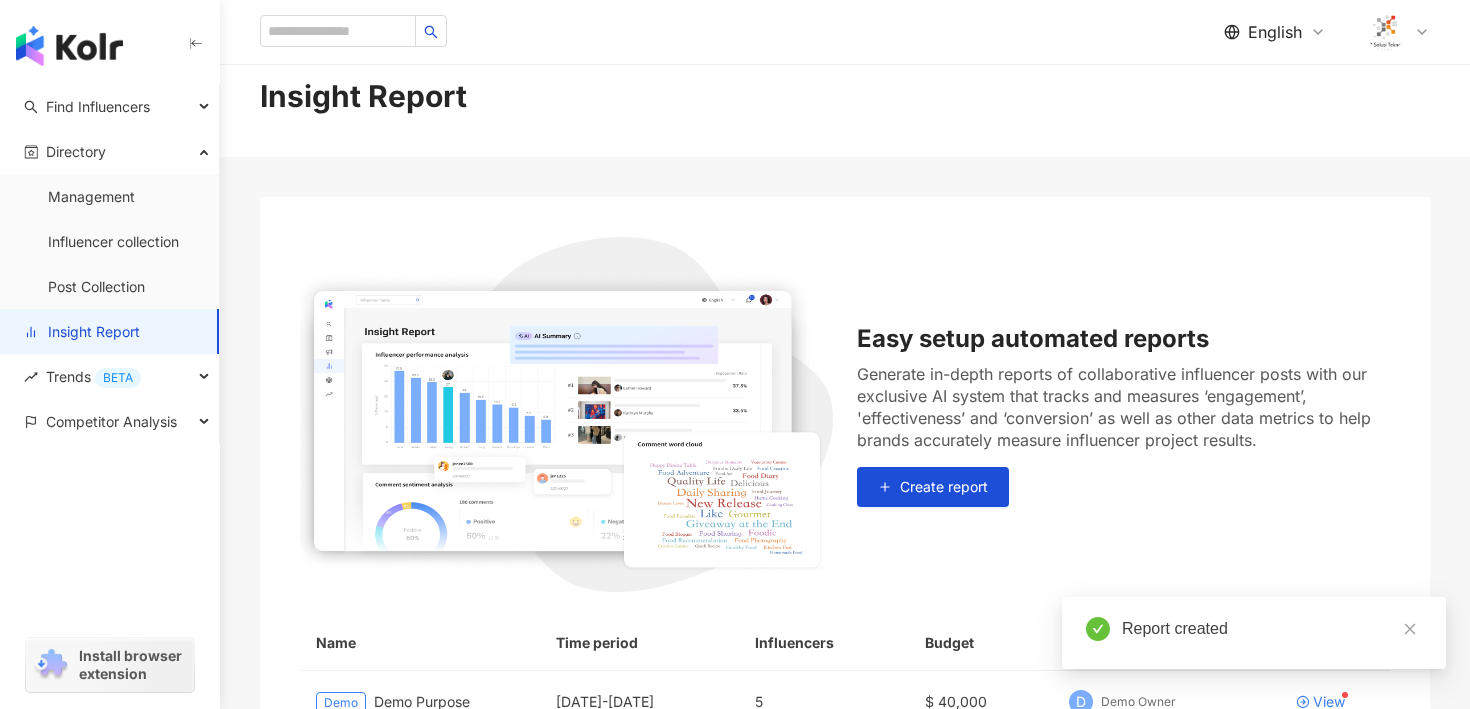 scroll, scrollTop: 0, scrollLeft: 0, axis: both 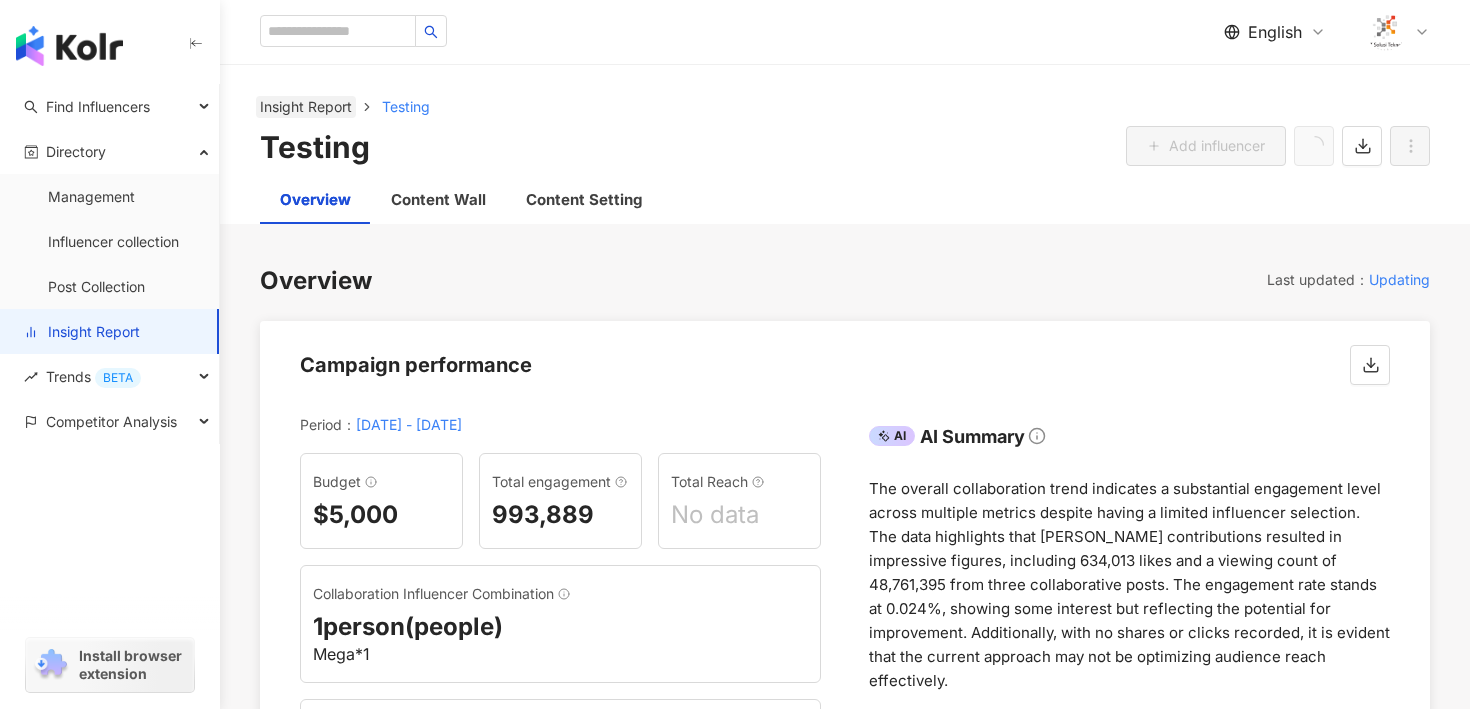 click on "Insight Report" at bounding box center [306, 107] 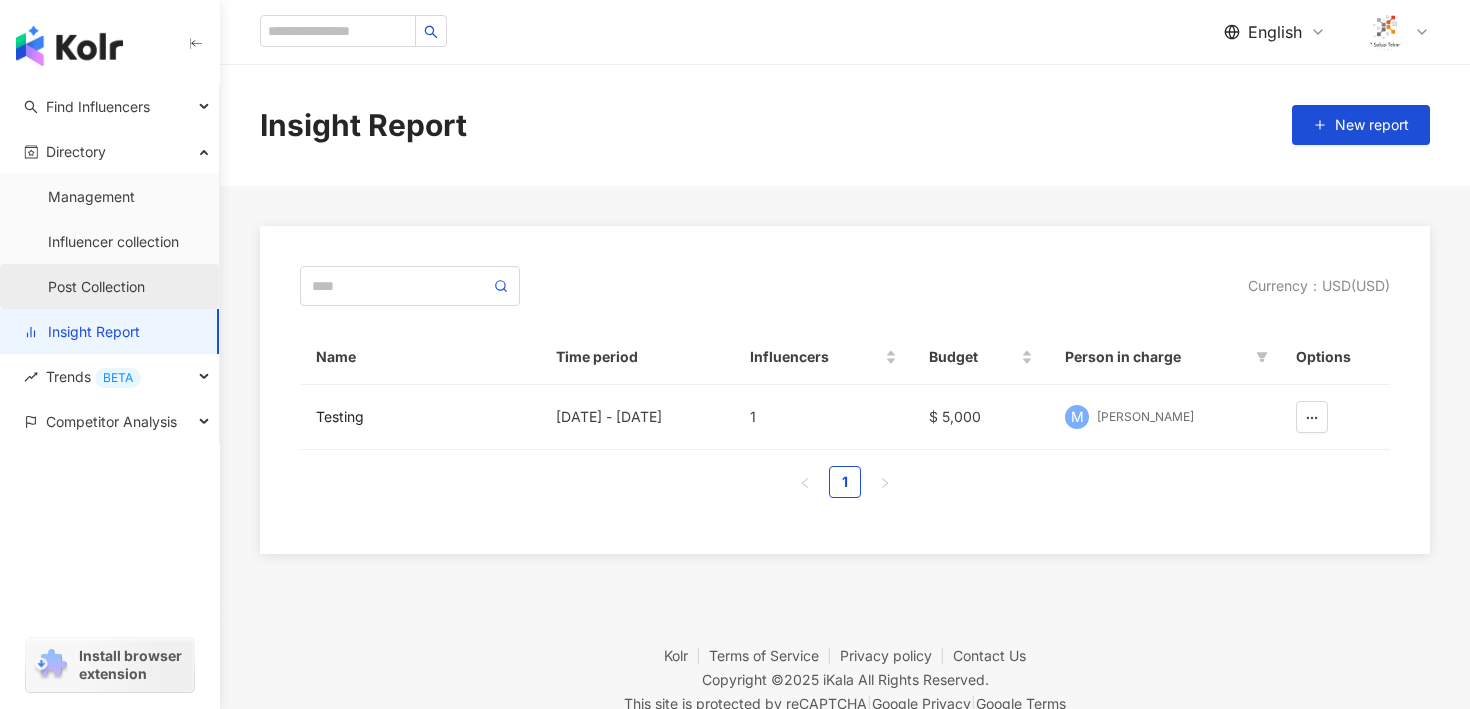 click on "Post Collection" at bounding box center [96, 287] 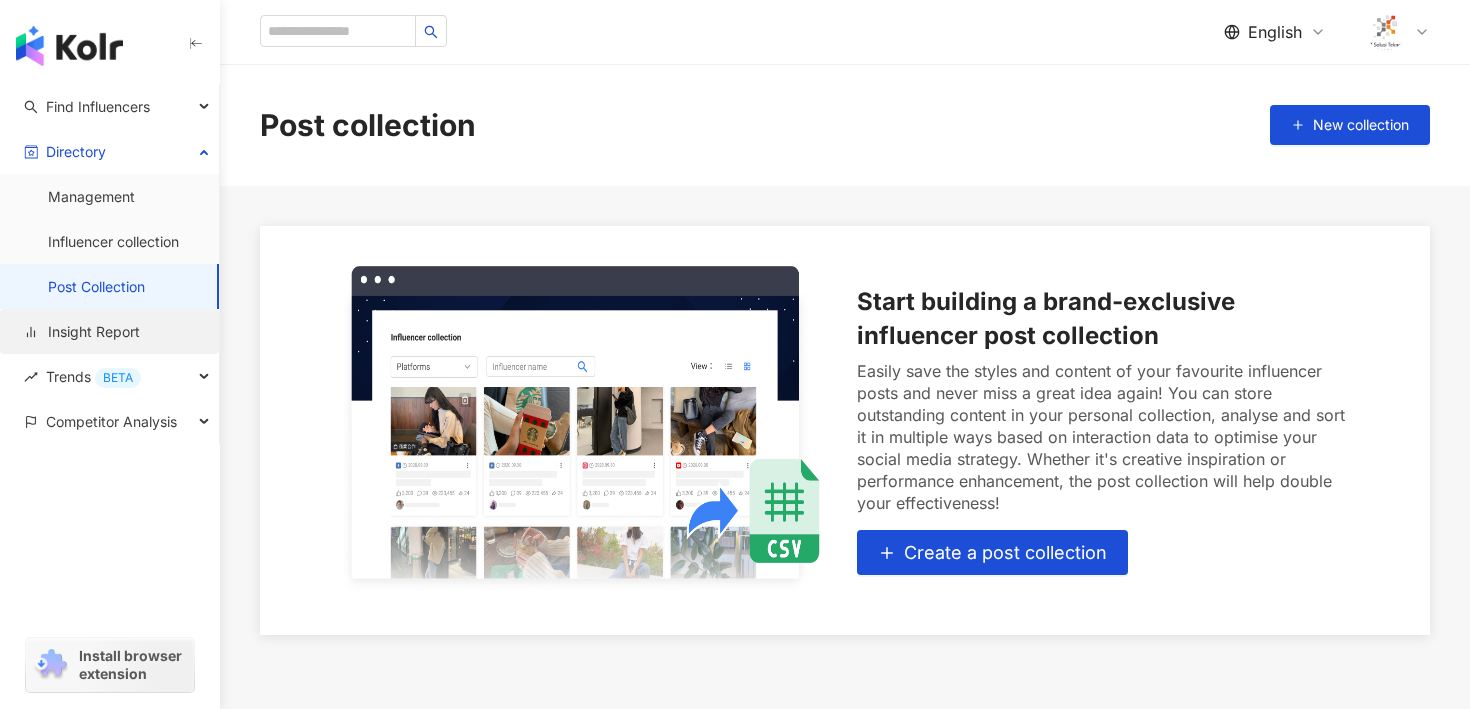 click on "Insight Report" at bounding box center (82, 332) 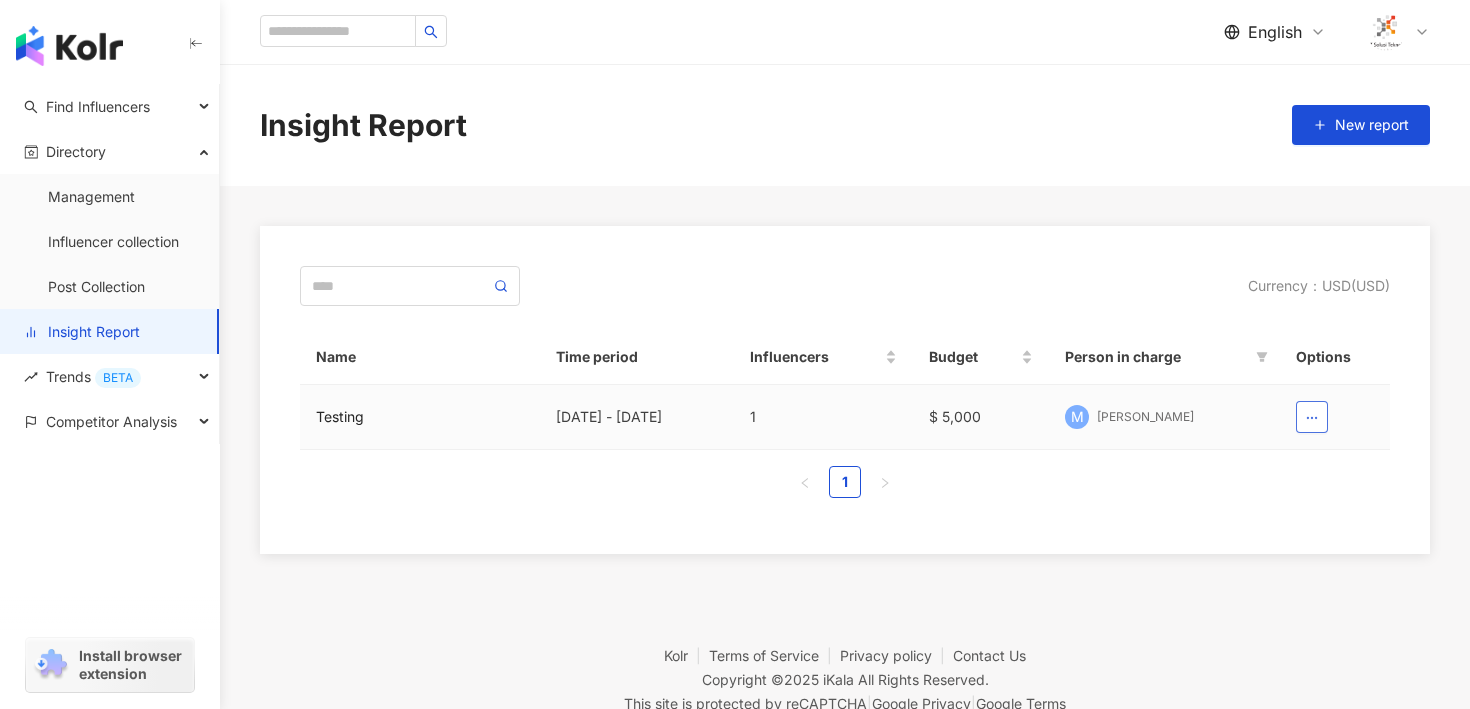 click 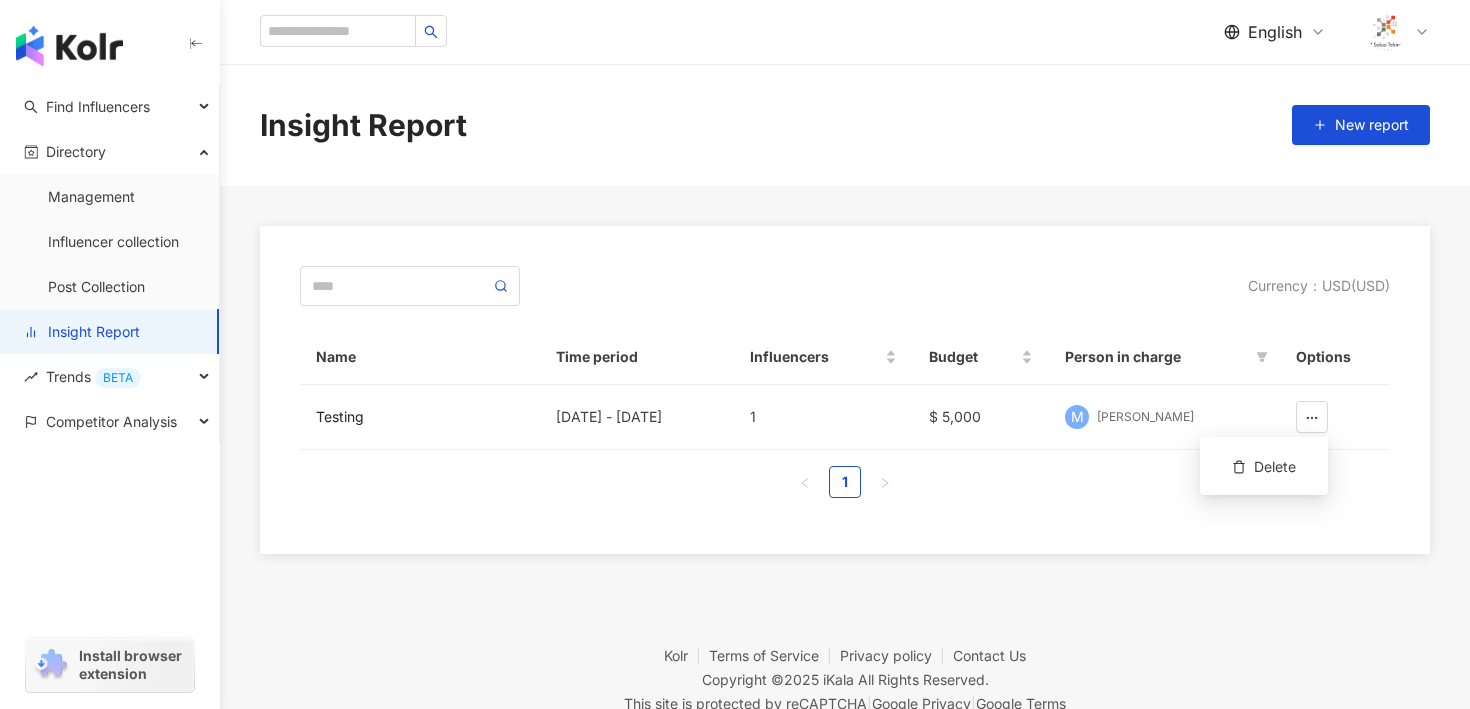click on "1" at bounding box center [845, 482] 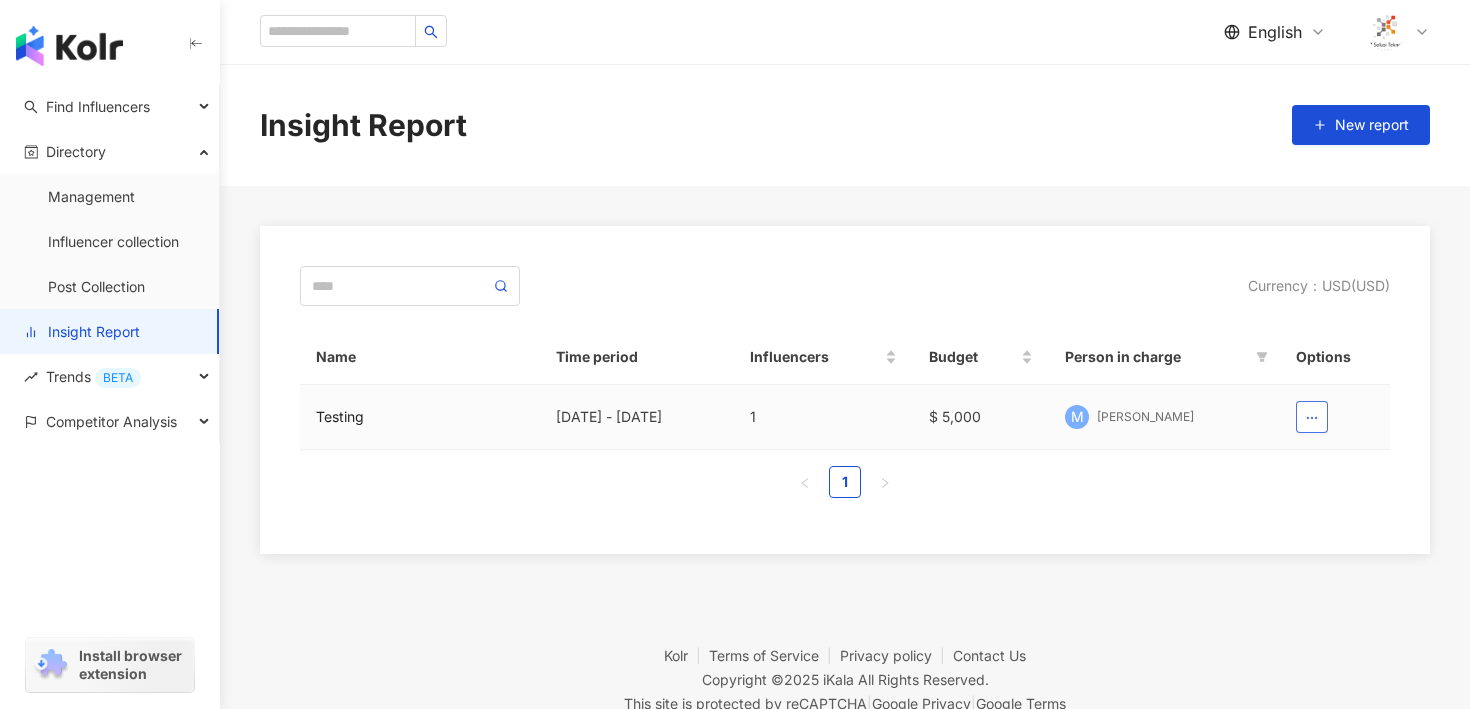 click 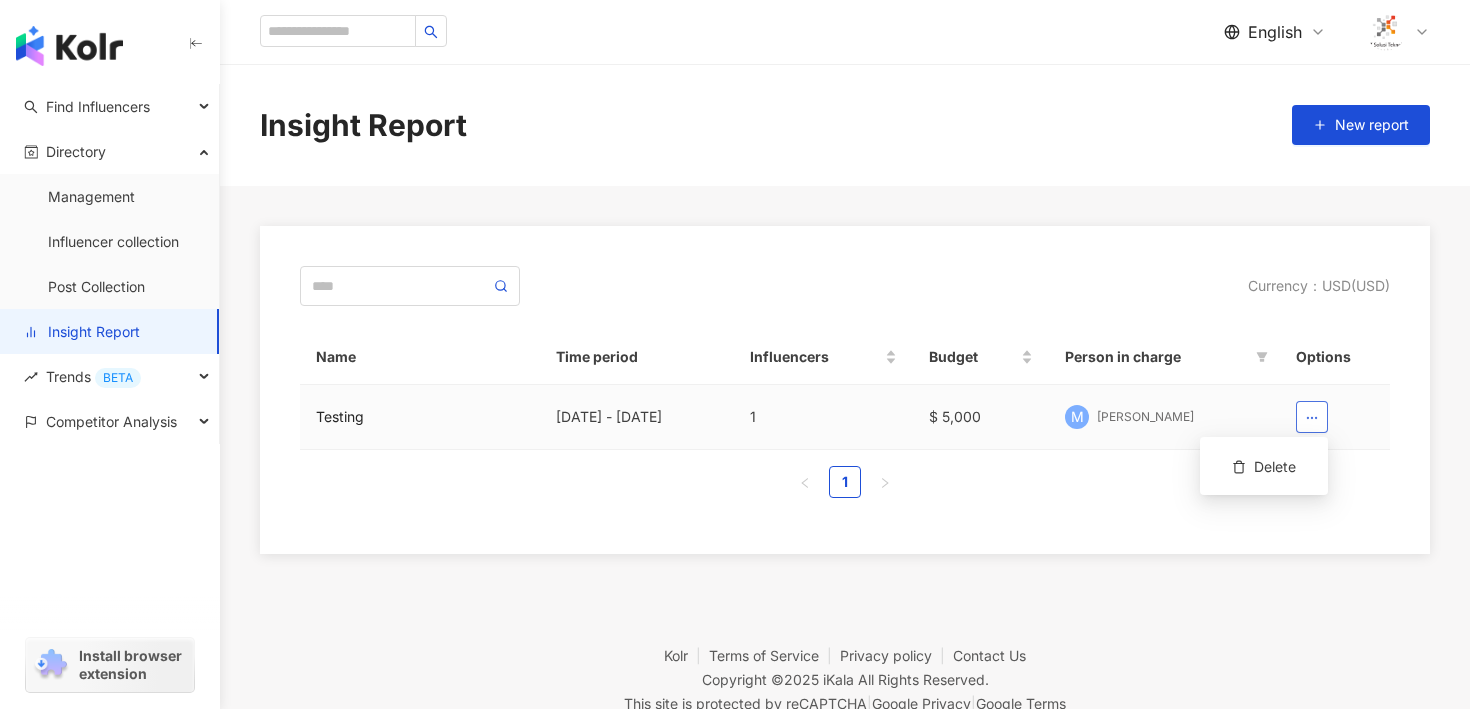 click 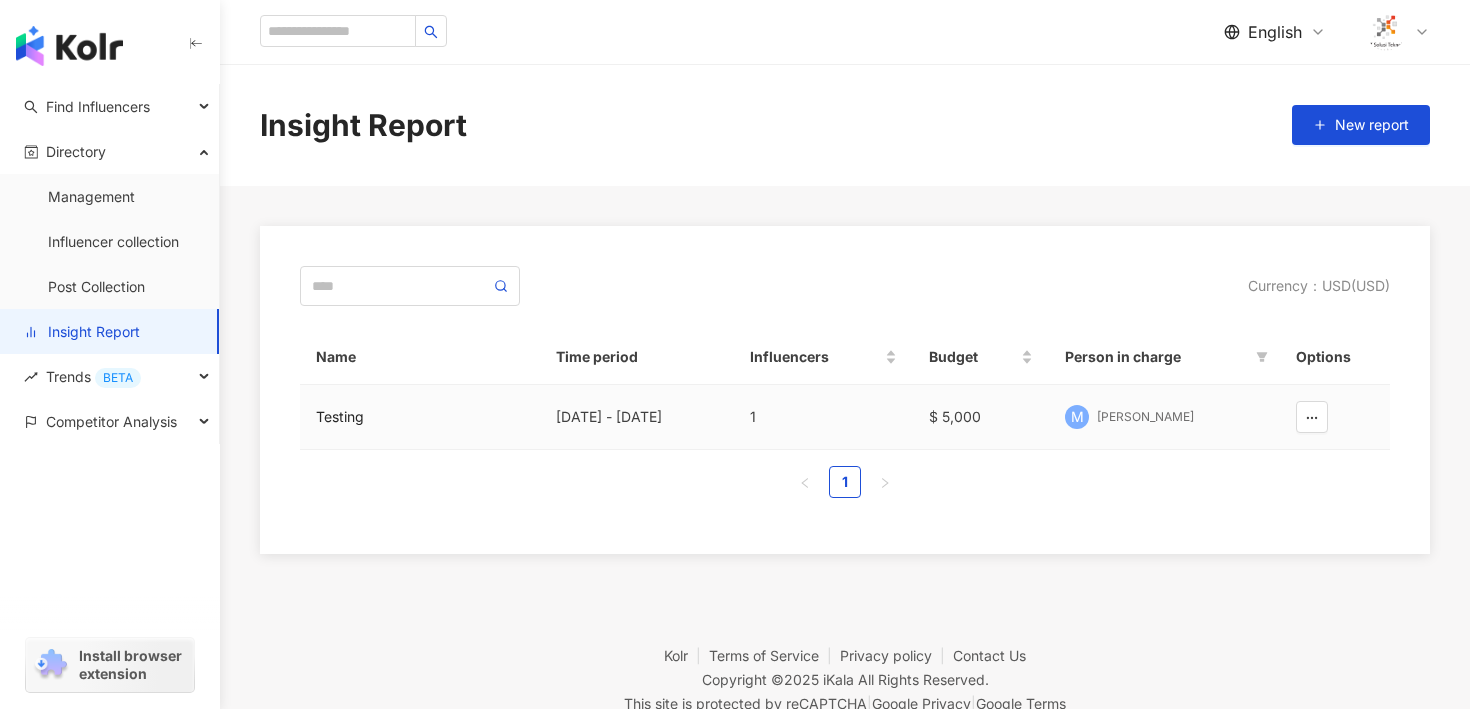 click on "Testing" at bounding box center (420, 417) 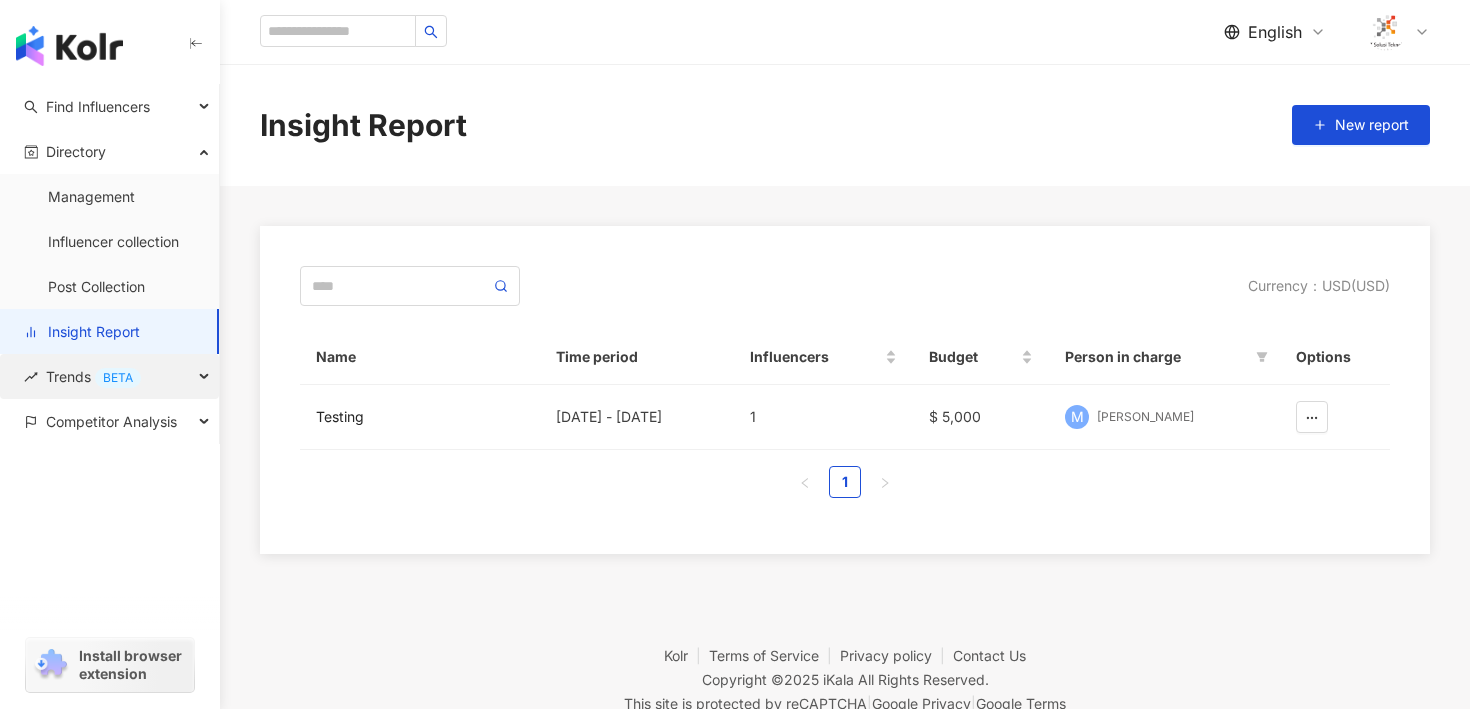 click on "Trends BETA" at bounding box center (109, 376) 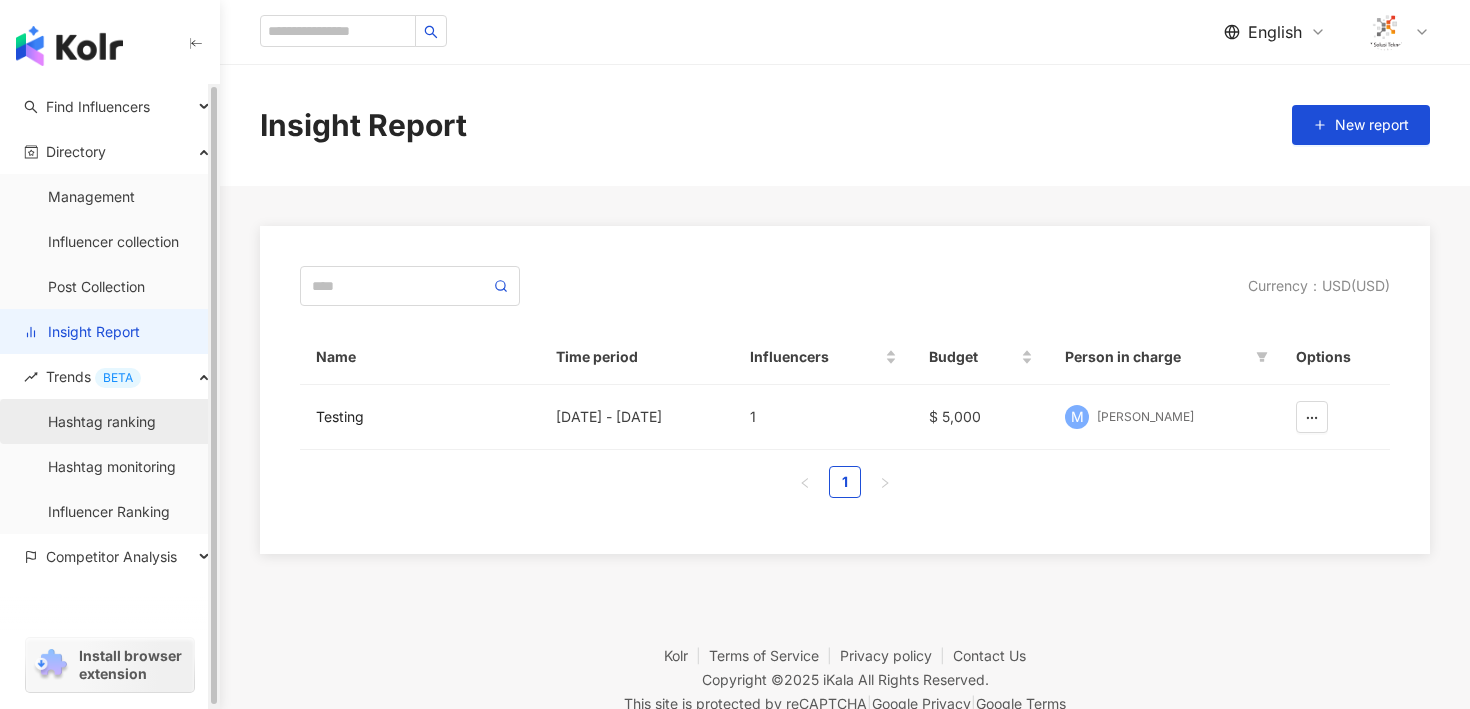 click on "Hashtag ranking" at bounding box center [102, 422] 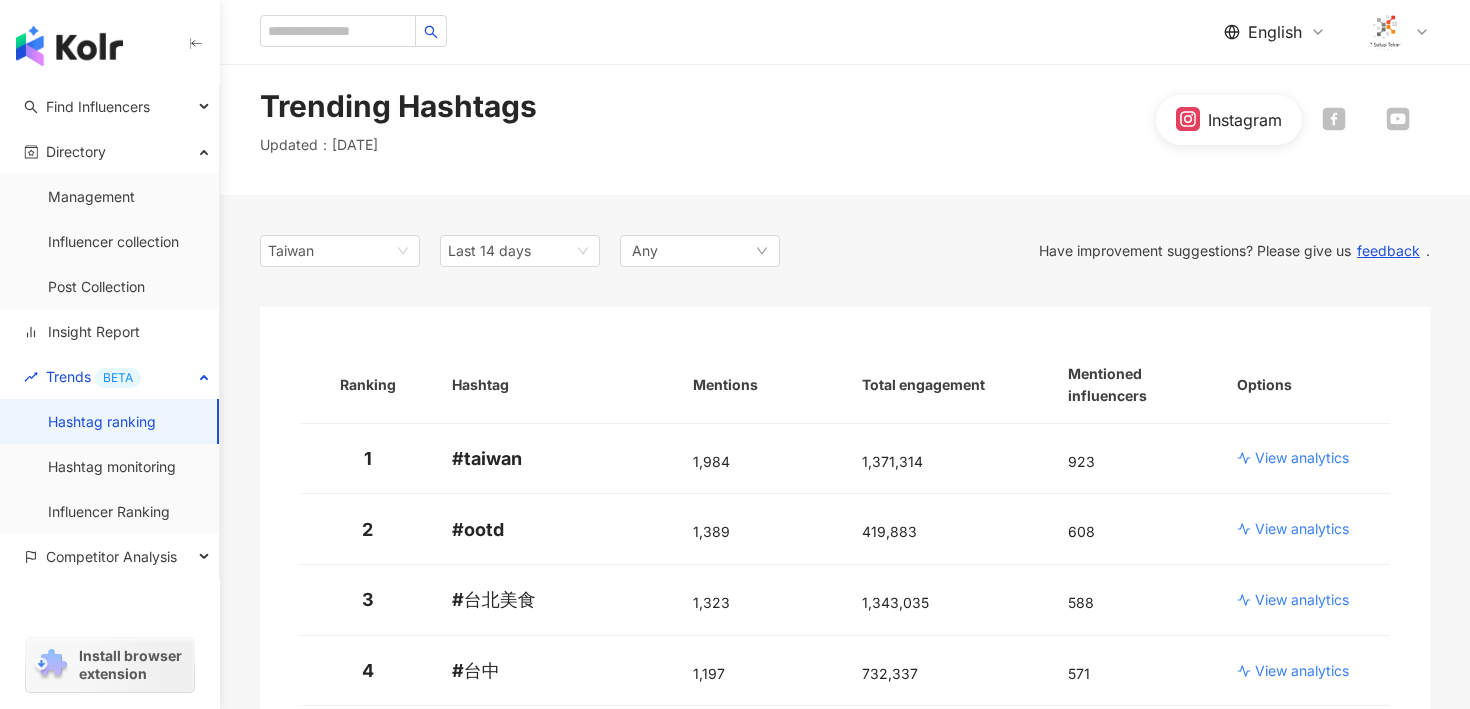 scroll, scrollTop: 0, scrollLeft: 0, axis: both 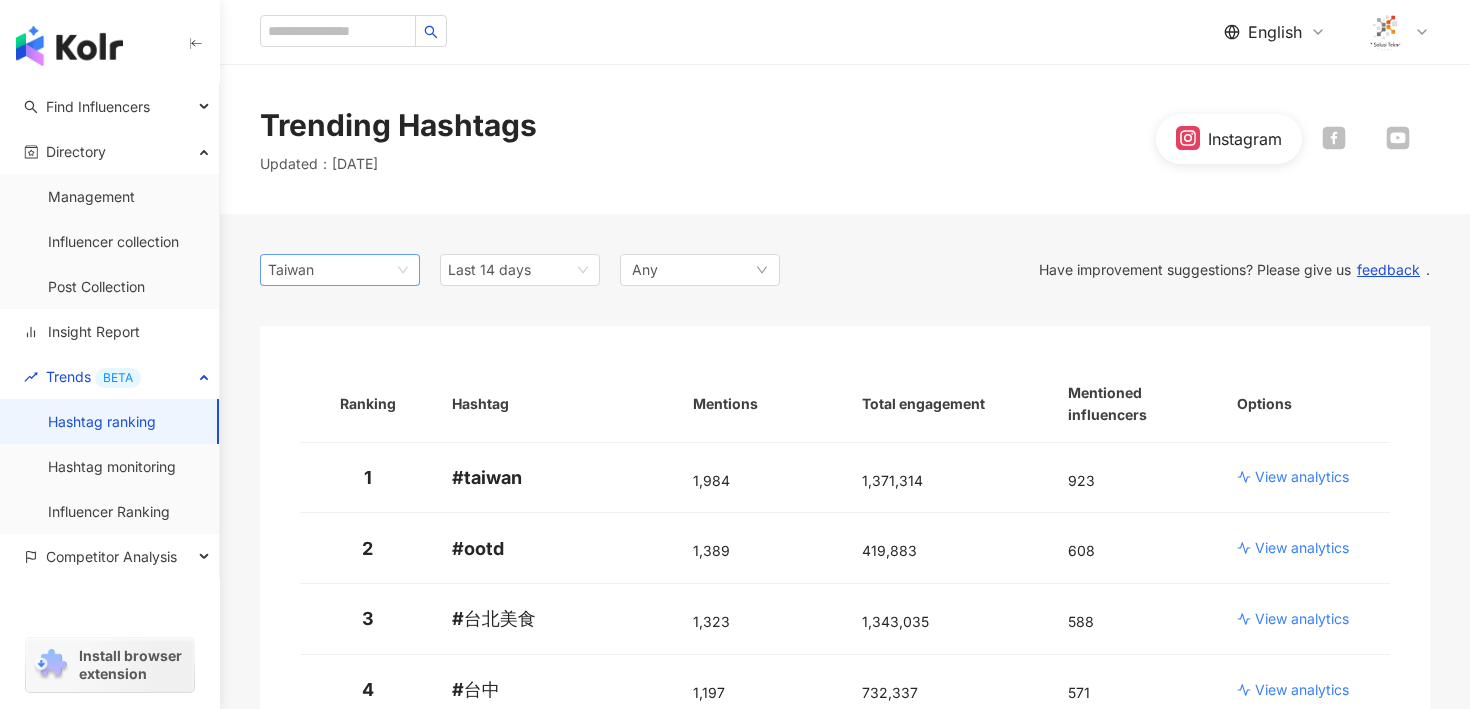 click on "Taiwan" at bounding box center [300, 270] 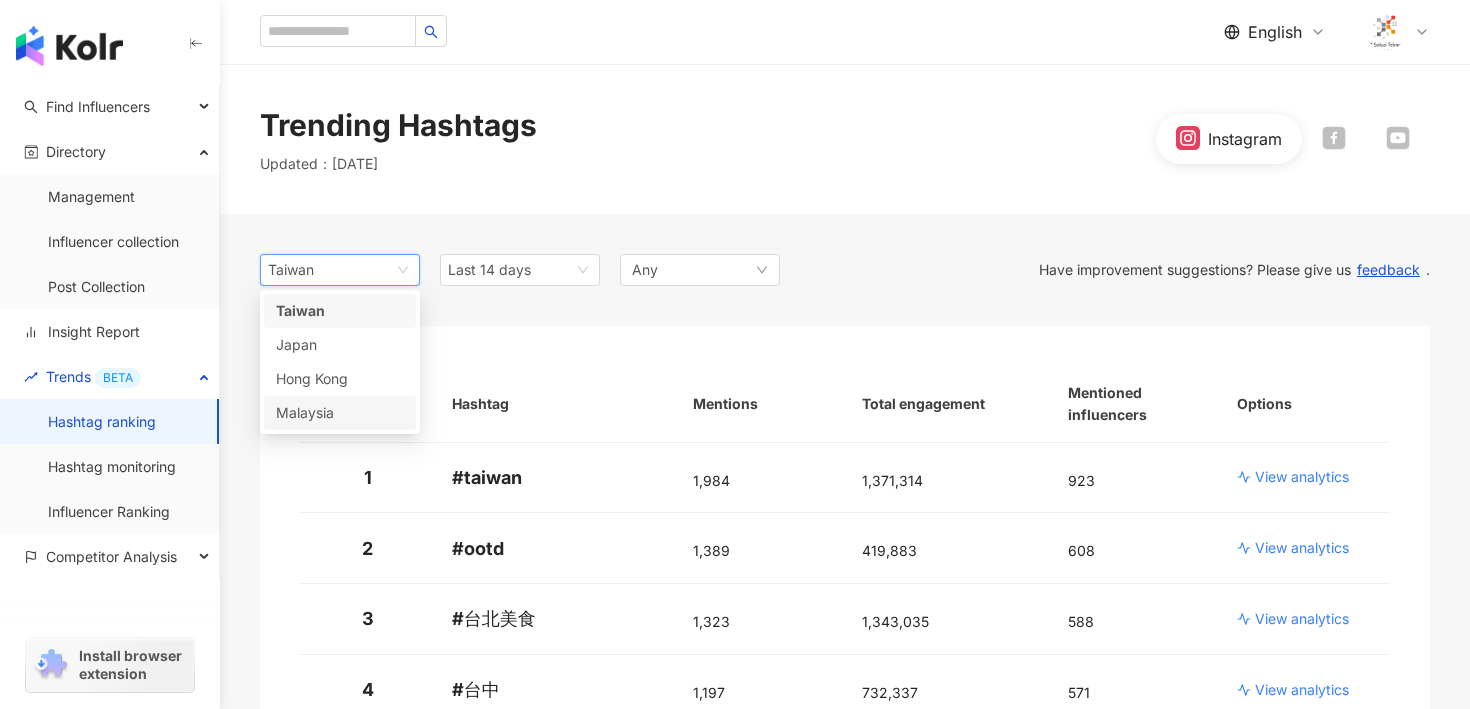 click on "Malaysia" at bounding box center [340, 413] 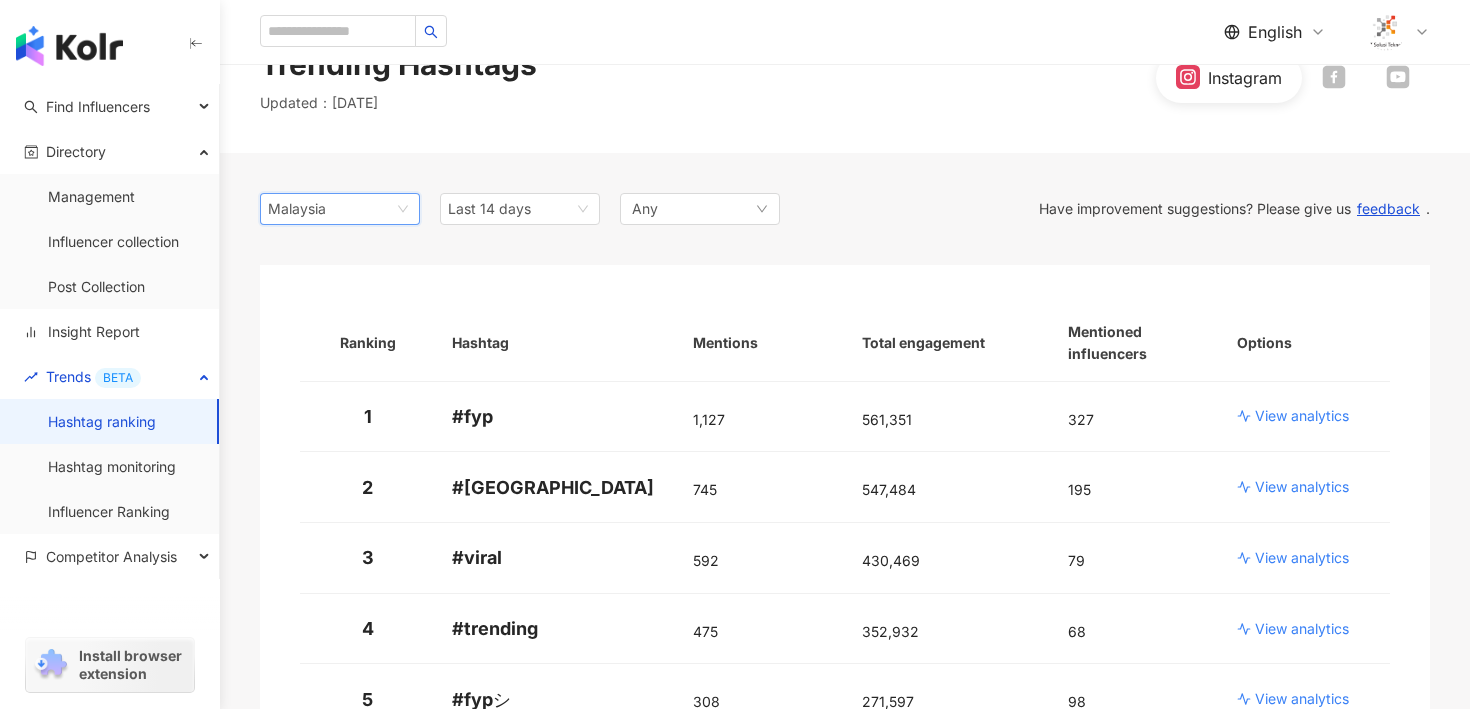 scroll, scrollTop: 56, scrollLeft: 0, axis: vertical 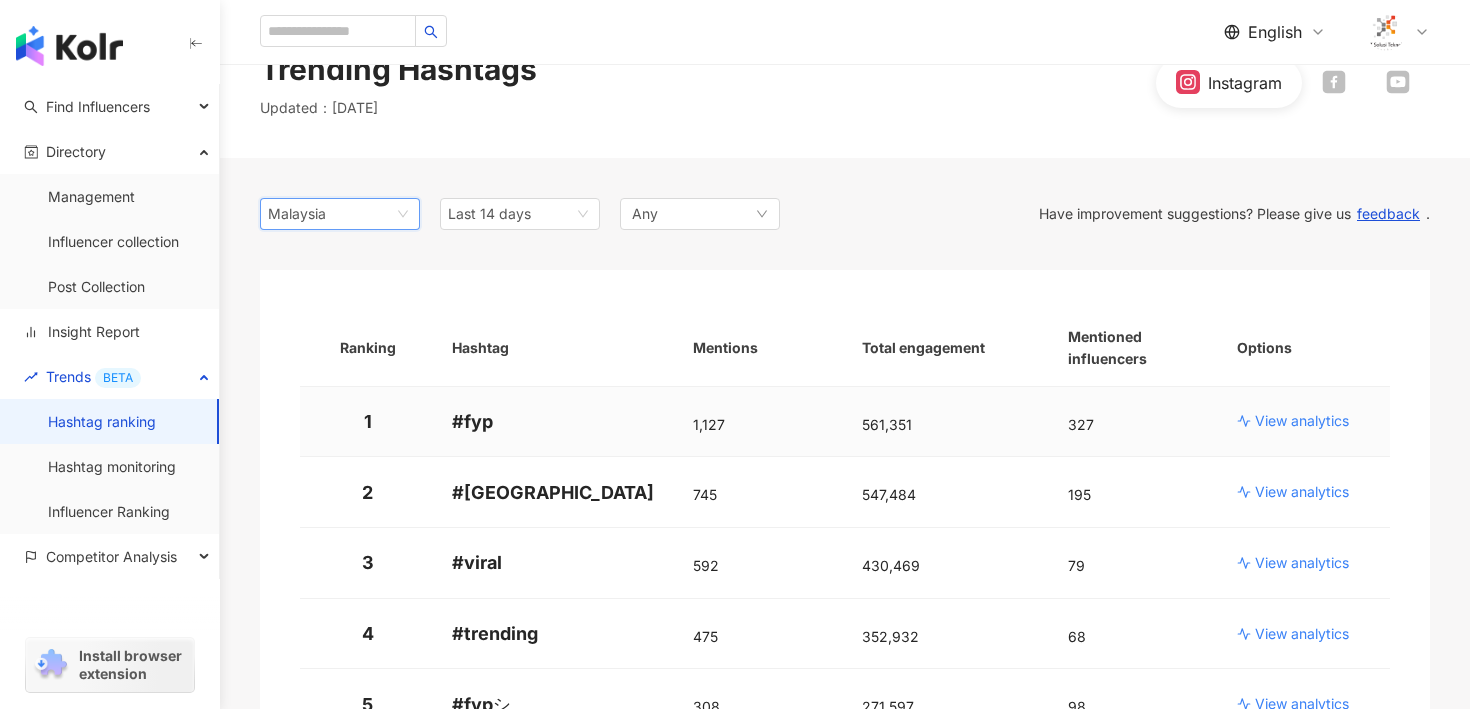 click on "View analytics" at bounding box center (1302, 421) 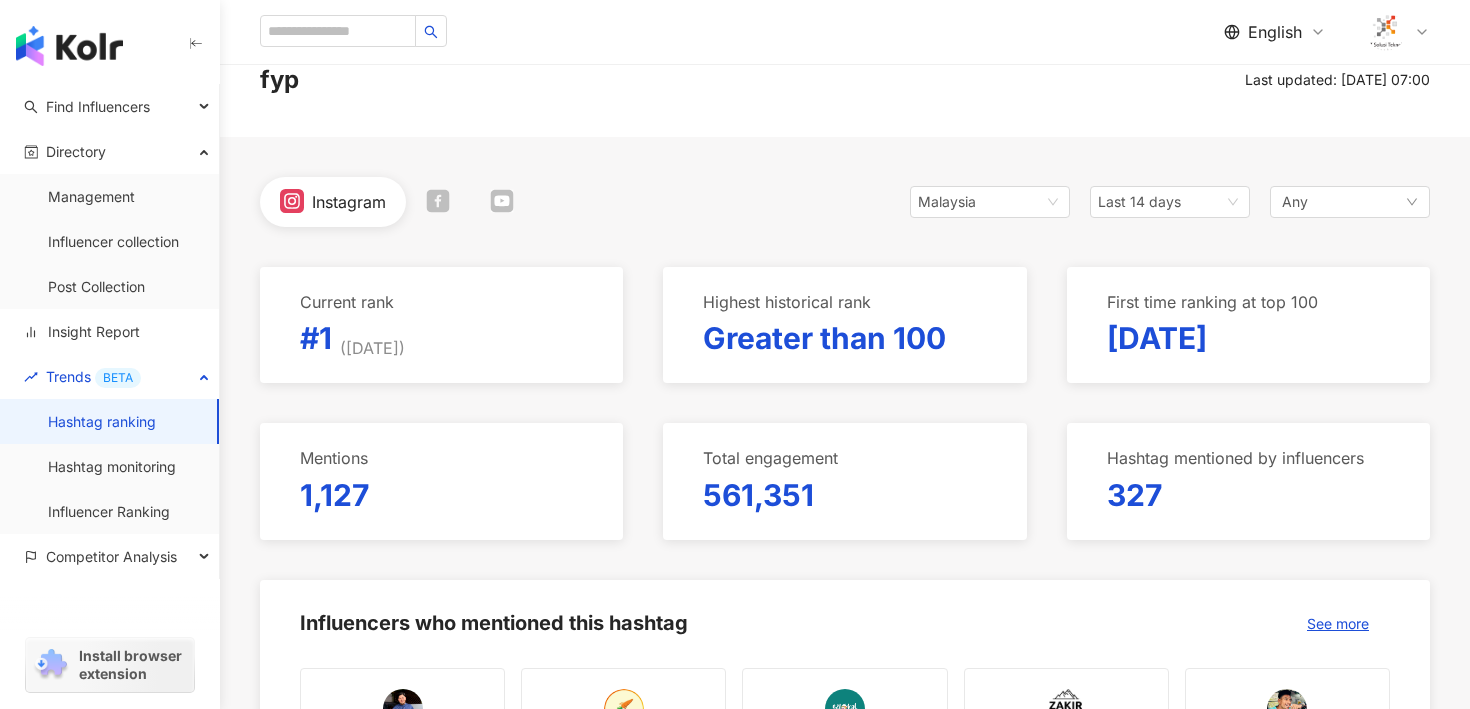 scroll, scrollTop: 0, scrollLeft: 0, axis: both 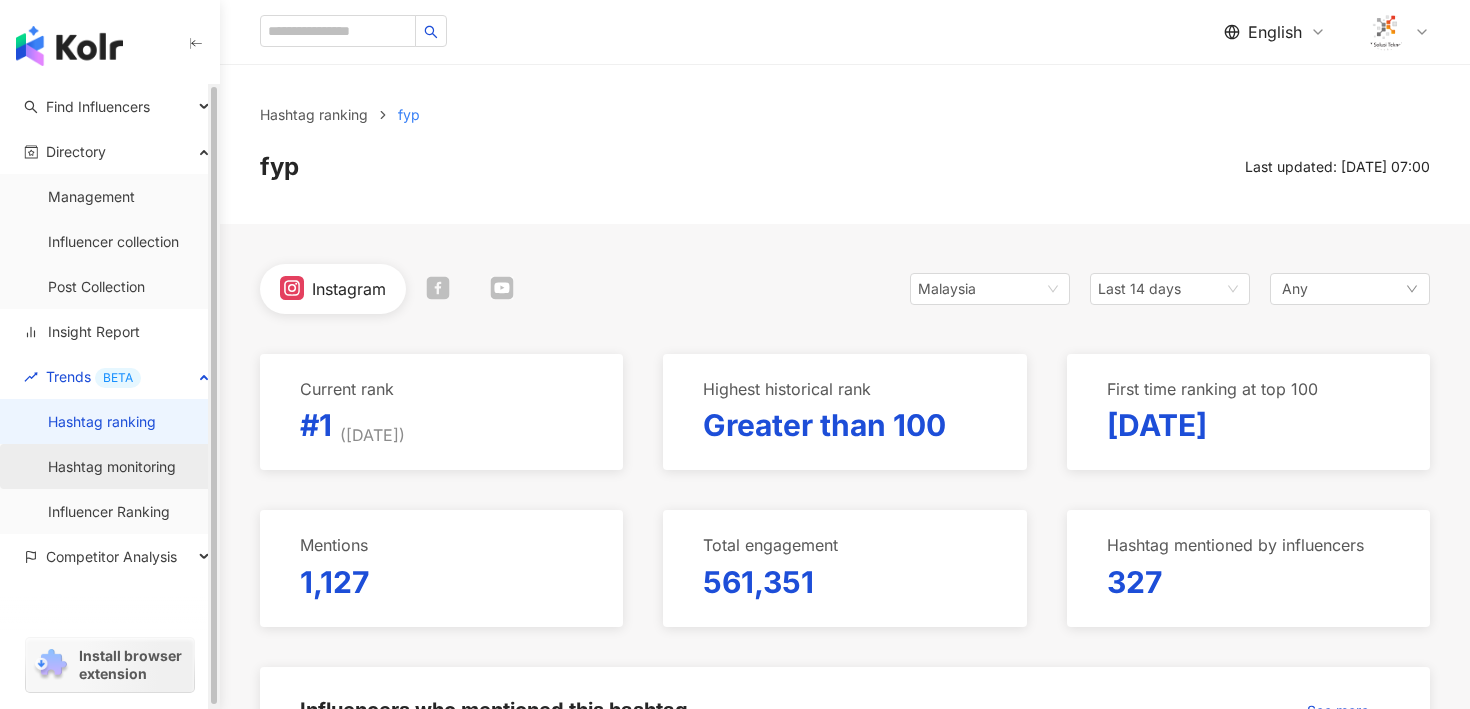 click on "Hashtag monitoring" at bounding box center (112, 467) 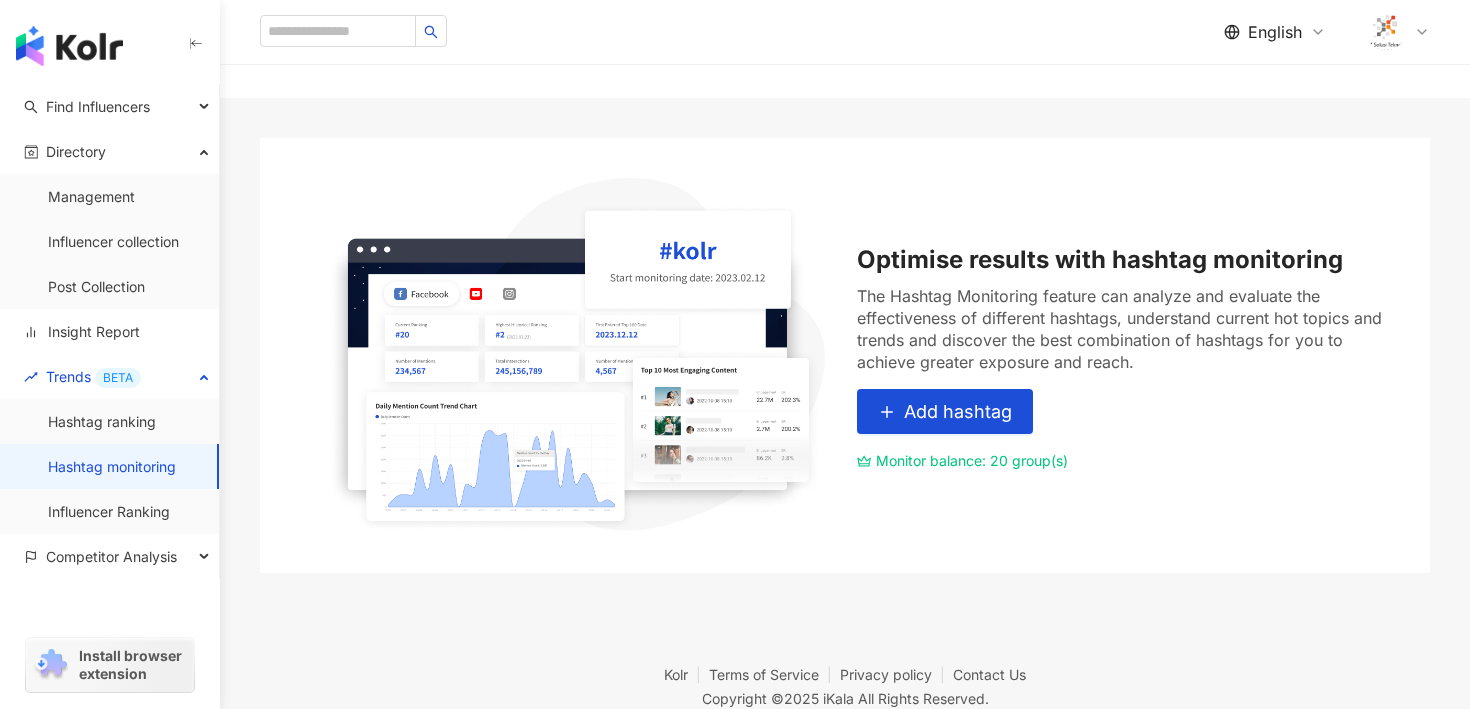 scroll, scrollTop: 0, scrollLeft: 0, axis: both 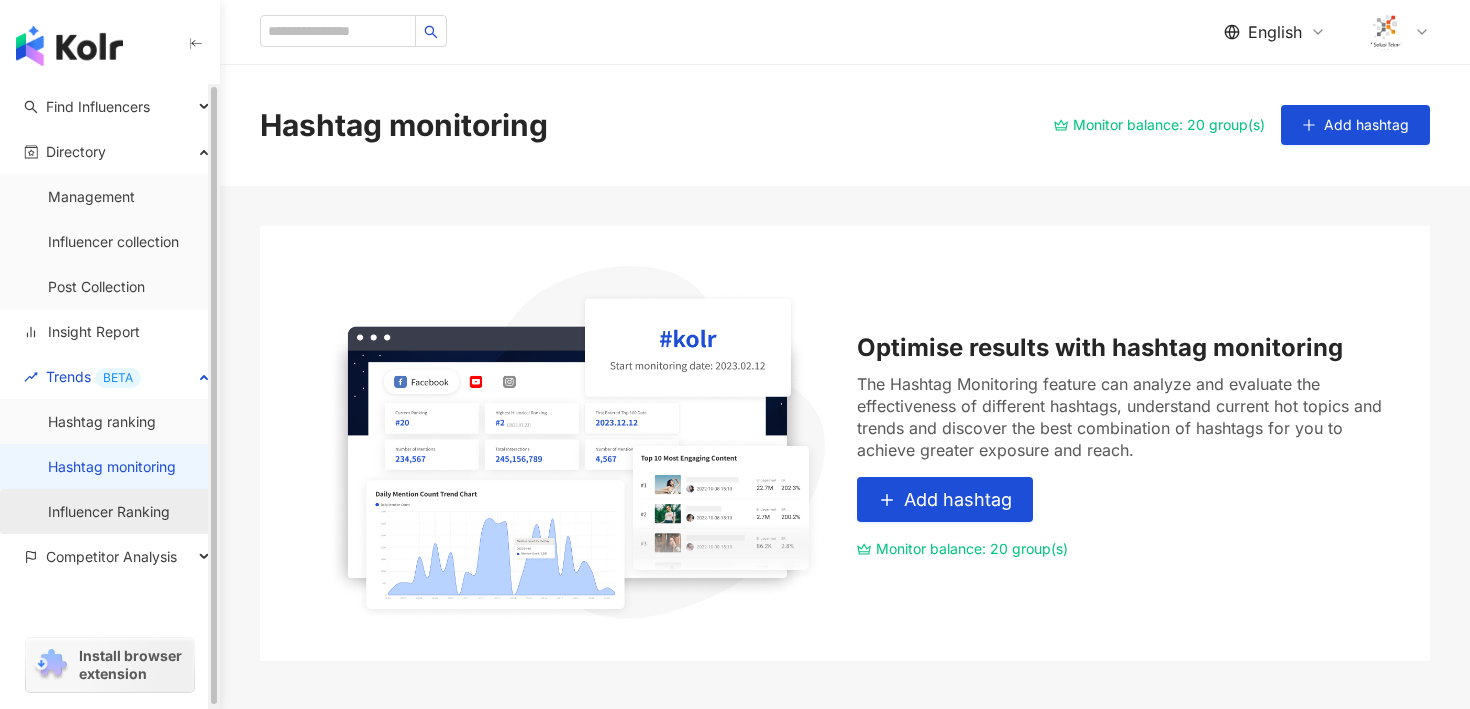 click on "Influencer Ranking" at bounding box center [109, 512] 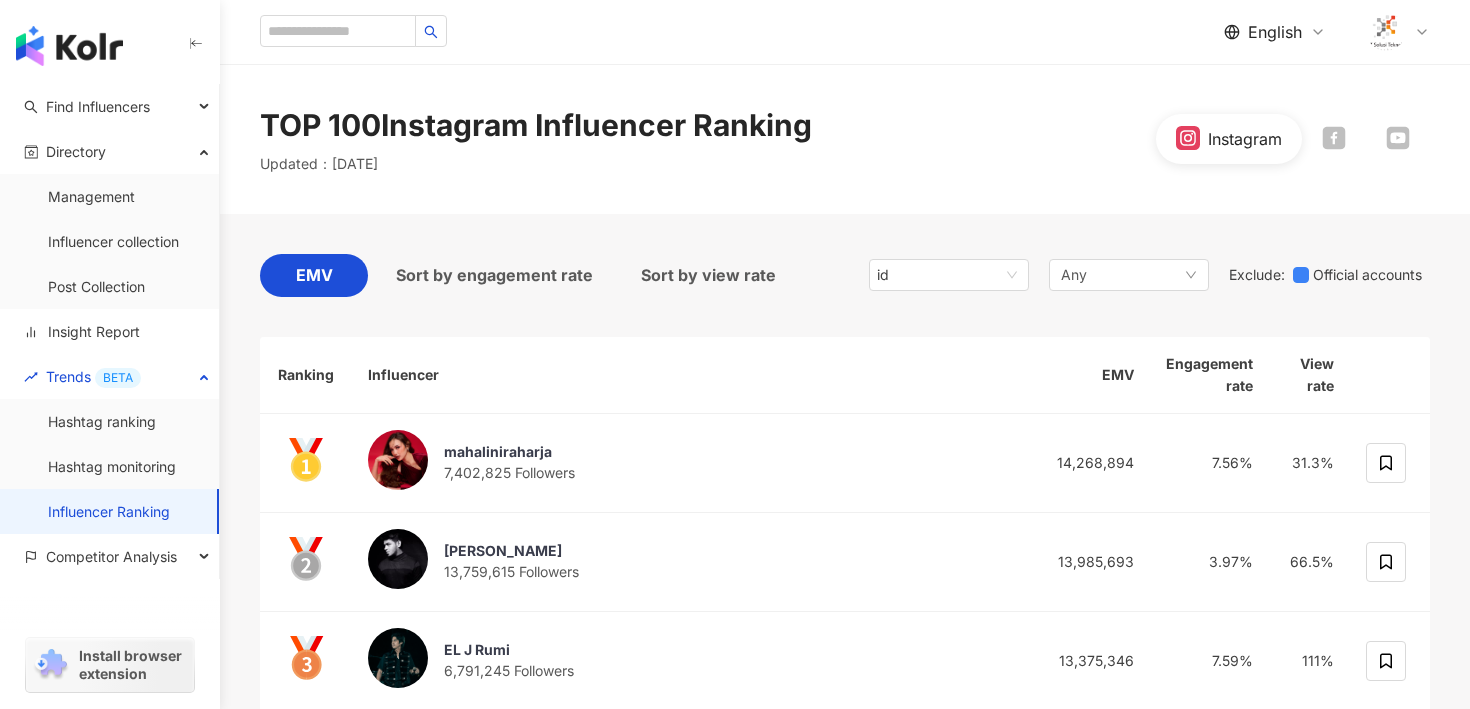 click on "EMV Sort by engagement rate Sort by view rate id Any Exclude : Official accounts Ranking Influencer EMV Engagement rate View rate             mahaliniraharja 7,402,825   Followers 14,268,894 7.56% 31.3% Fadil Jaidi 13,759,615   Followers 13,985,693 3.97% 66.5% EL J Rumi 6,791,245   Followers 13,375,346 7.59% 111% 4 alyssadaguise 2,777,065   Followers 11,337,466 16.3% 212% 5 Syifa Hadju 21,420,920   Followers 11,228,199 2.09% 24.6% 6 Arya Mohan 1,865,006   Followers 7,504,463 14.7% 116% 7 Joko Widodo 58,578,030   Followers 6,929,334 0.33% 6.64% 8 evelynchrestella 1,913,600   Followers 6,640,776 13.9% 271% 9 Shadira Firdausi 2,258,366   Followers 6,541,541 11.7% 92.7% 10 lunamaya 39,051,471   Followers 5,463,743 0.52% 7.61% 11 Salma Salsabil ‘Aliyyah 1,608,379   Followers 5,190,876 11.2% 134% 12 RICIS🧜‍♀️ 36,741,902   Followers 4,891,759 0.45% 10.1% 13 Jessica Iskandar 33,780,957   Followers 4,314,135 0.49% 10.2% 14 Rony Parulian 811,309   Followers 4,273,122 16.6% - 15 Nihongo Mantappu   1.74%" at bounding box center (845, 5284) 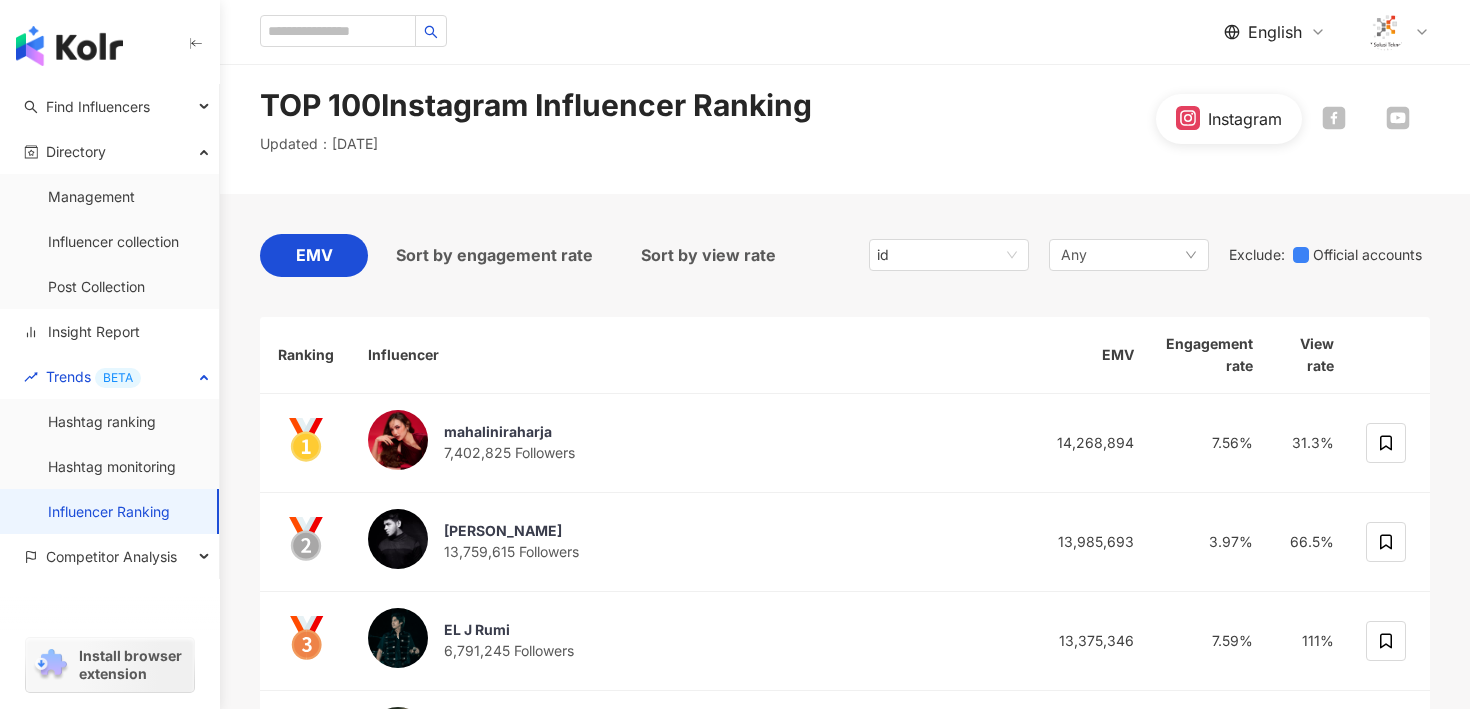 scroll, scrollTop: 0, scrollLeft: 0, axis: both 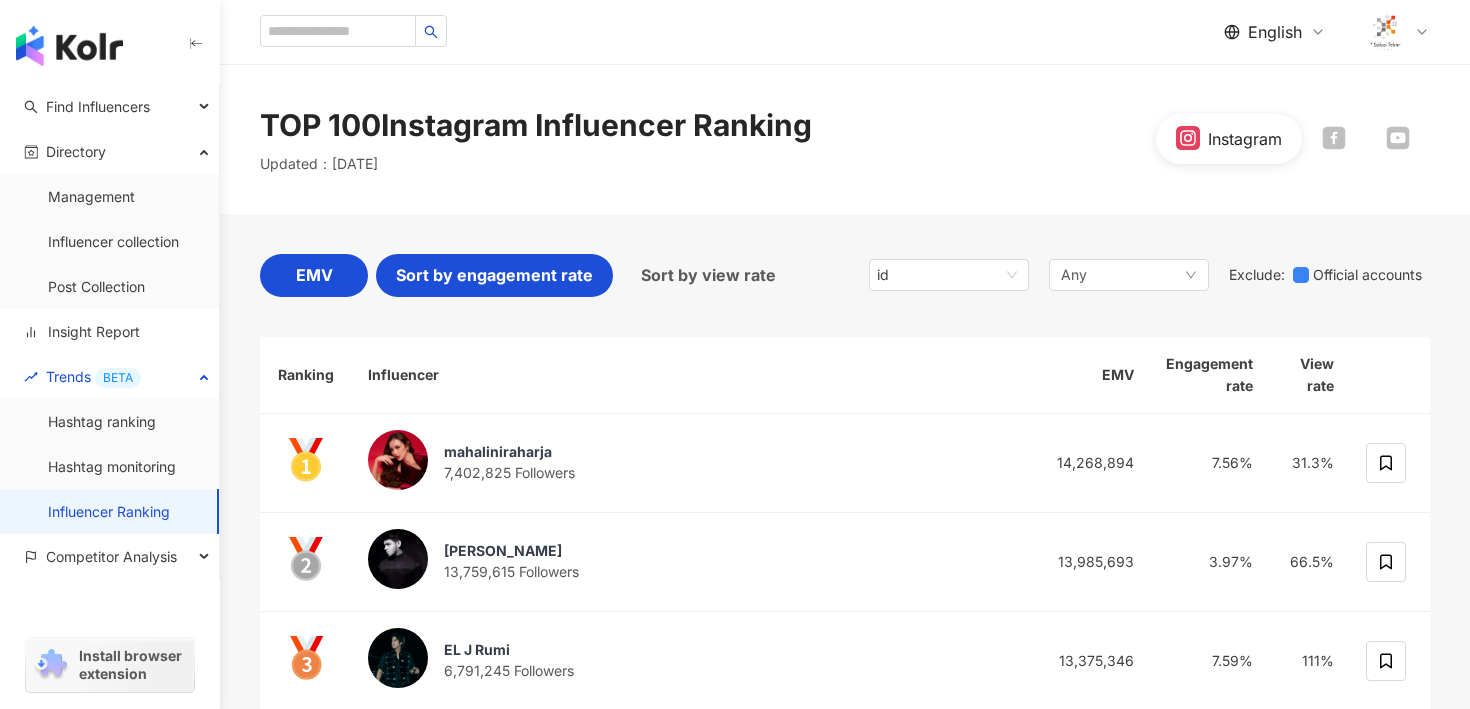 click on "Sort by engagement rate" at bounding box center (494, 275) 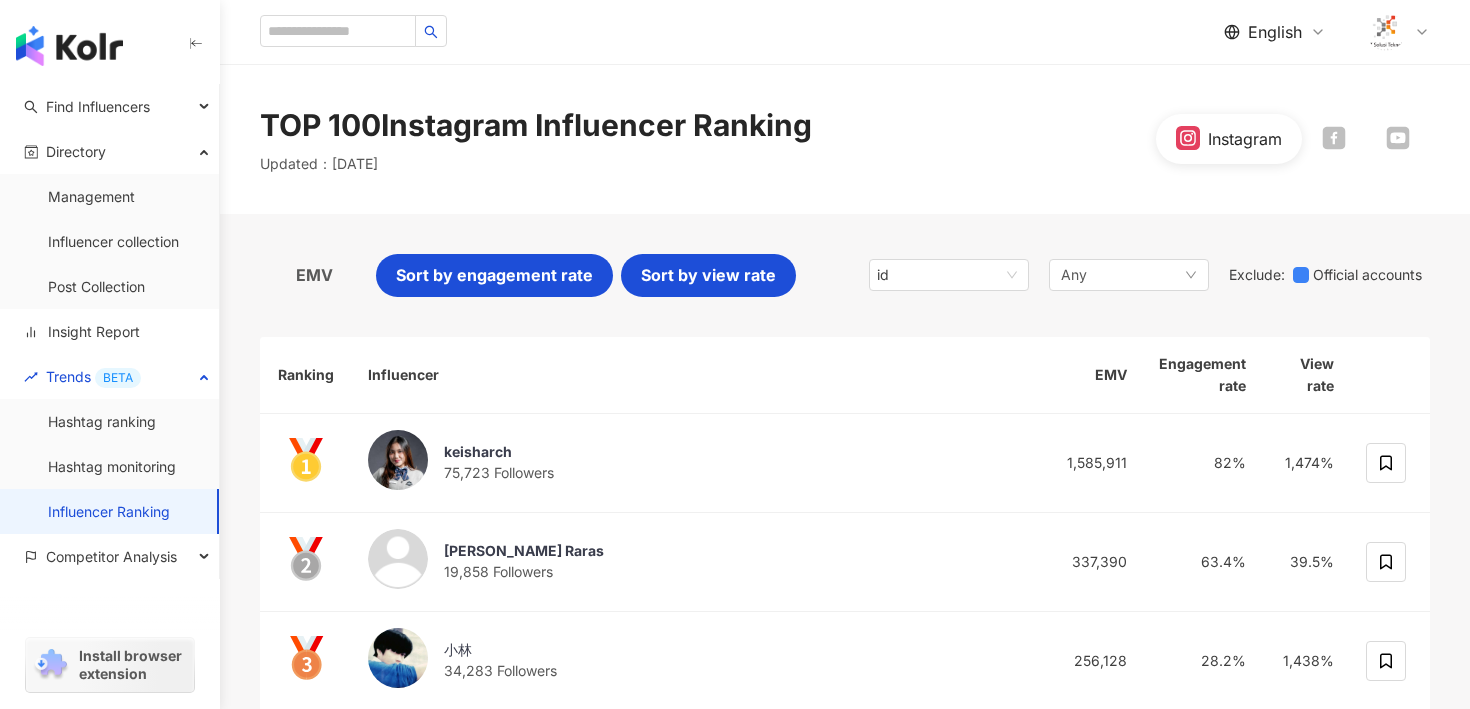 click on "Sort by view rate" at bounding box center (708, 275) 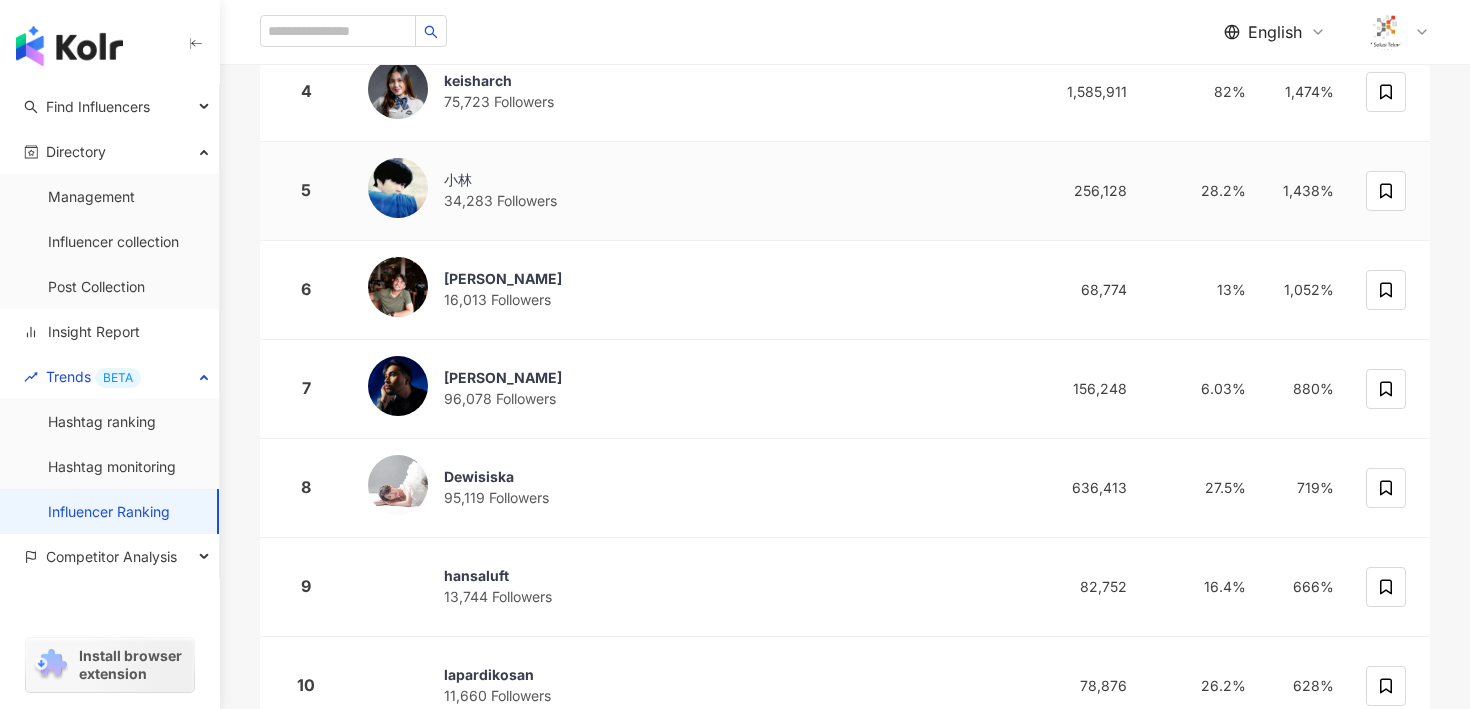 scroll, scrollTop: 0, scrollLeft: 0, axis: both 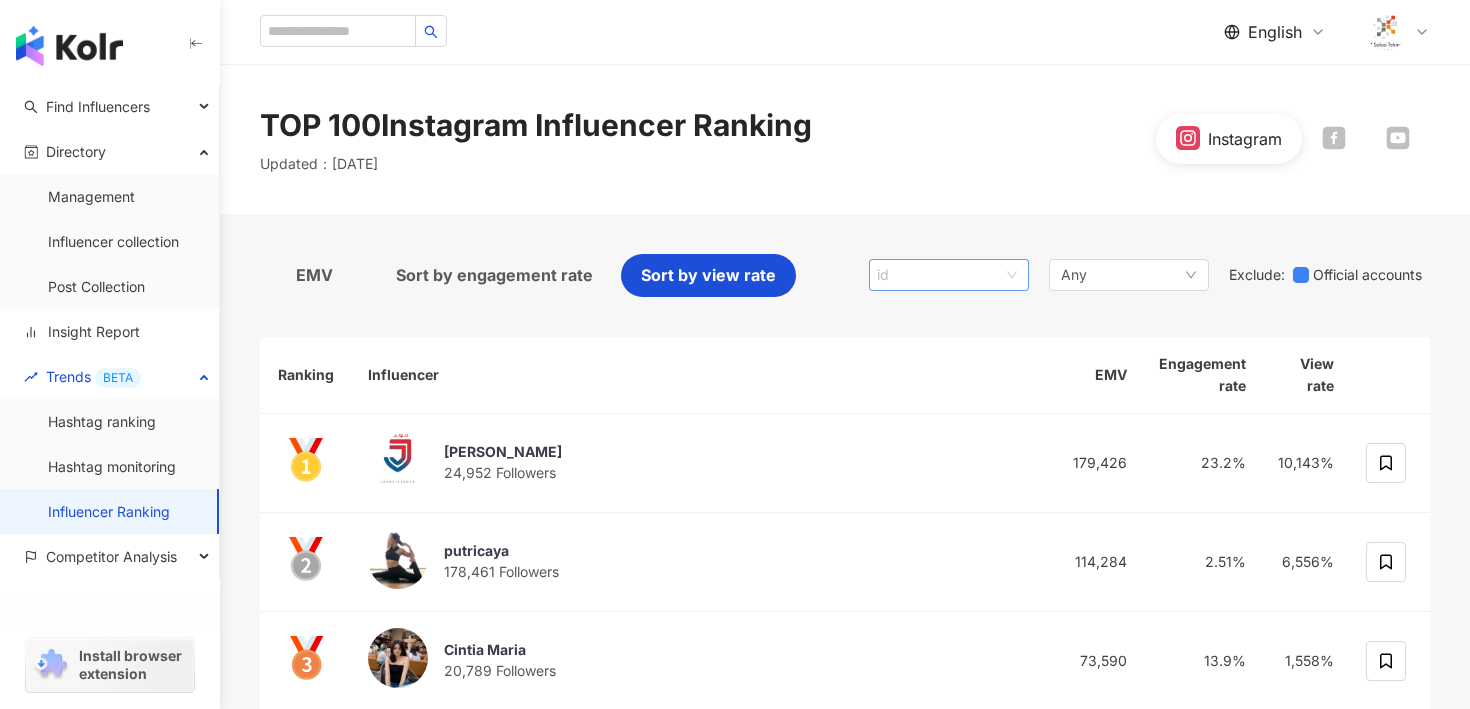 click on "id" at bounding box center (949, 275) 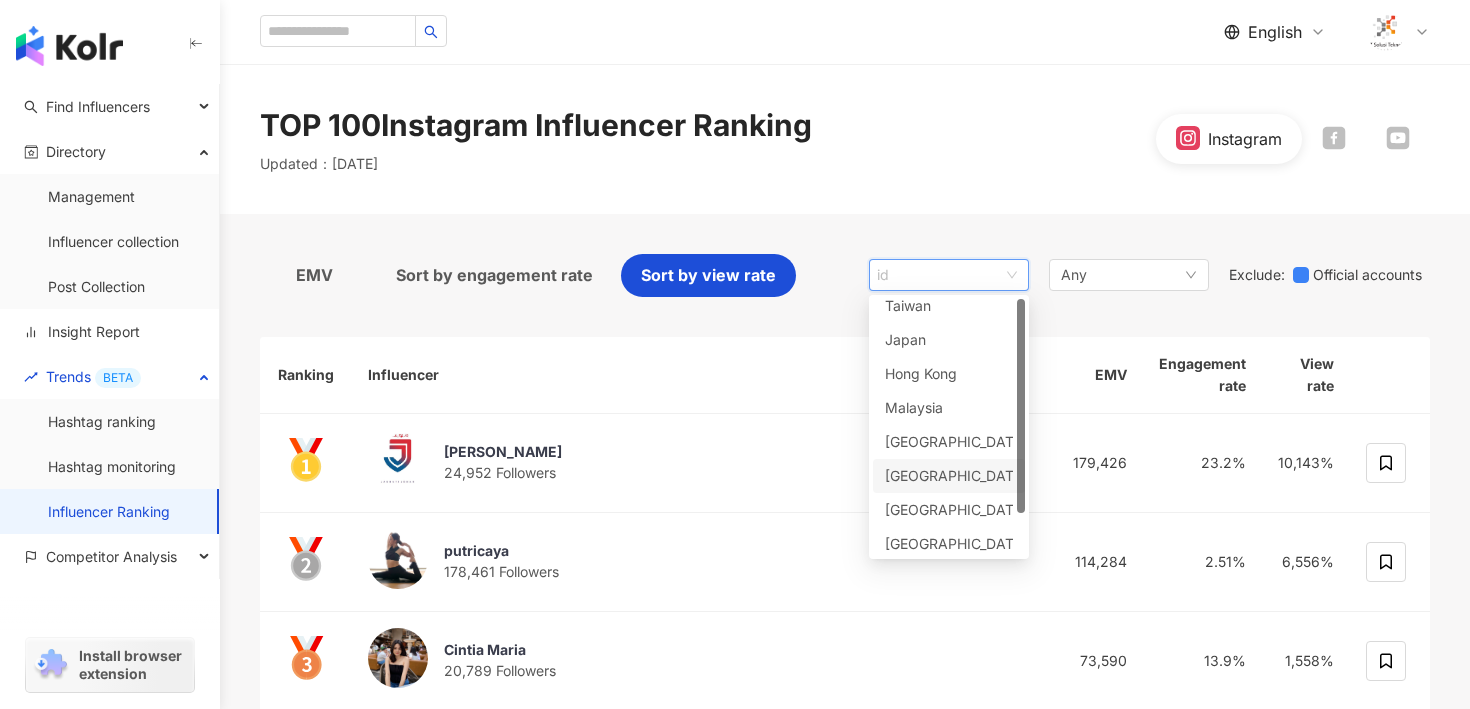 scroll, scrollTop: 0, scrollLeft: 0, axis: both 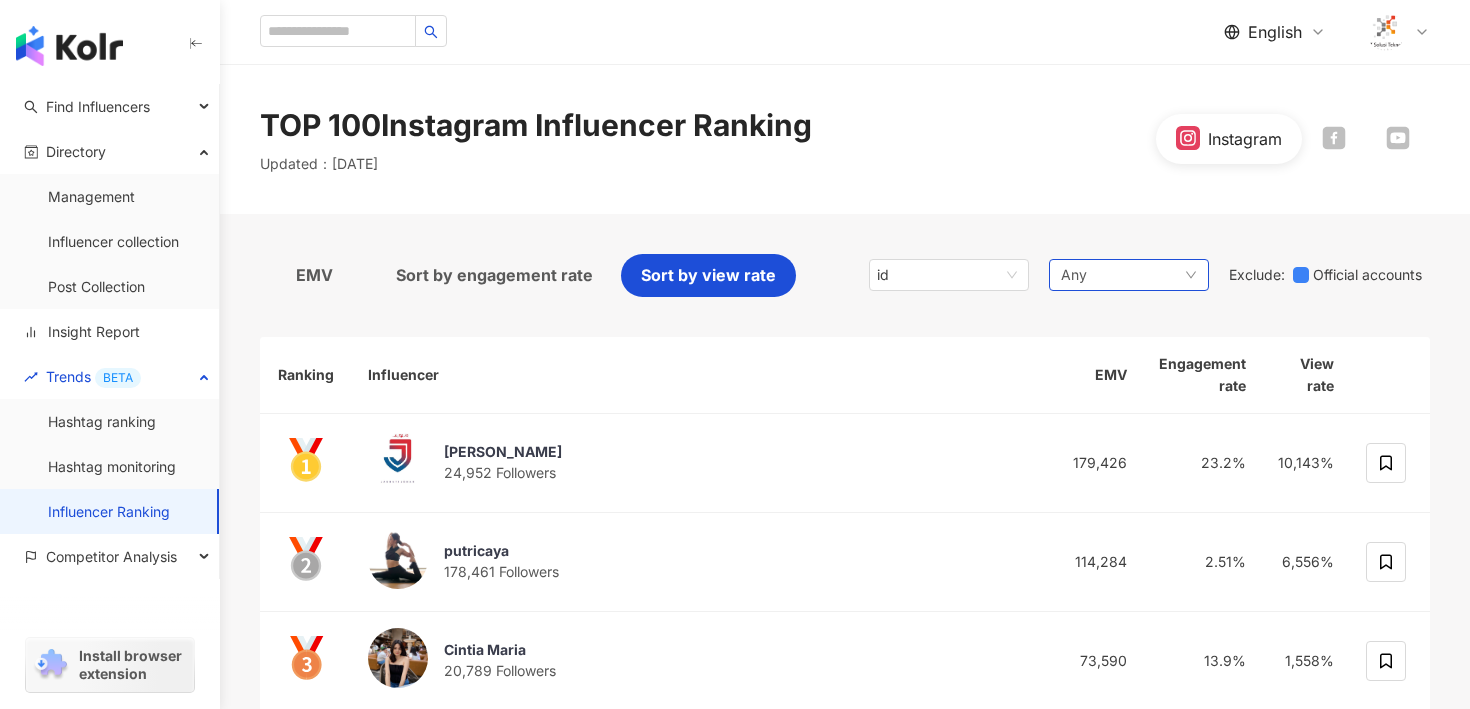 click on "Any" at bounding box center (1129, 275) 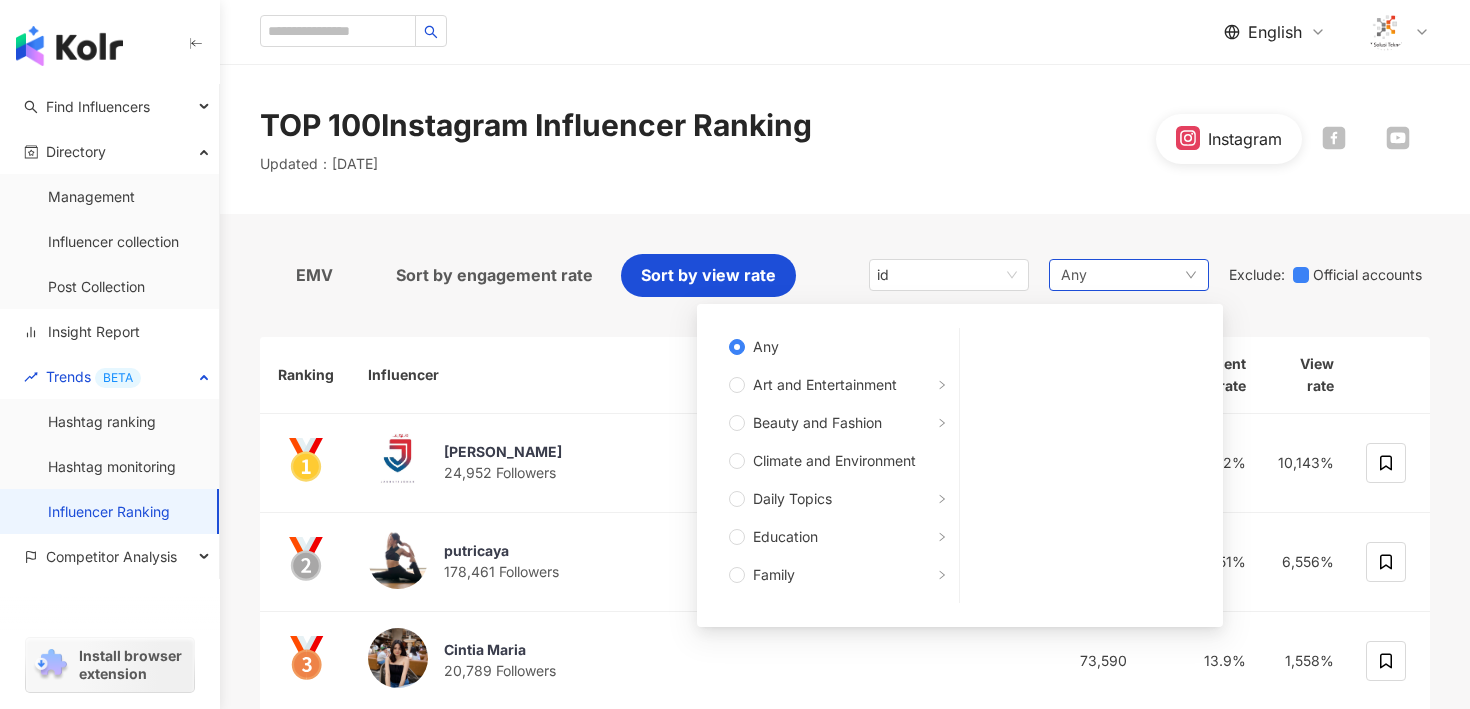 click on "Any Any Art and Entertainment Beauty and Fashion Climate and Environment Daily Topics Education Family Finance Food Fortunetelling Gaming Law and Society Life Style Media Entertainment Medical and Health Pets Photography Relationship Religion Shopping Promoiton Sports Technology Transportation Travel Adult" at bounding box center [1129, 275] 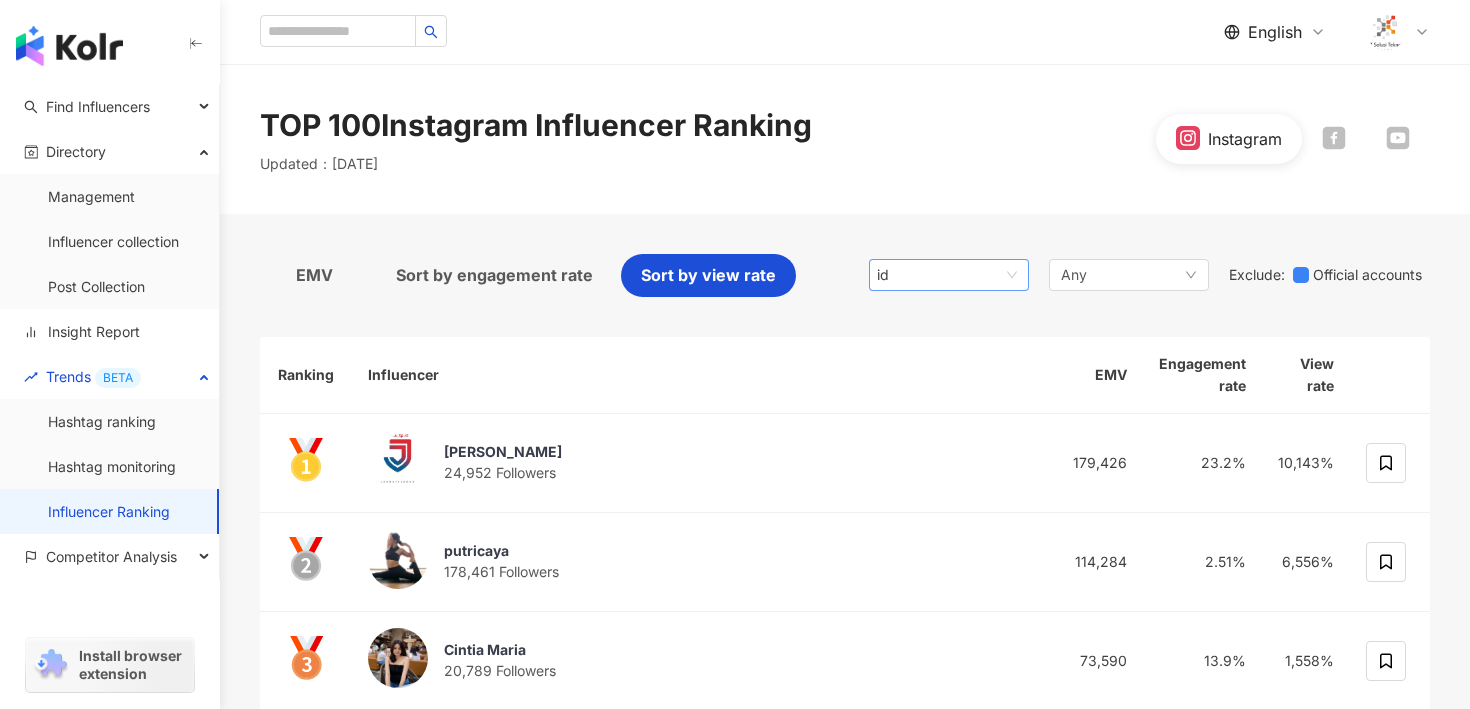 click on "id" at bounding box center [949, 275] 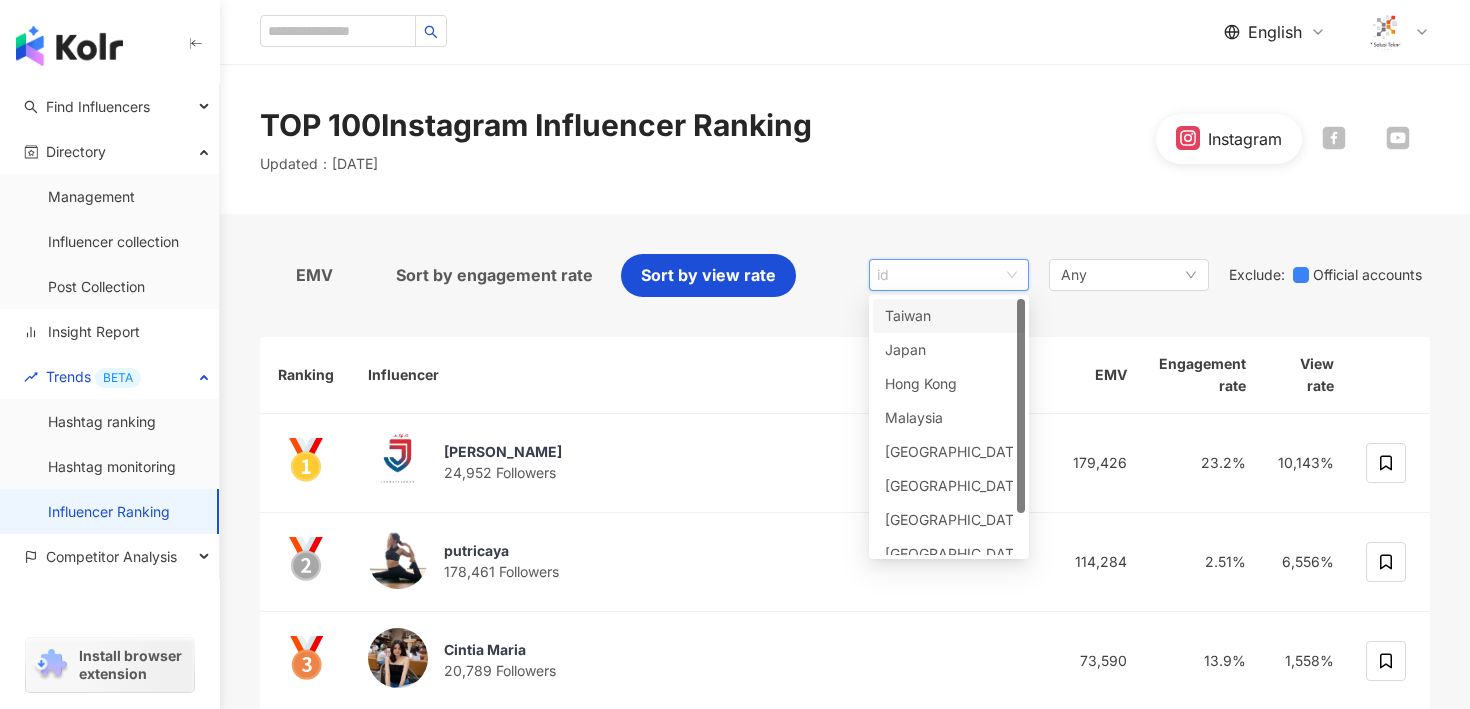 click on "Taiwan" at bounding box center [917, 316] 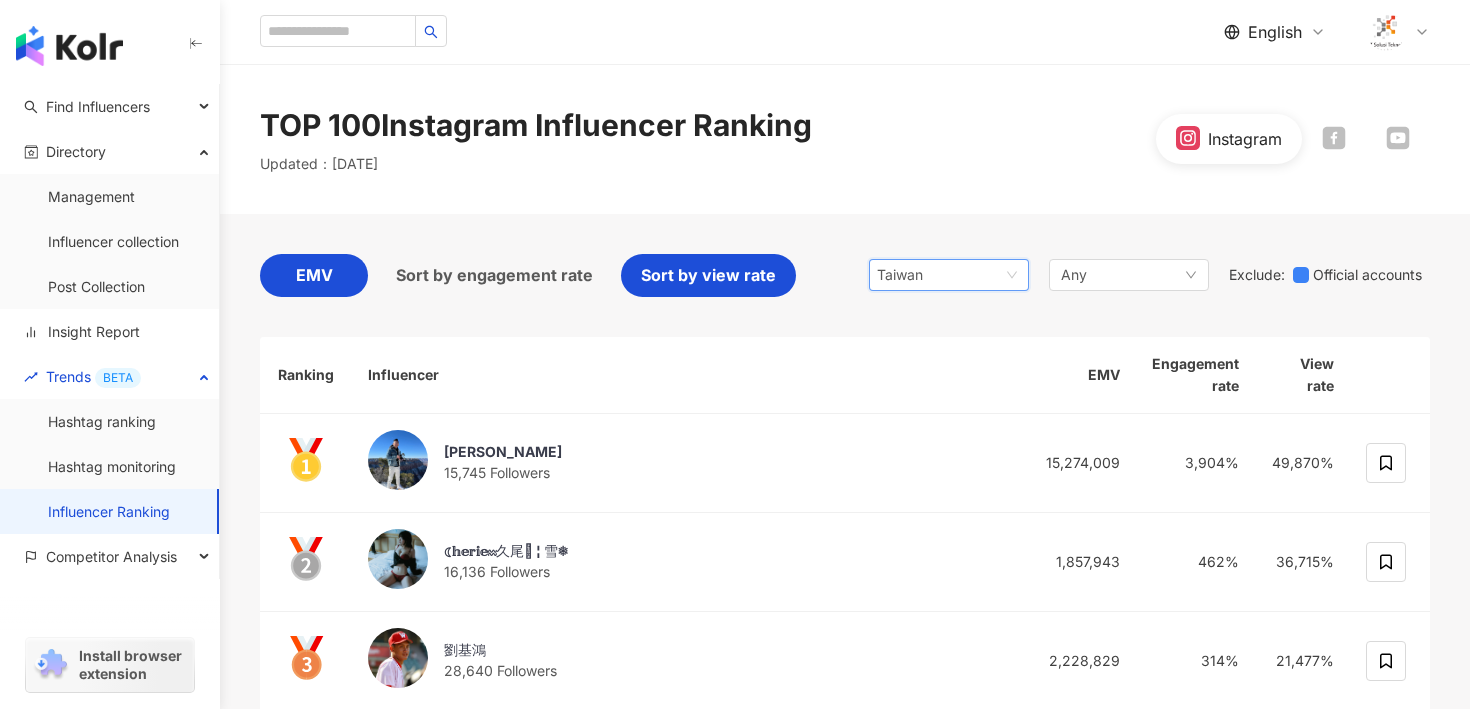 click on "EMV" at bounding box center (314, 275) 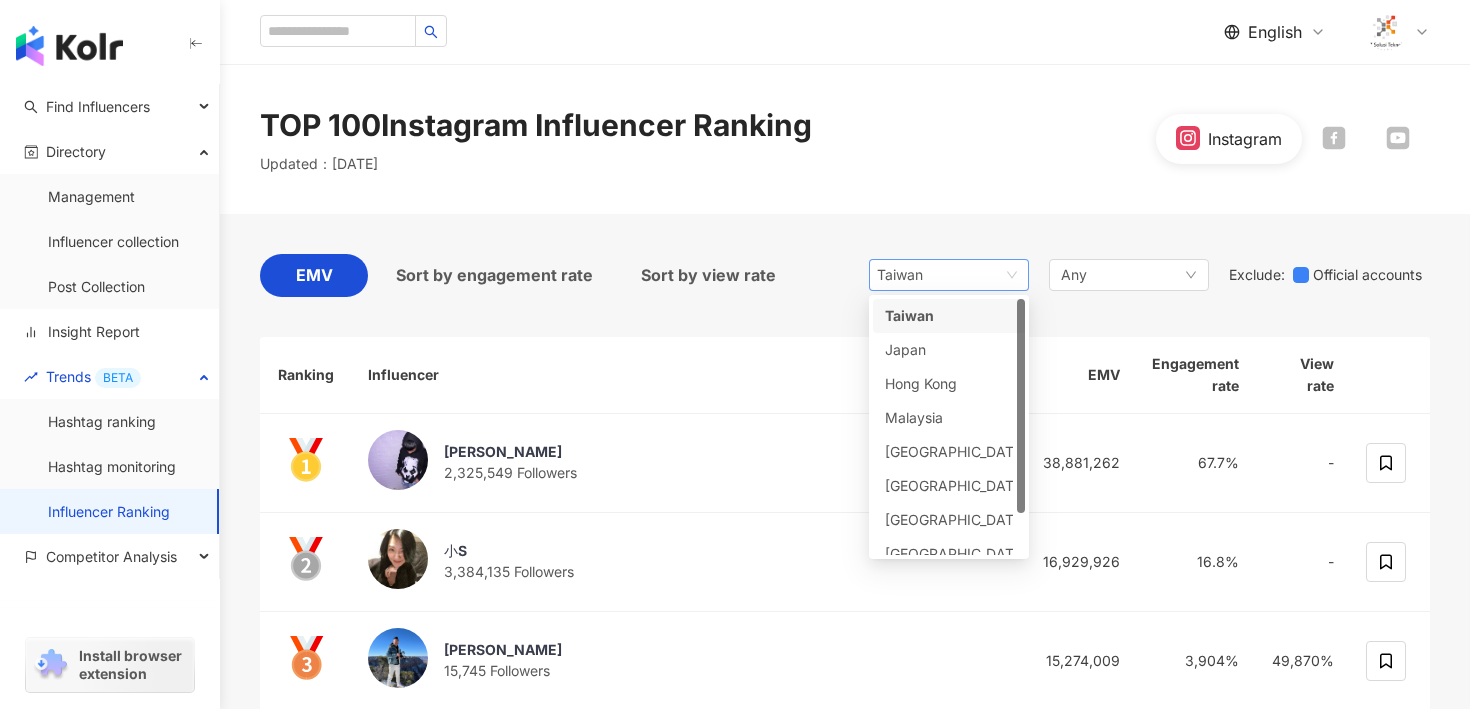 click on "Taiwan" at bounding box center (909, 275) 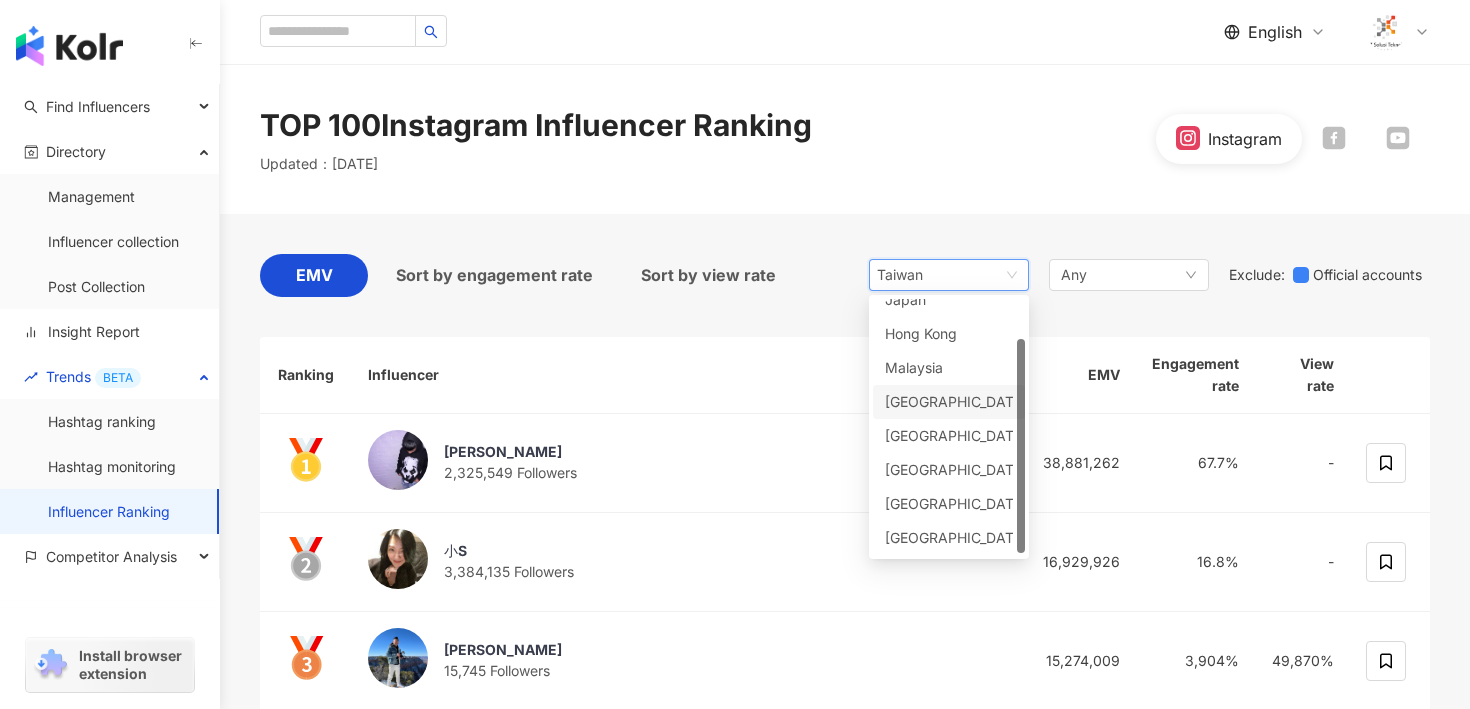 scroll, scrollTop: 0, scrollLeft: 0, axis: both 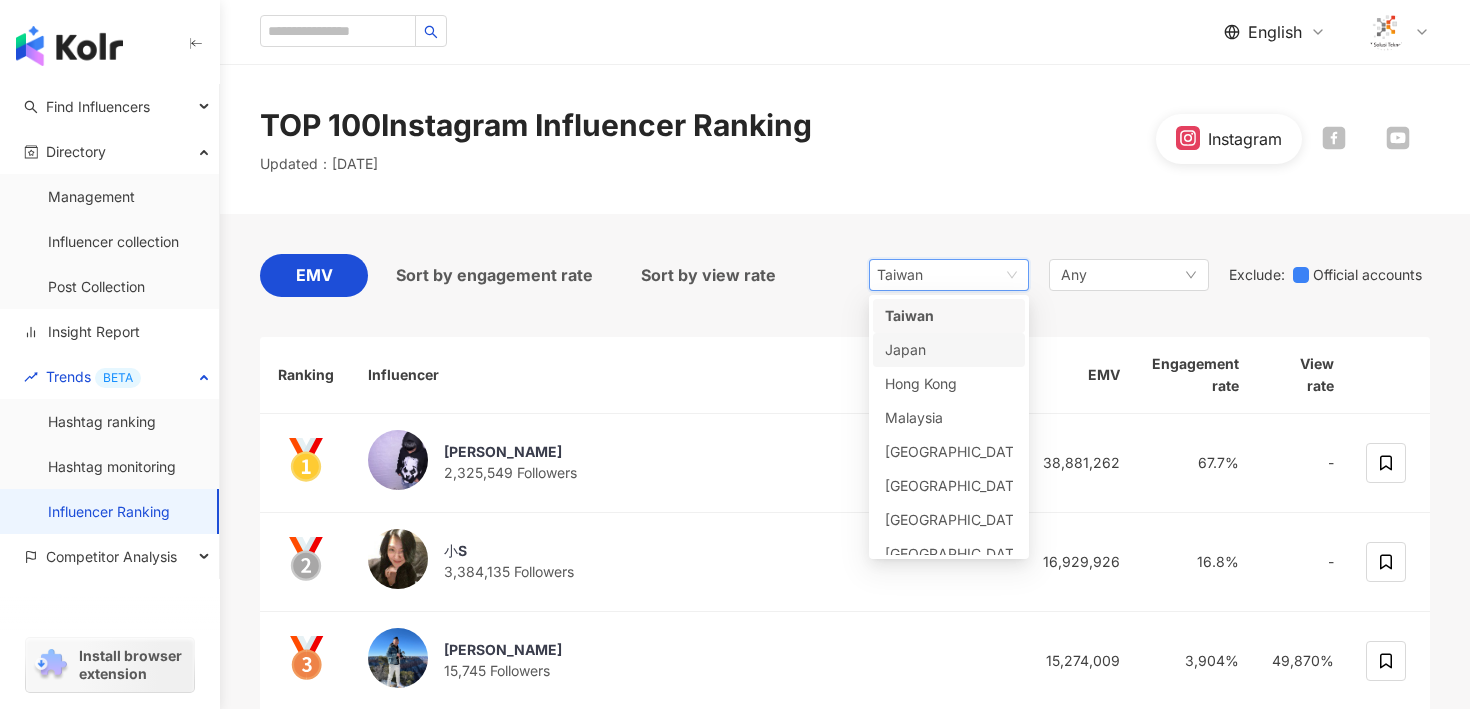 click 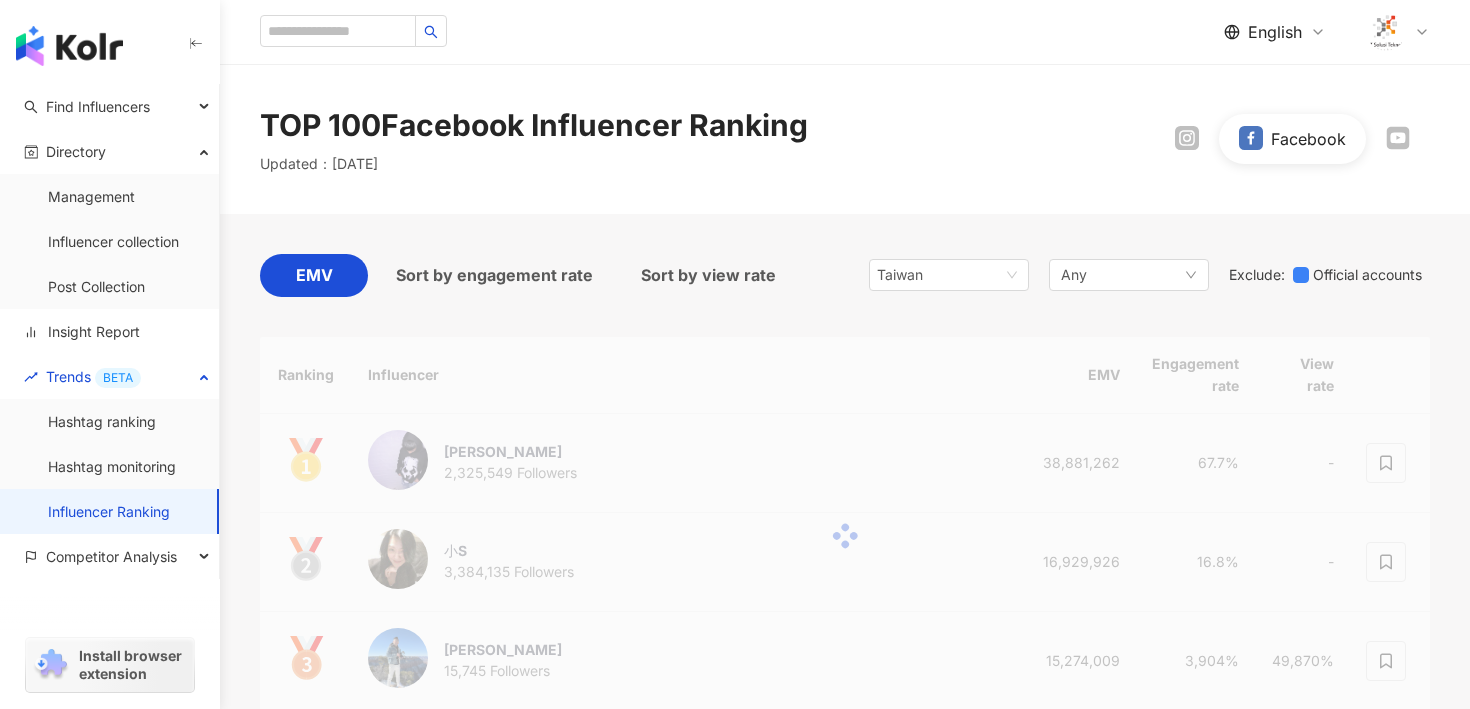 click 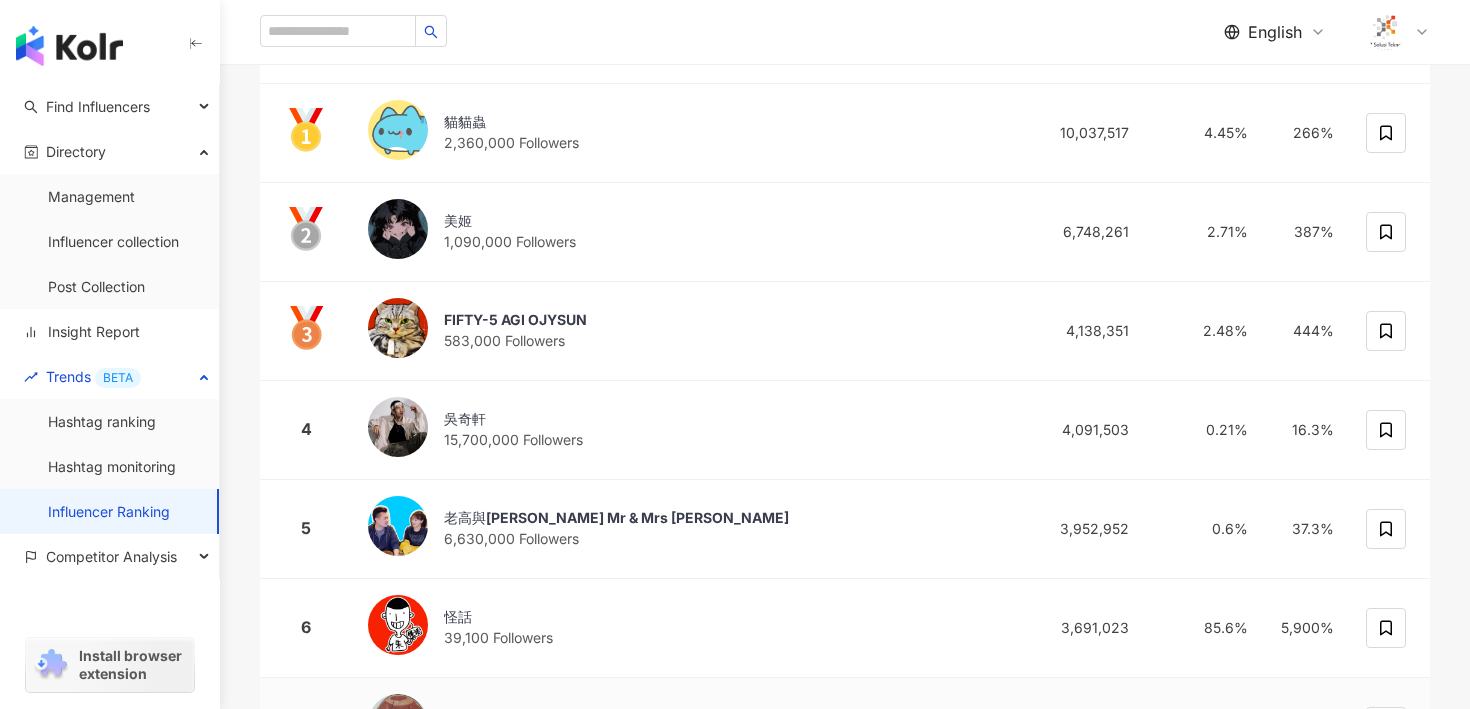 scroll, scrollTop: 0, scrollLeft: 0, axis: both 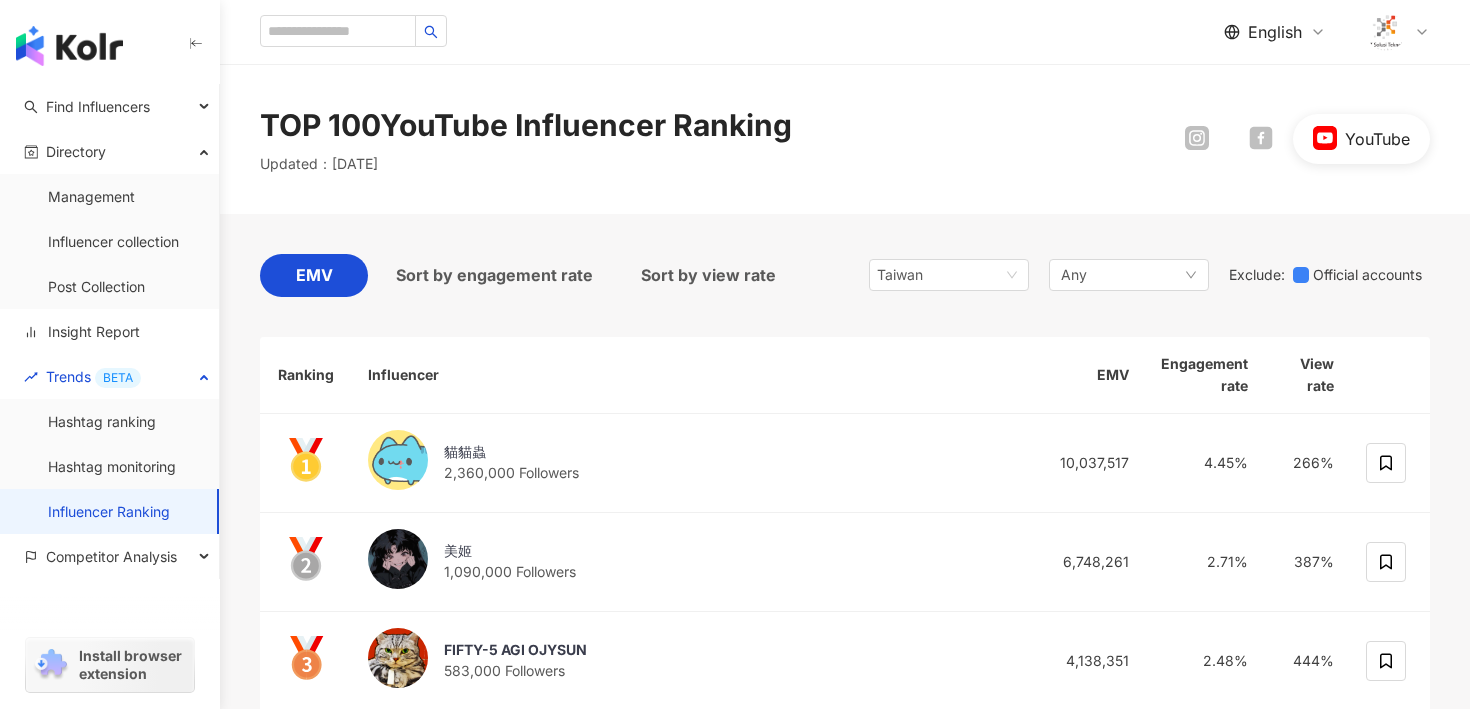 click on "TOP 100  YouTube   Influencer Ranking Updated ： July 2025 YouTube" at bounding box center (845, 139) 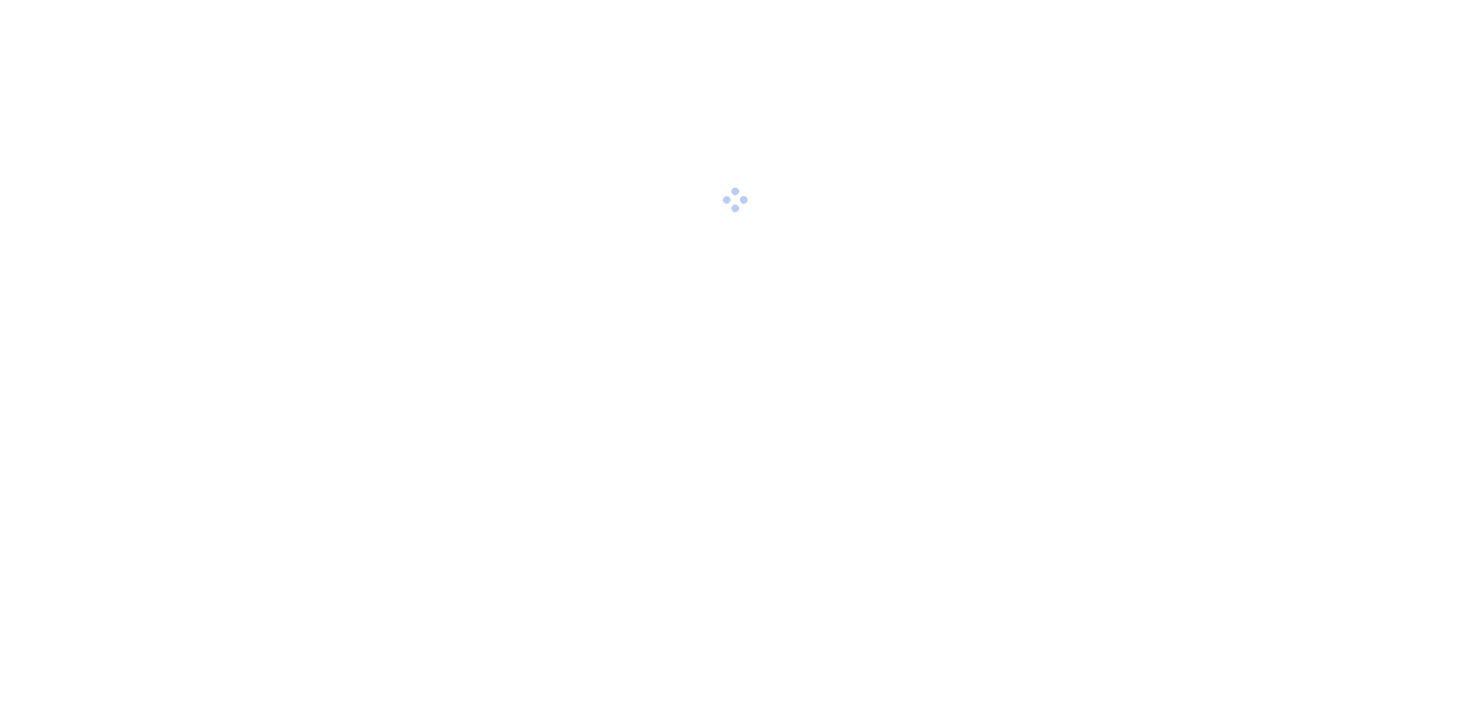 scroll, scrollTop: 0, scrollLeft: 0, axis: both 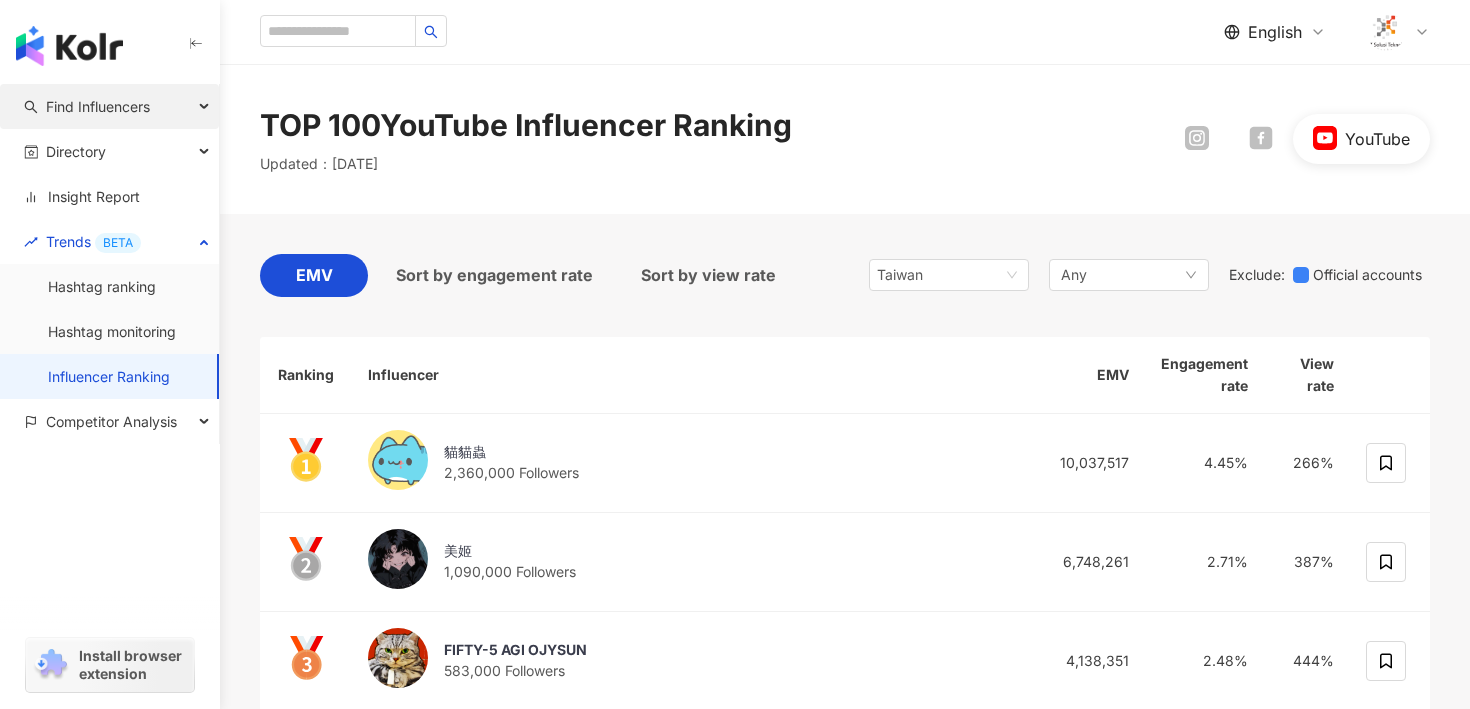 click on "Find Influencers" at bounding box center [98, 106] 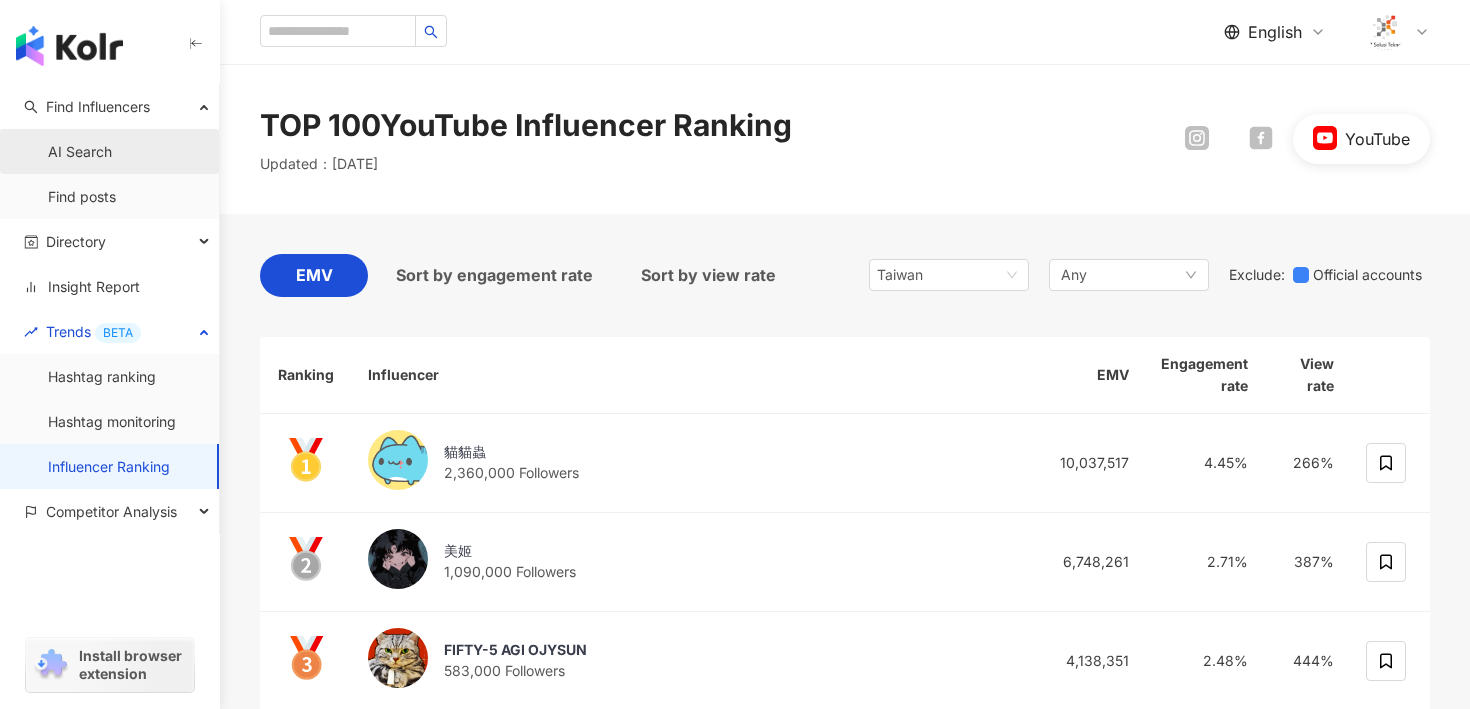 click on "AI Search" at bounding box center [80, 152] 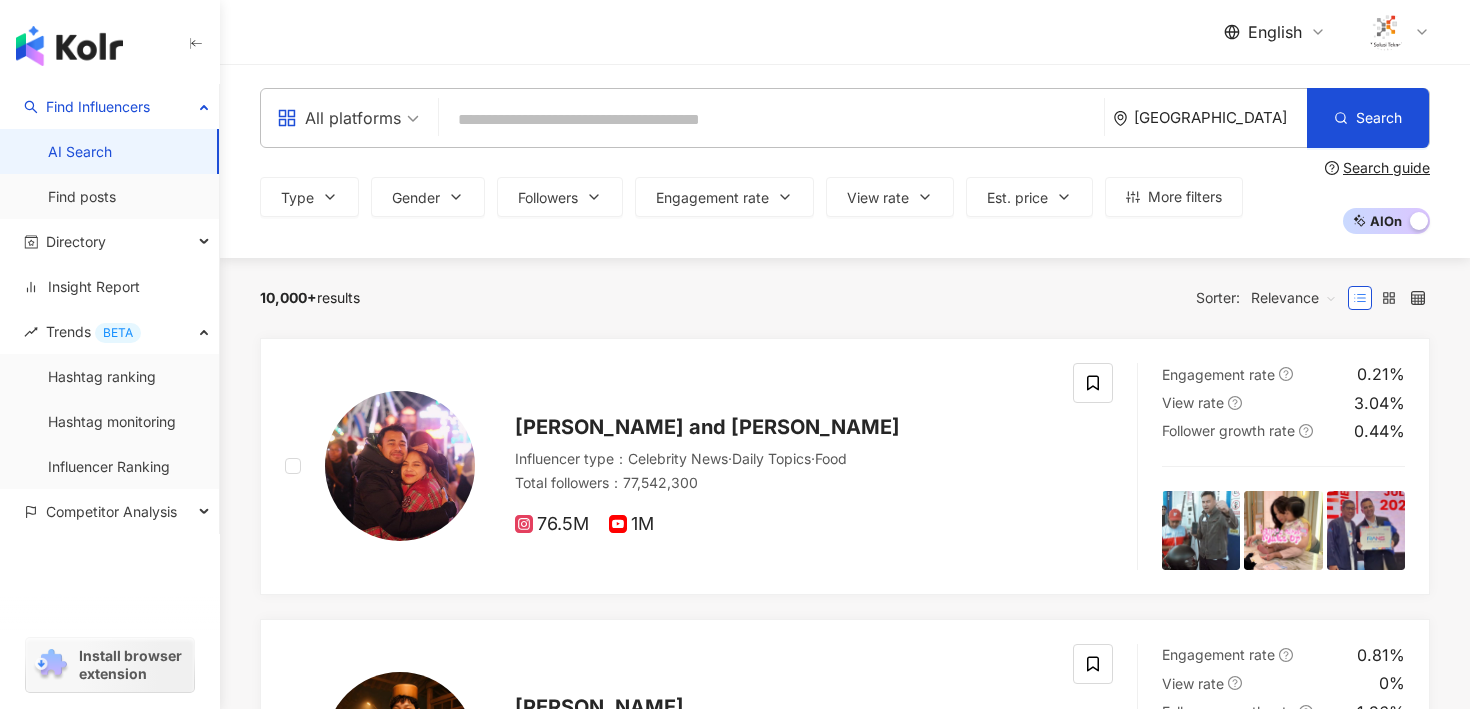 click at bounding box center (771, 120) 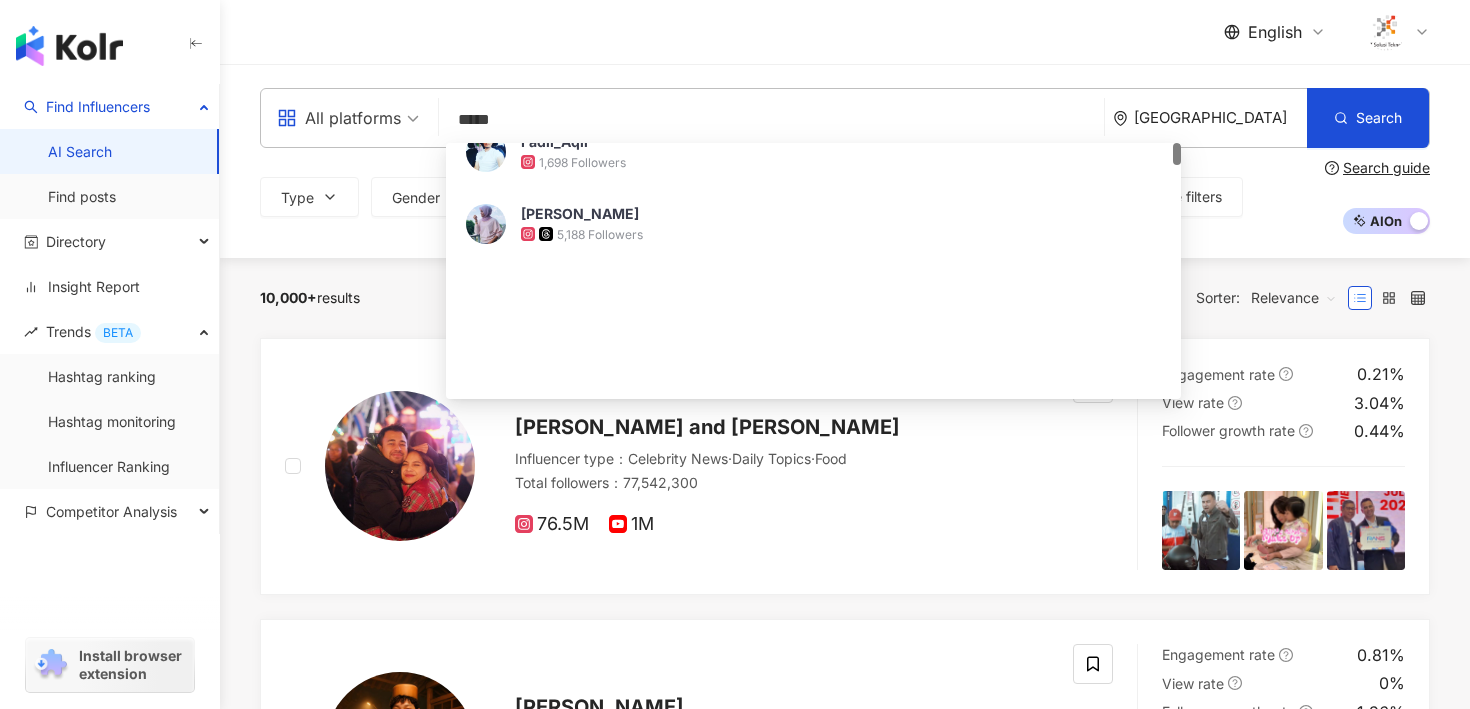scroll, scrollTop: 0, scrollLeft: 0, axis: both 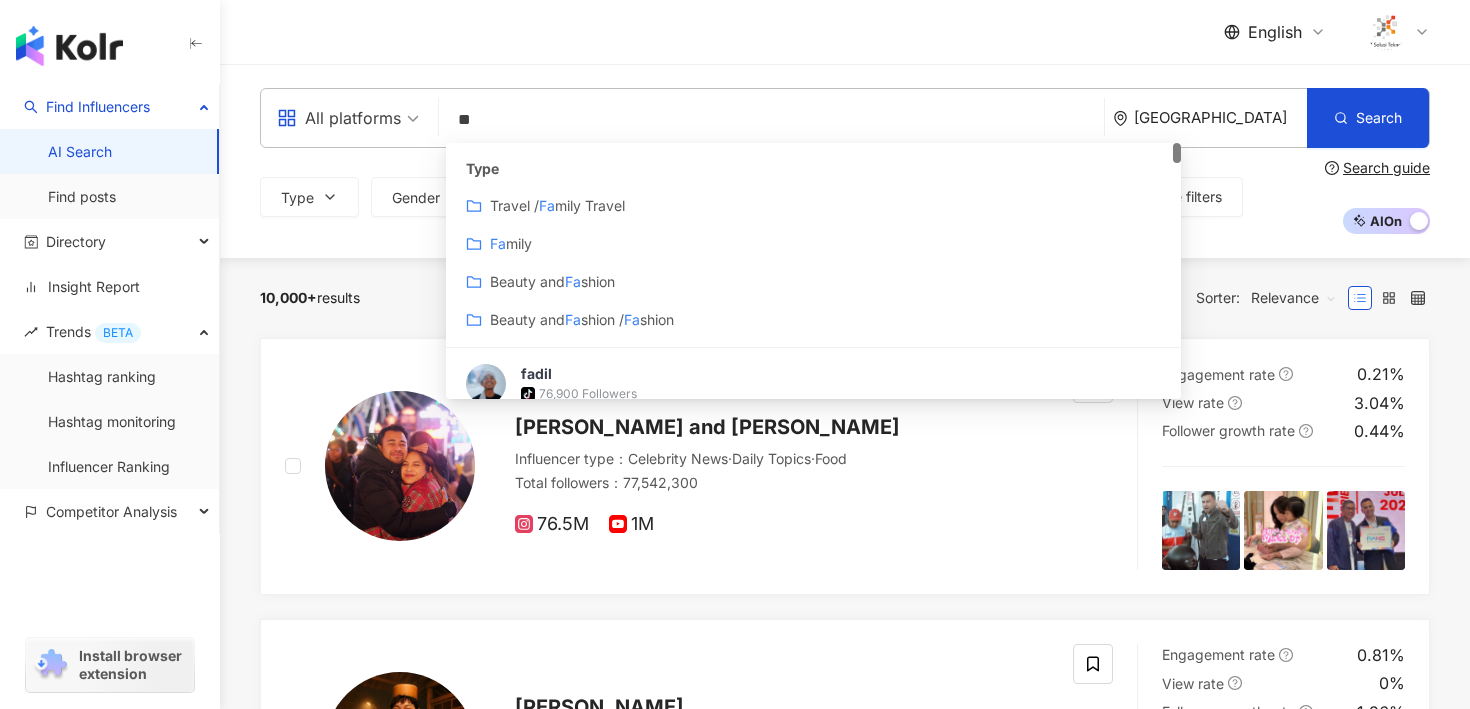 type on "*" 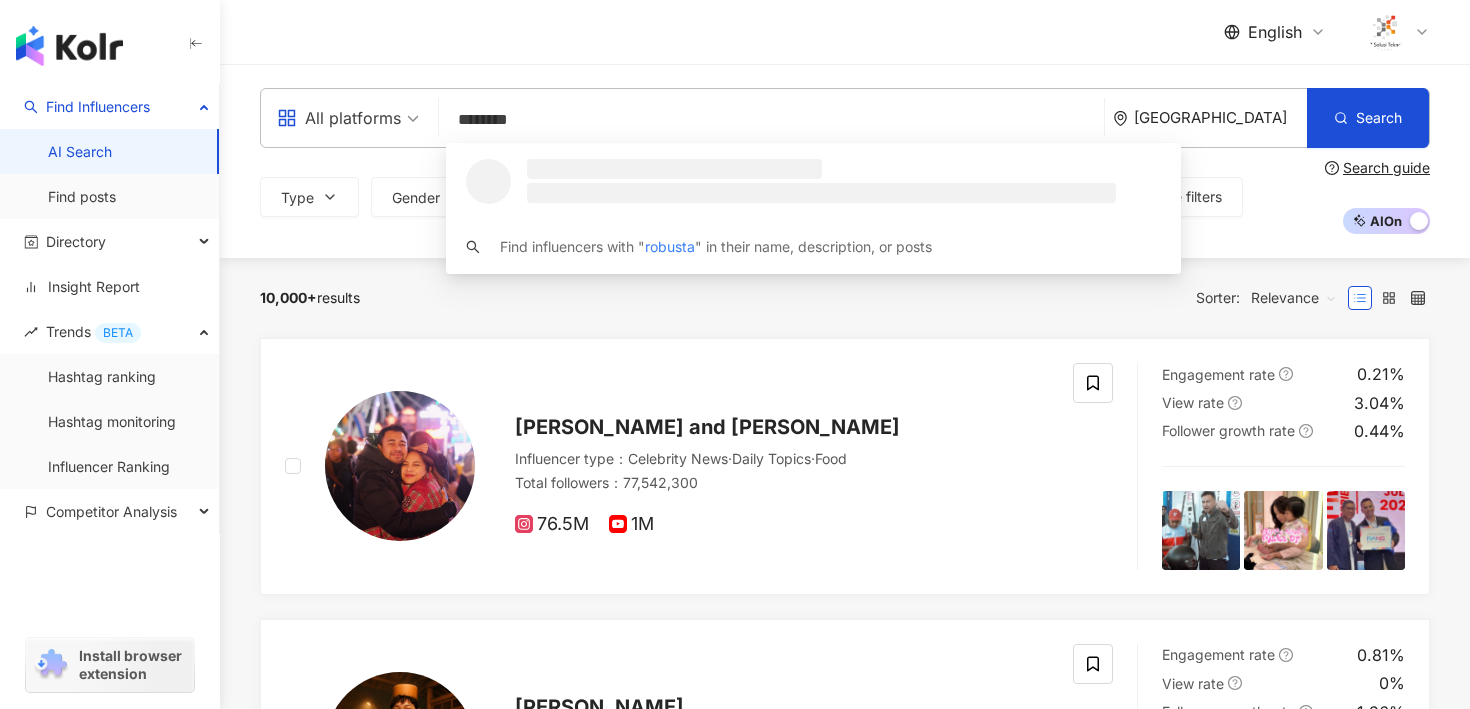 type on "*********" 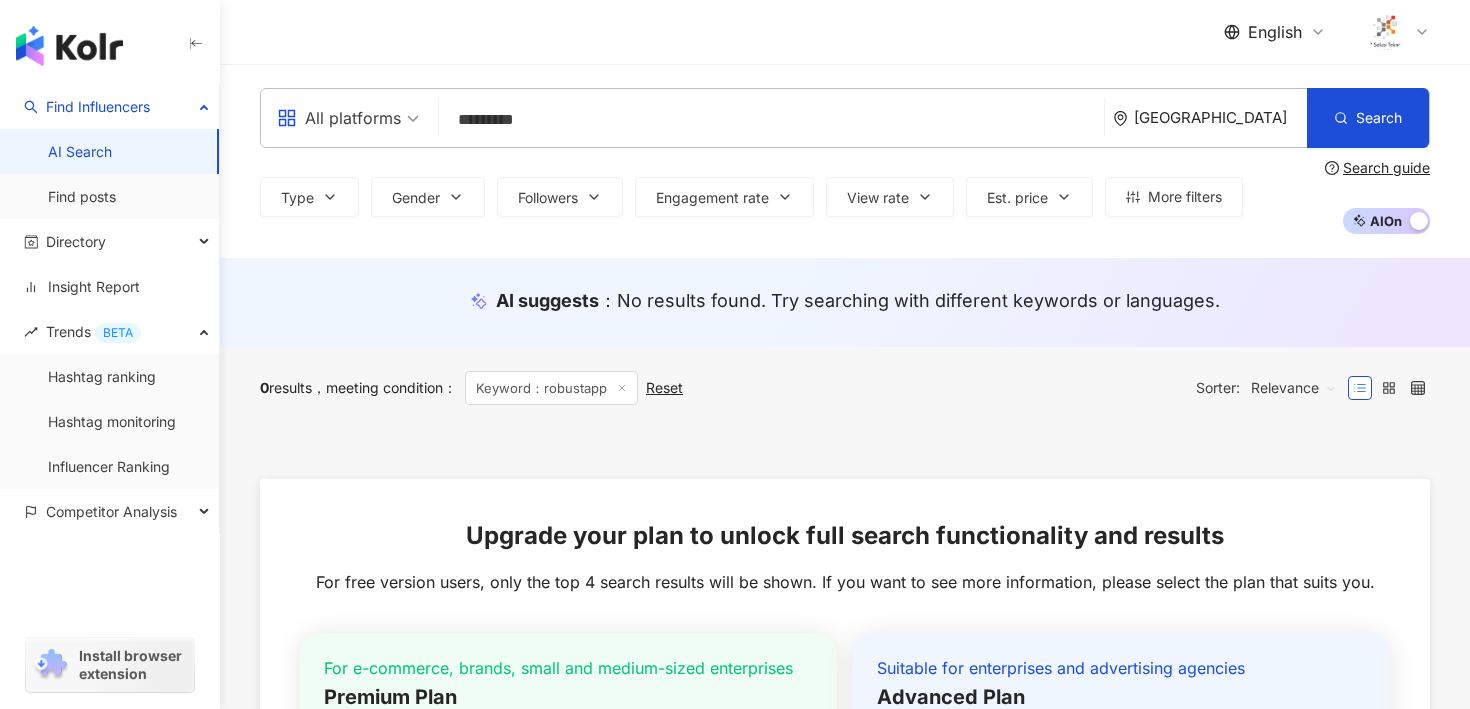 click on "*********" at bounding box center [771, 120] 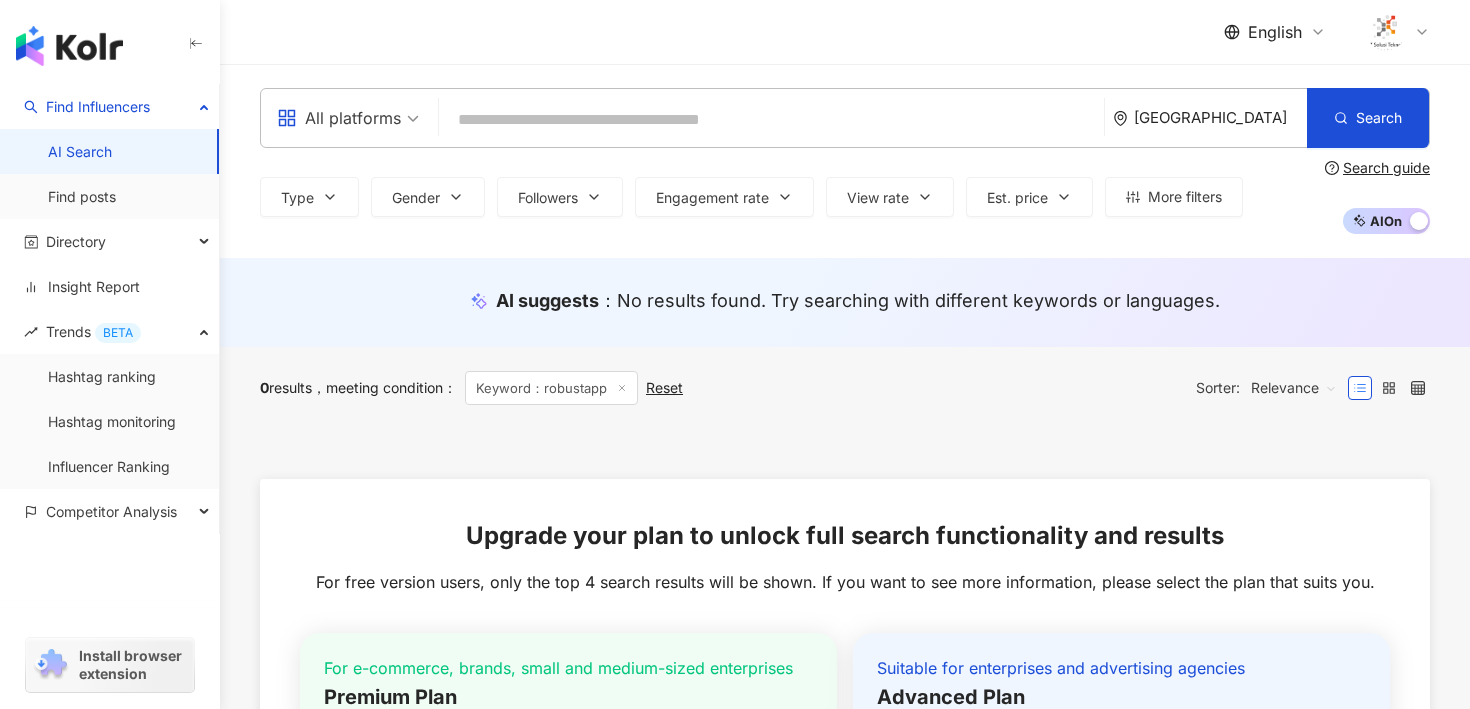 click on "All platforms" at bounding box center (339, 118) 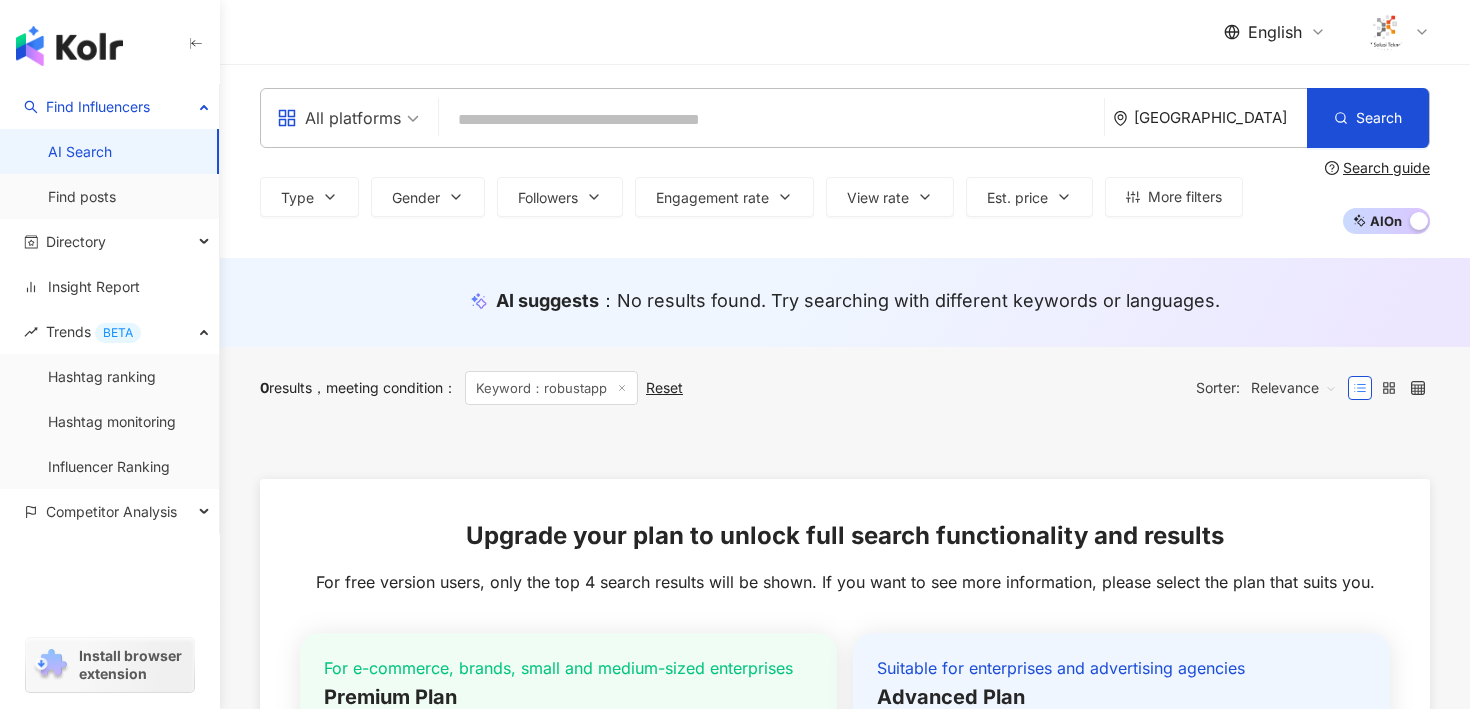 click at bounding box center (771, 120) 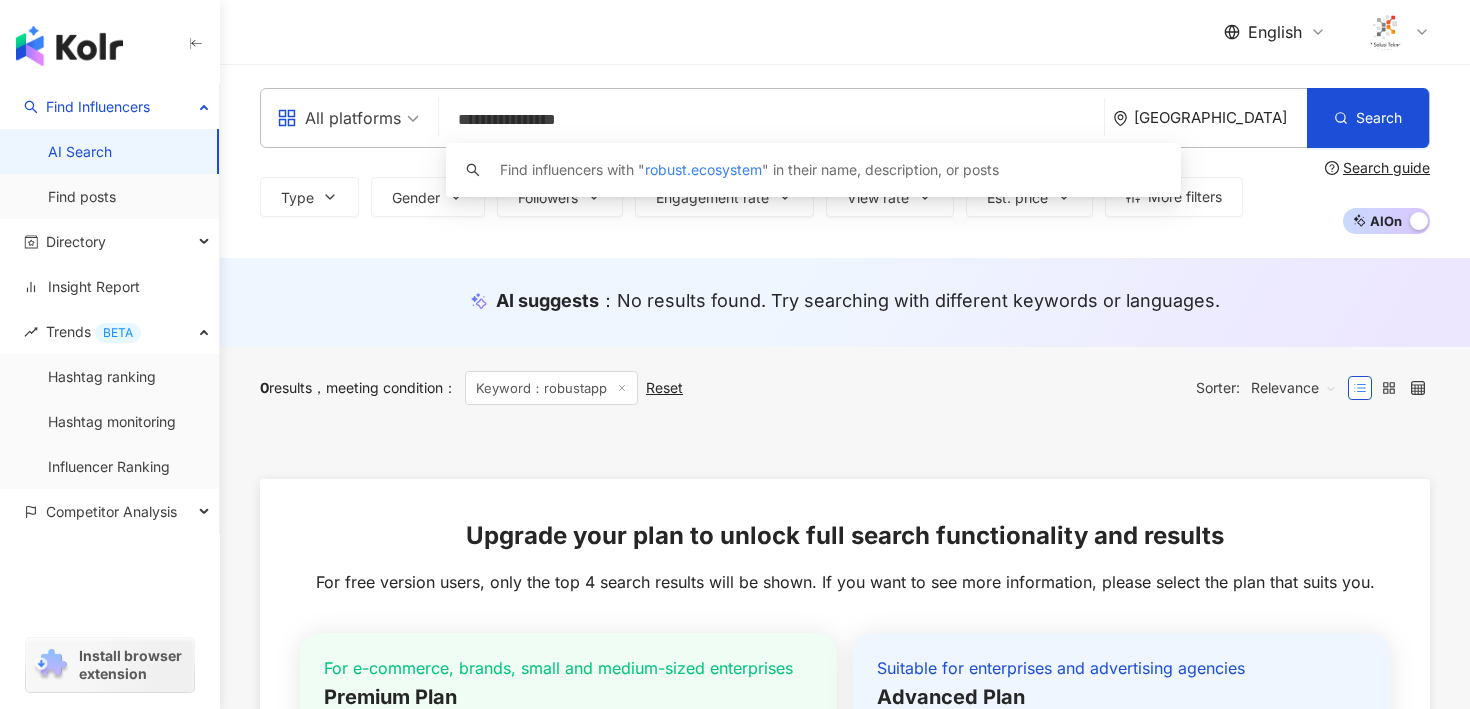 type on "**********" 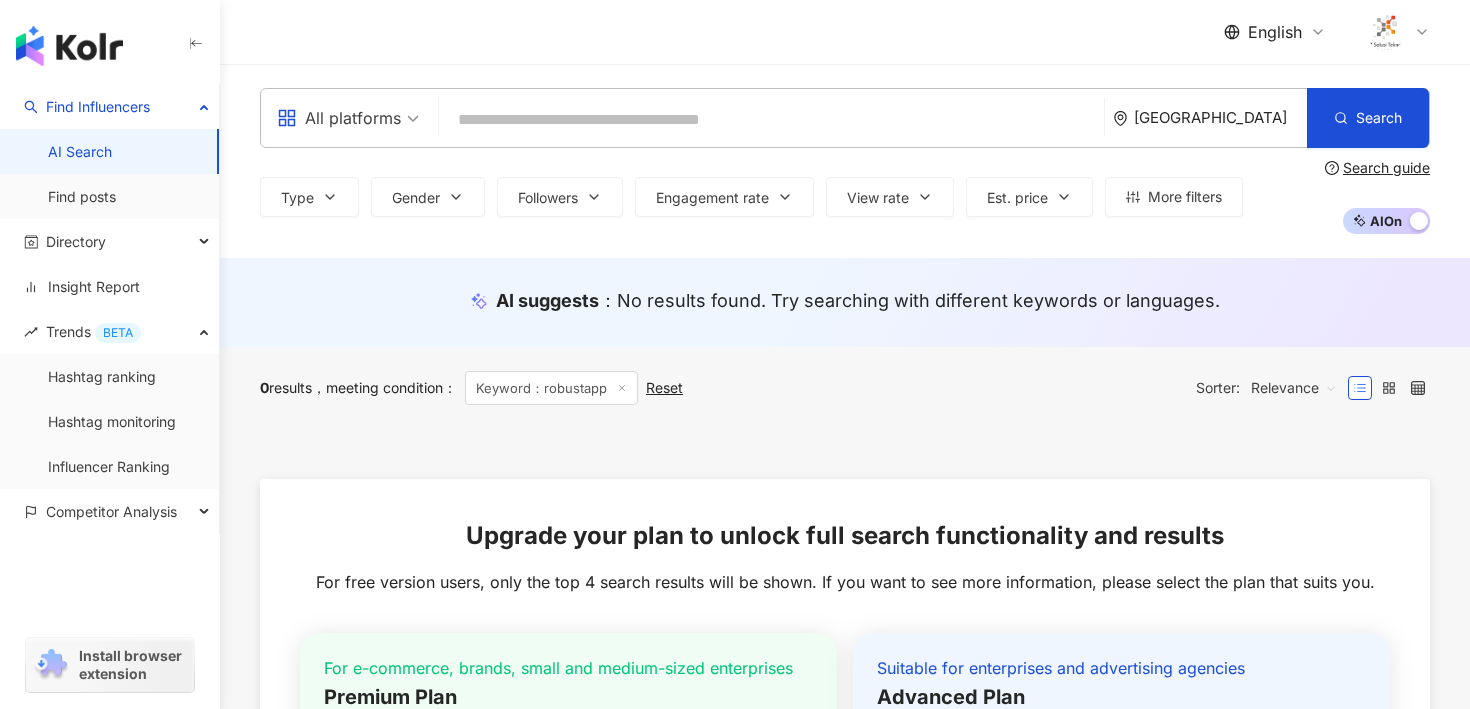 paste on "**********" 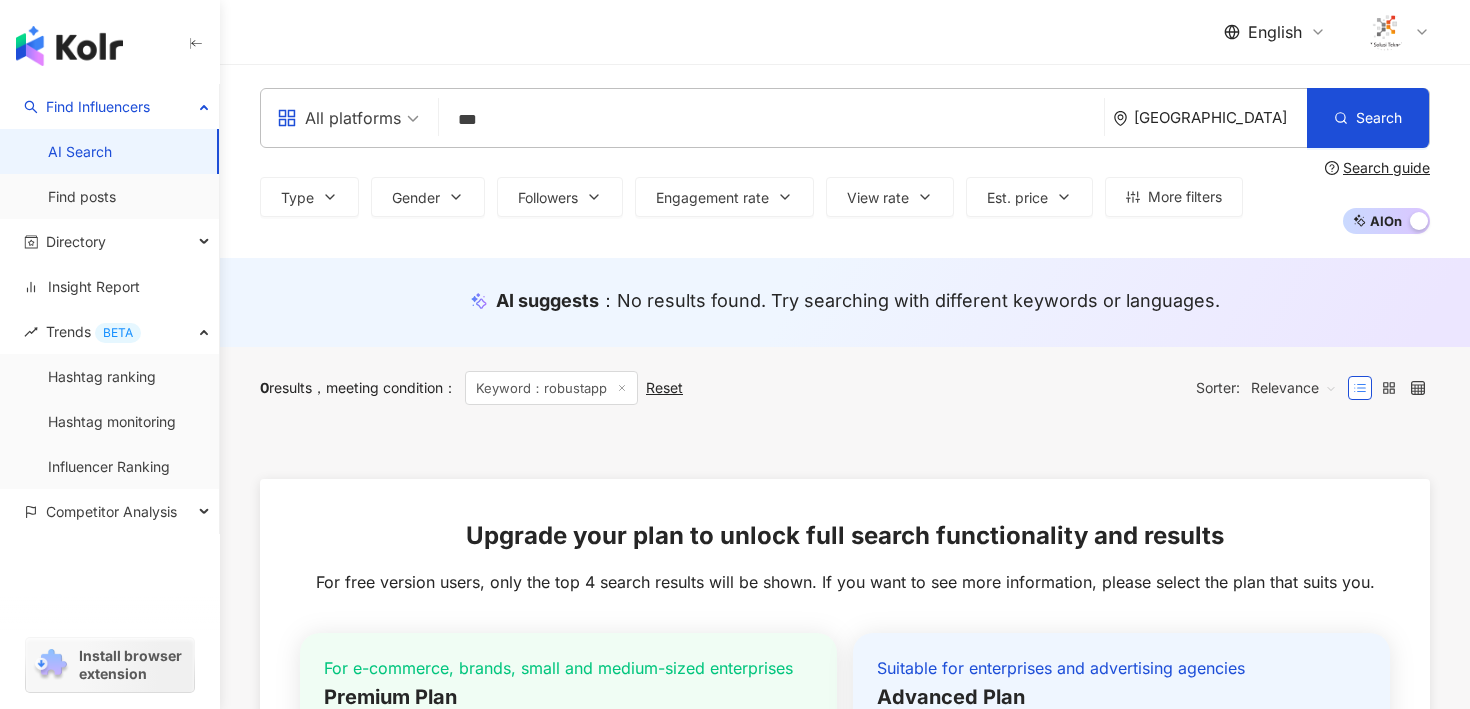 type on "***" 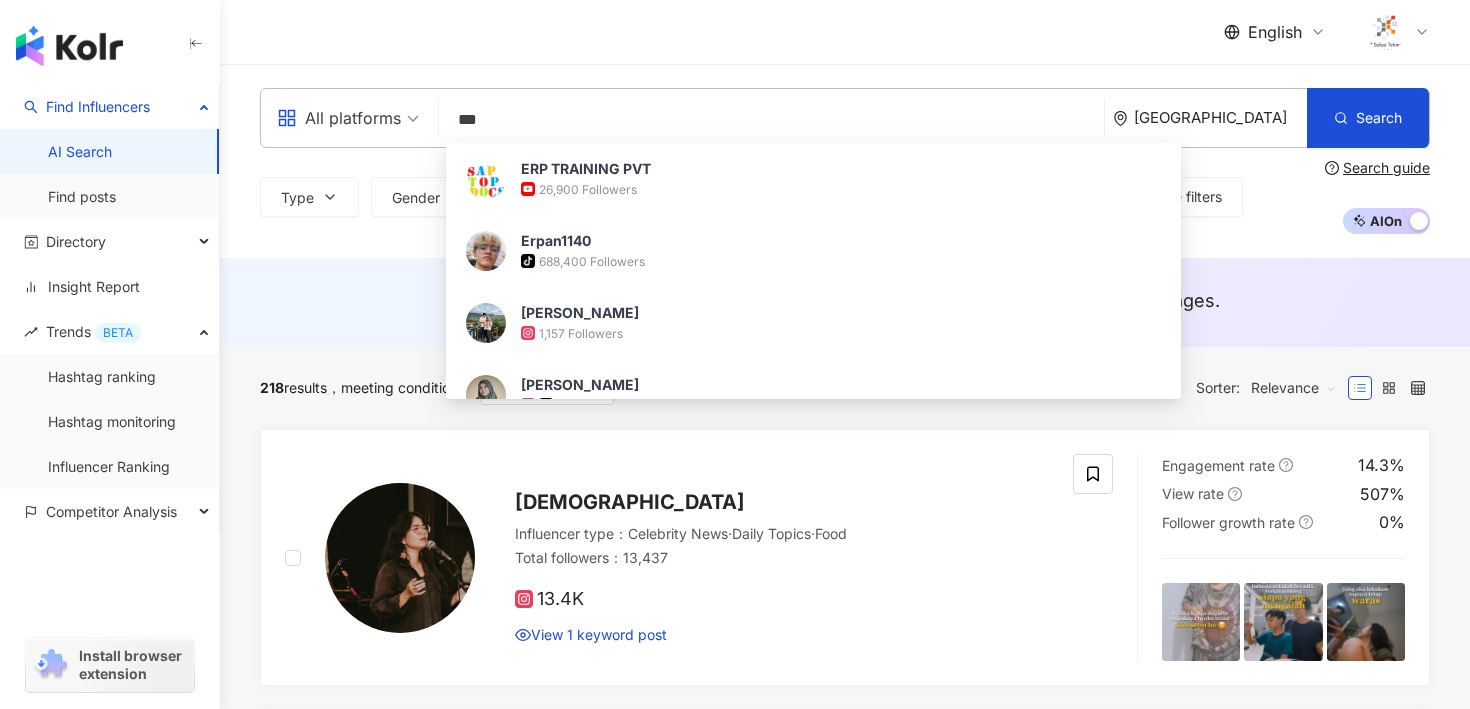 click on "English" at bounding box center (845, 32) 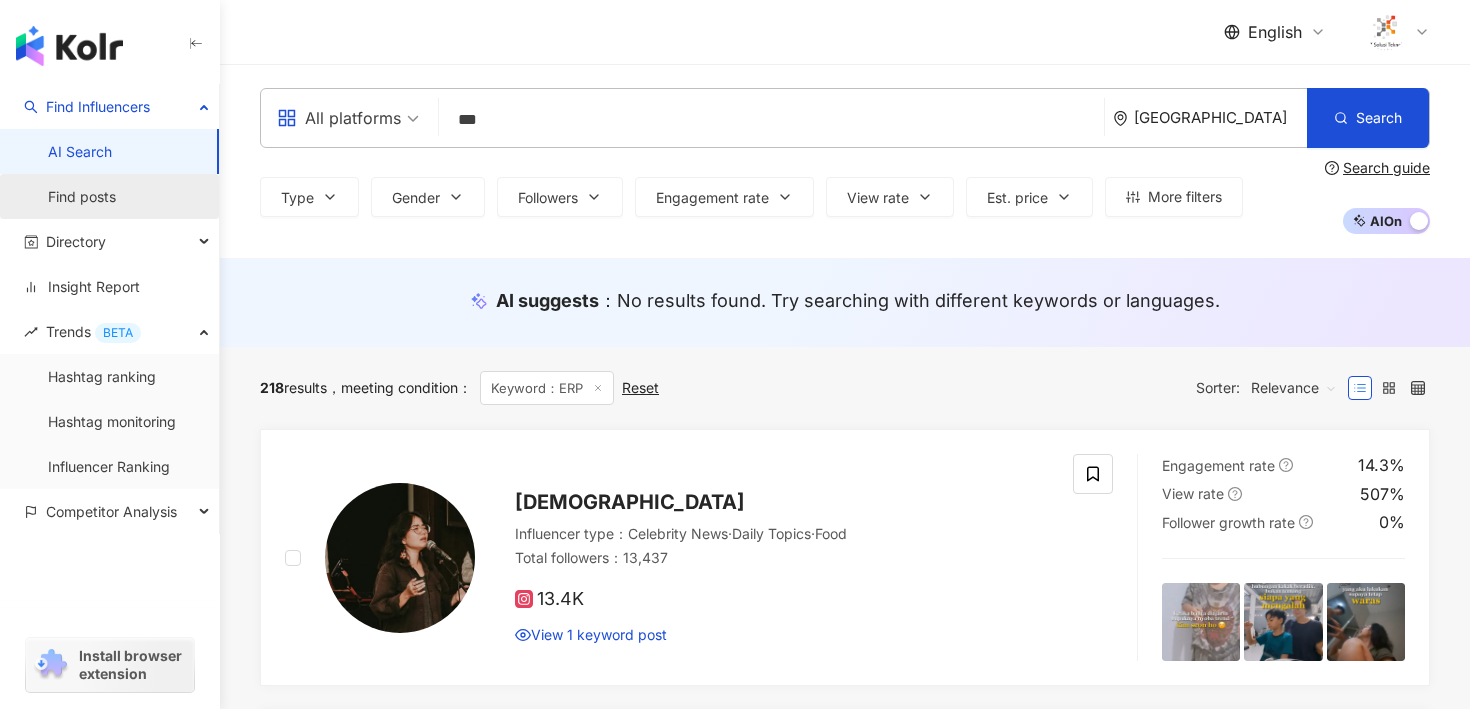 click on "Find posts" at bounding box center [82, 197] 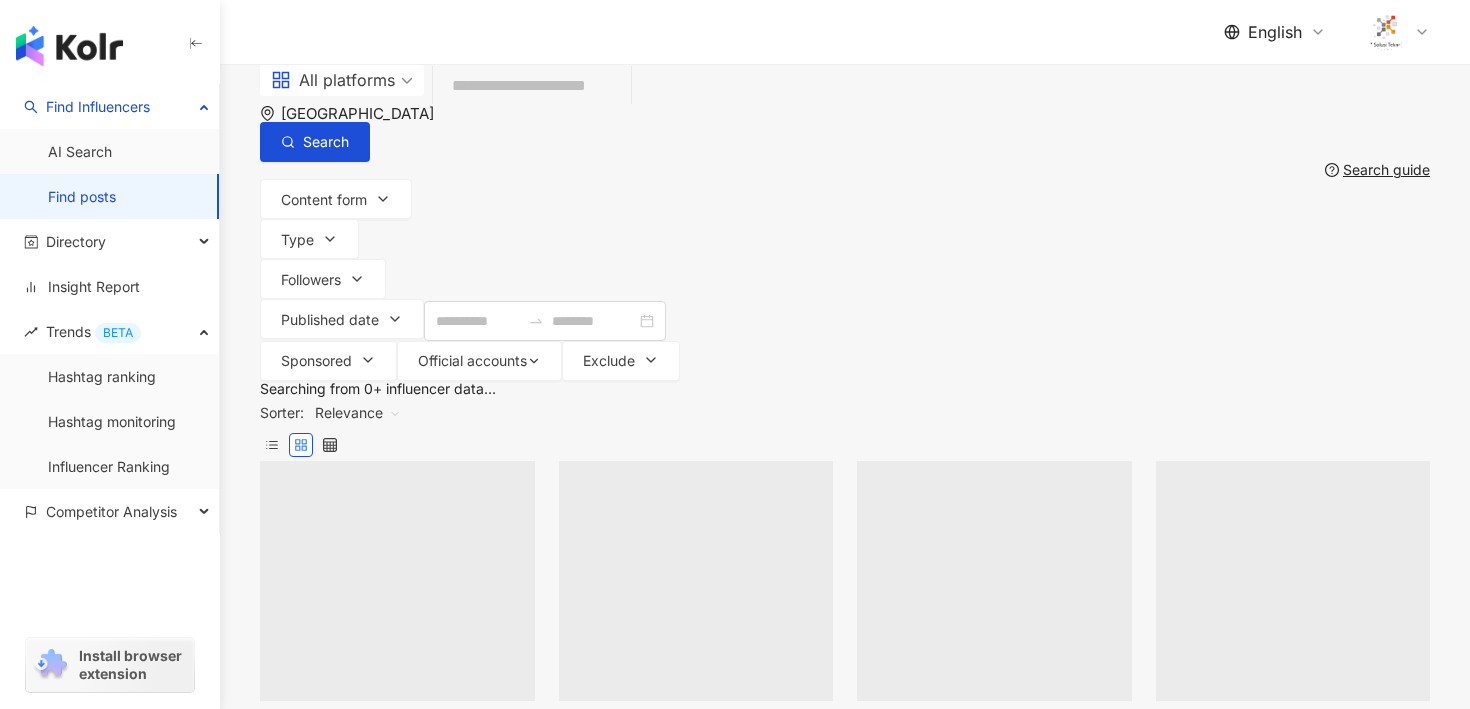 click on "All platforms [GEOGRAPHIC_DATA] Search" at bounding box center [845, 113] 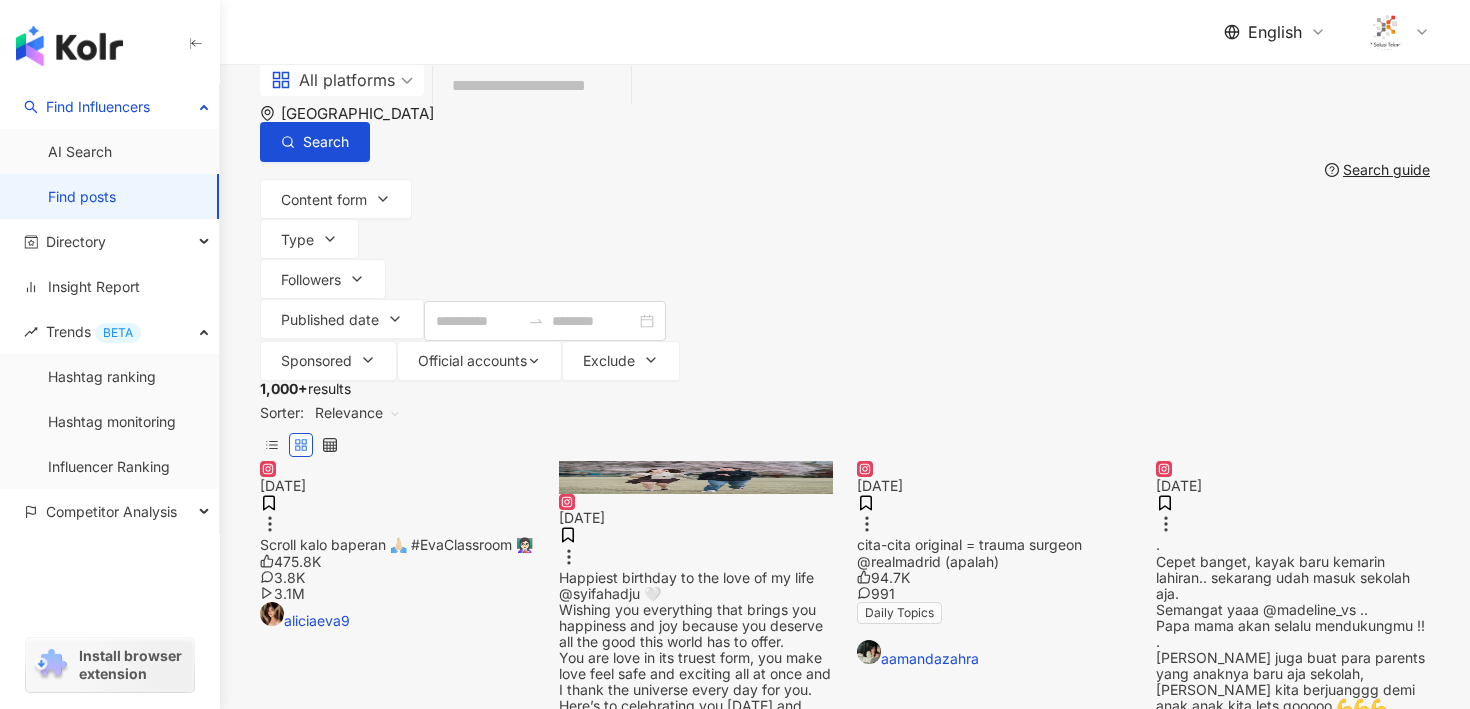 click at bounding box center [532, 86] 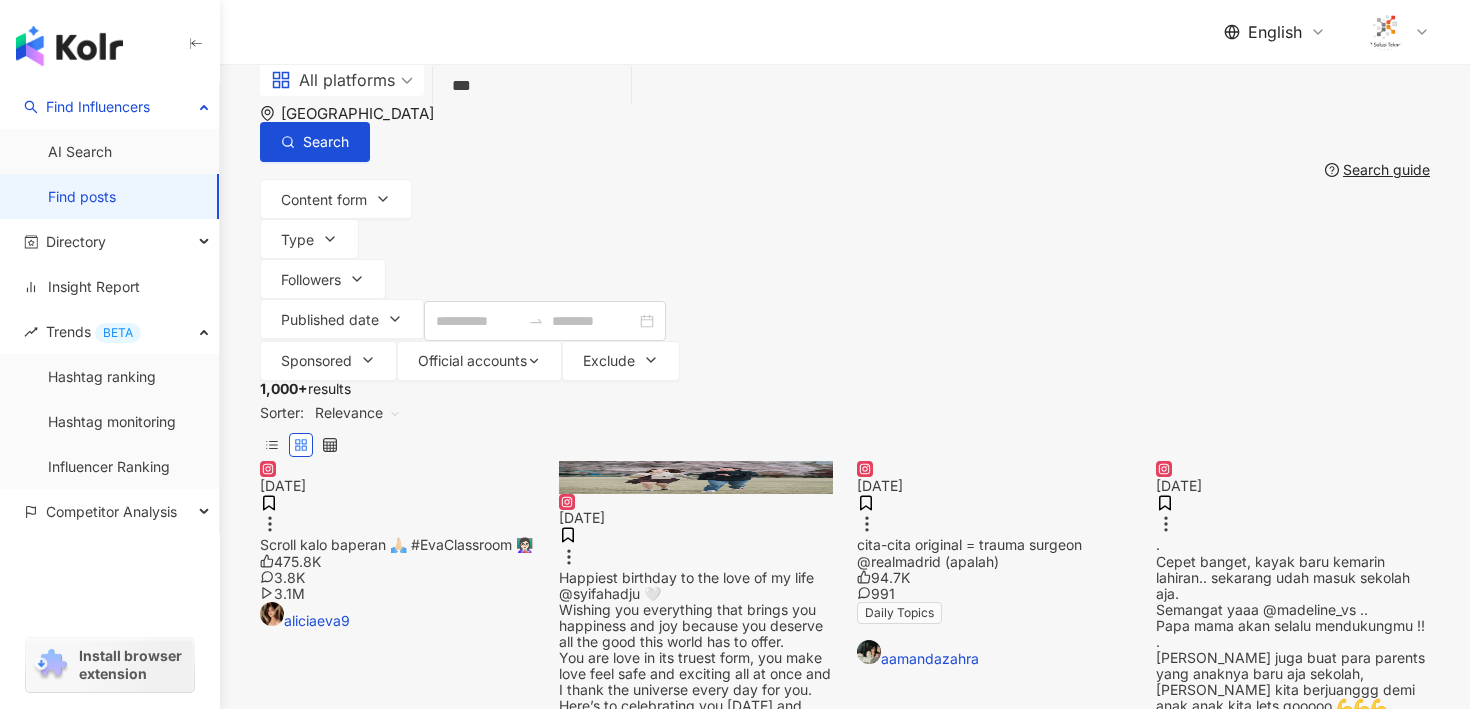 type on "***" 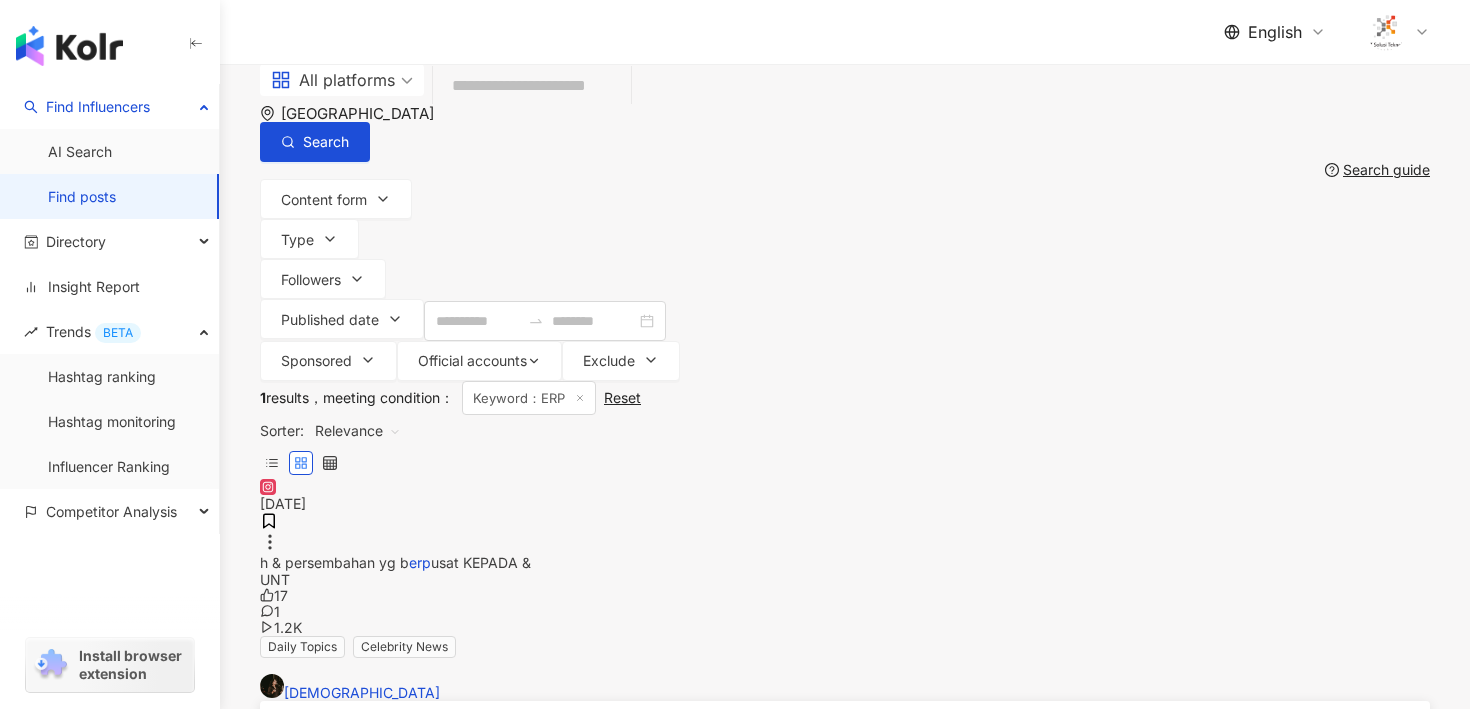 click at bounding box center (532, 86) 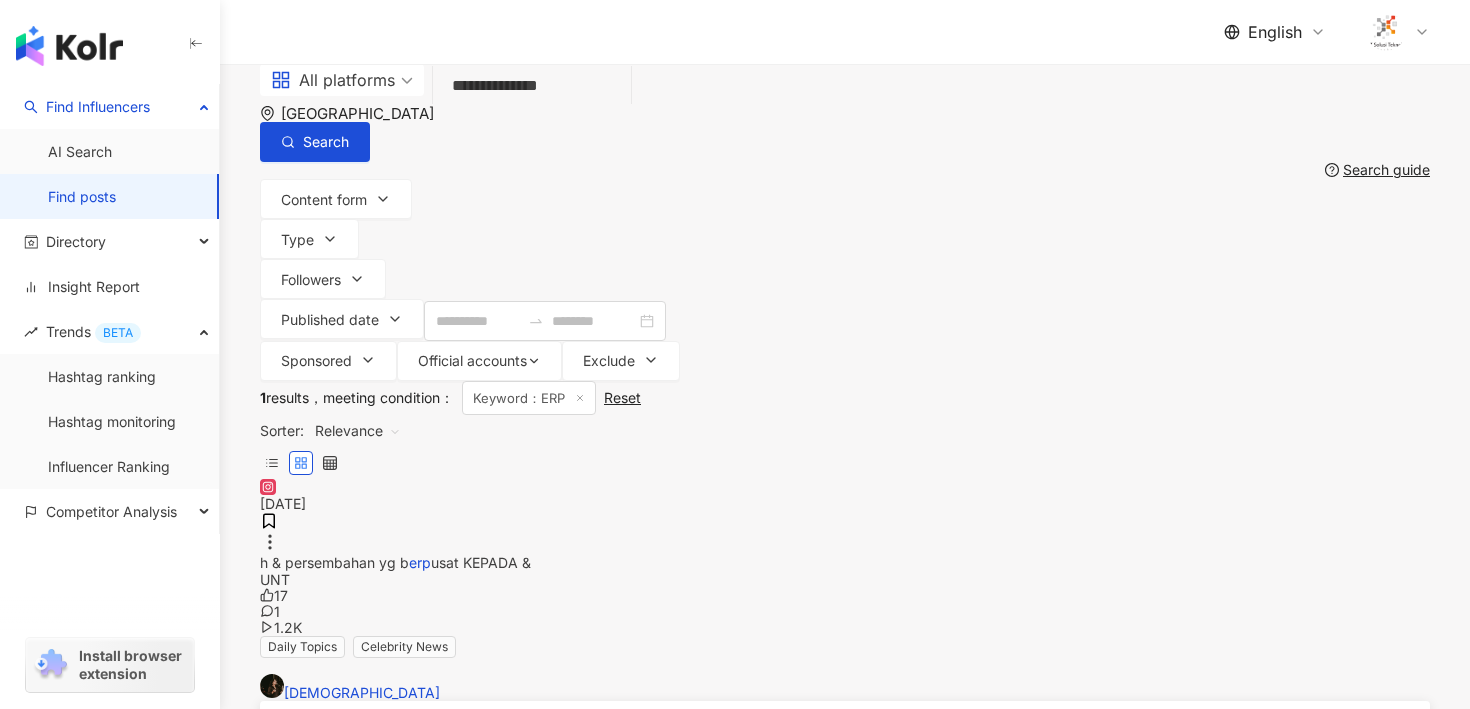 type on "**********" 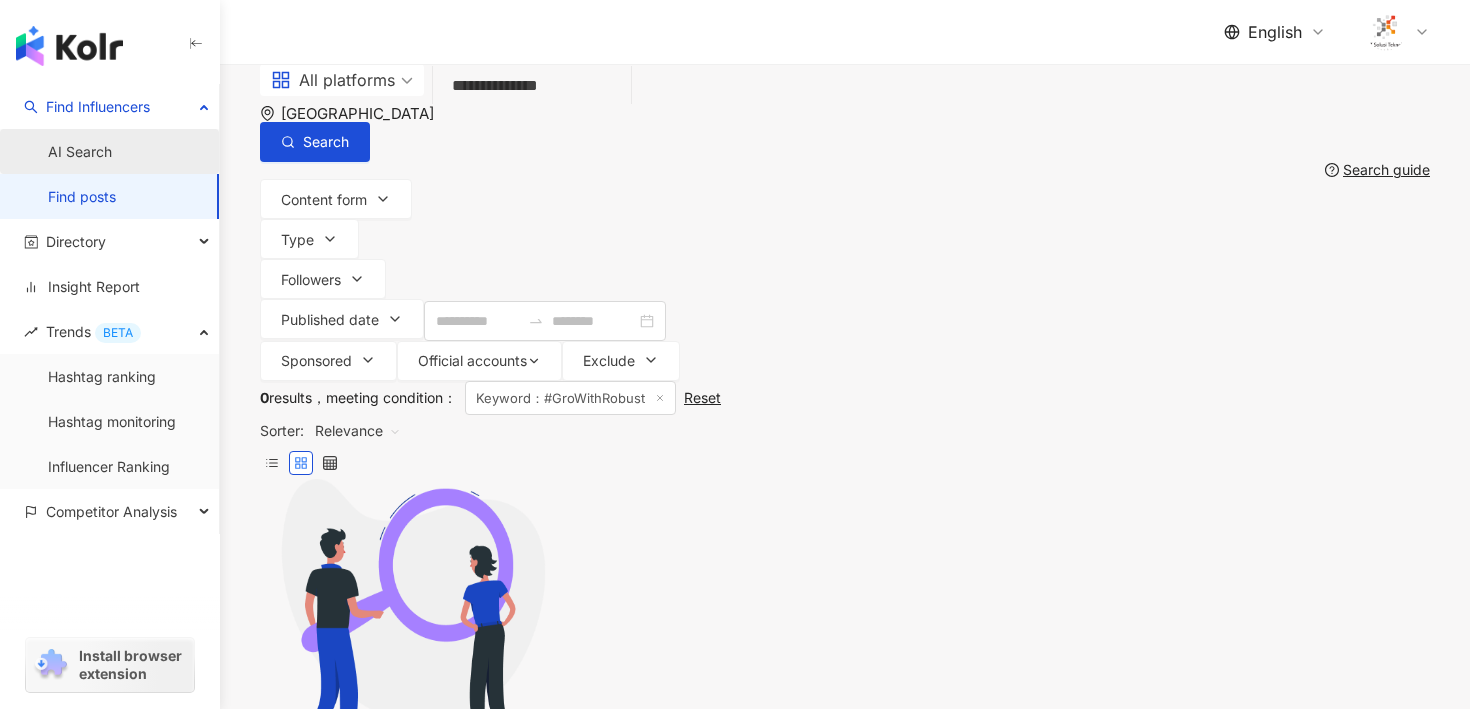 click on "AI Search" at bounding box center (80, 152) 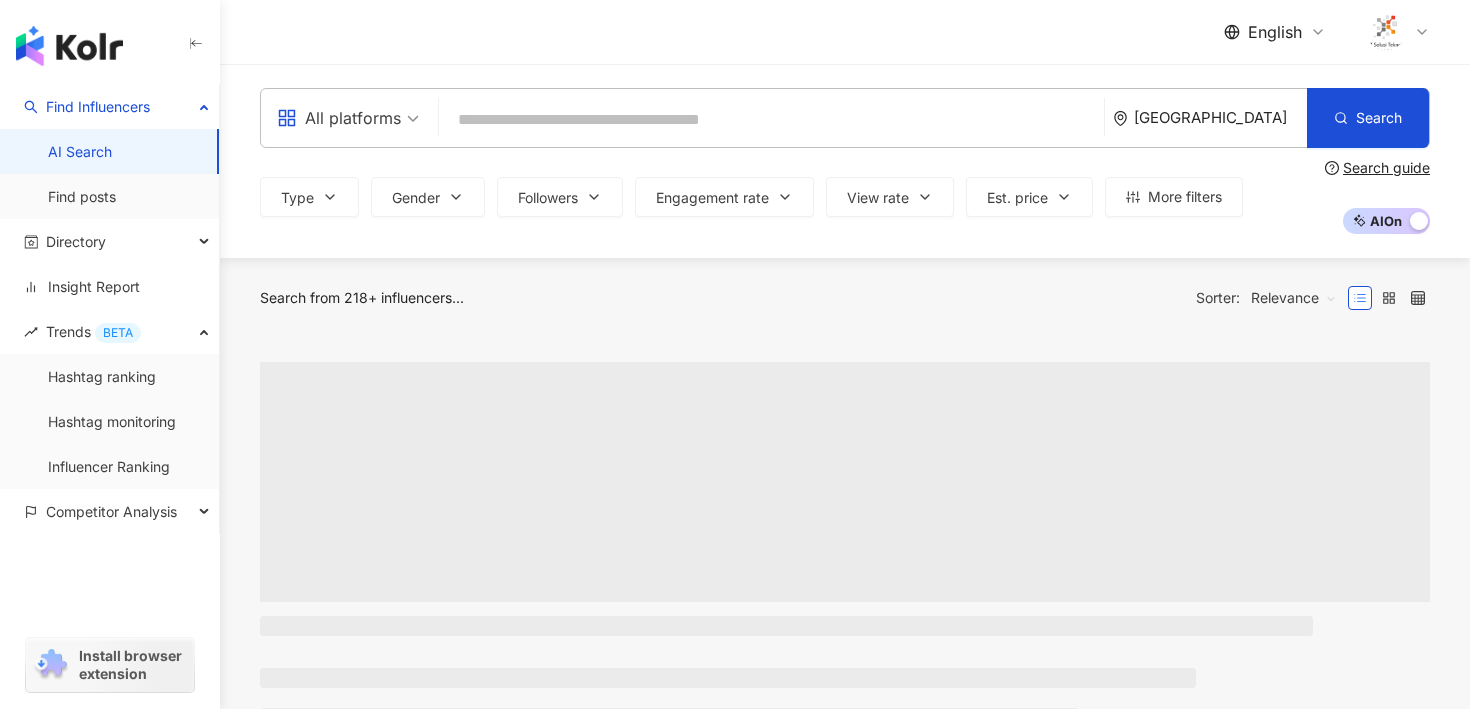 click at bounding box center [771, 120] 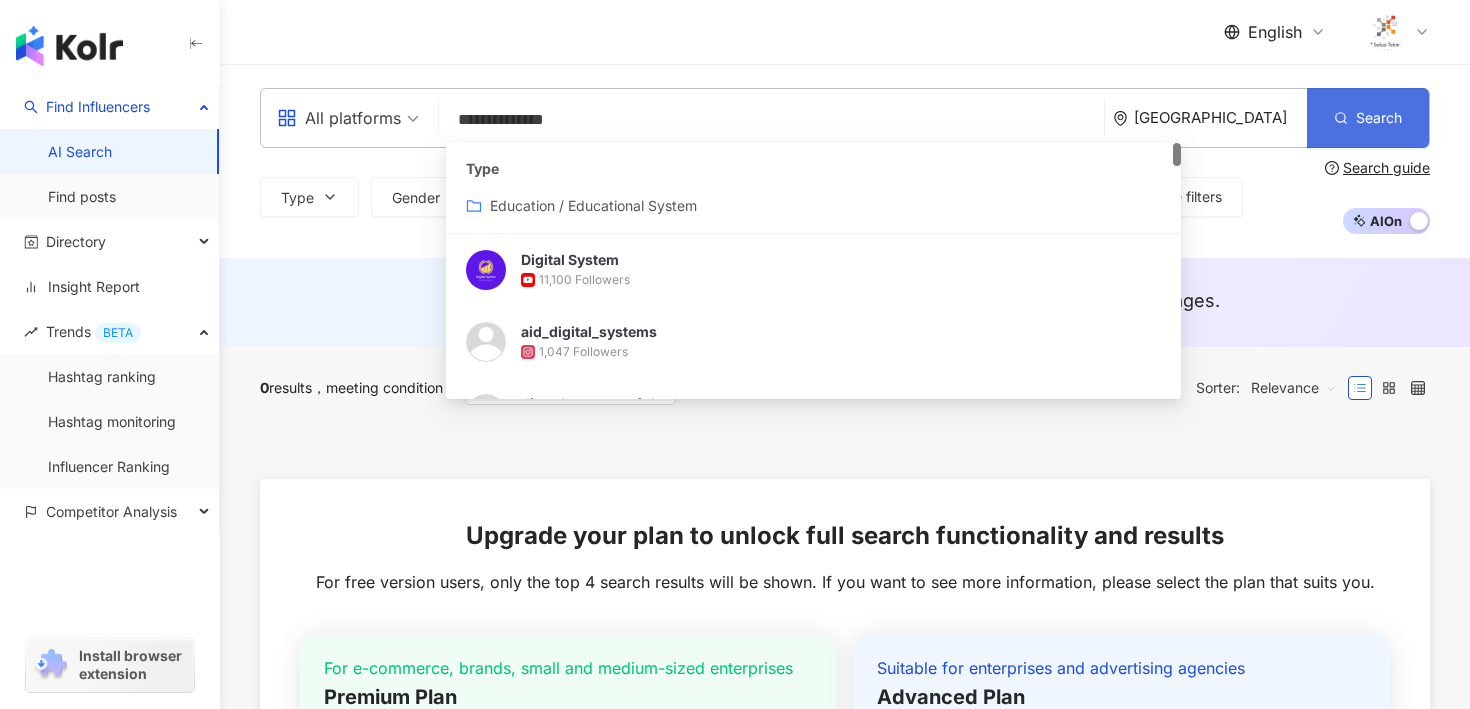 type on "**********" 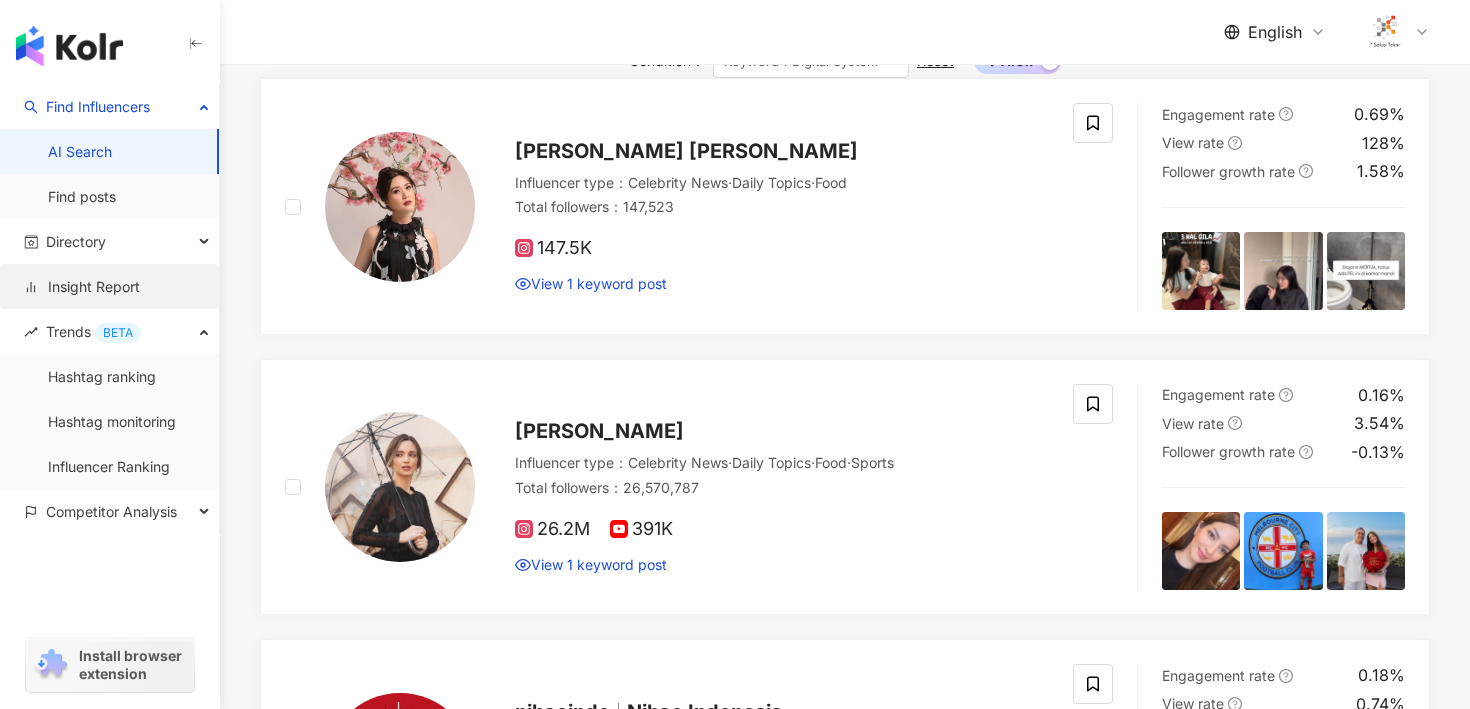 scroll, scrollTop: 275, scrollLeft: 0, axis: vertical 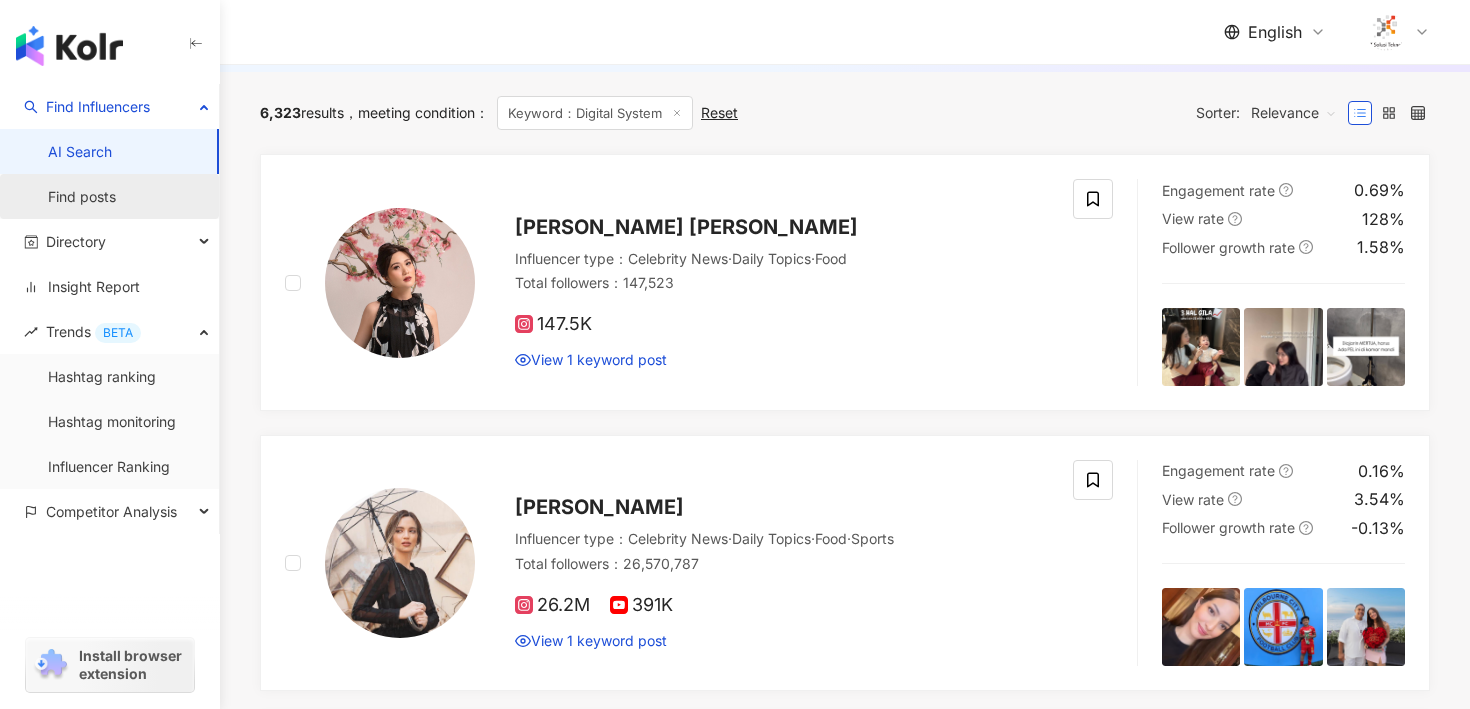 click on "Find posts" at bounding box center (82, 197) 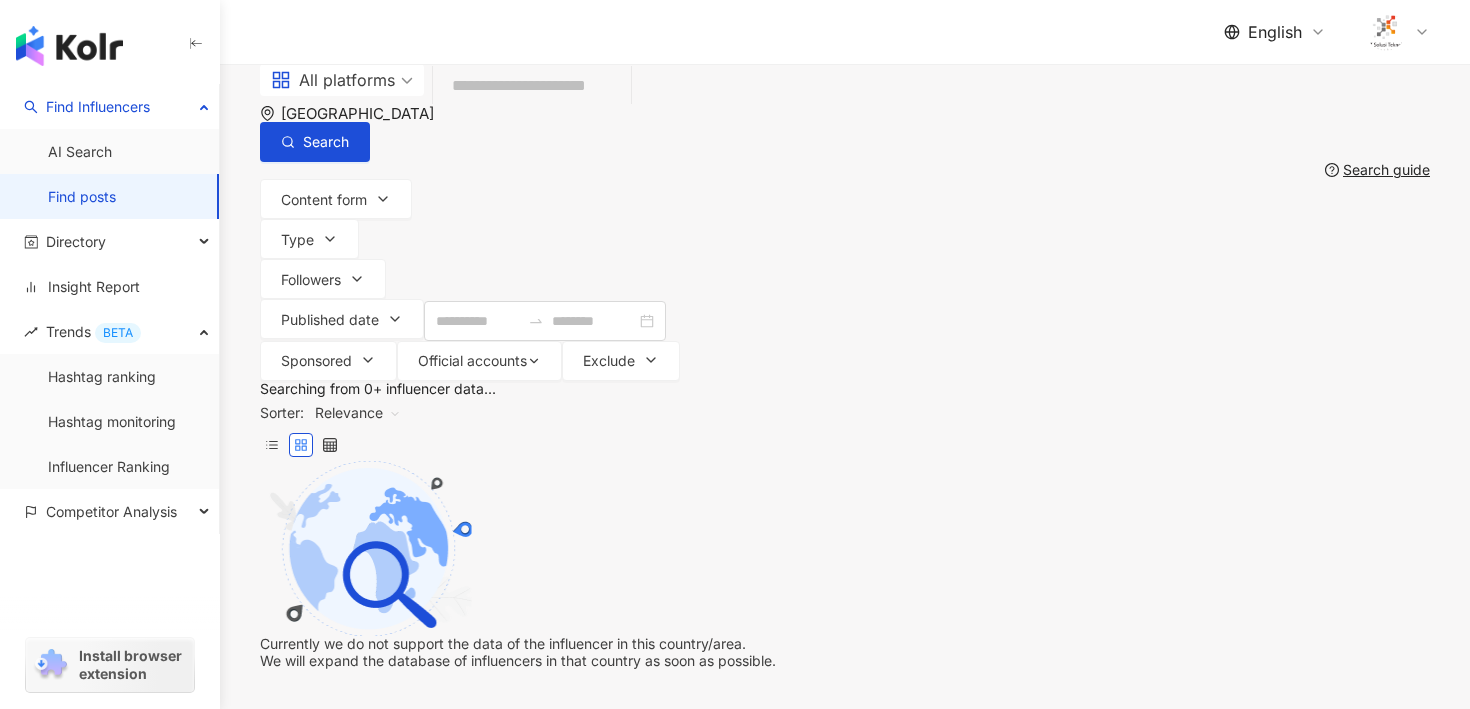 click at bounding box center [532, 86] 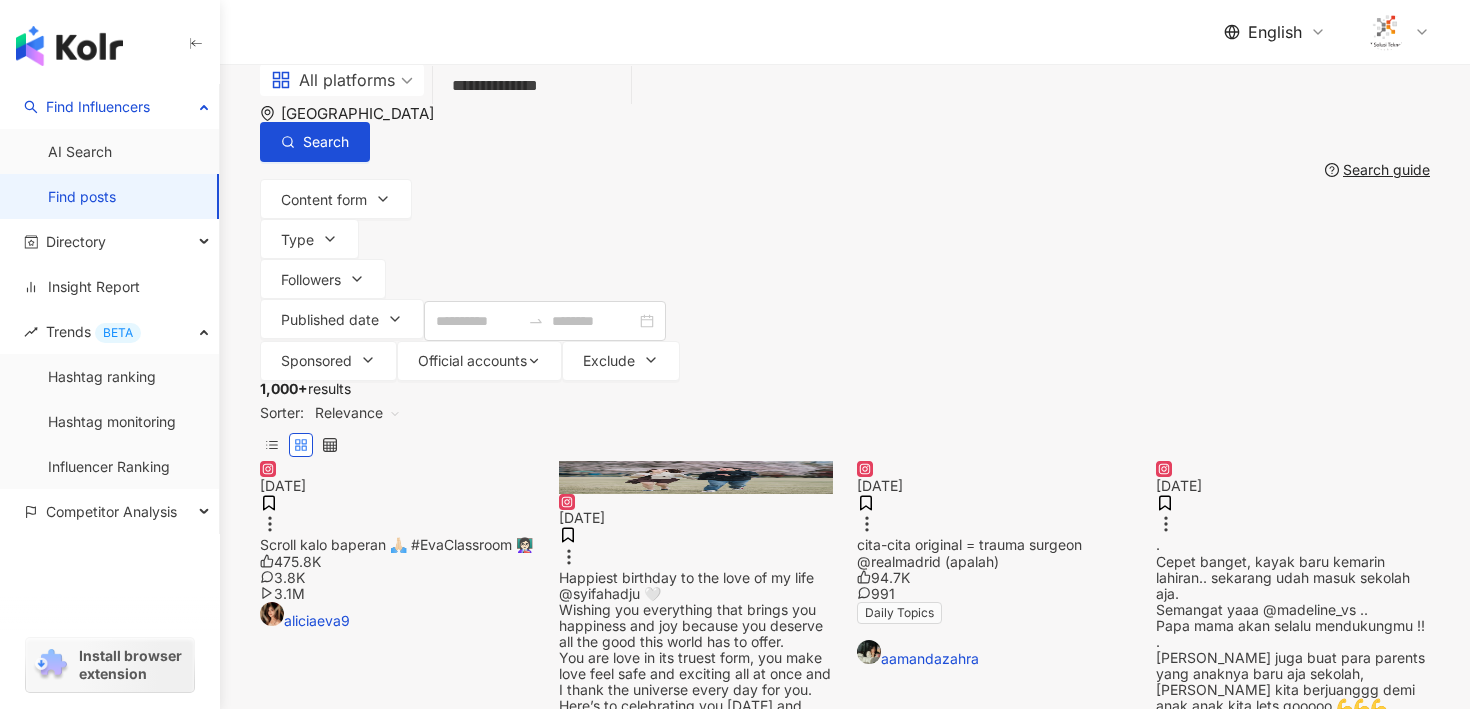 type on "**********" 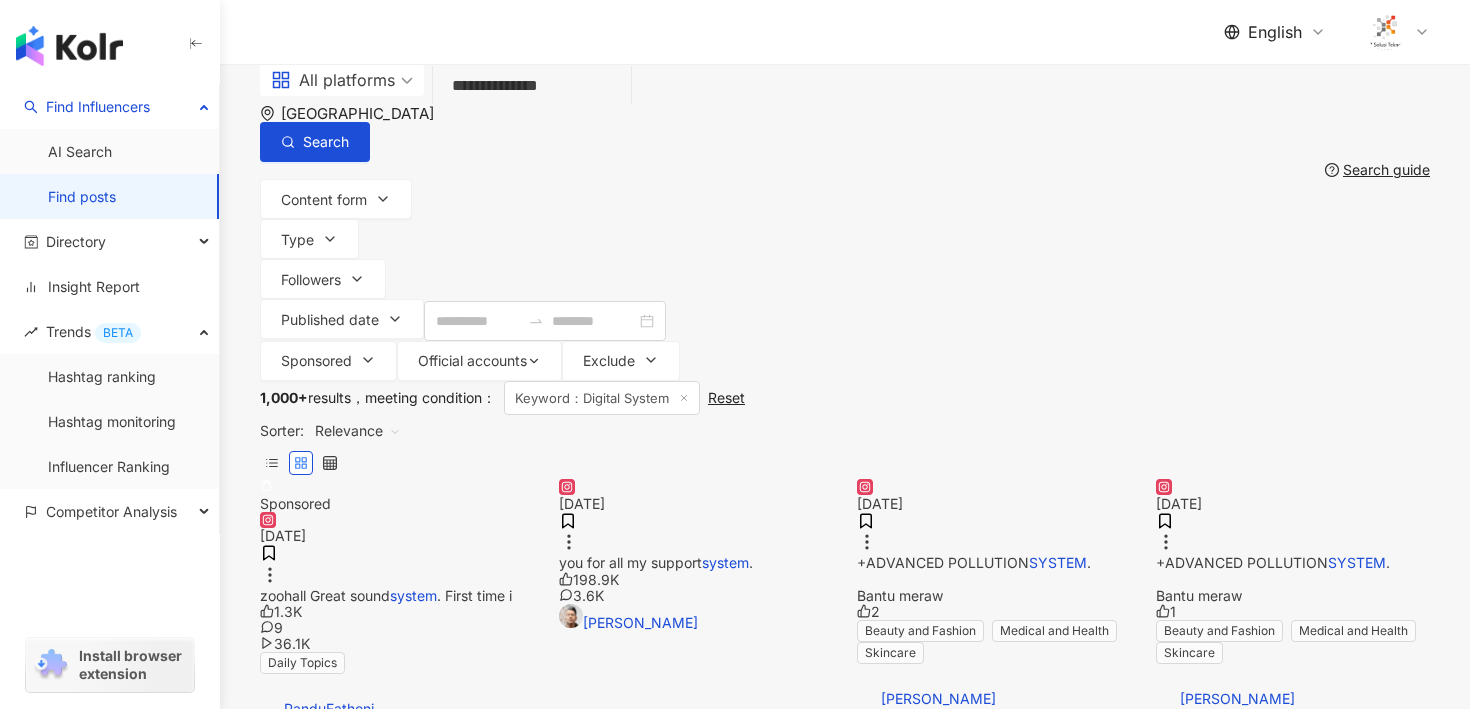 scroll, scrollTop: 94, scrollLeft: 0, axis: vertical 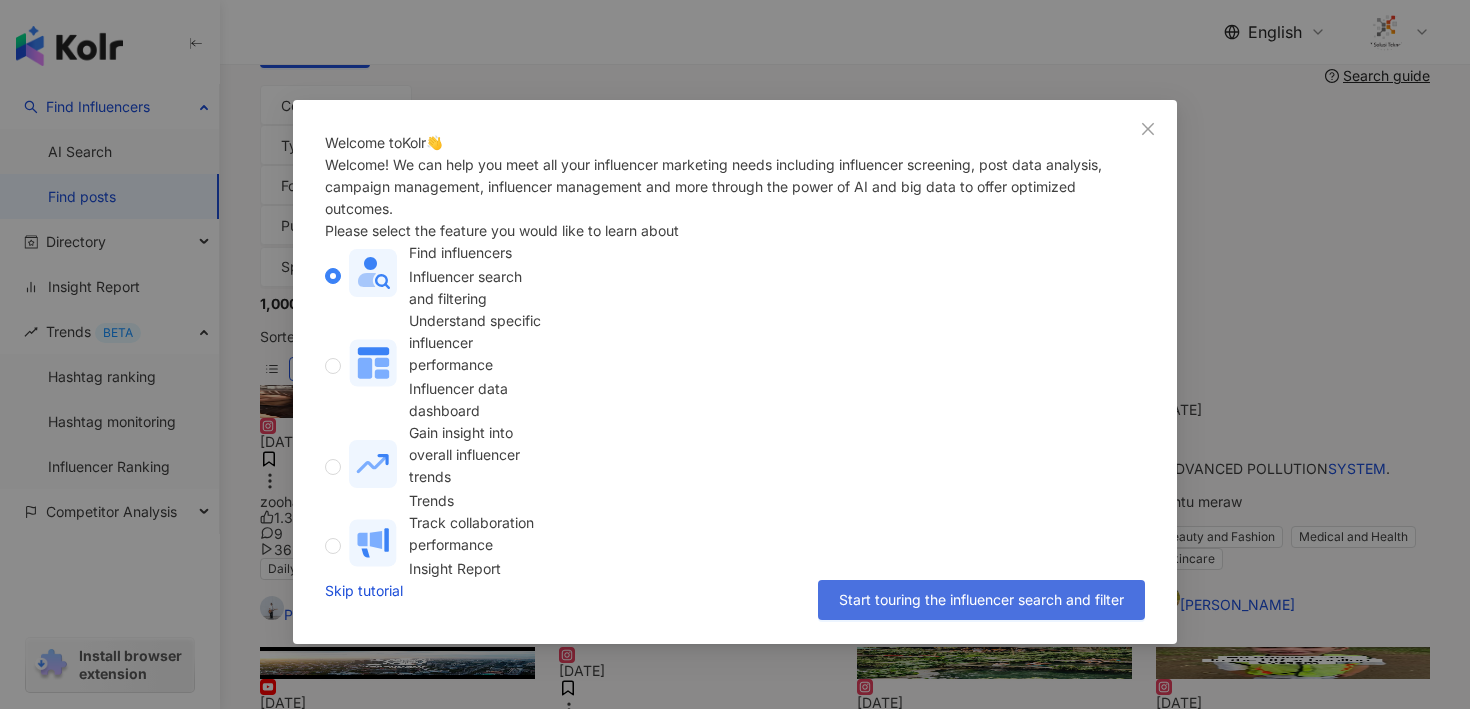 click on "Start touring the influencer search and filter" at bounding box center [981, 600] 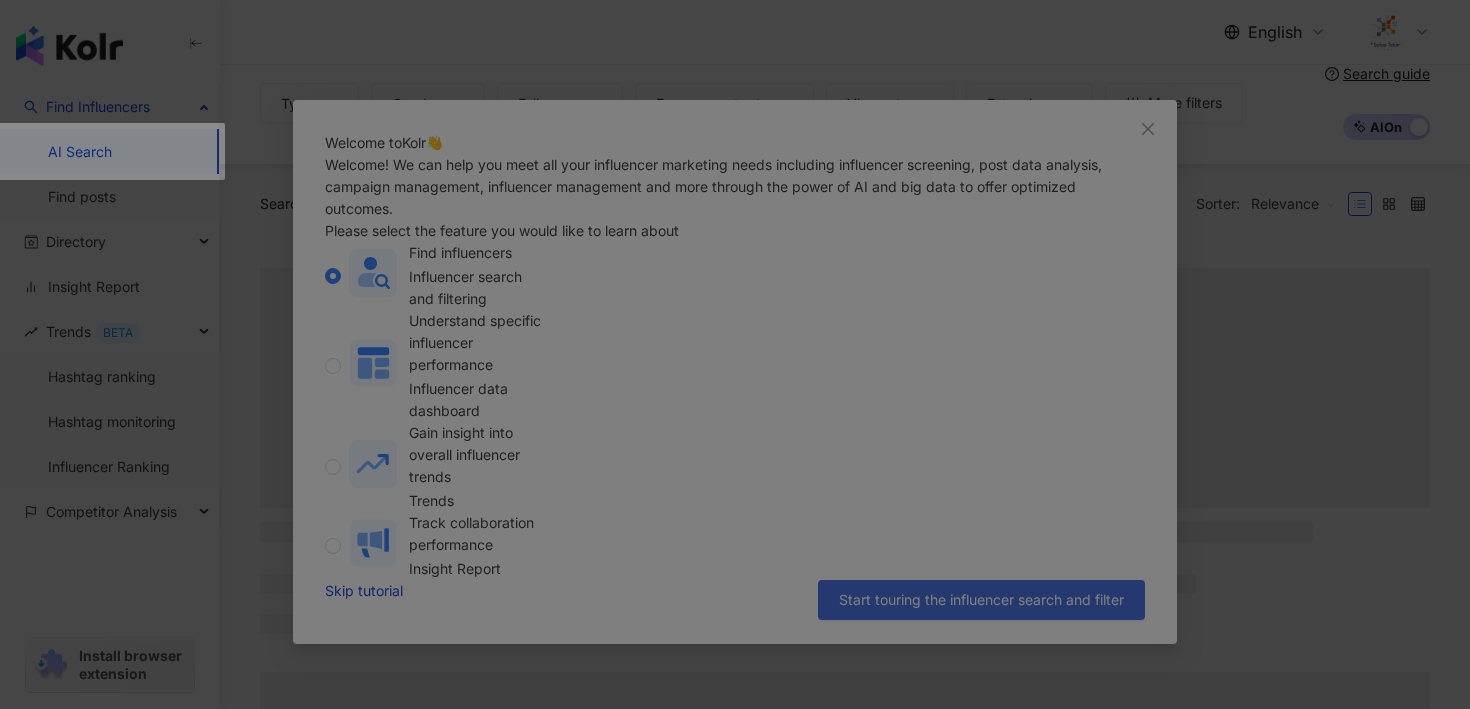scroll, scrollTop: 0, scrollLeft: 0, axis: both 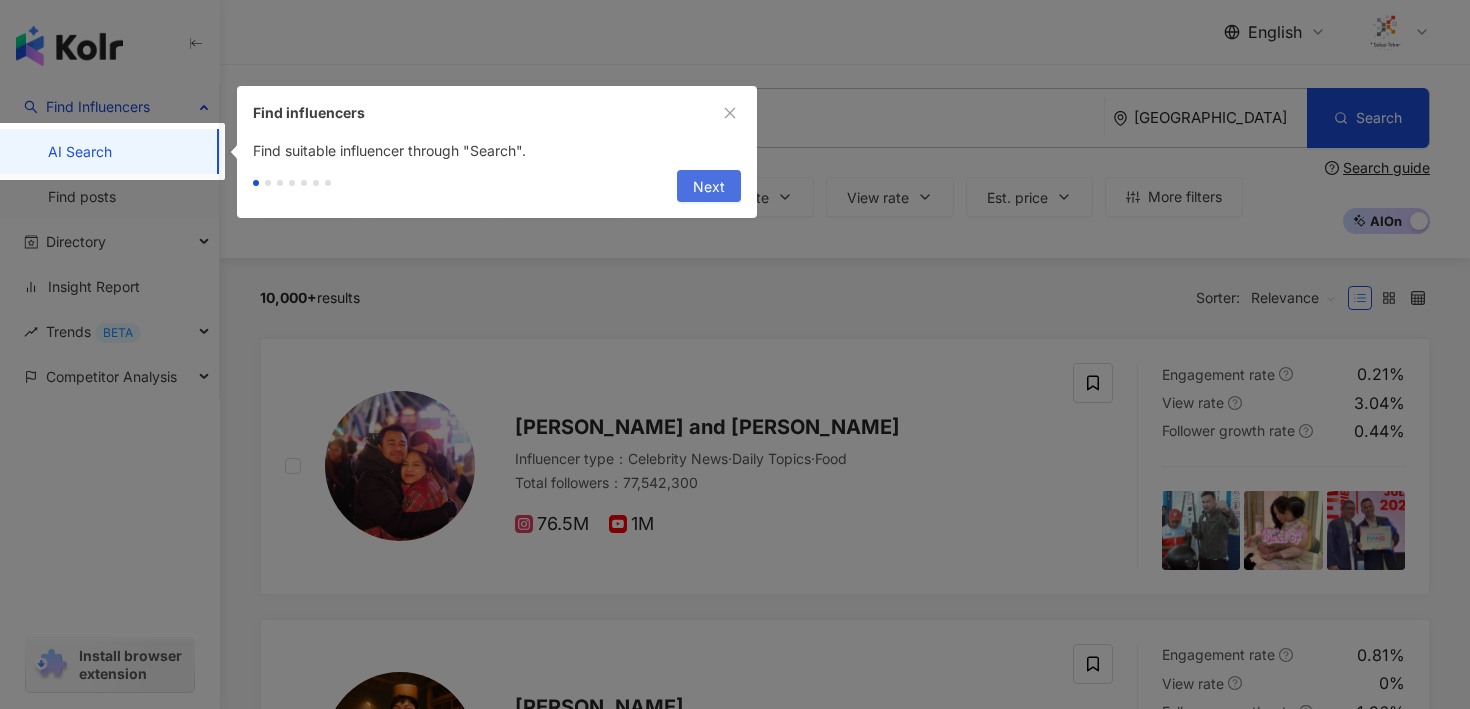 click on "Next" at bounding box center (709, 187) 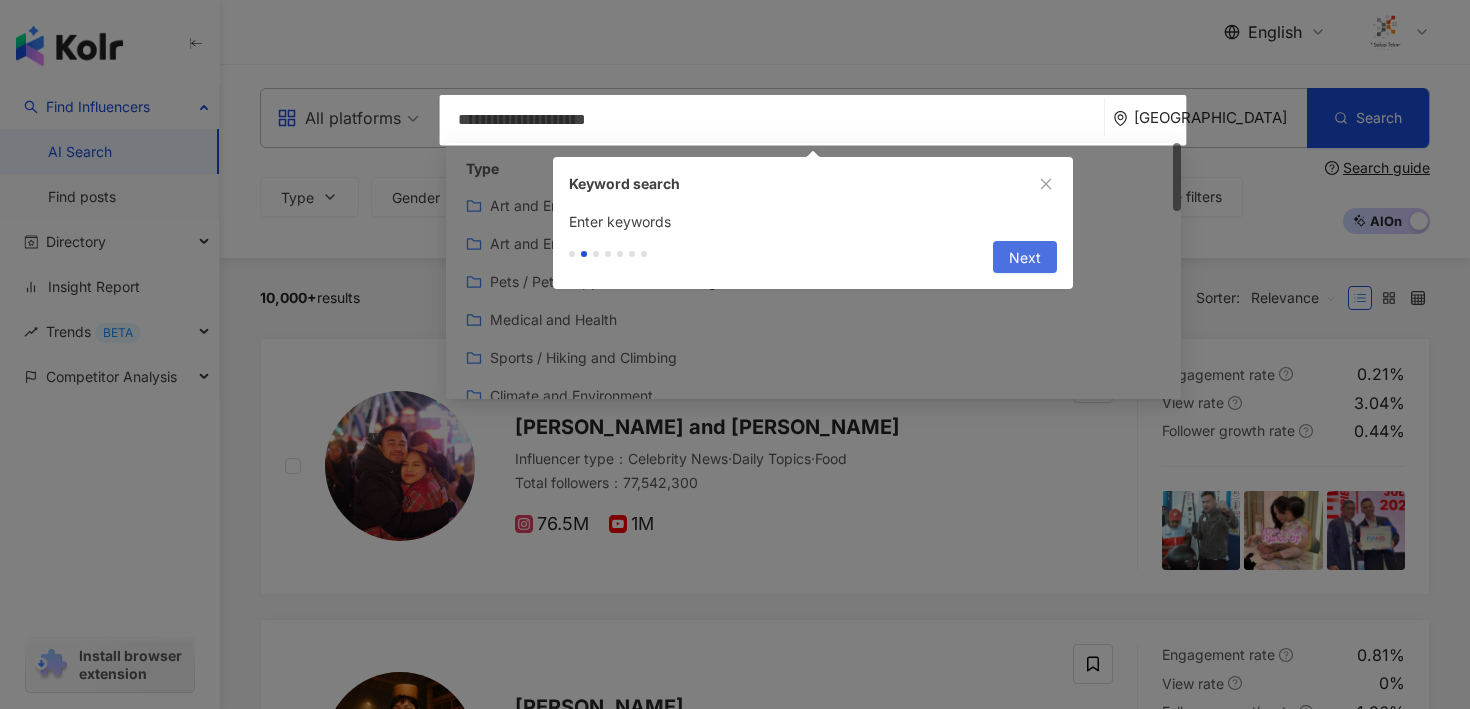 click on "Next" at bounding box center (1025, 258) 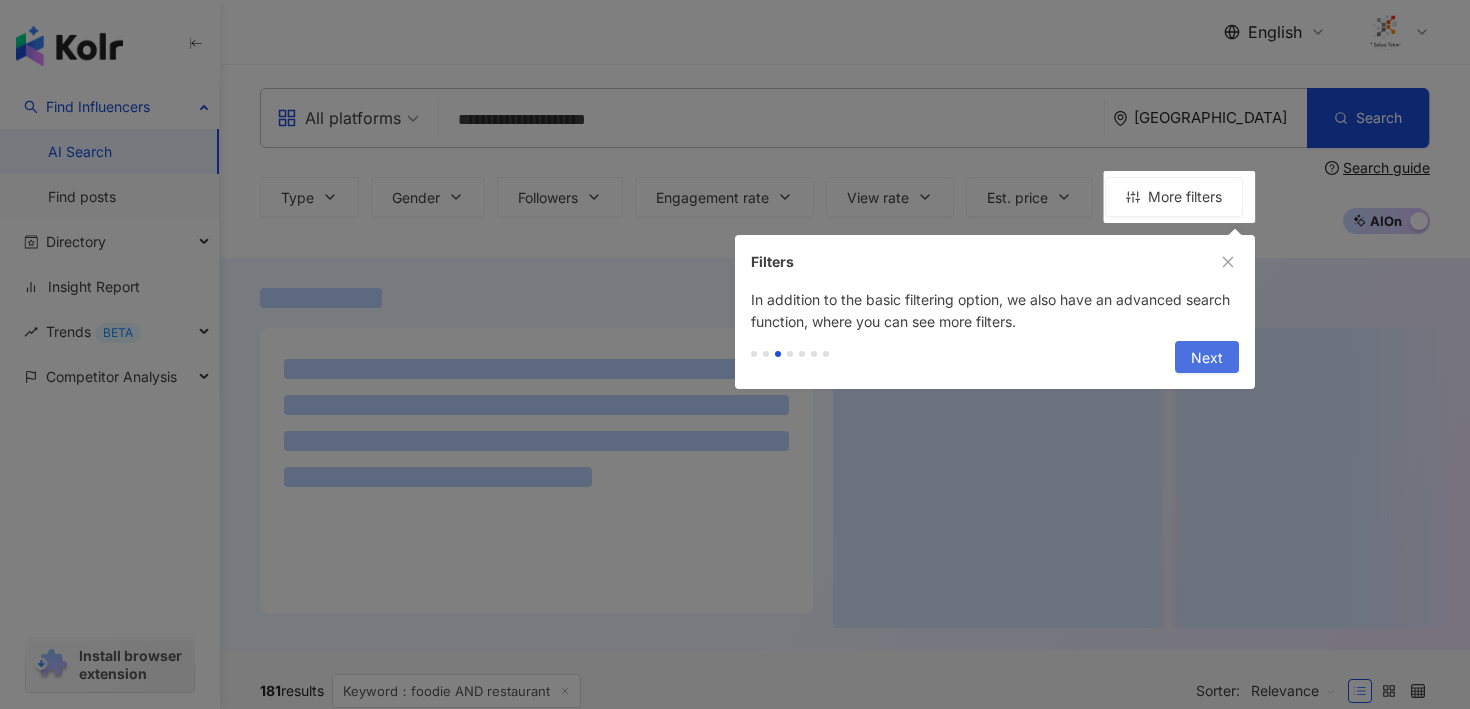 click on "Next" at bounding box center (1207, 358) 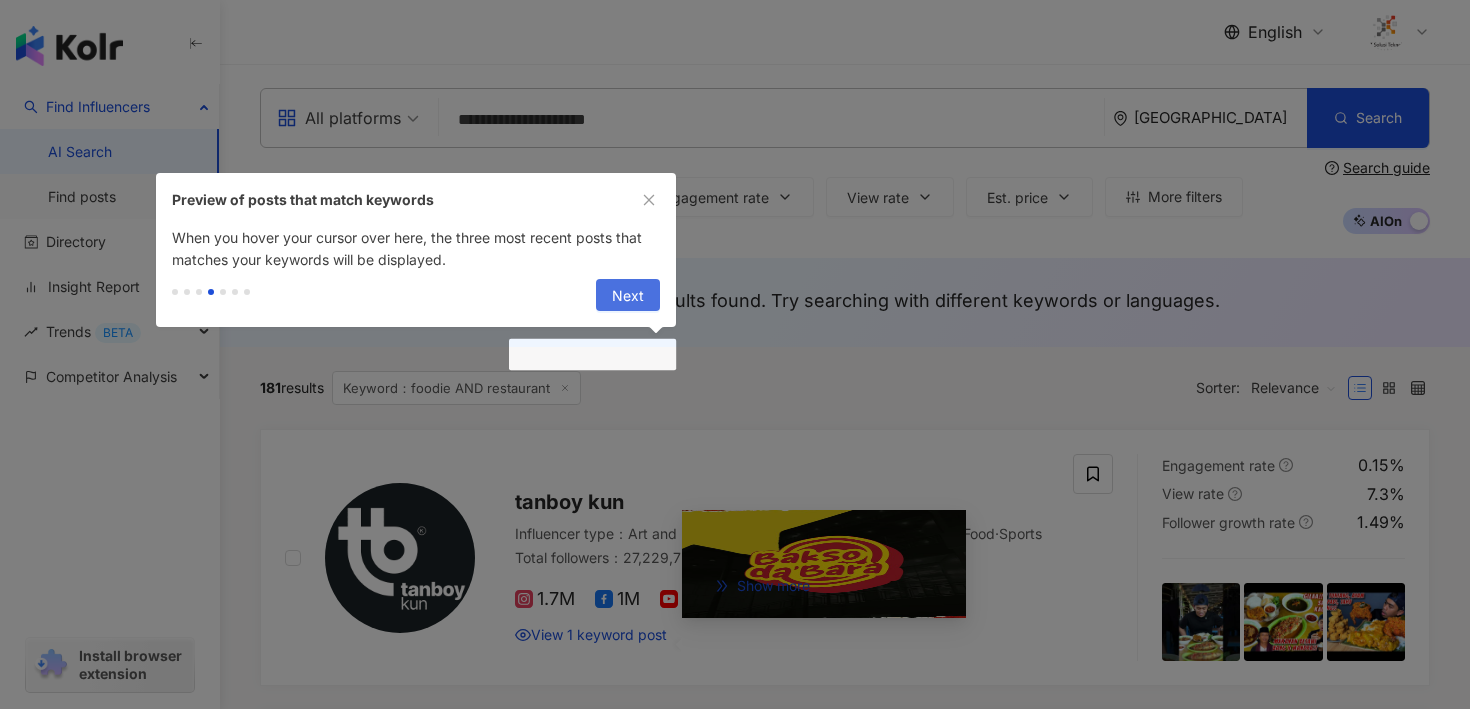 click on "Next" at bounding box center [628, 296] 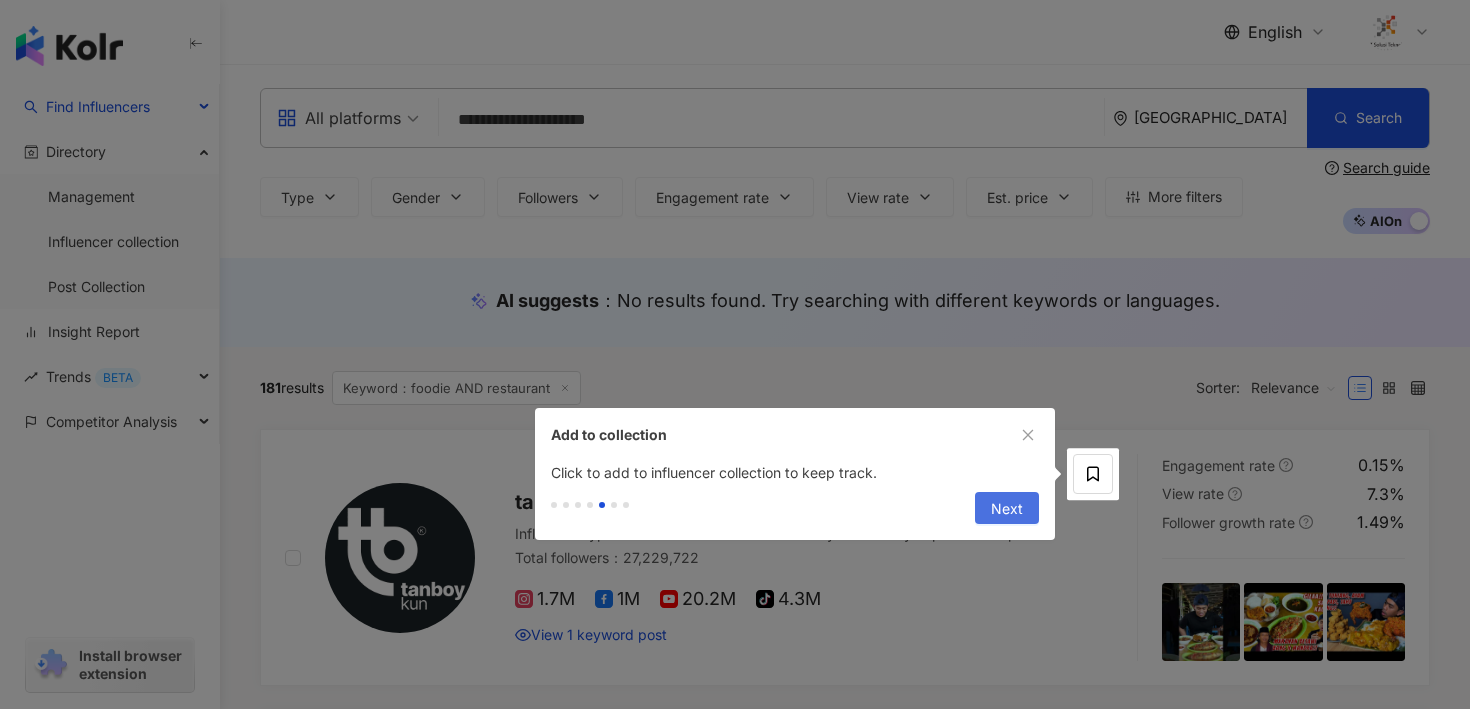 click on "Next" at bounding box center [1007, 509] 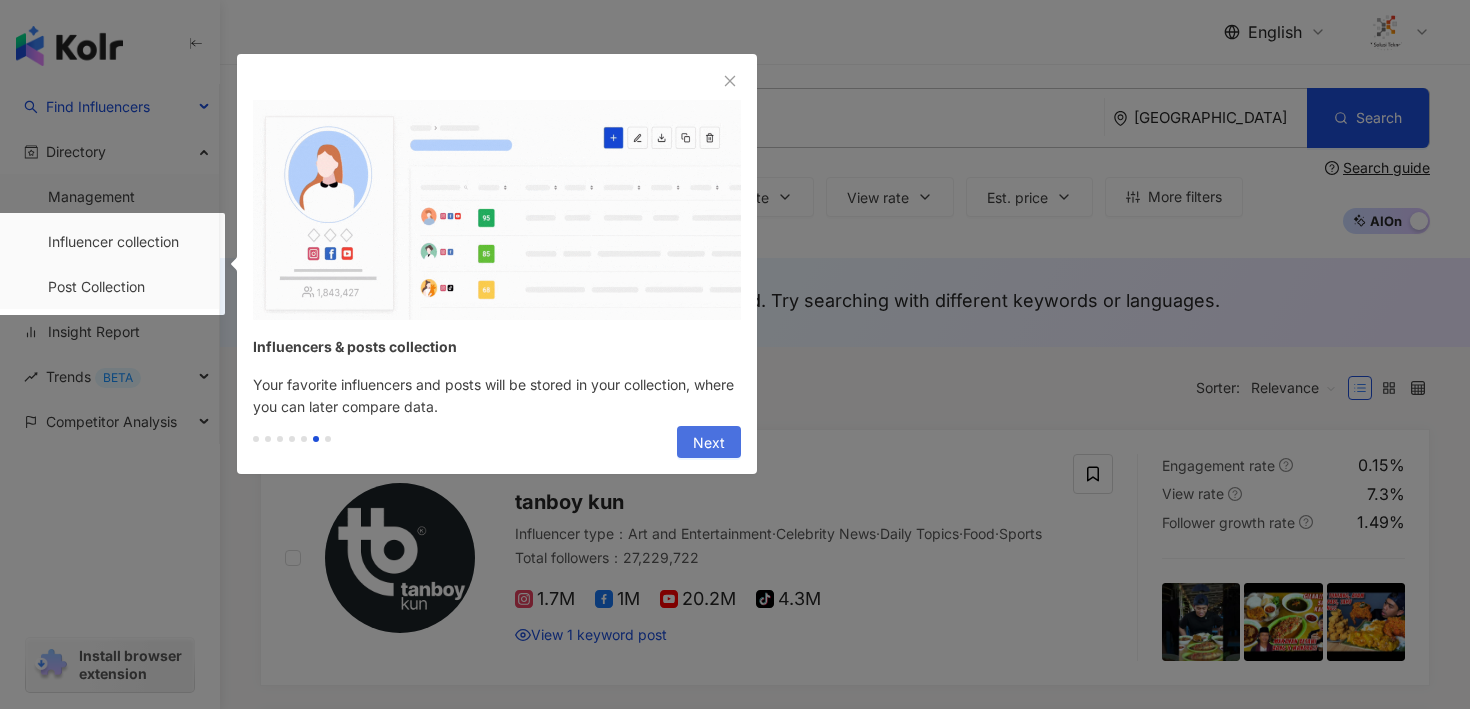 click on "Next" at bounding box center [709, 443] 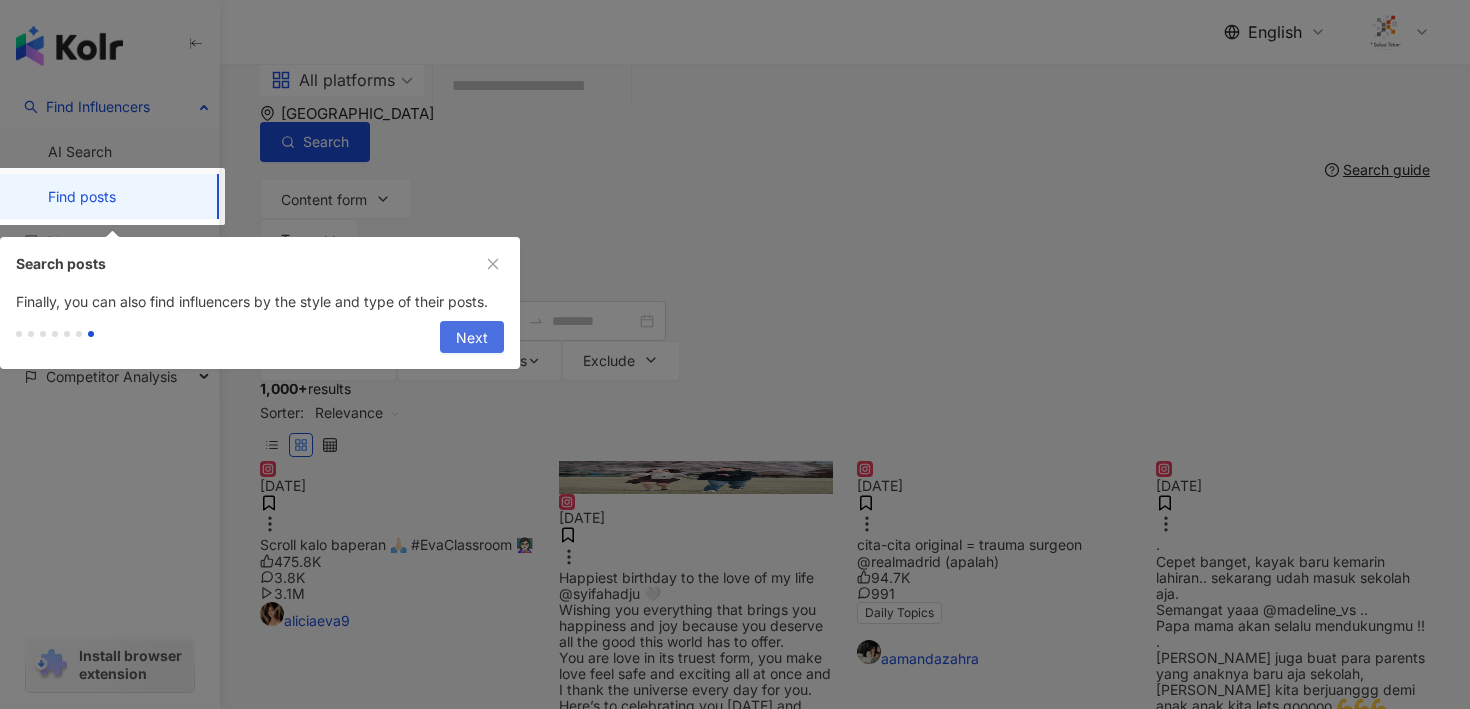 click on "Next" at bounding box center (472, 338) 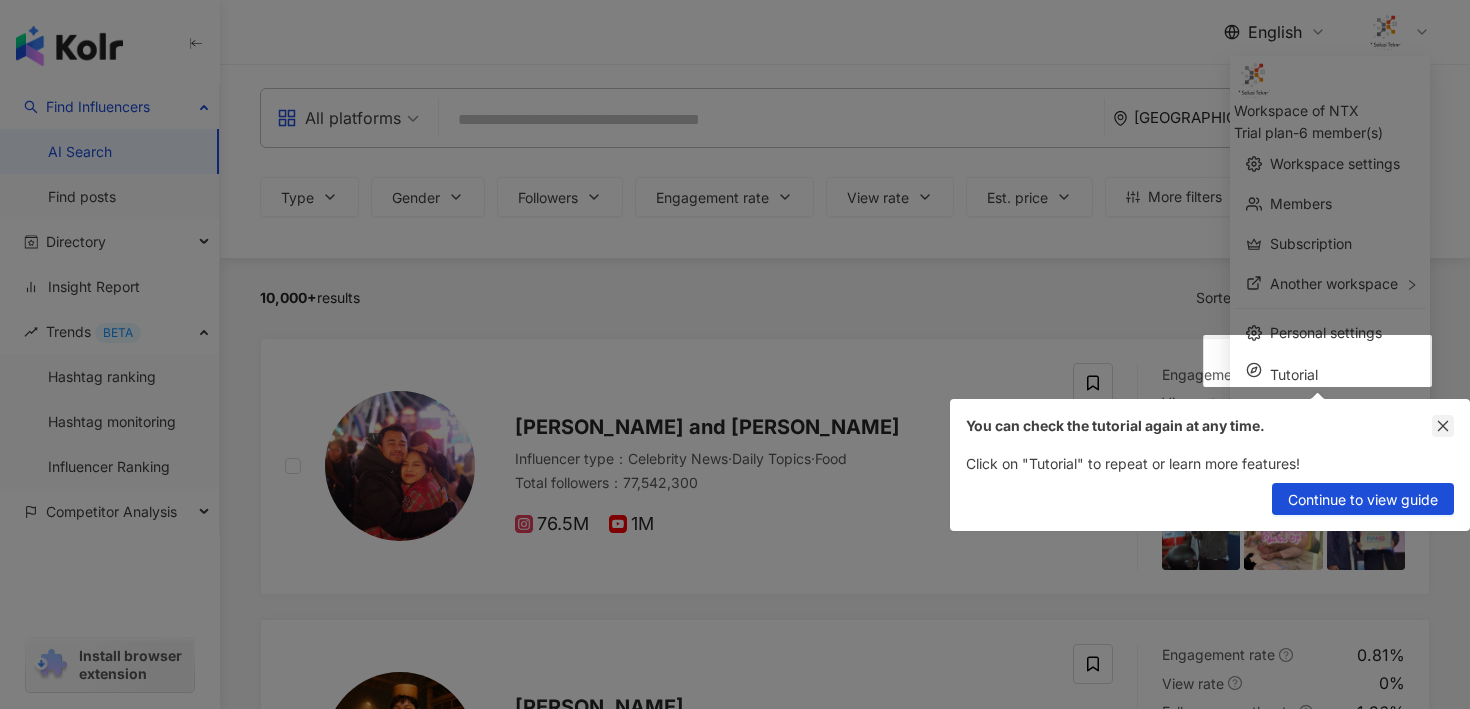 click 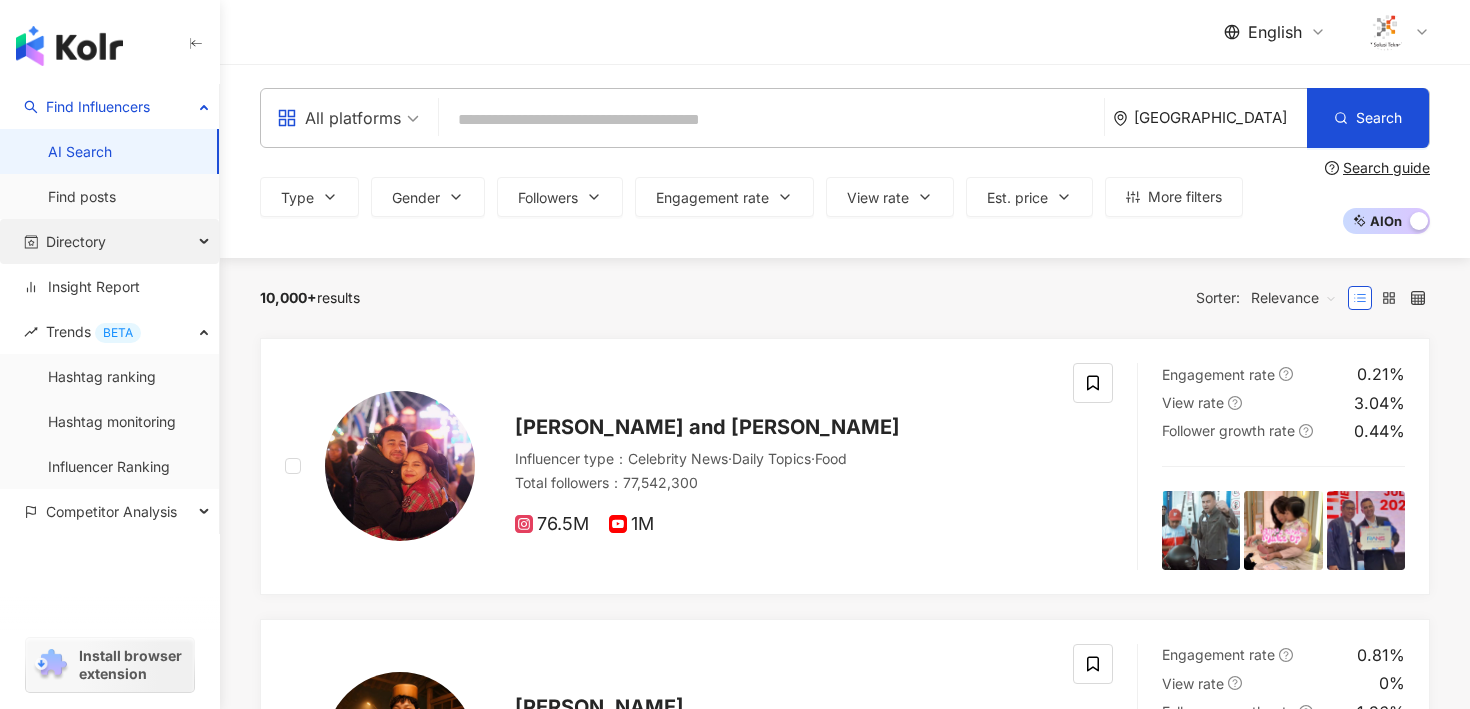 click on "Directory" at bounding box center [76, 241] 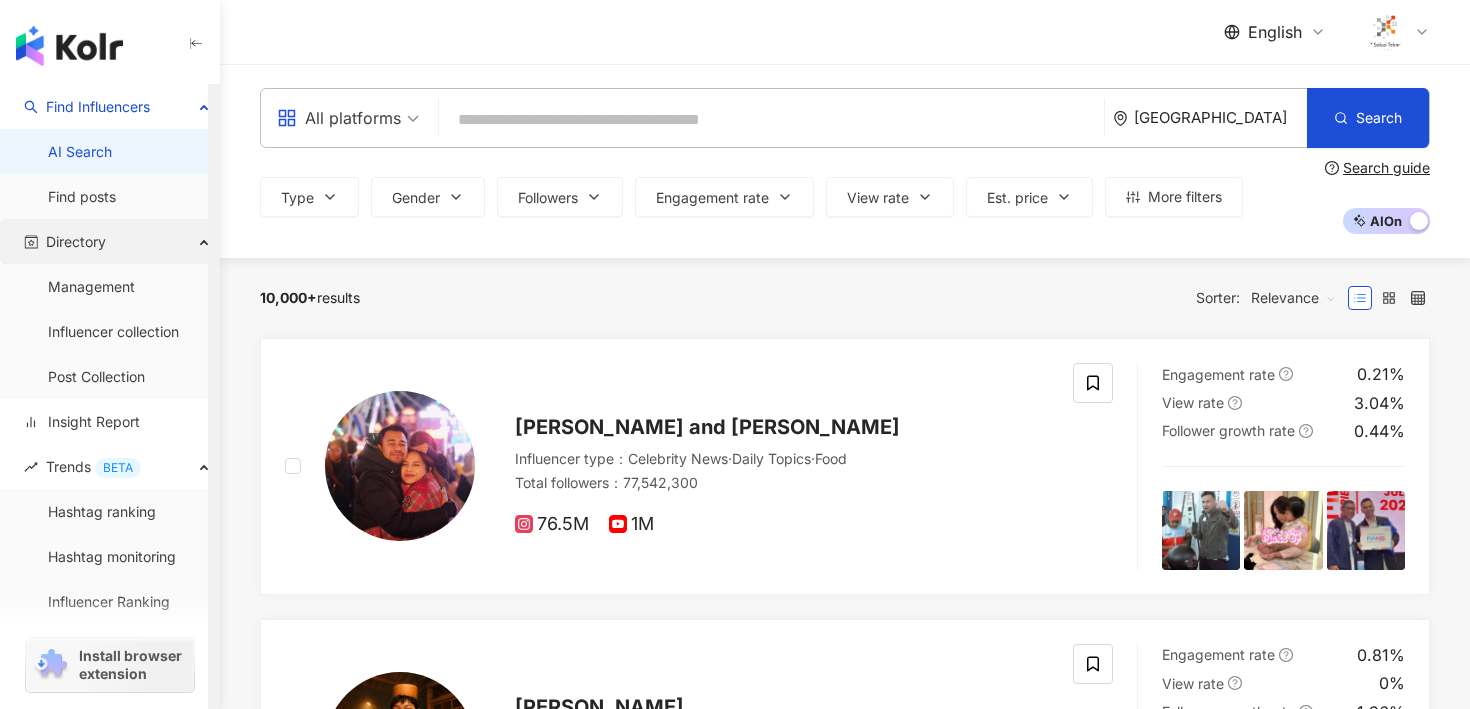 click on "Directory" at bounding box center [109, 241] 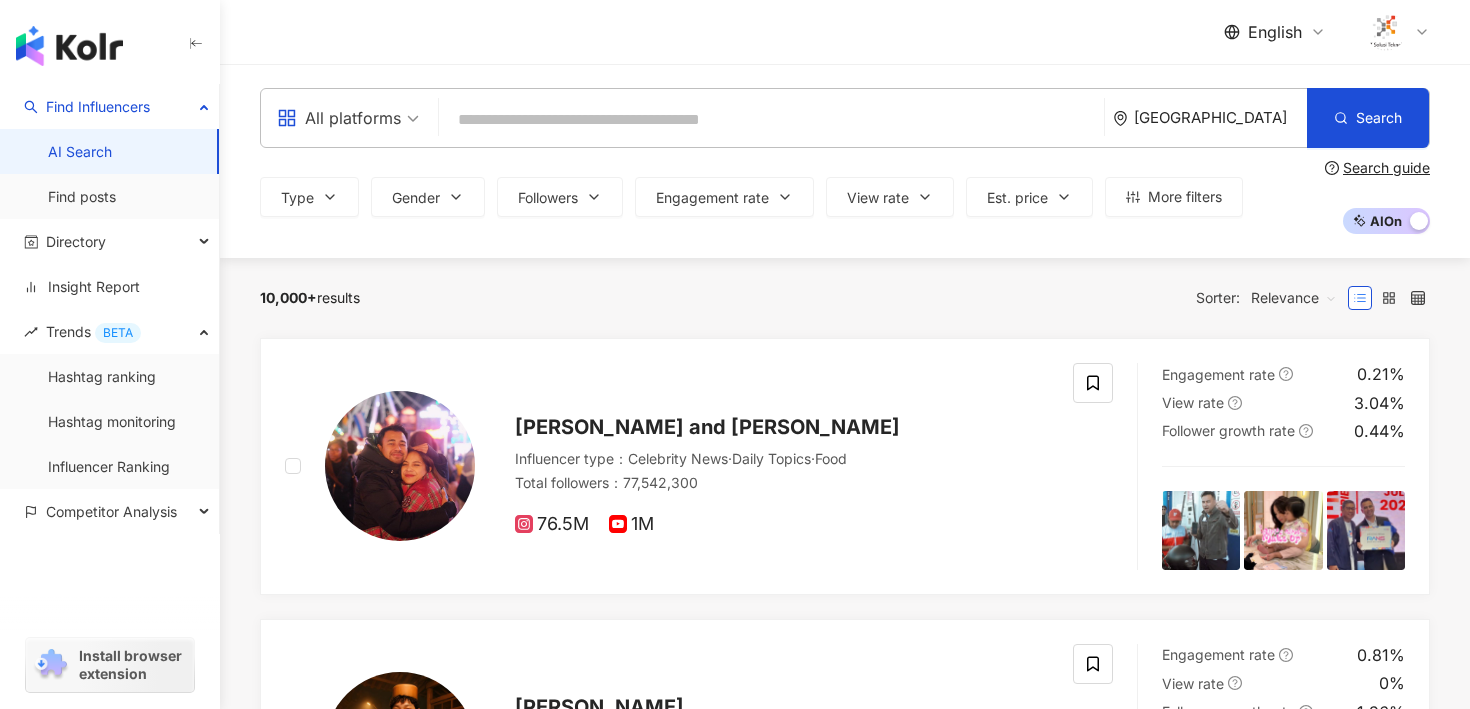 click at bounding box center [771, 120] 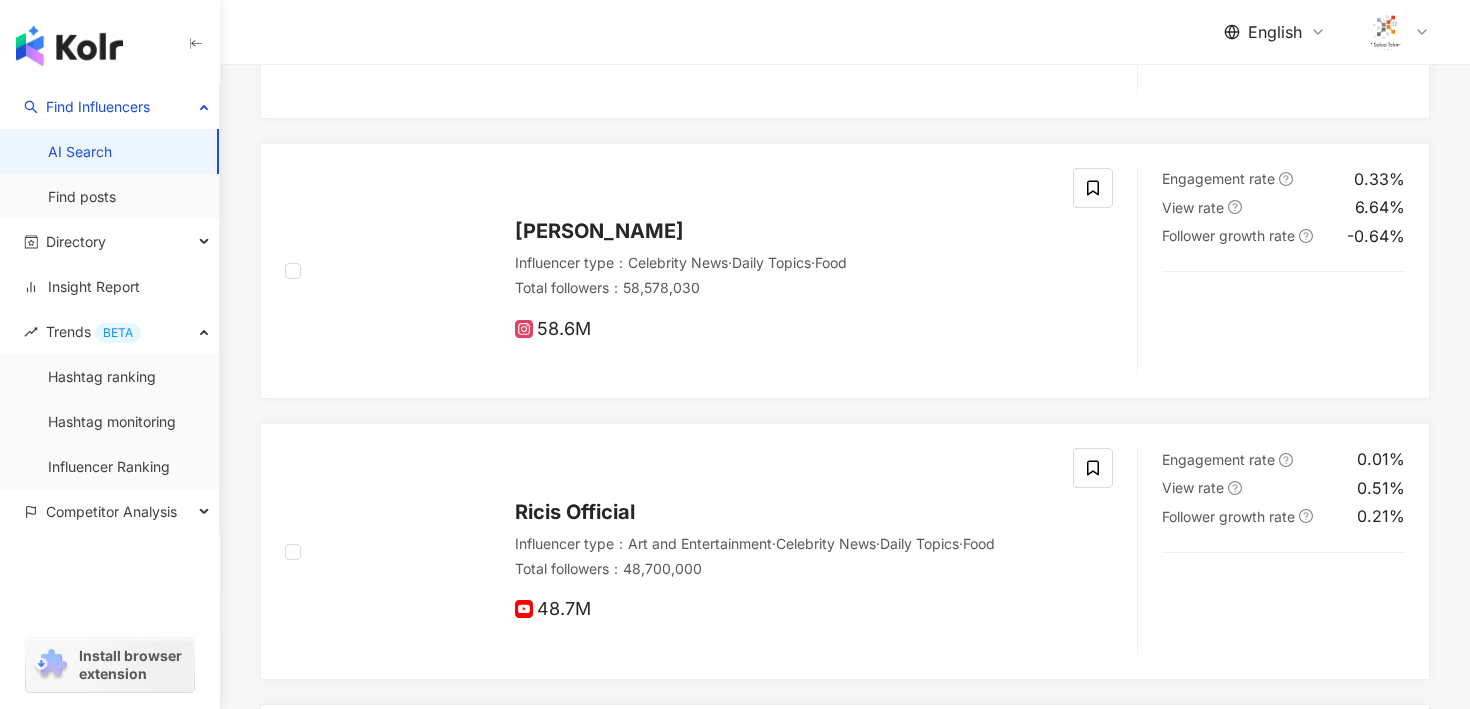scroll, scrollTop: 1065, scrollLeft: 0, axis: vertical 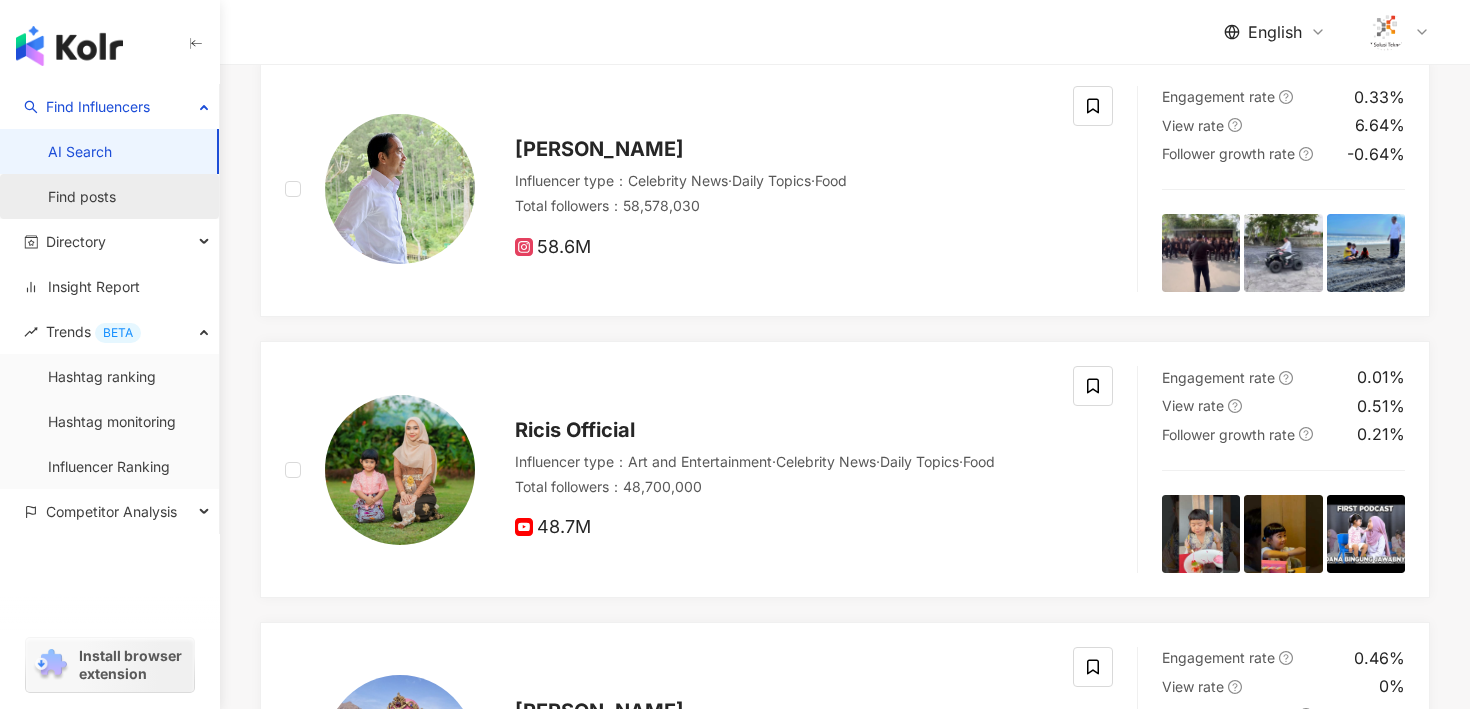 click on "Find posts" at bounding box center [82, 197] 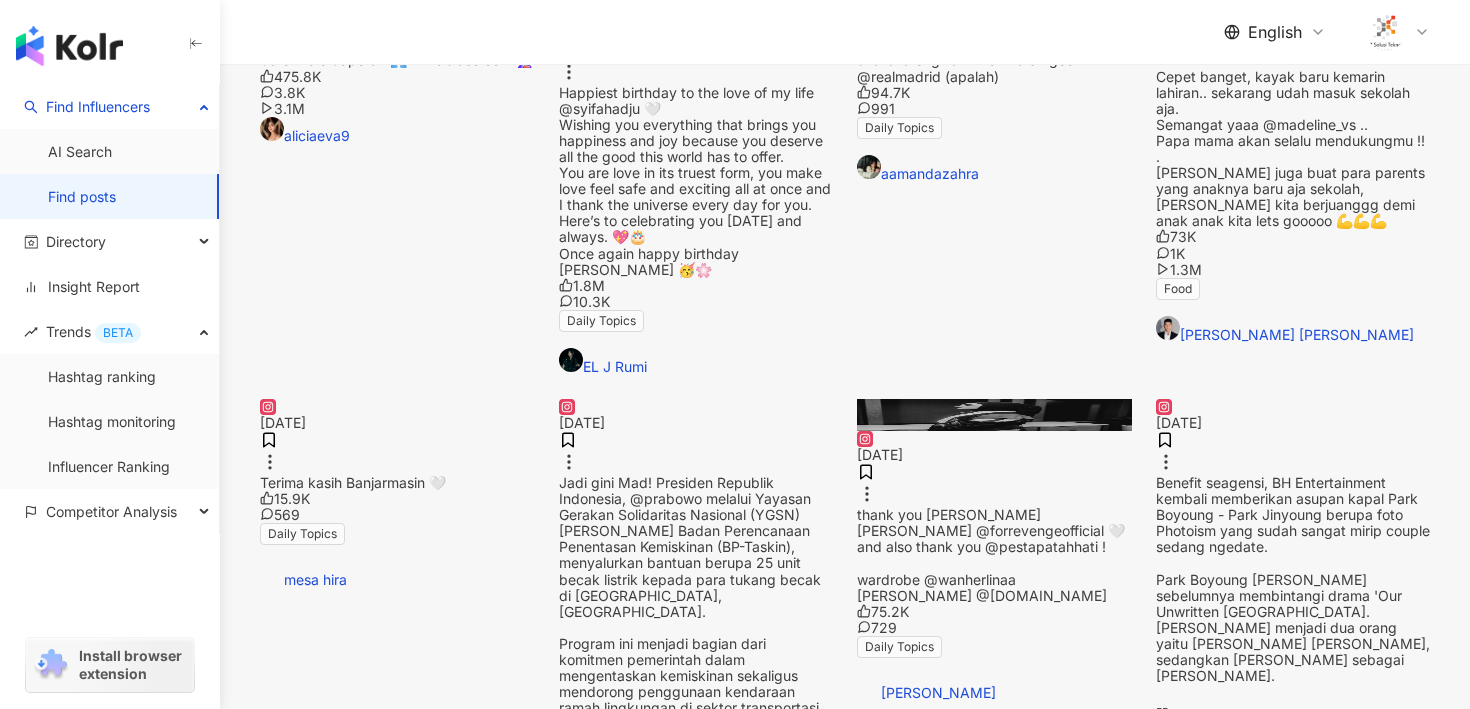 scroll, scrollTop: 0, scrollLeft: 0, axis: both 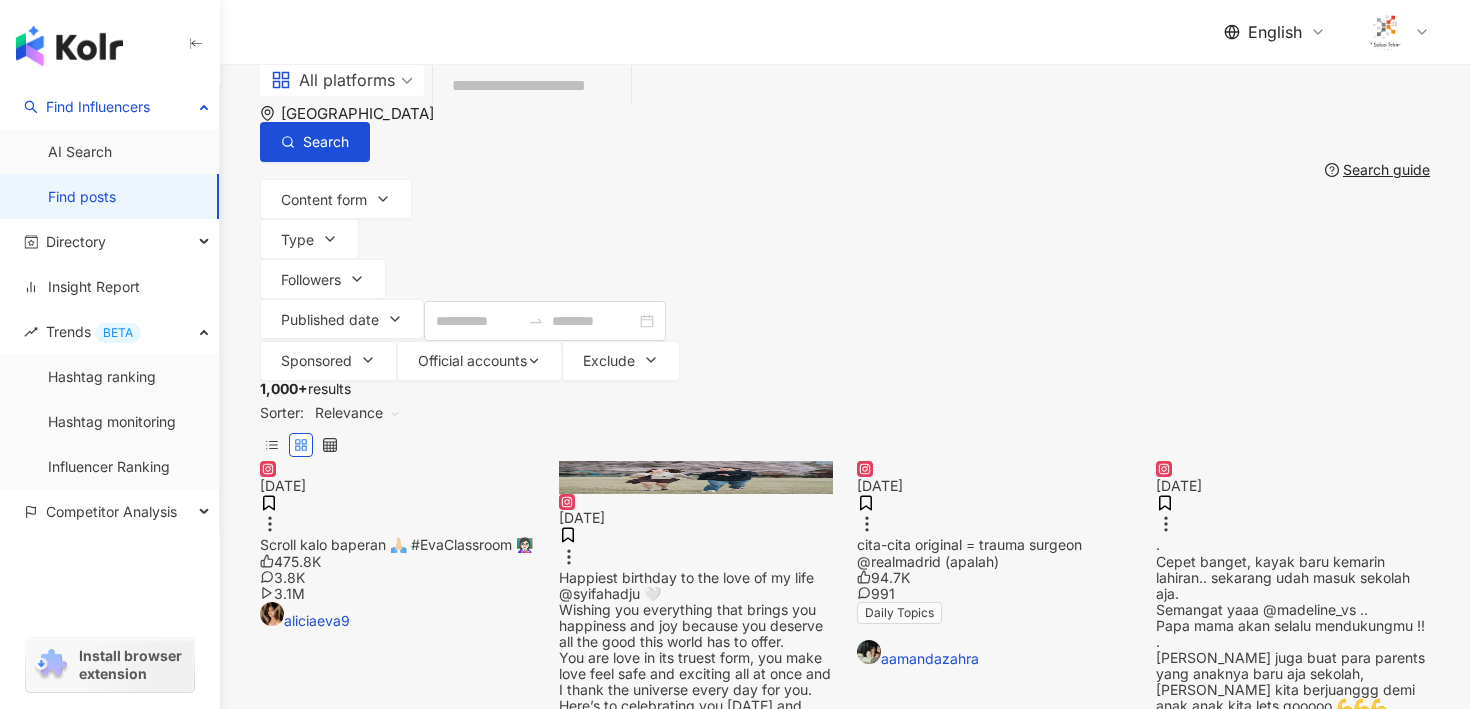 click on "All platforms" at bounding box center [333, 80] 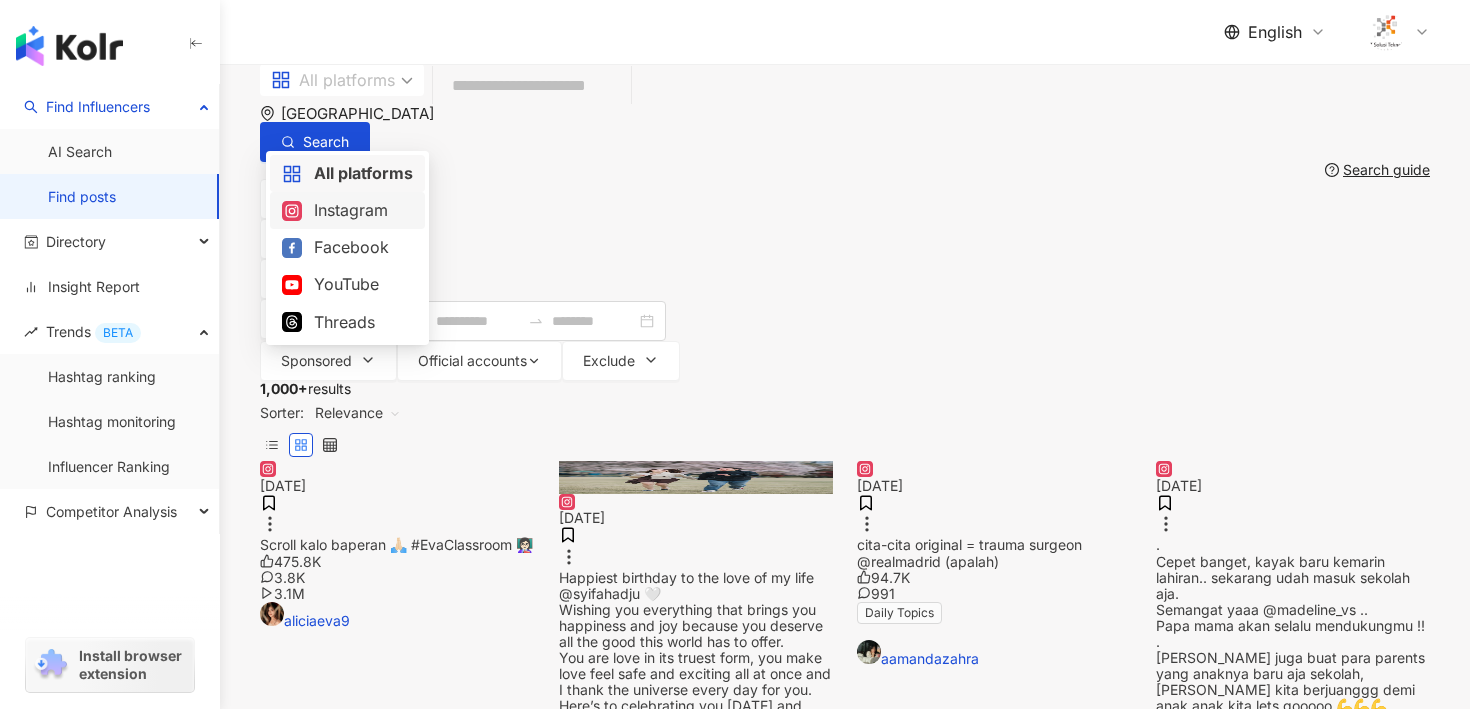 click on "Instagram" at bounding box center [347, 210] 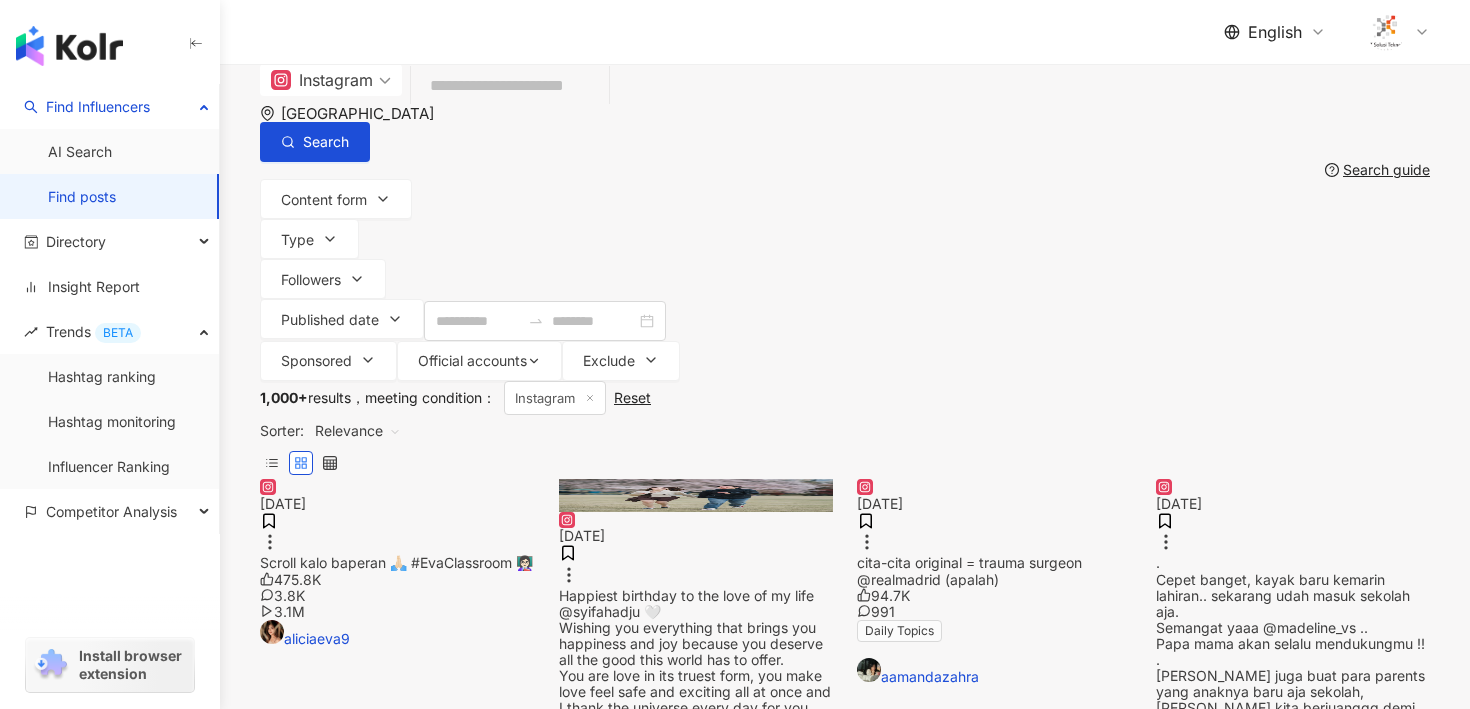 click at bounding box center (510, 86) 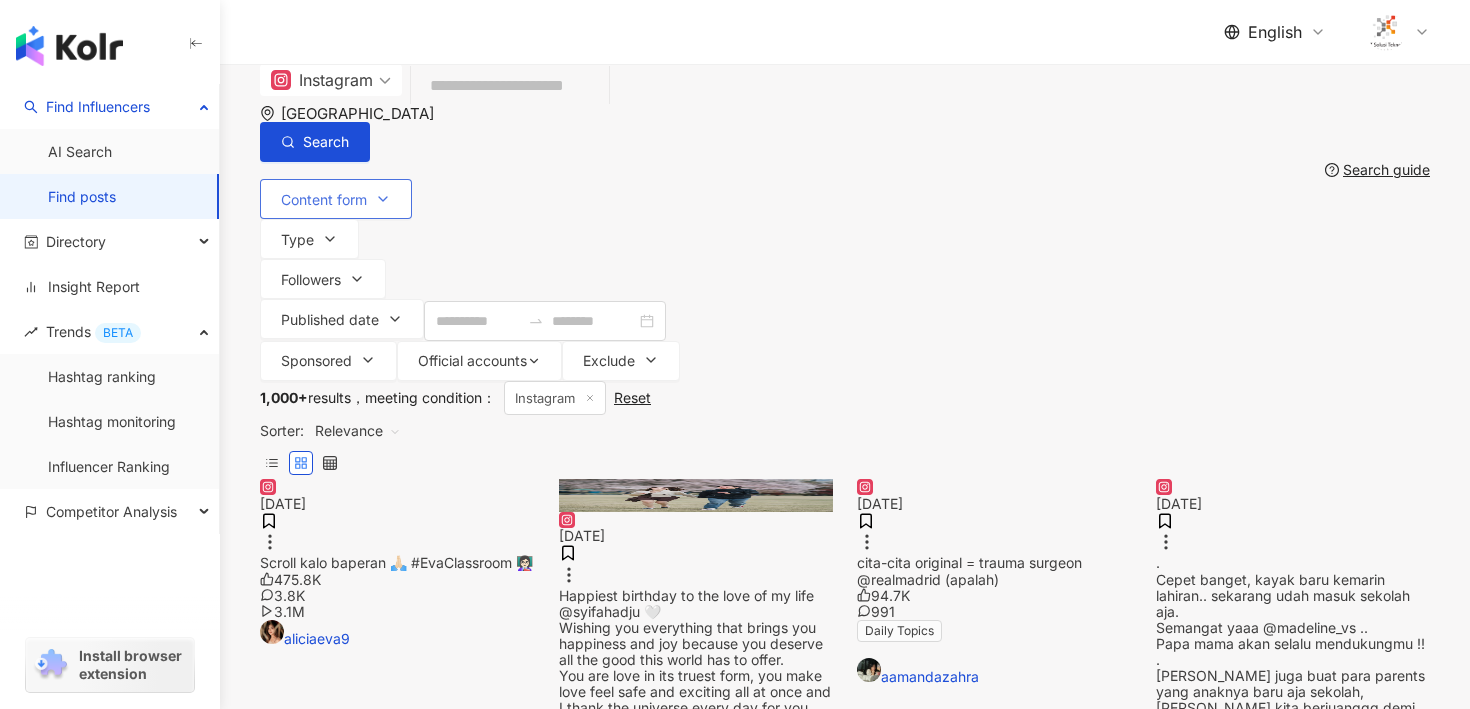 click 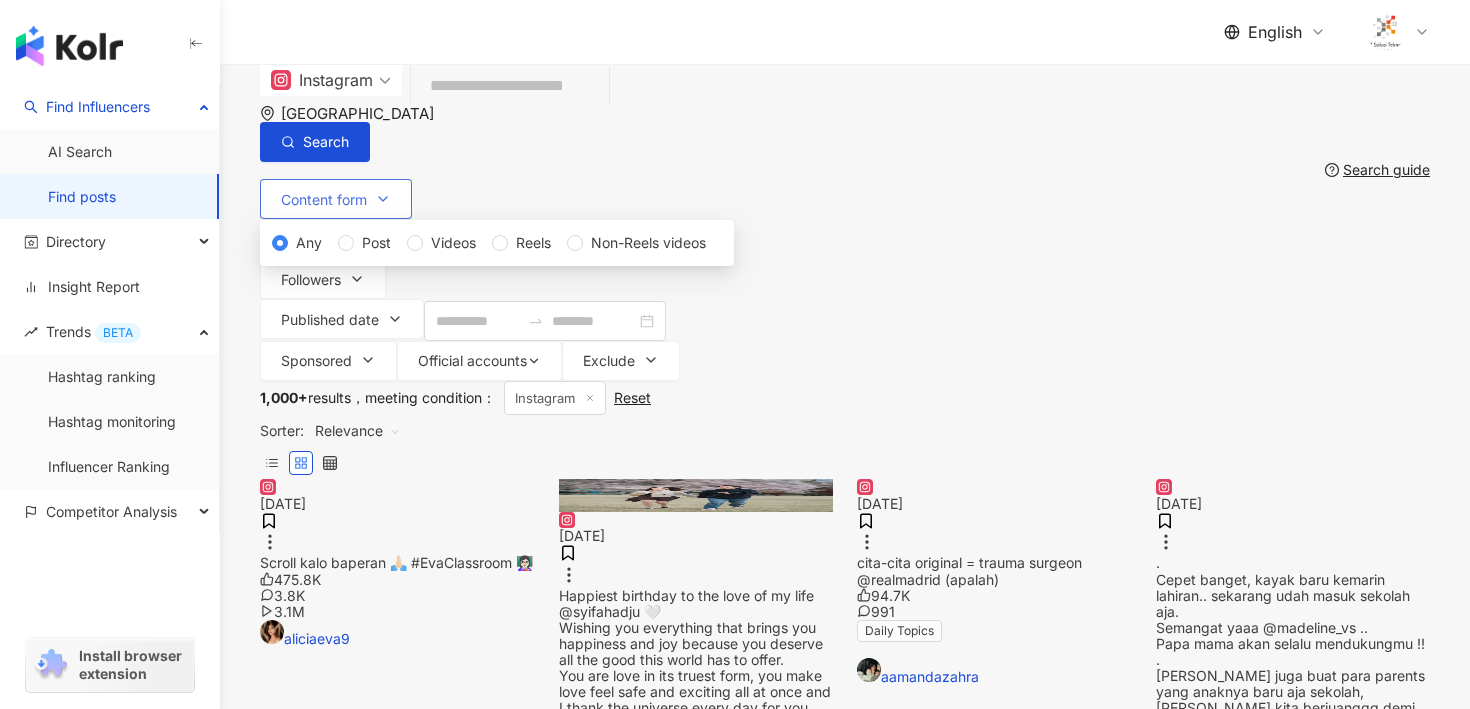 click 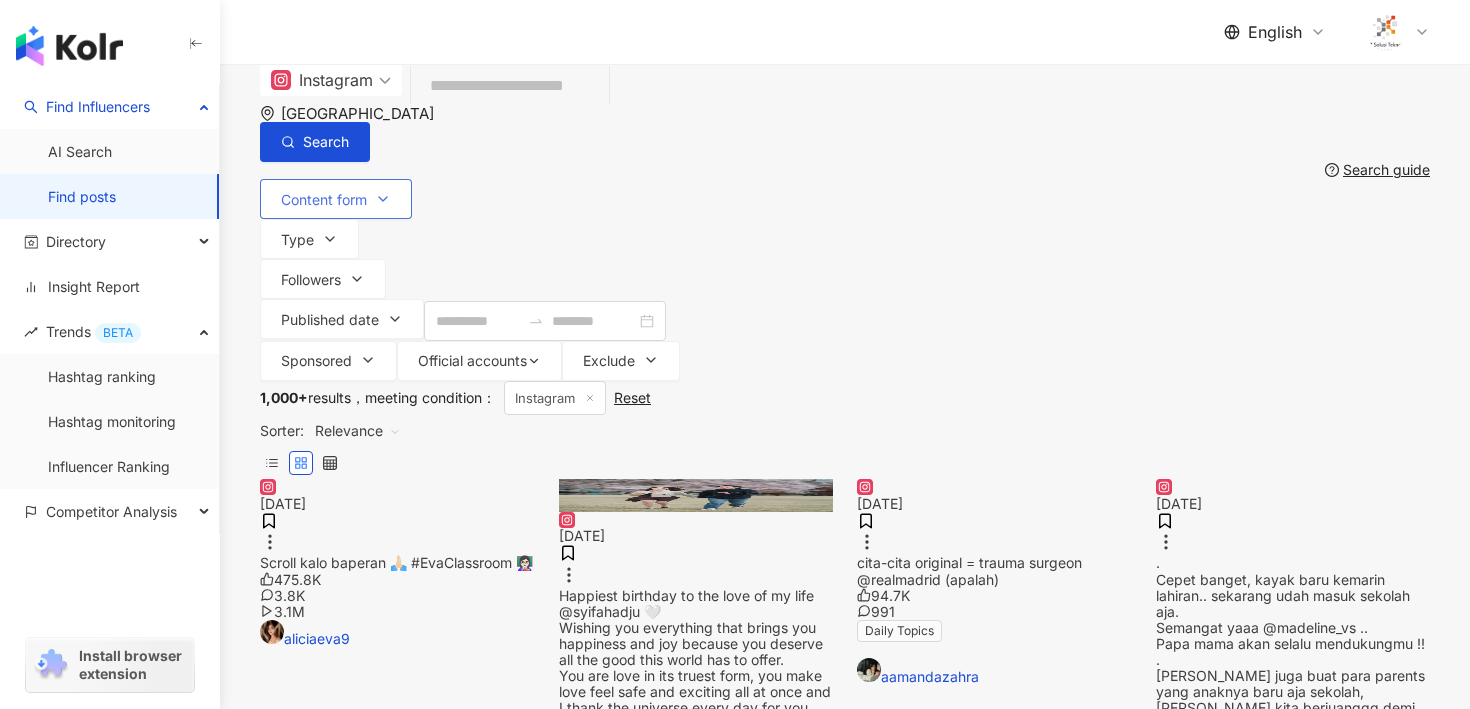 click on "Content form" at bounding box center (324, 200) 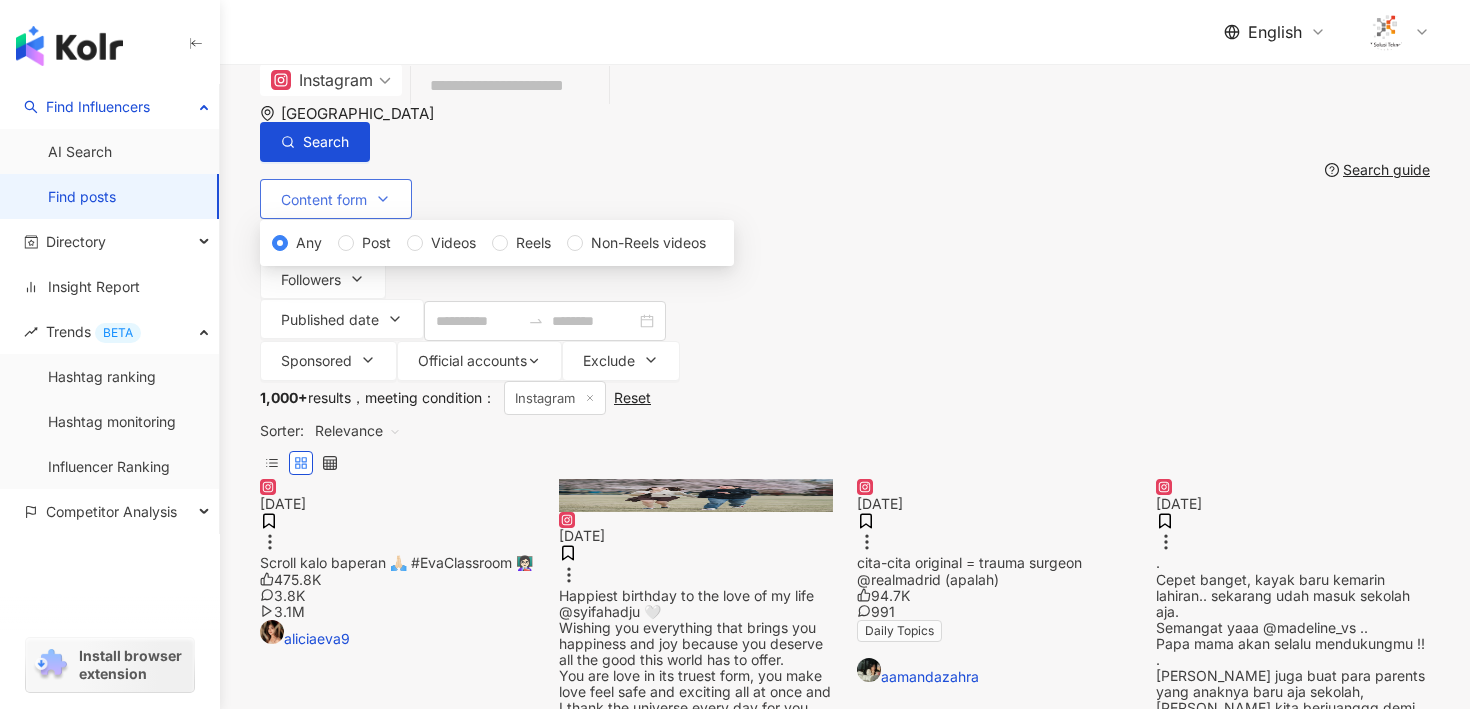 click on "Content form" at bounding box center (324, 200) 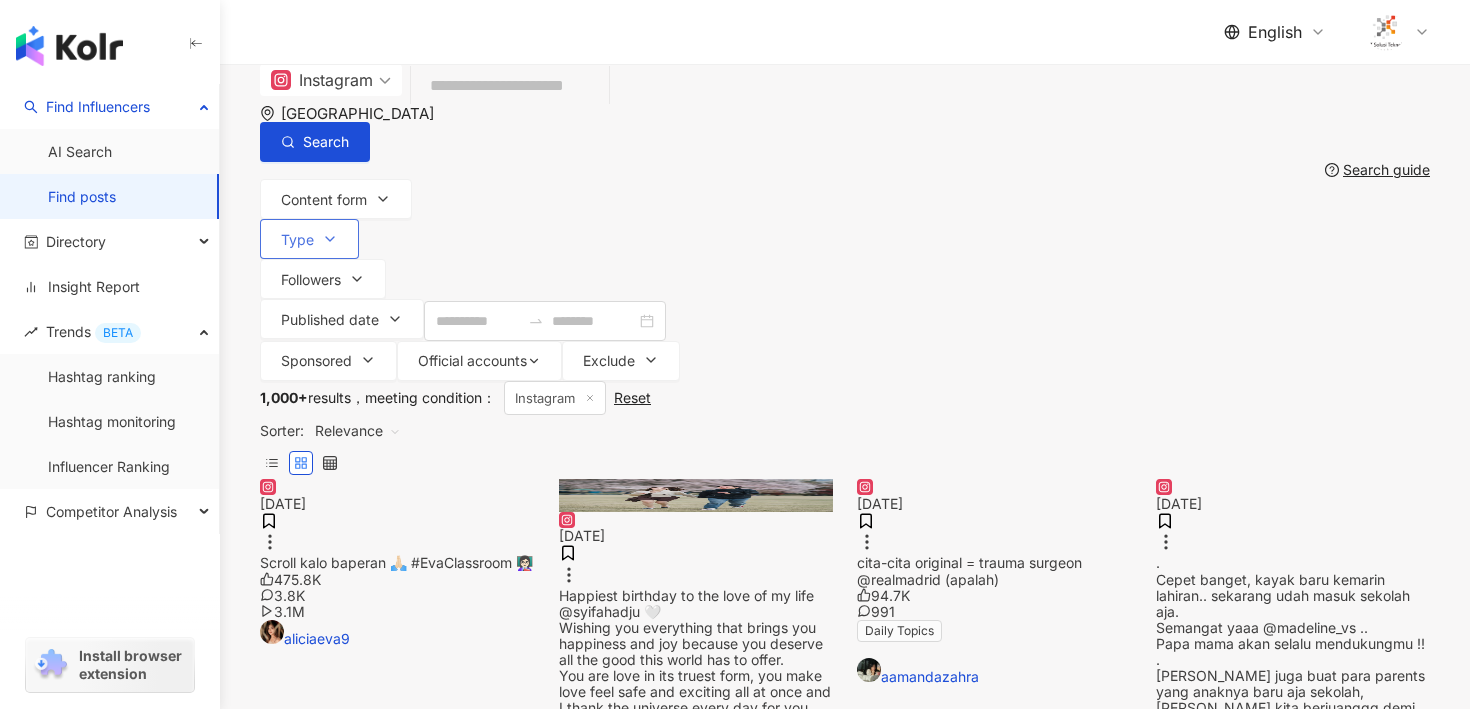click on "Type" at bounding box center [309, 239] 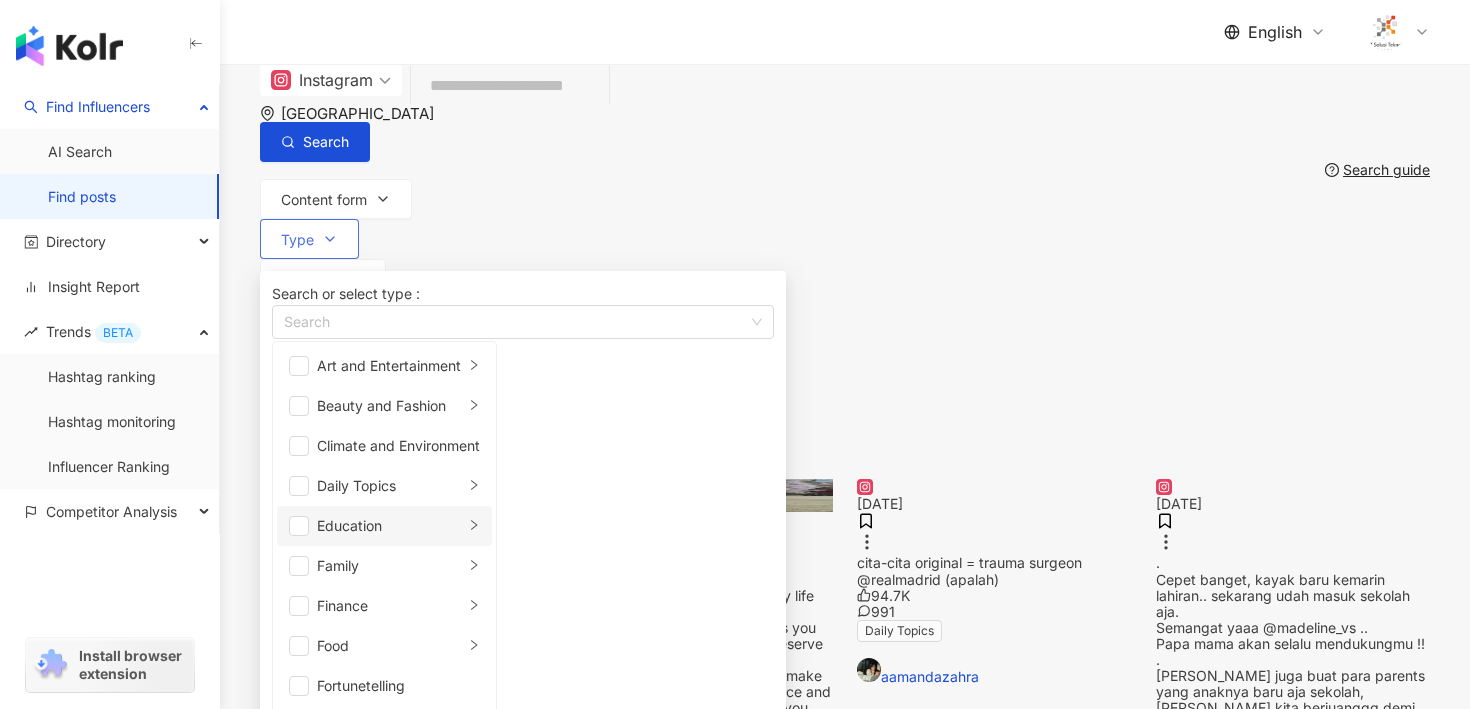 scroll, scrollTop: 0, scrollLeft: 0, axis: both 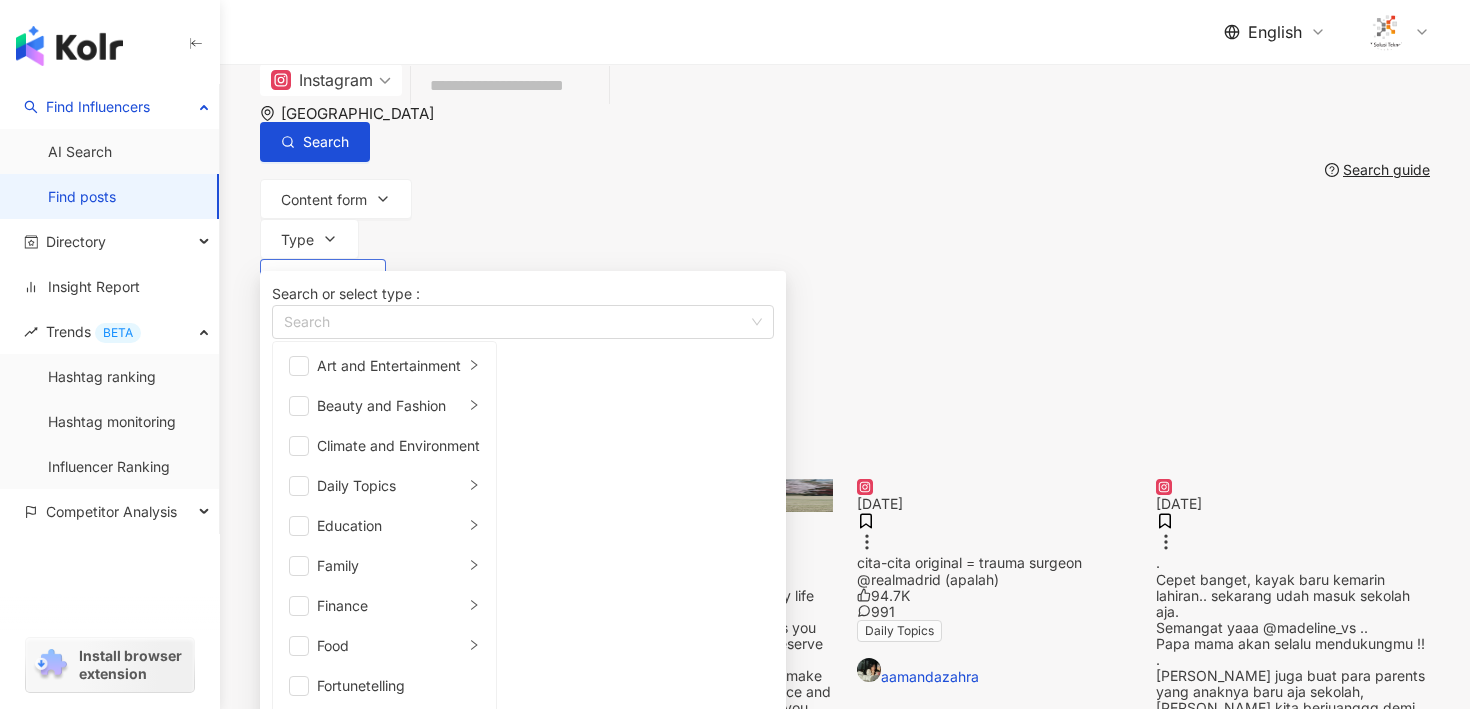 click on "Followers" at bounding box center [311, 280] 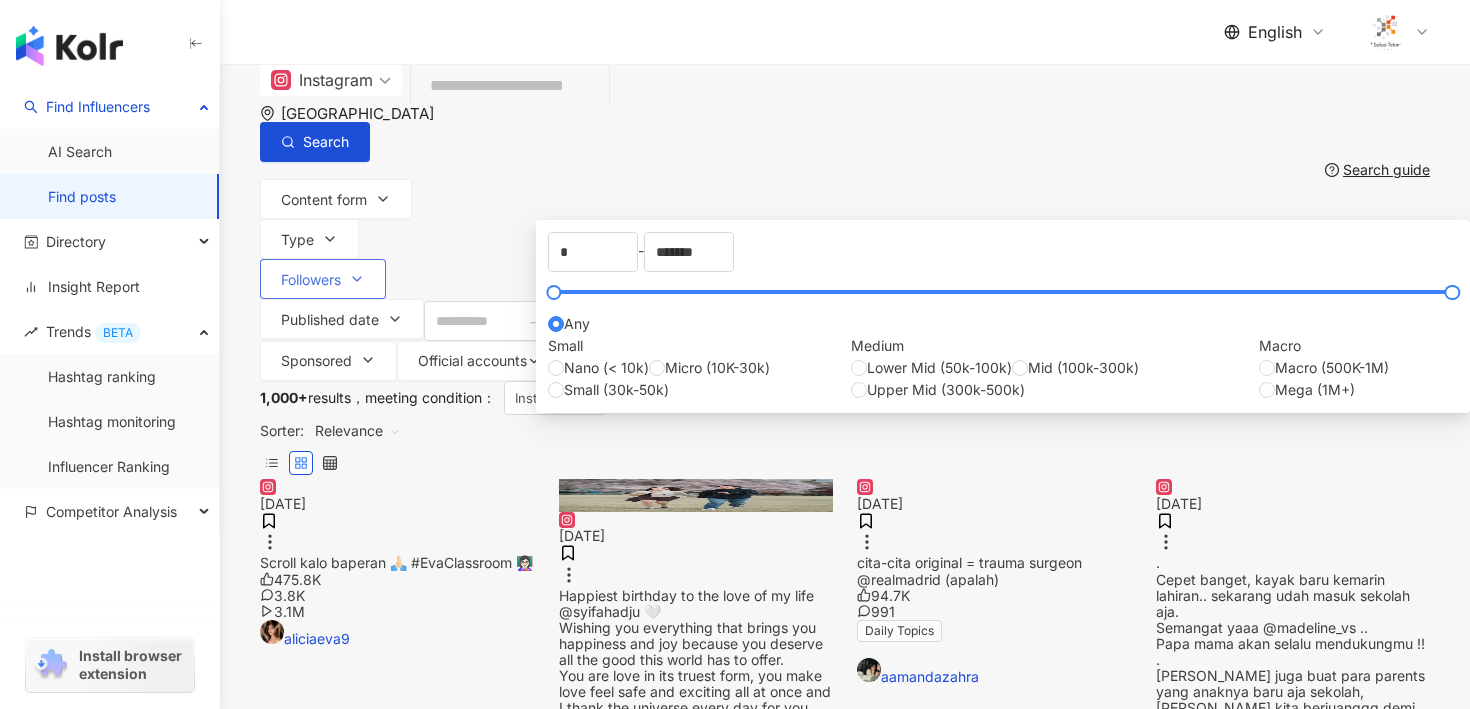 click on "Followers" at bounding box center [311, 280] 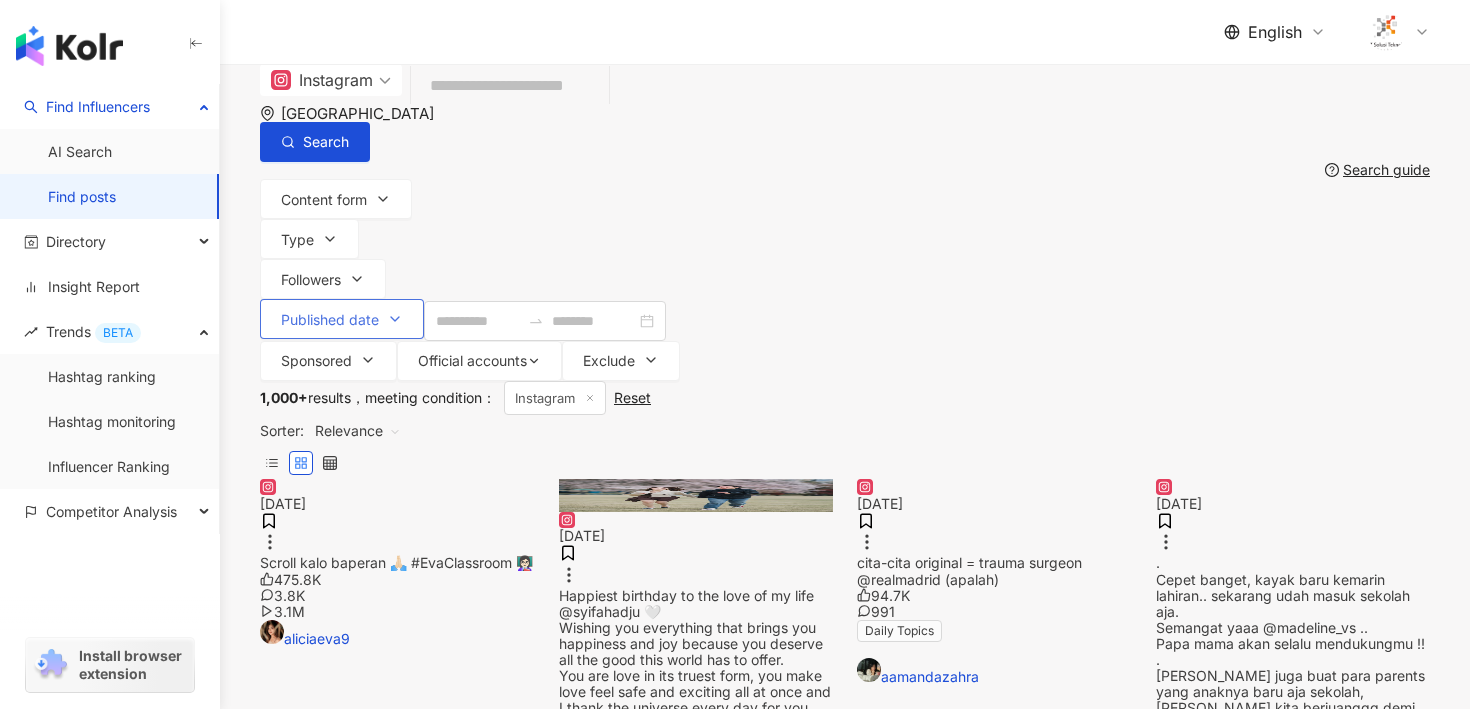 click on "Published date" at bounding box center (342, 319) 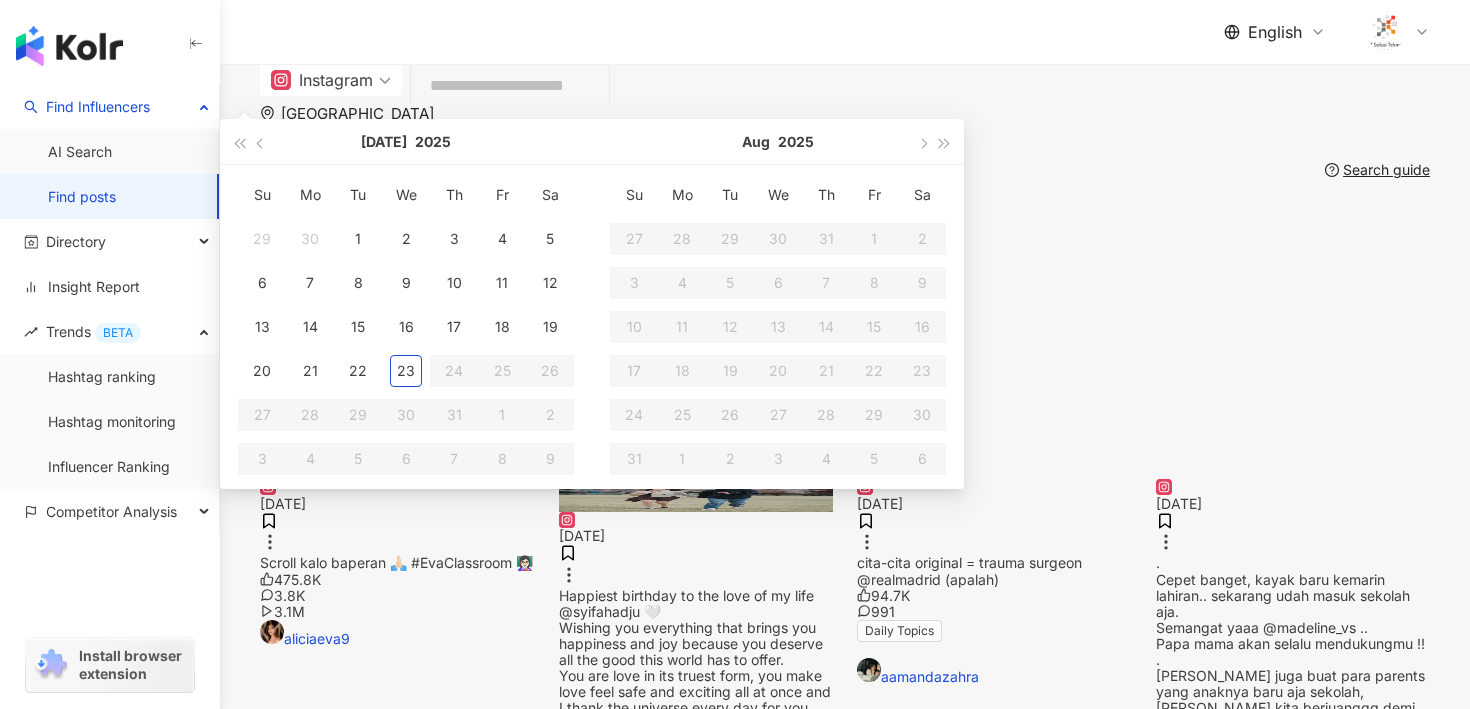 click on "Published date" at bounding box center [330, 320] 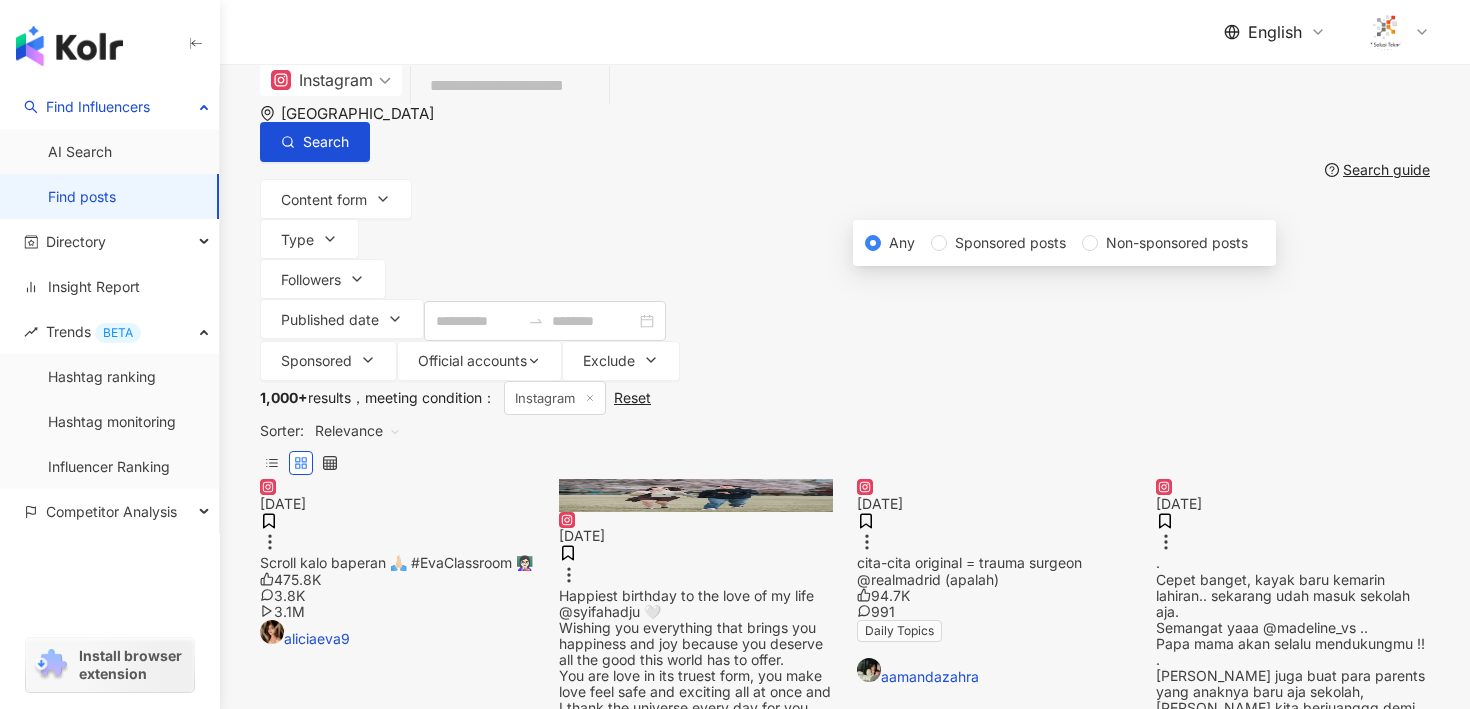 click on "Instagram Indonesia Search Search guide Content form Type Followers Published date Jul 2025 Su Mo Tu We Th Fr Sa 29 30 1 2 3 4 5 6 7 8 9 10 11 12 13 14 15 16 17 18 19 20 21 22 23 24 25 26 27 28 29 30 31 1 2 3 4 5 6 7 8 9 Aug 2025 Su Mo Tu We Th Fr Sa 27 28 29 30 31 1 2 3 4 5 6 7 8 9 10 11 12 13 14 15 16 17 18 19 20 21 22 23 24 25 26 27 28 29 30 31 1 2 3 4 5 6 Sponsored Official accounts  Exclude  Any Post Videos Reels Non-Reels videos *  -  ******* Any Small Nano (< 10k) Micro (10K-30k) Small (30k-50k) Medium Lower Mid (50k-100k) Mid (100k-300k) Upper Mid (300k-500k) Macro Macro (500K-1M) Mega (1M+) Any Sponsored posts Non-sponsored posts" at bounding box center (845, 222) 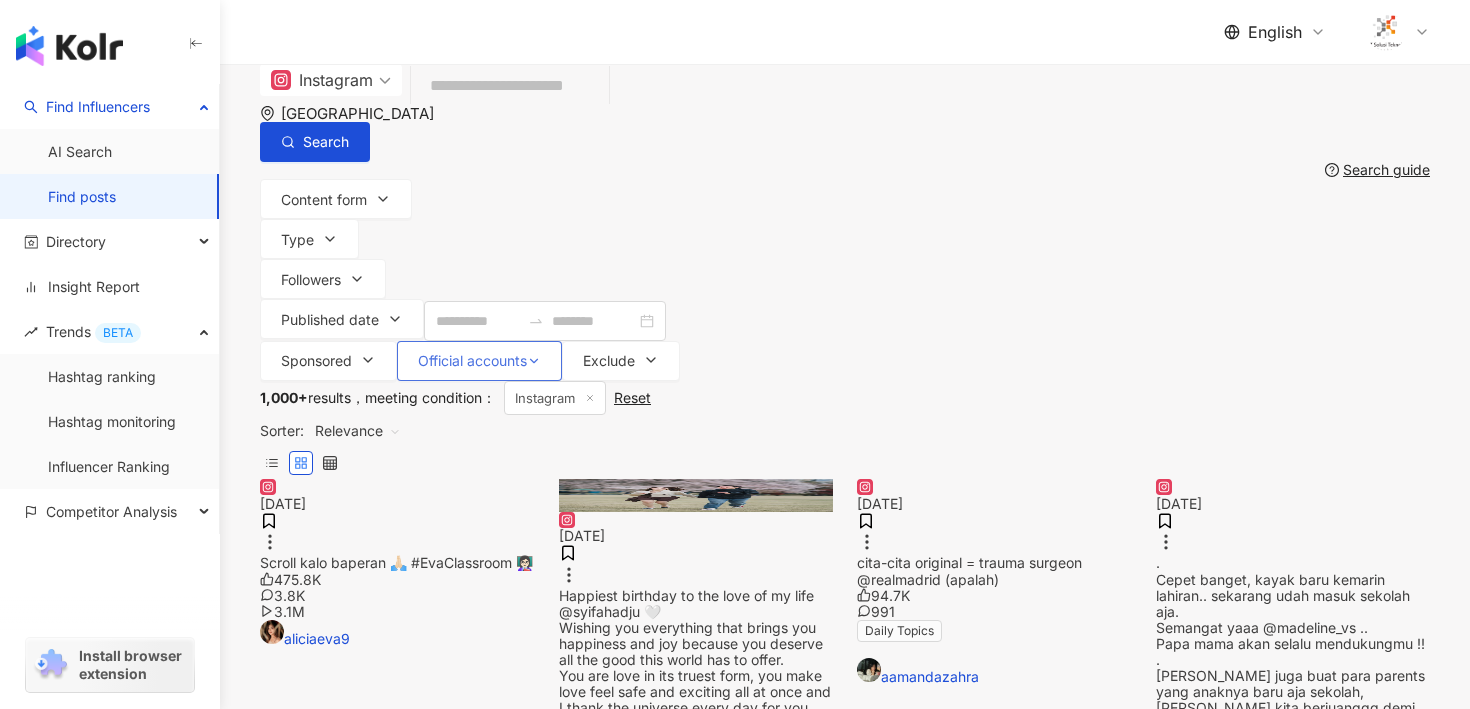 click on "Official accounts" at bounding box center (472, 361) 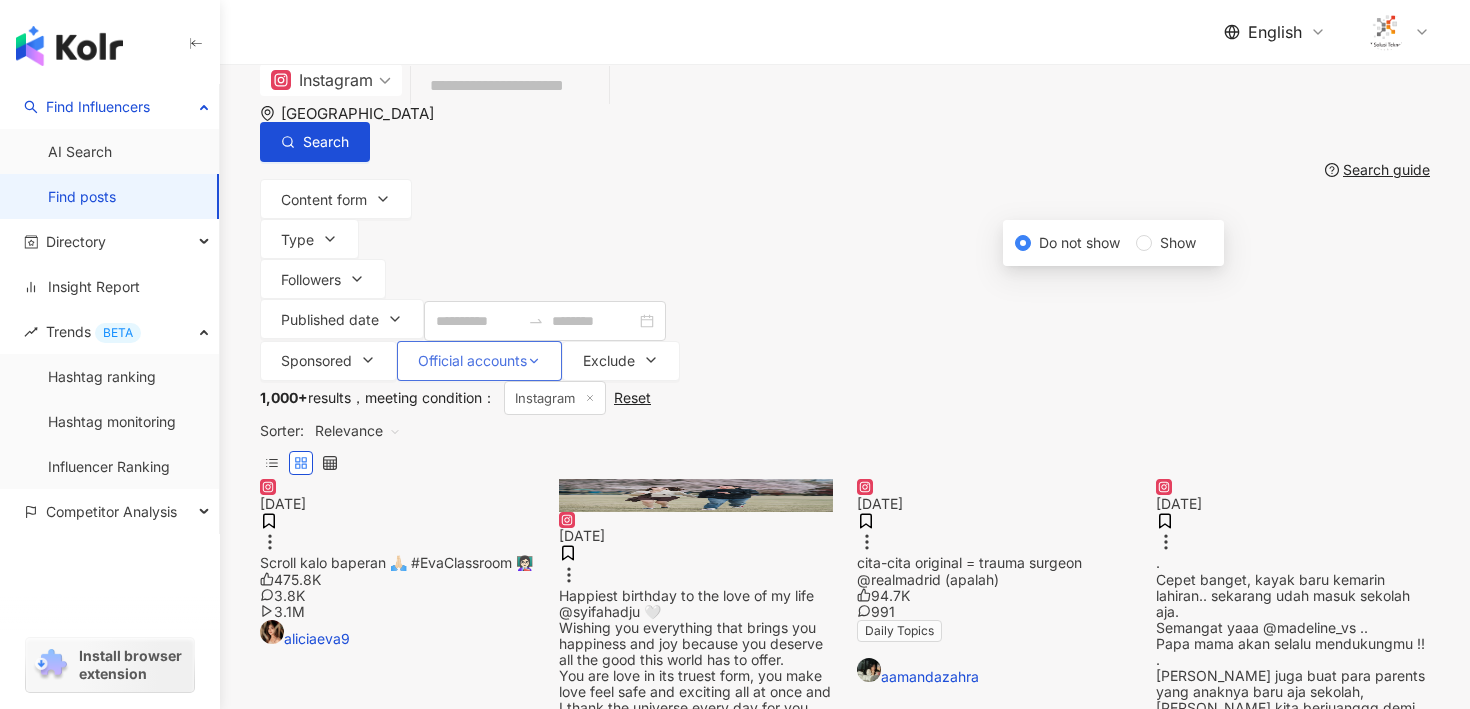 click on "Official accounts" at bounding box center (472, 361) 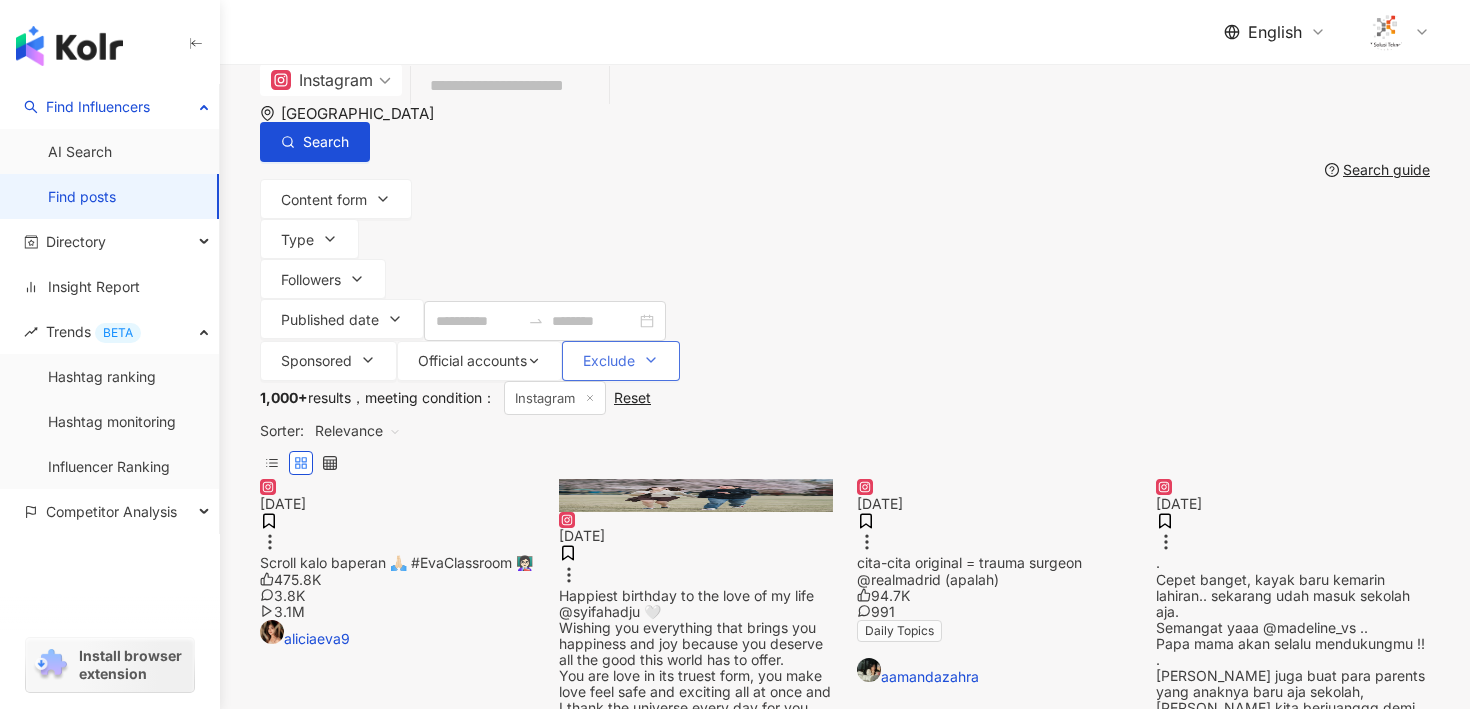 click on "Exclude" at bounding box center (609, 361) 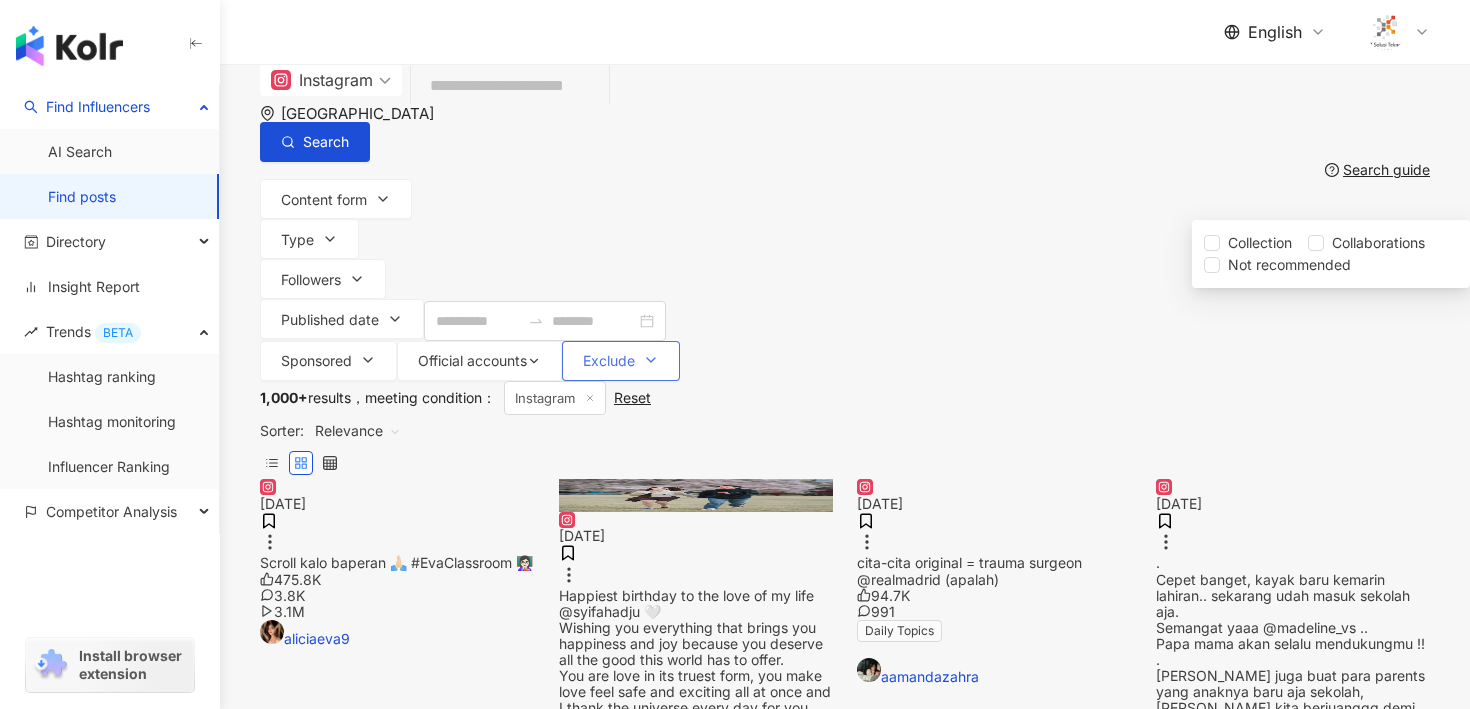 click on "Exclude" at bounding box center (609, 361) 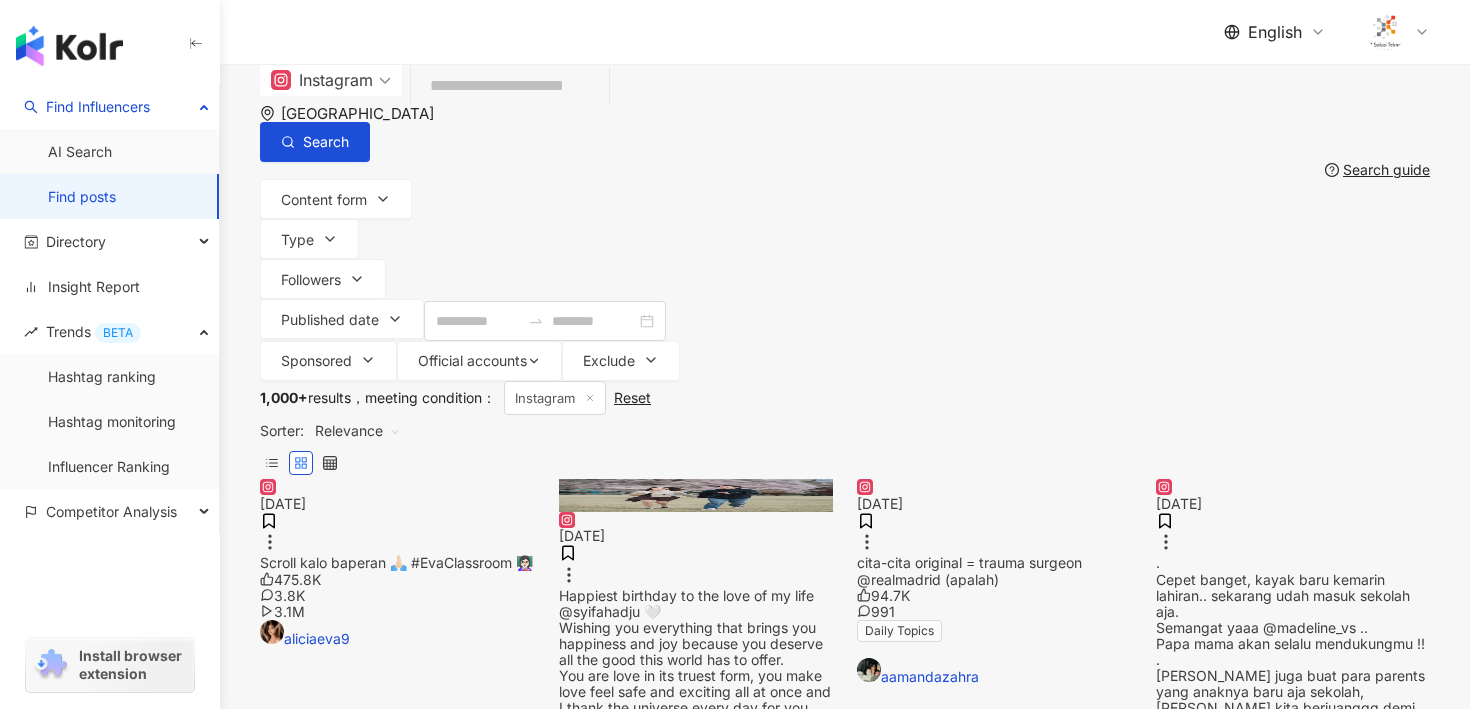 click 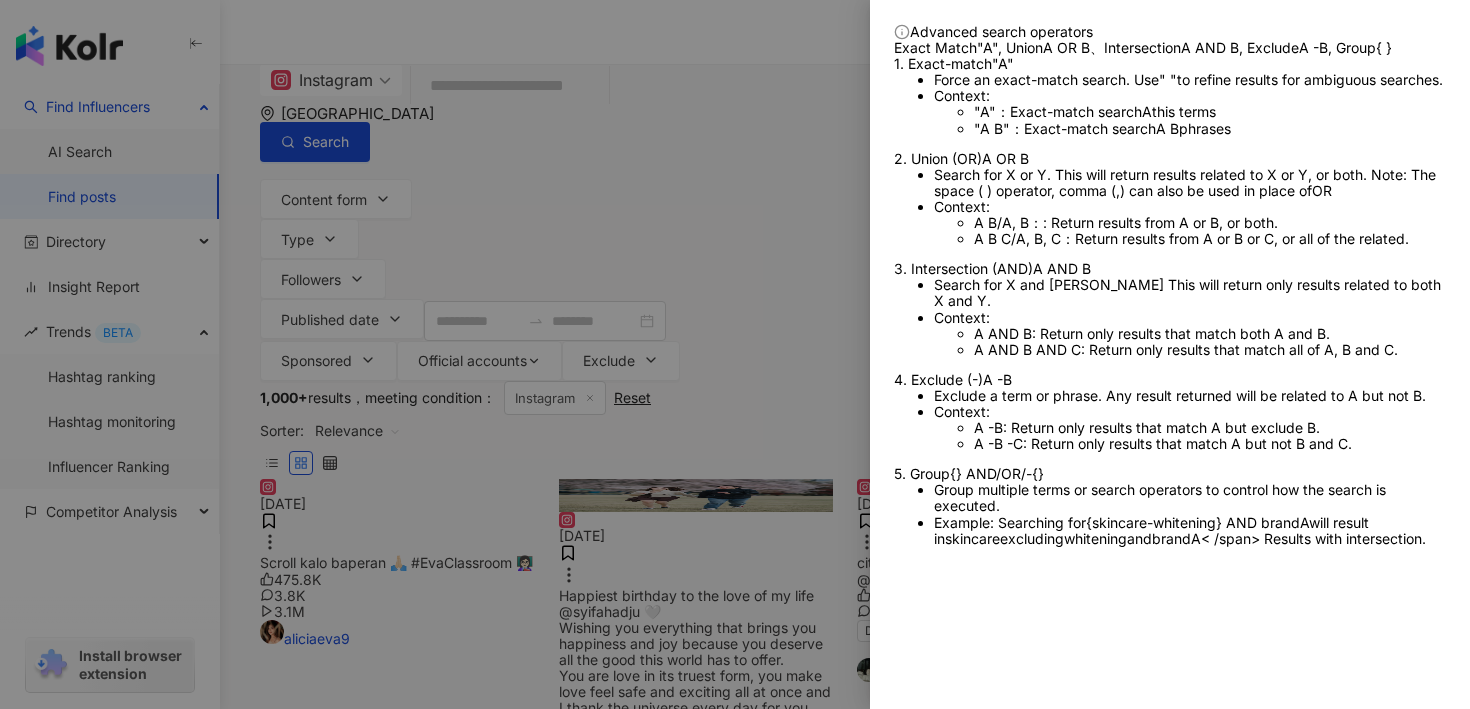 click at bounding box center [735, 354] 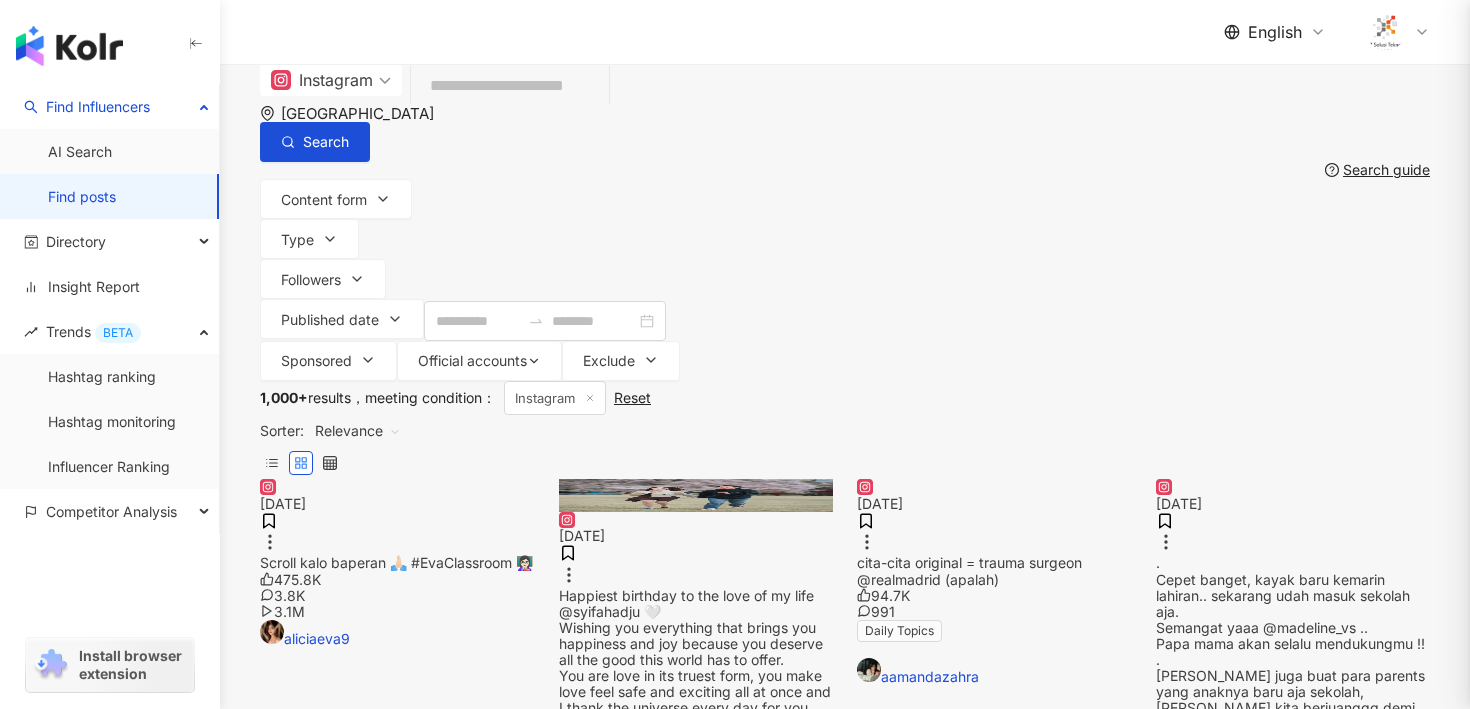click at bounding box center (510, 86) 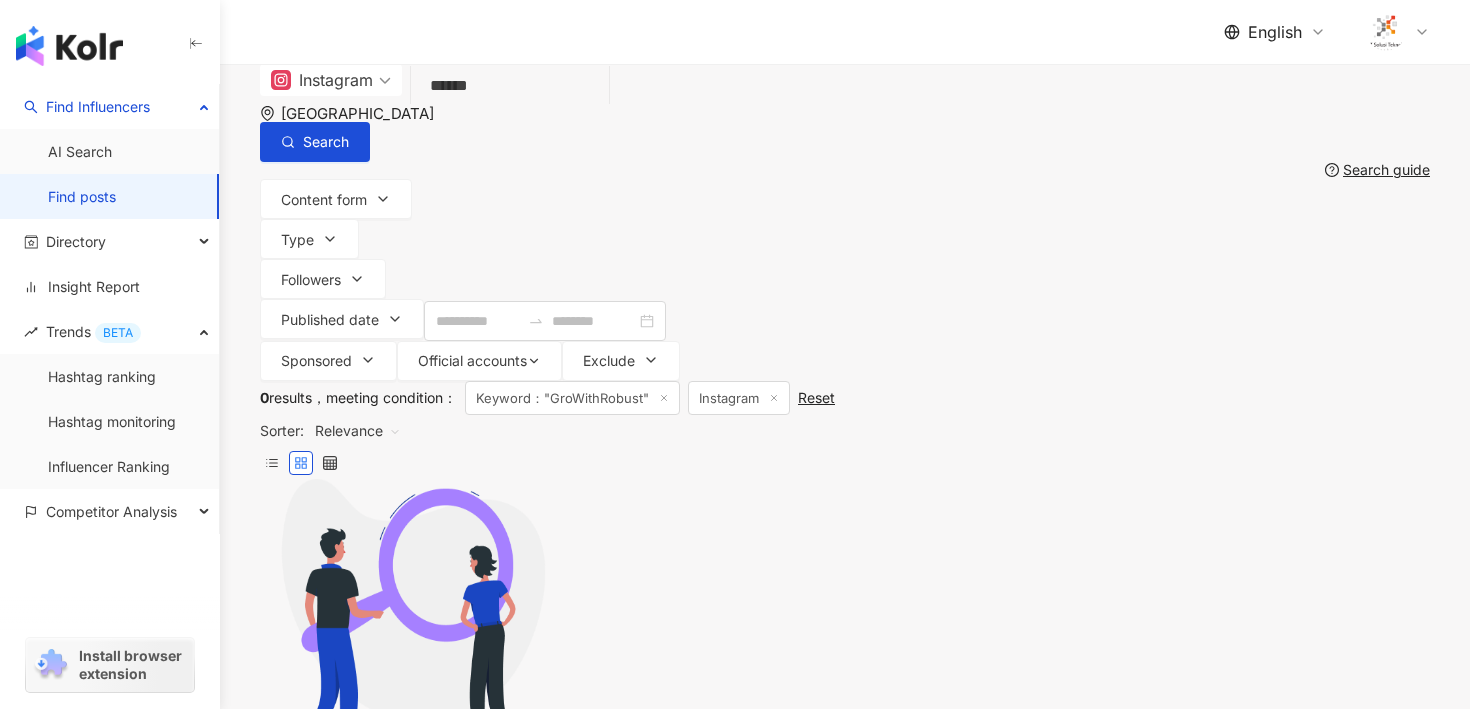 type on "******" 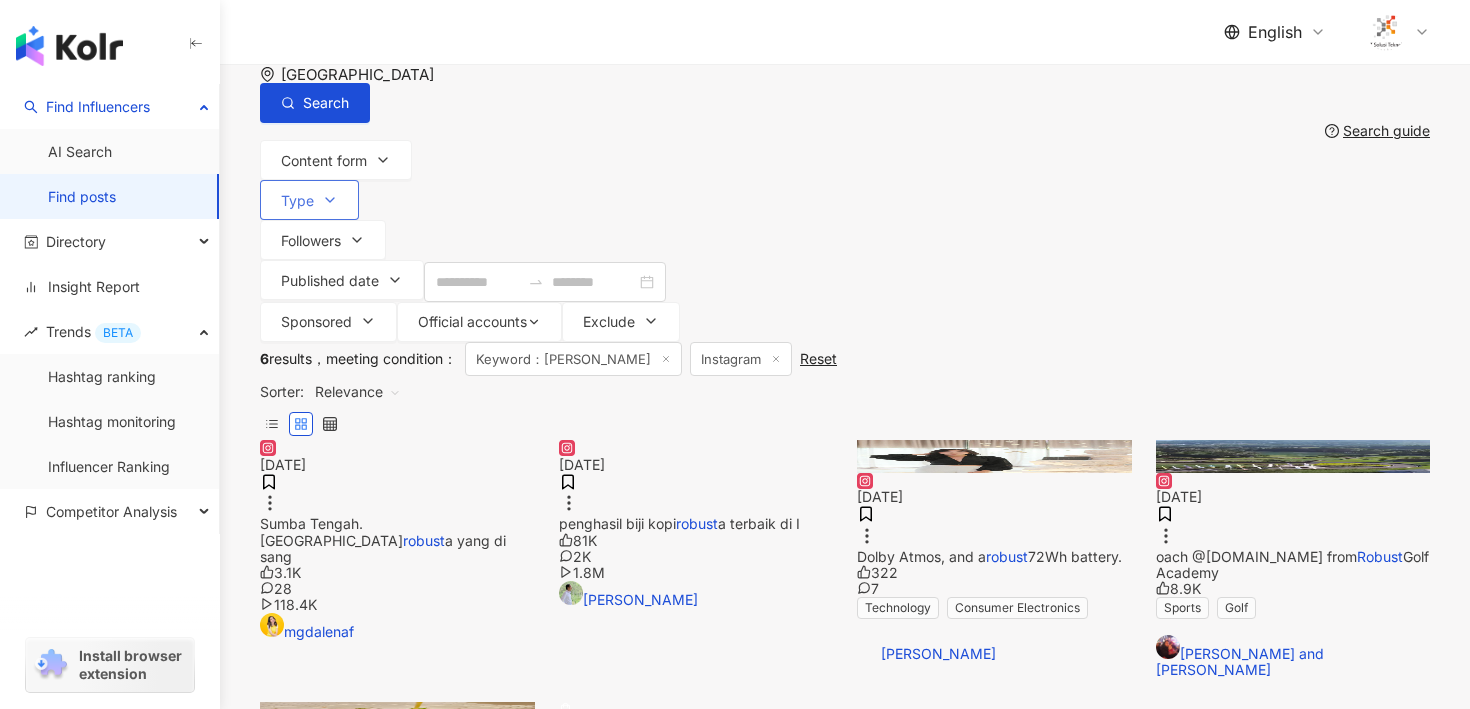 scroll, scrollTop: 0, scrollLeft: 0, axis: both 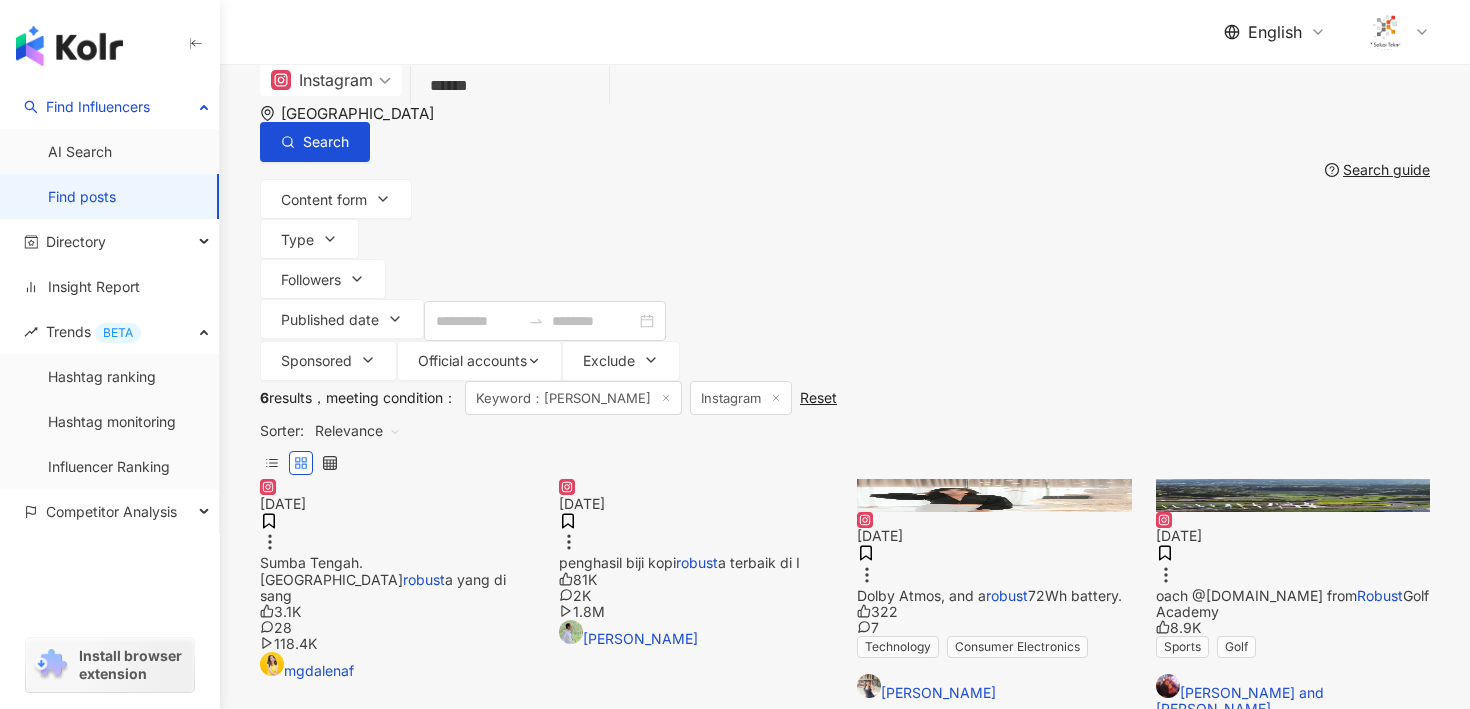click on "******" at bounding box center (510, 86) 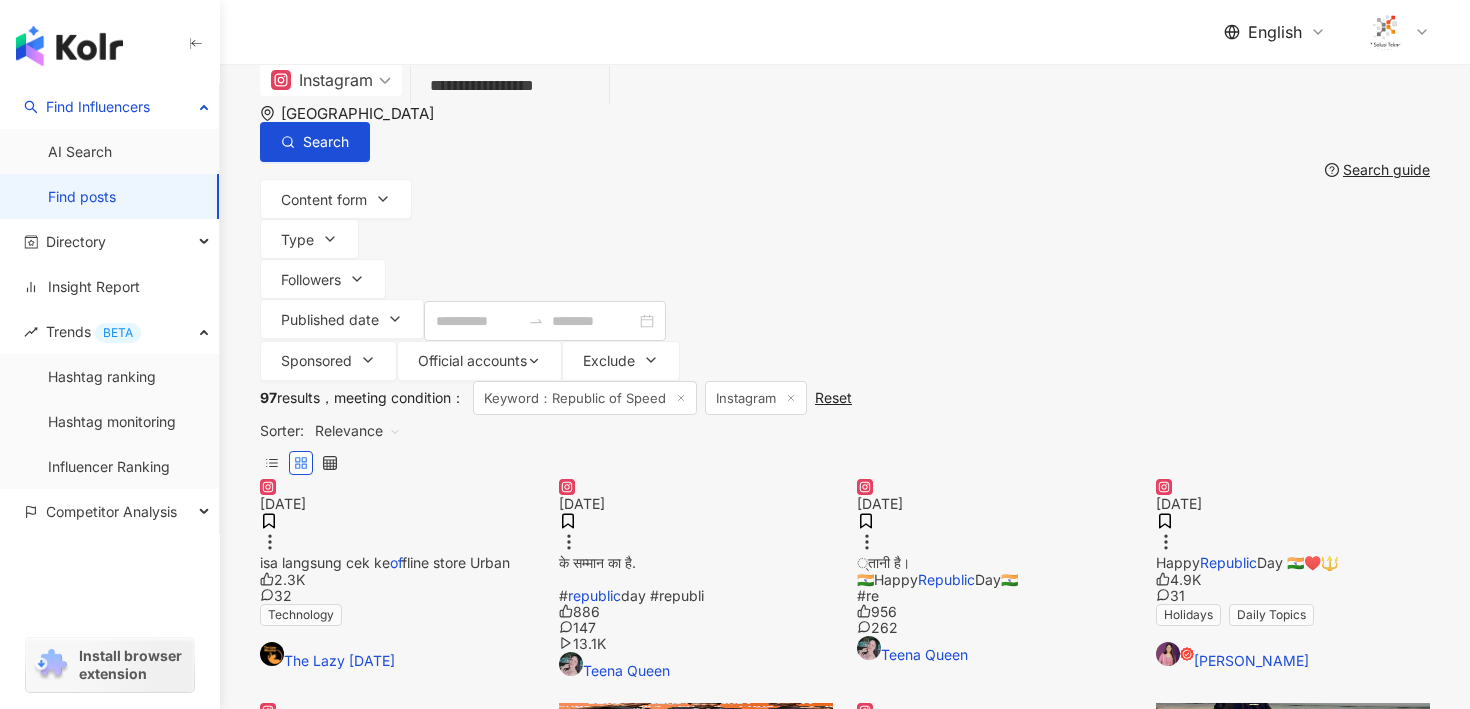 click on "**********" at bounding box center [510, 86] 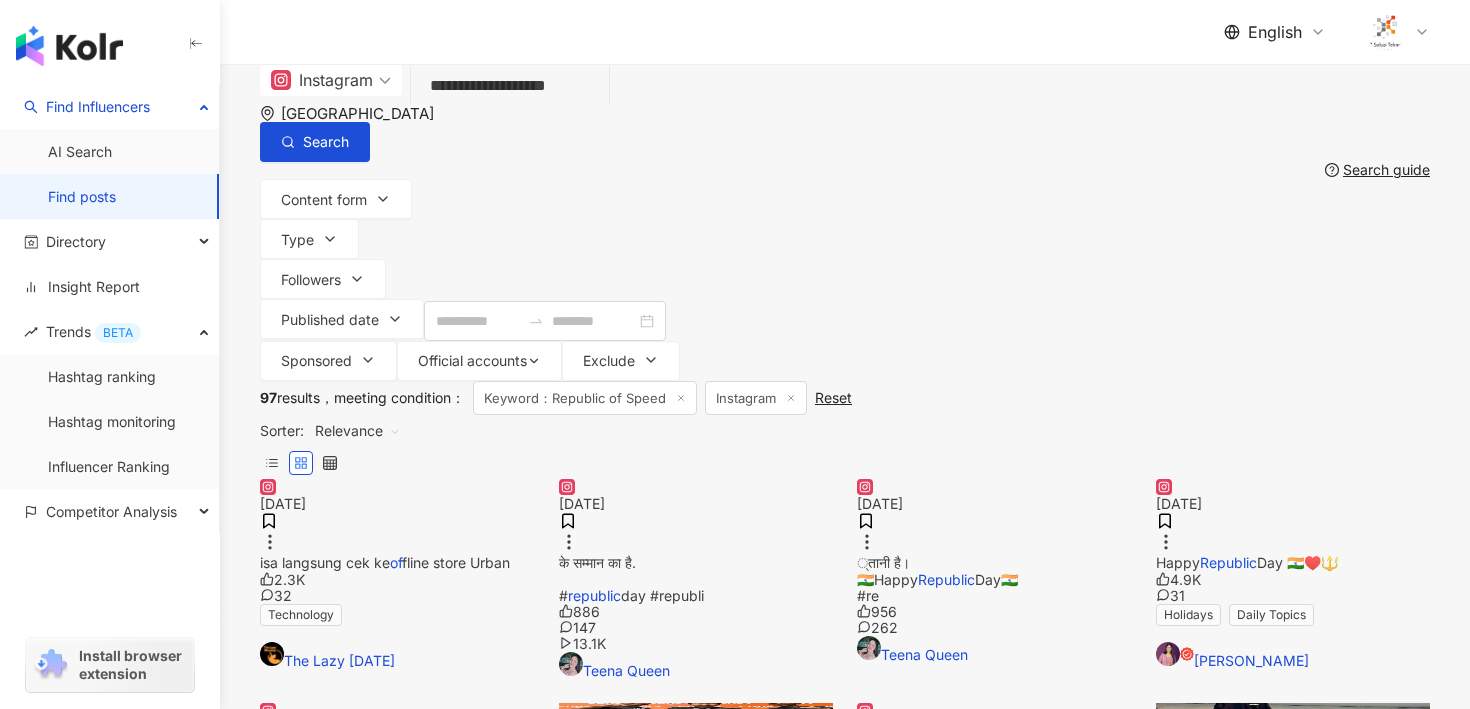 type on "**********" 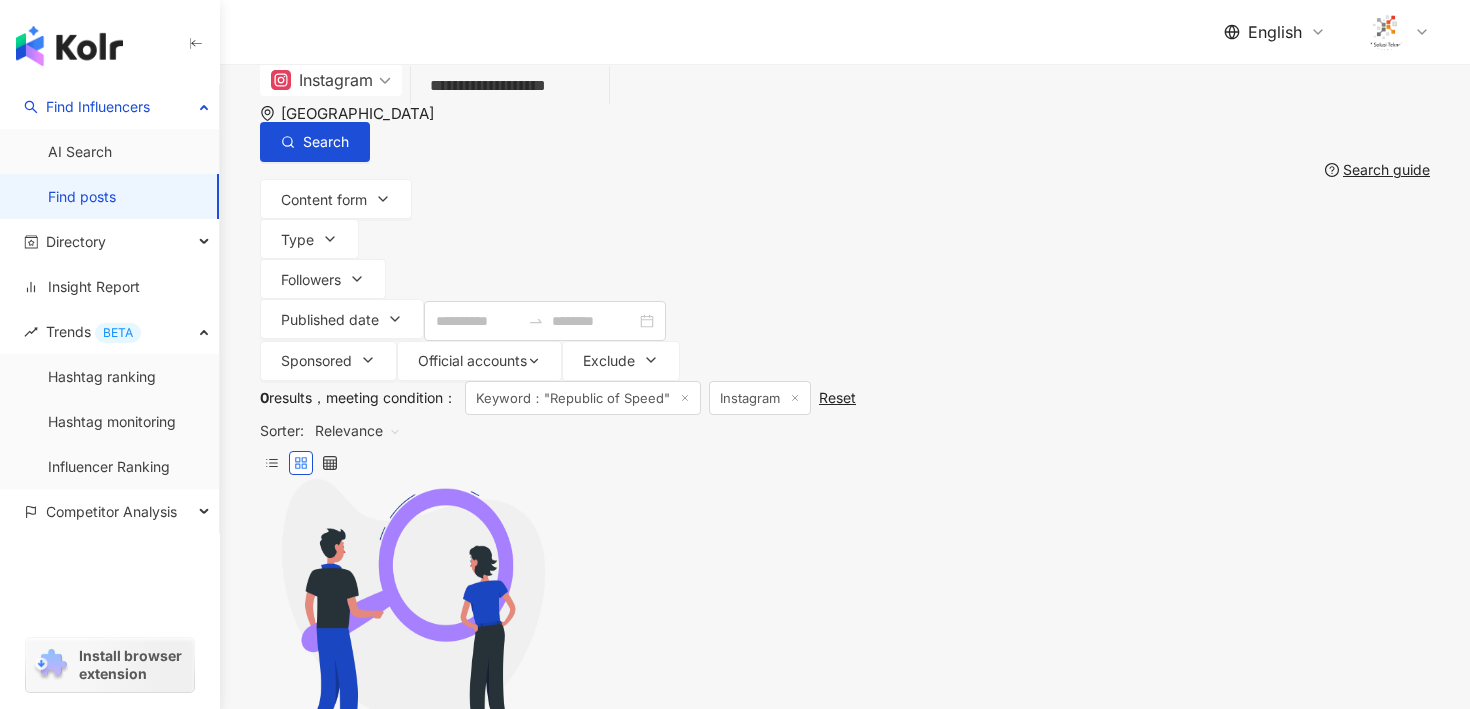 drag, startPoint x: 623, startPoint y: 100, endPoint x: 395, endPoint y: 84, distance: 228.56071 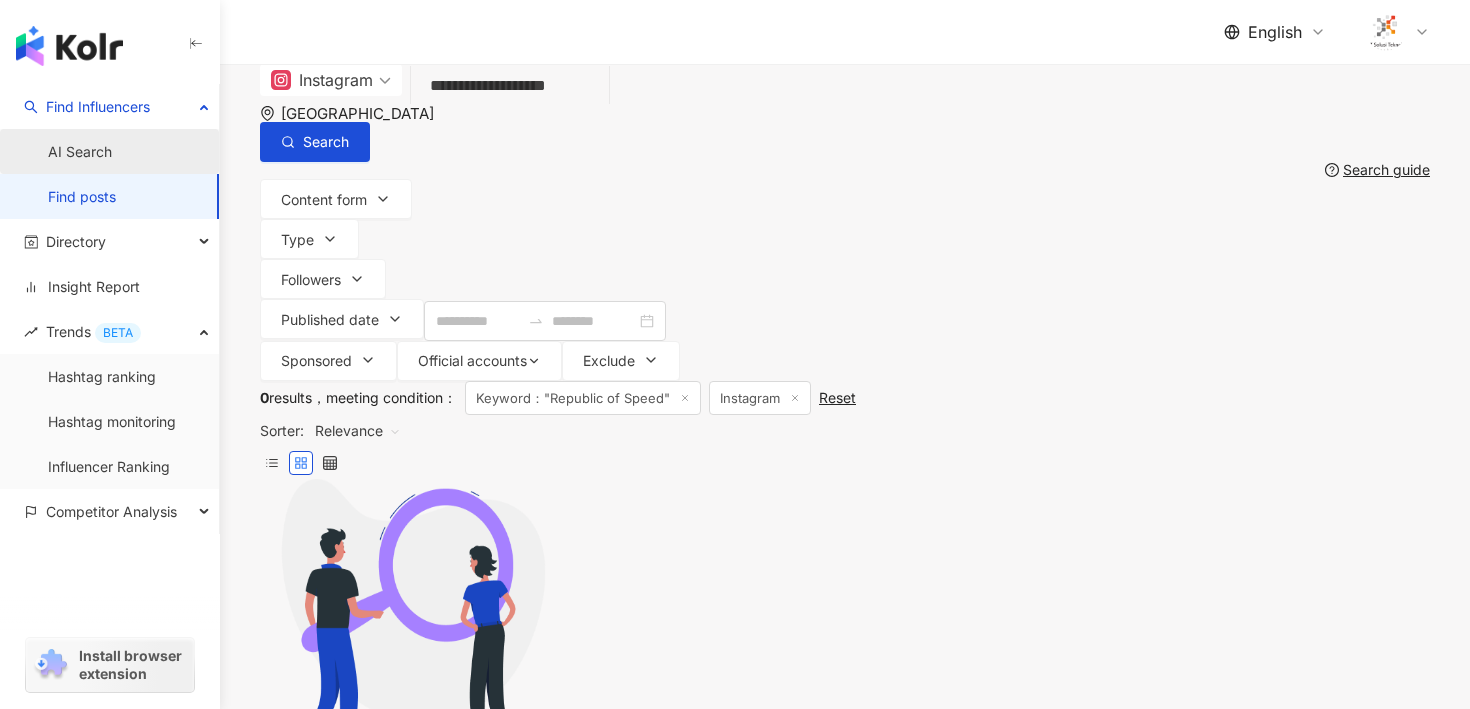 click on "AI Search" at bounding box center [80, 152] 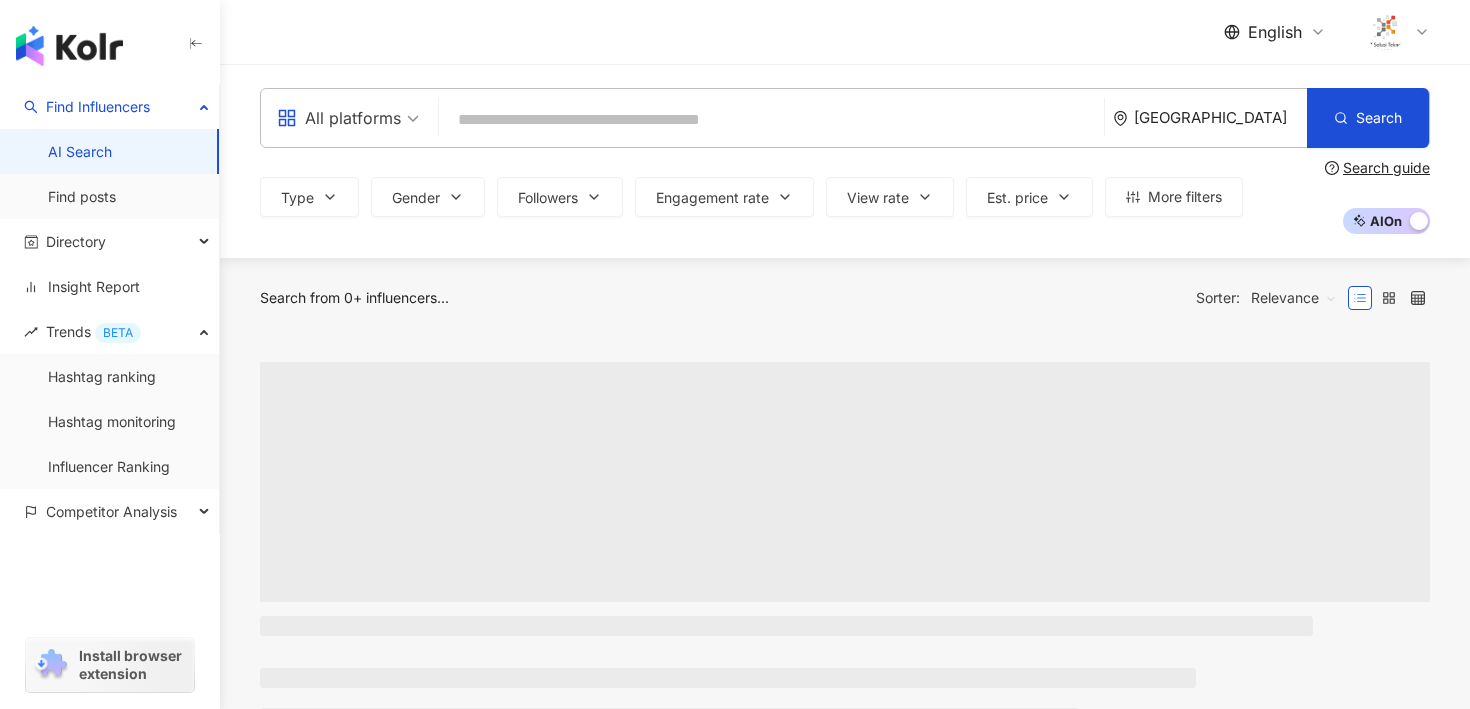 click at bounding box center (771, 120) 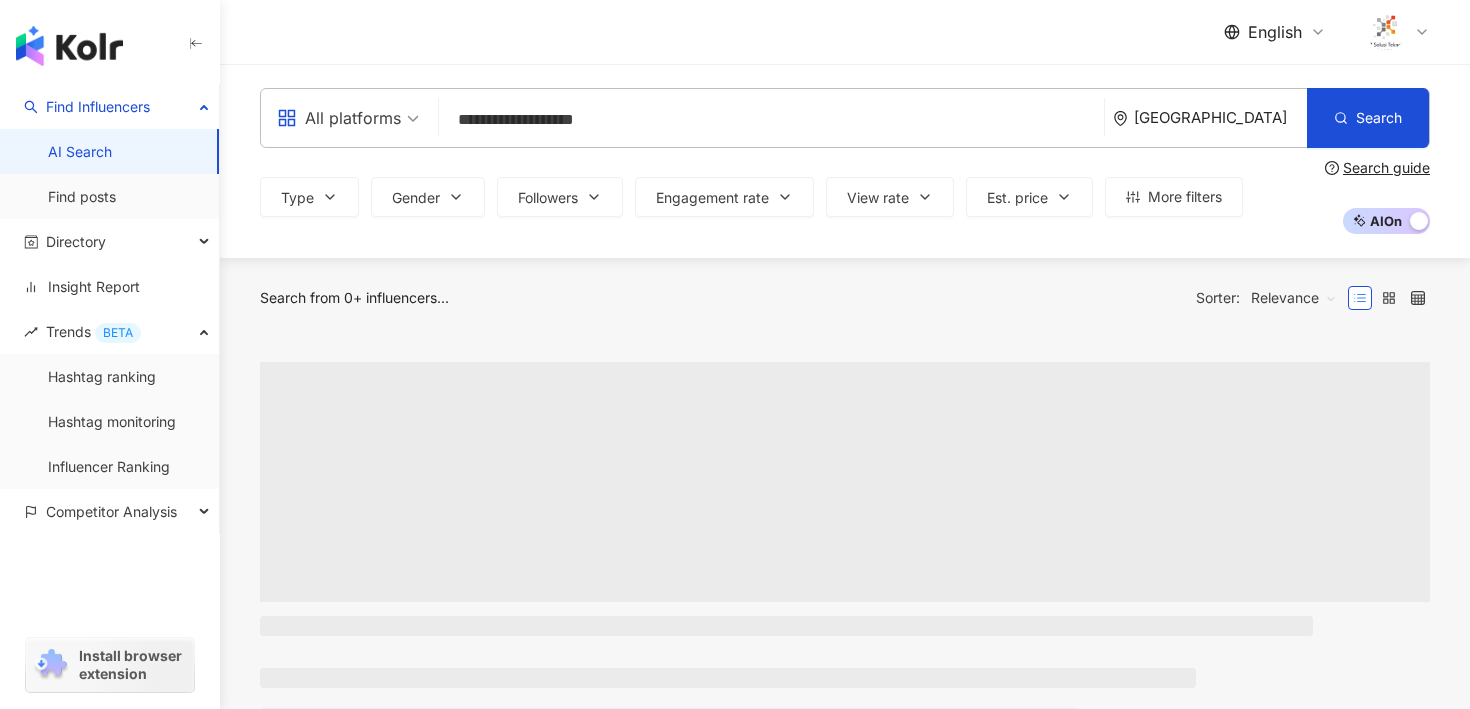 type on "**********" 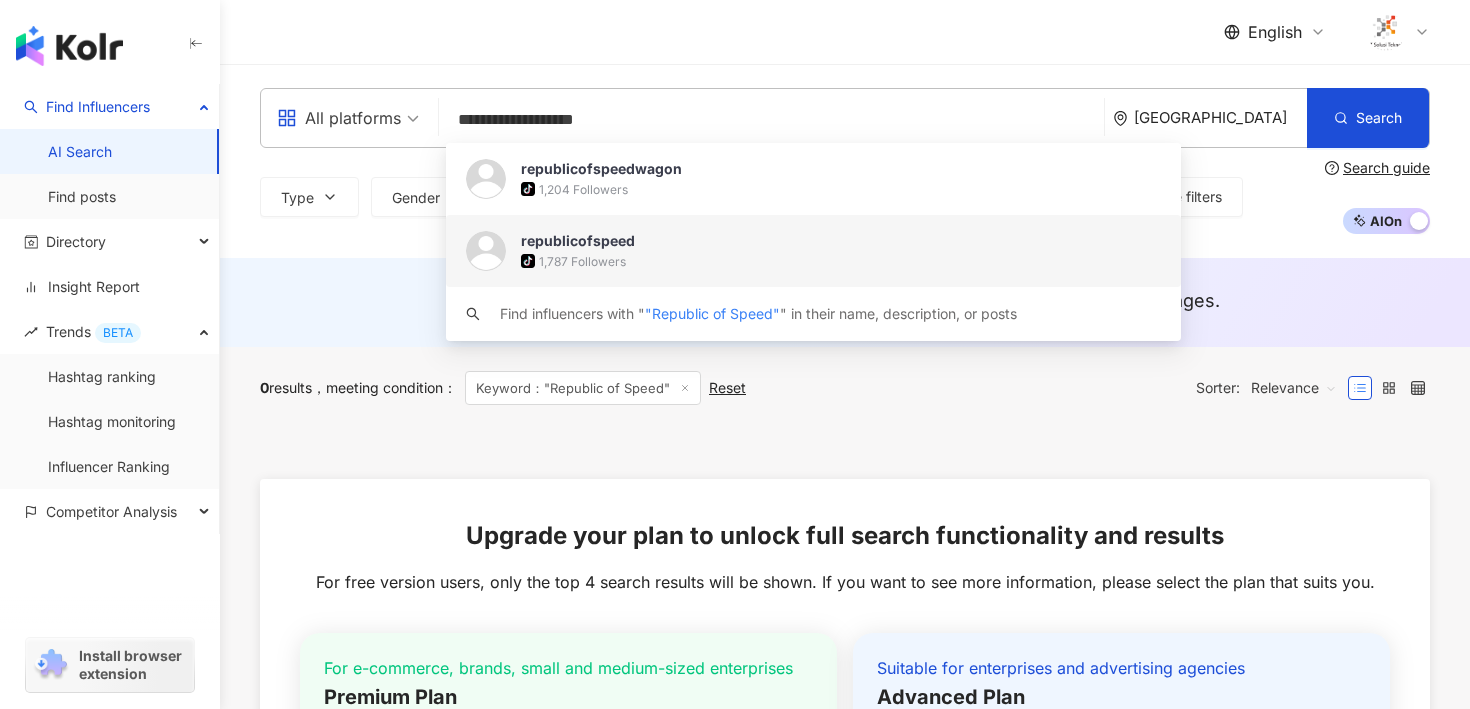 click on "republicofspeed" at bounding box center [578, 241] 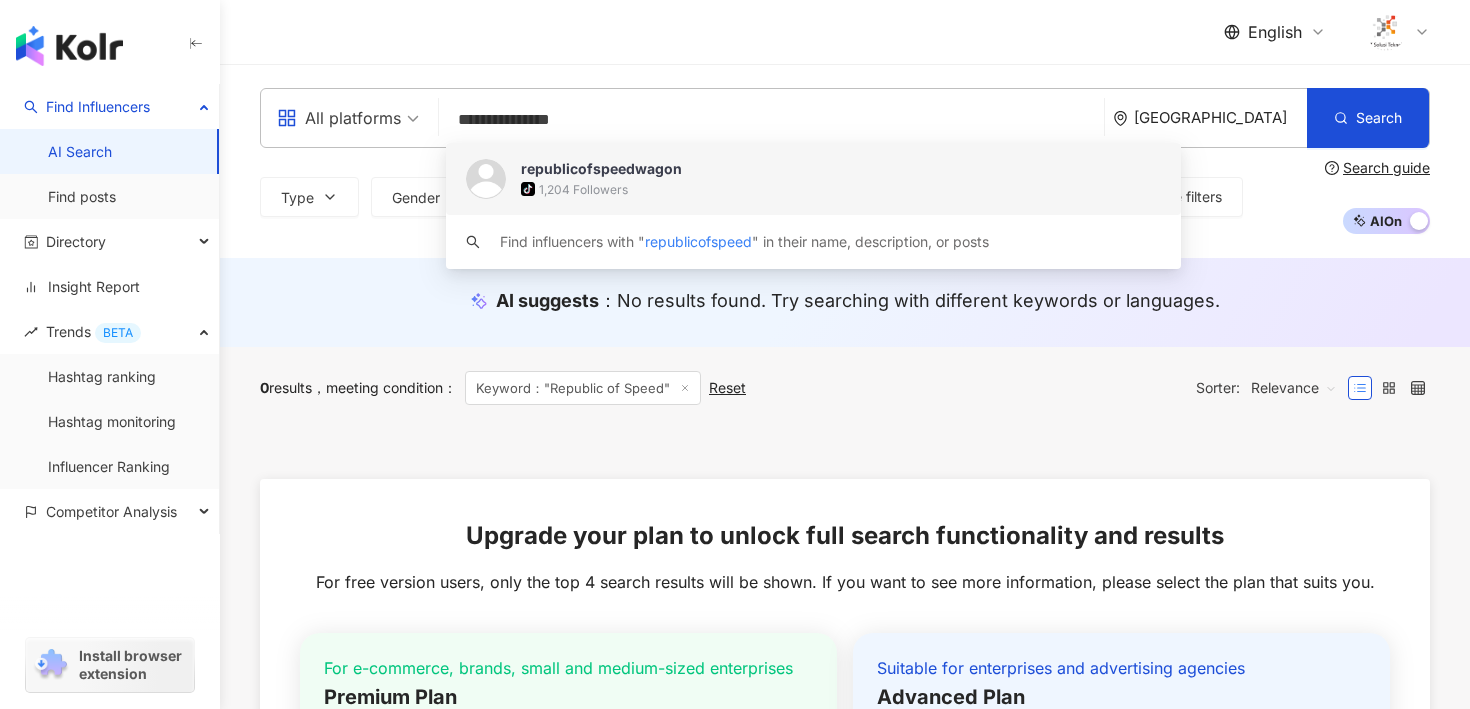 click on "**********" at bounding box center [771, 120] 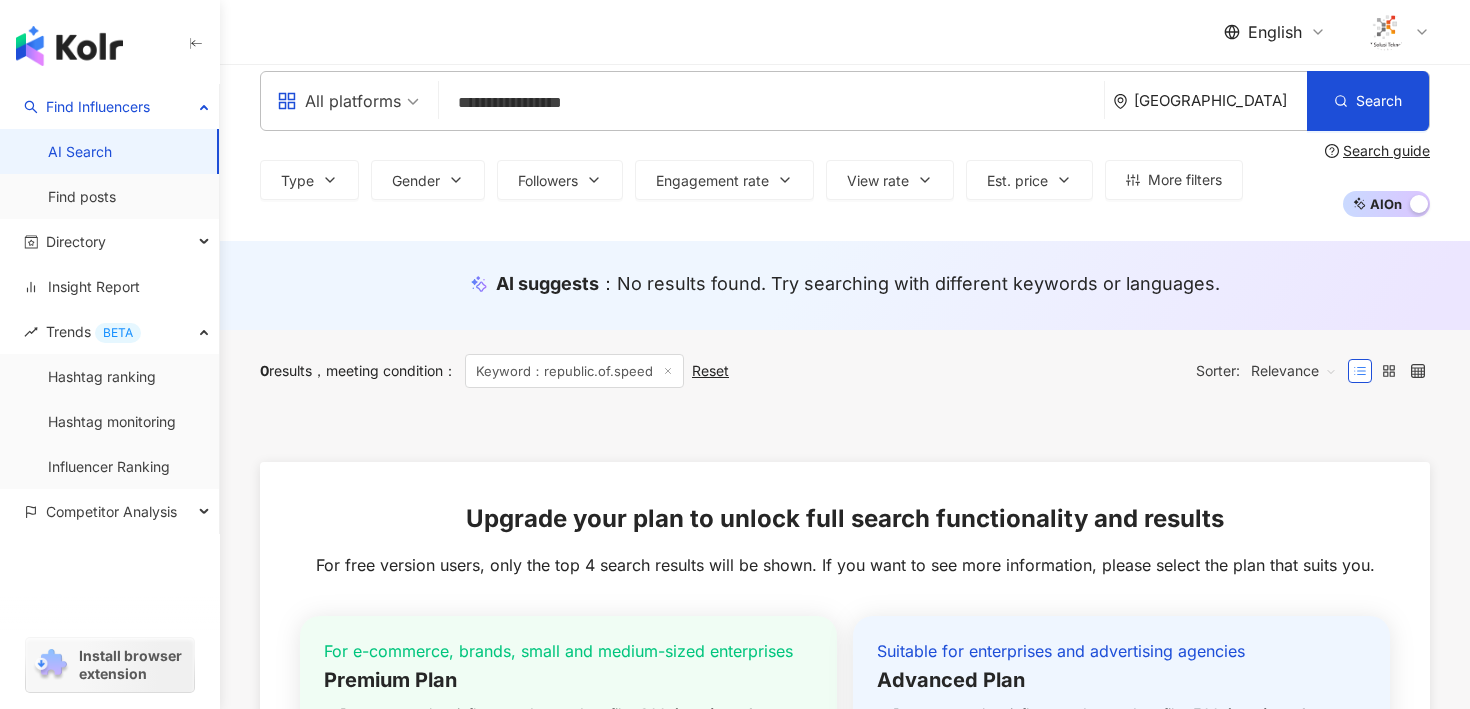 scroll, scrollTop: 0, scrollLeft: 0, axis: both 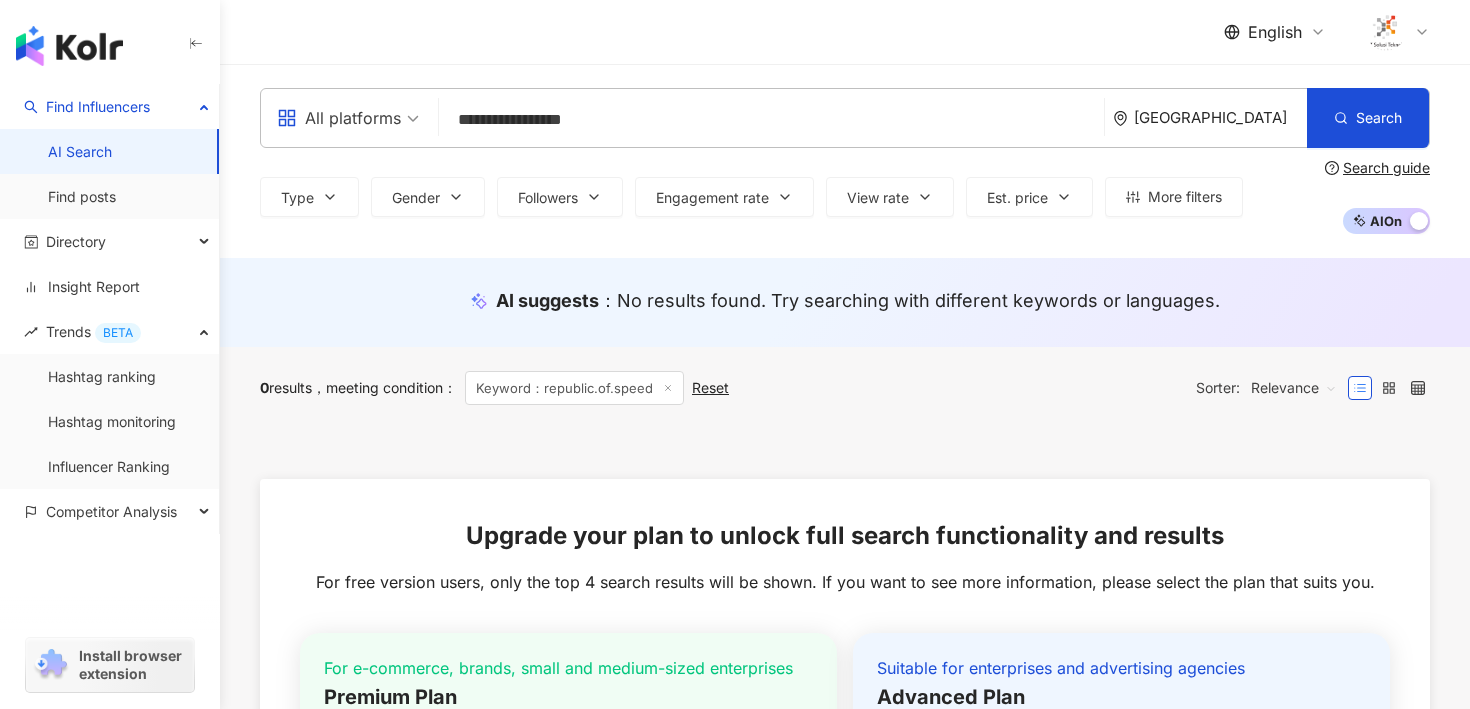 type on "**********" 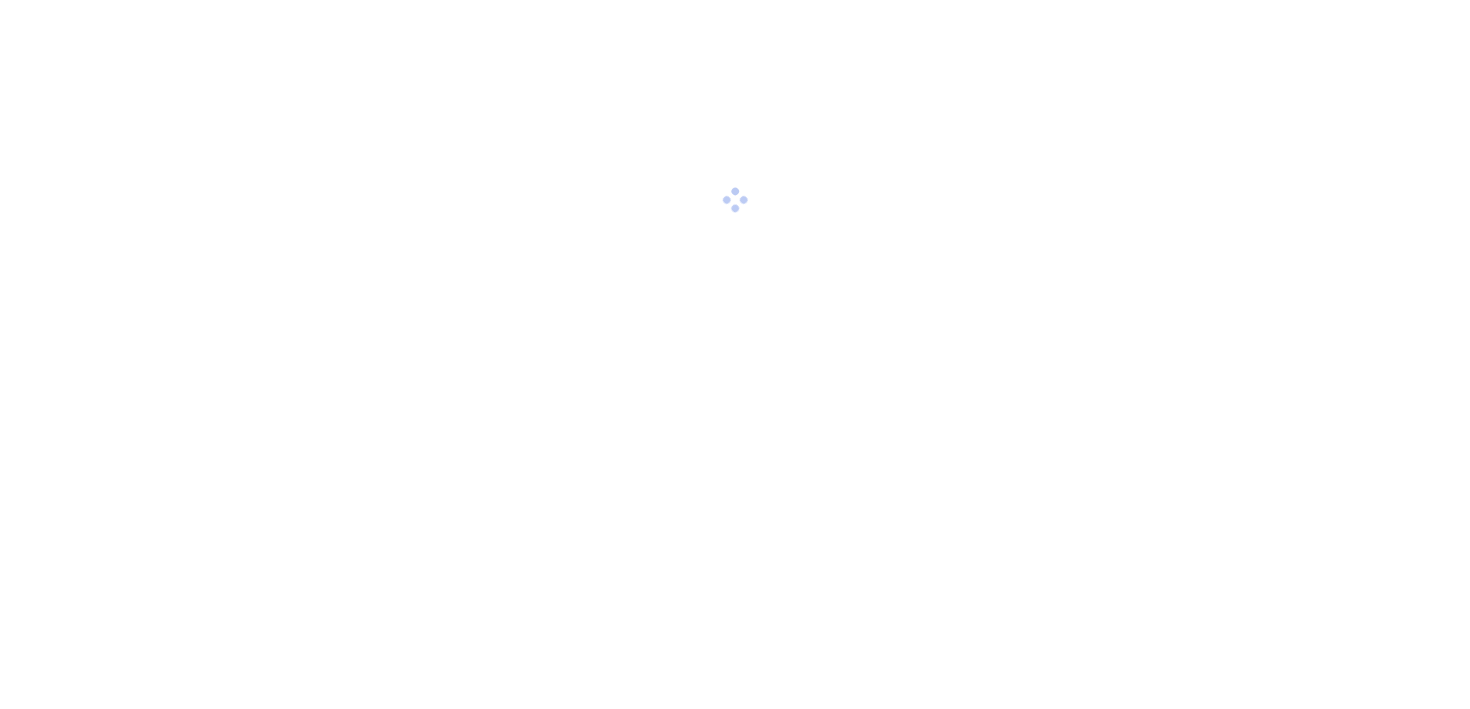scroll, scrollTop: 0, scrollLeft: 0, axis: both 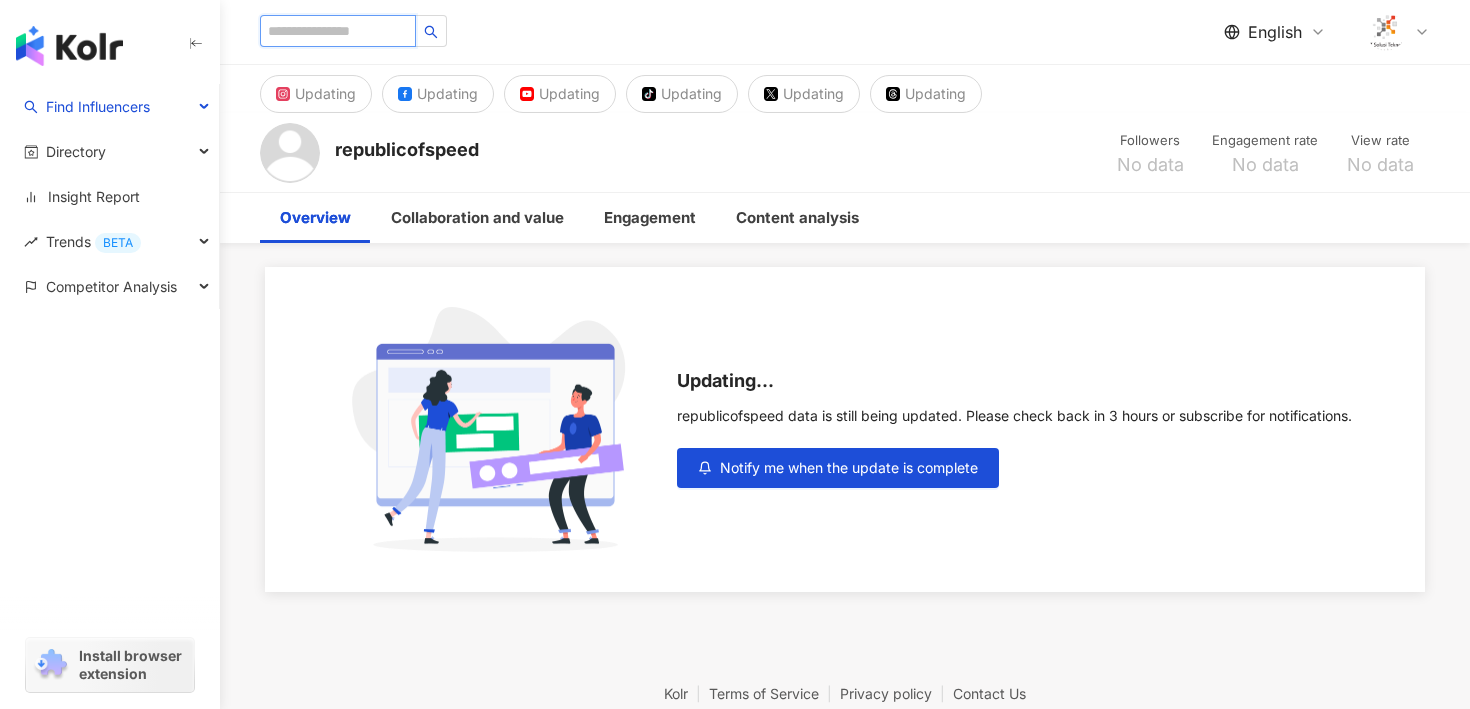 click at bounding box center (338, 31) 